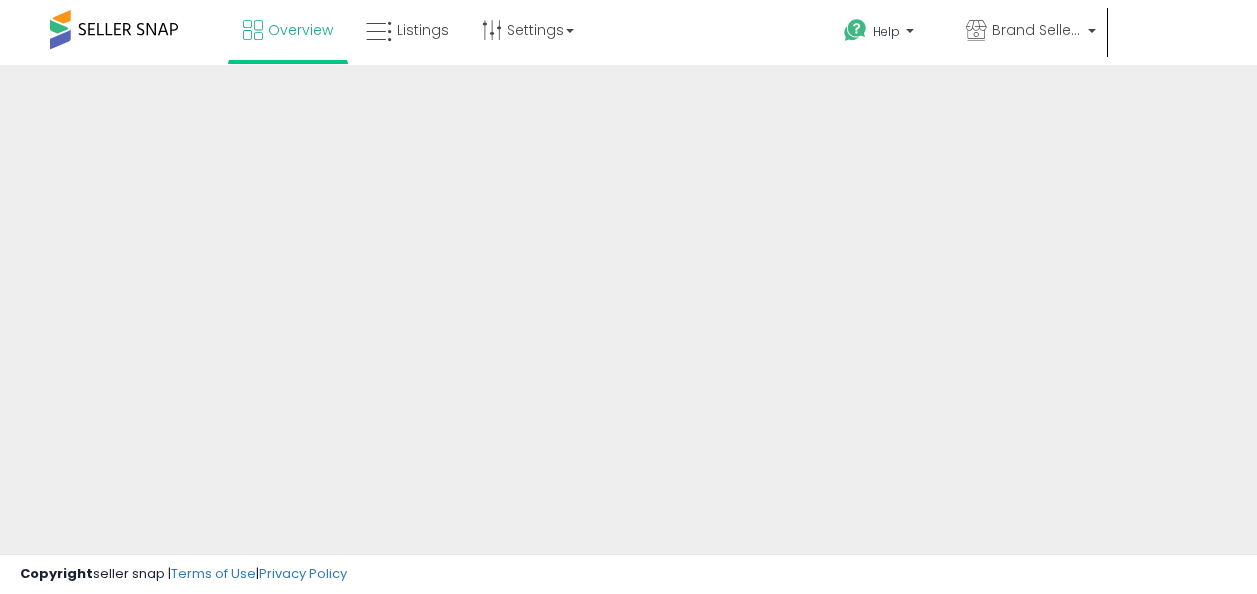 scroll, scrollTop: 0, scrollLeft: 0, axis: both 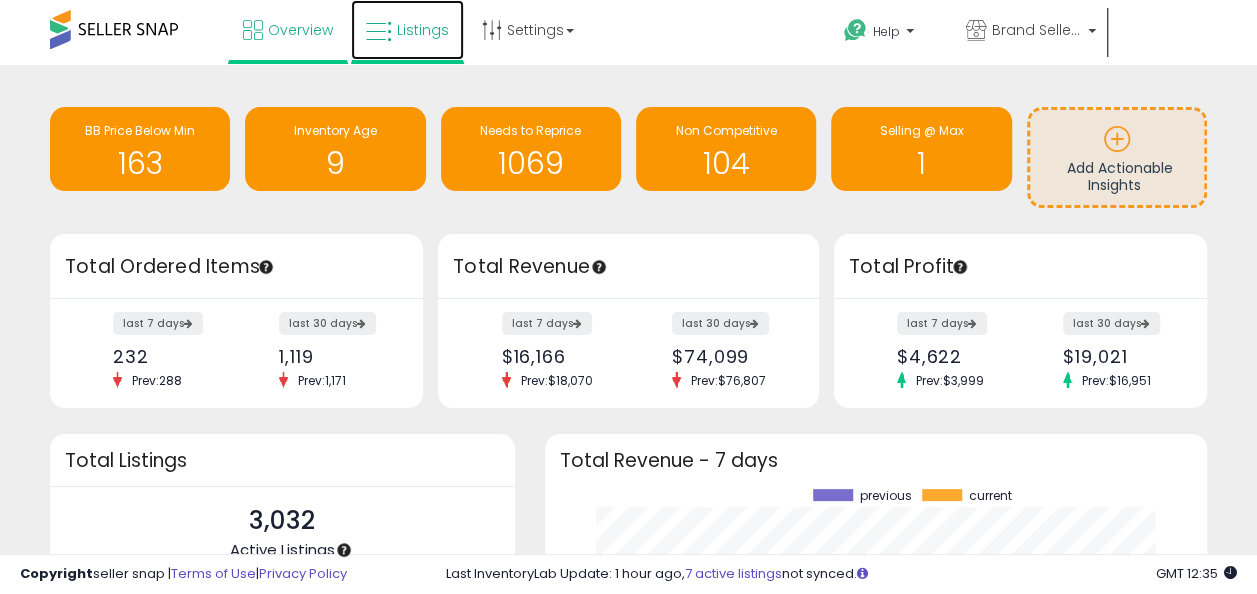 click at bounding box center [379, 32] 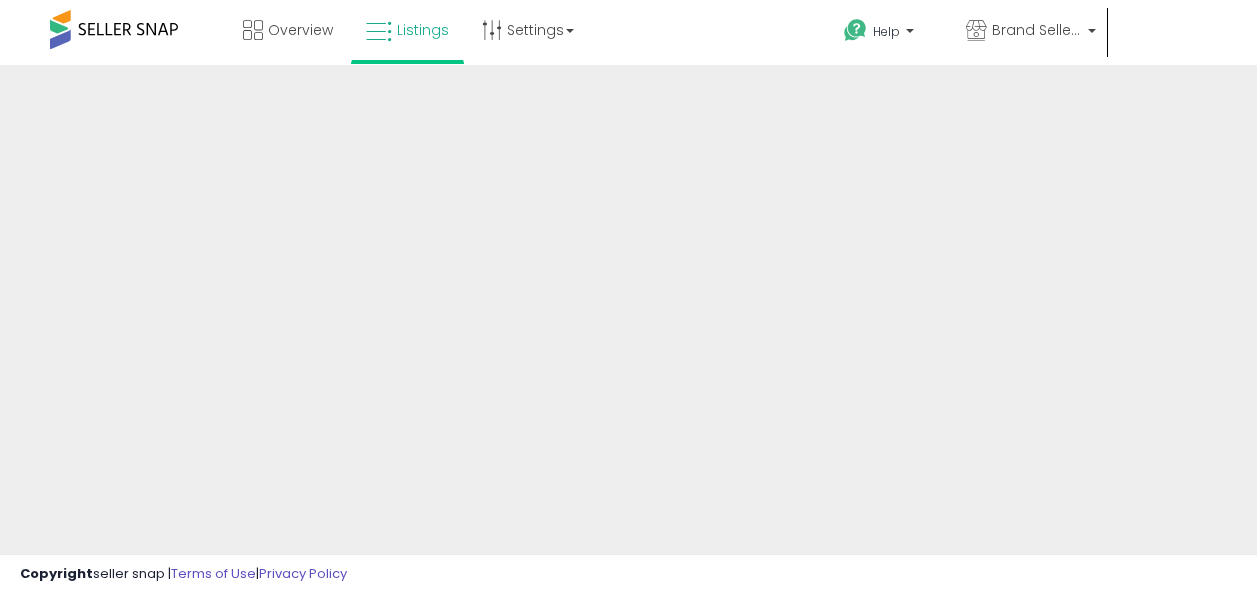scroll, scrollTop: 0, scrollLeft: 0, axis: both 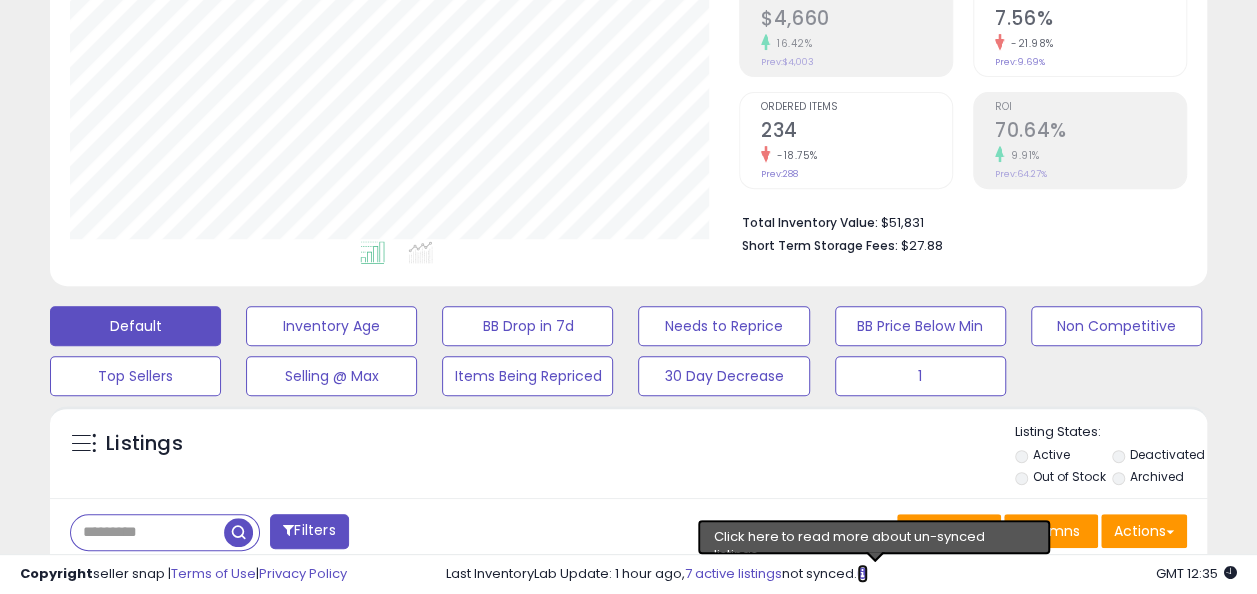 click at bounding box center [862, 573] 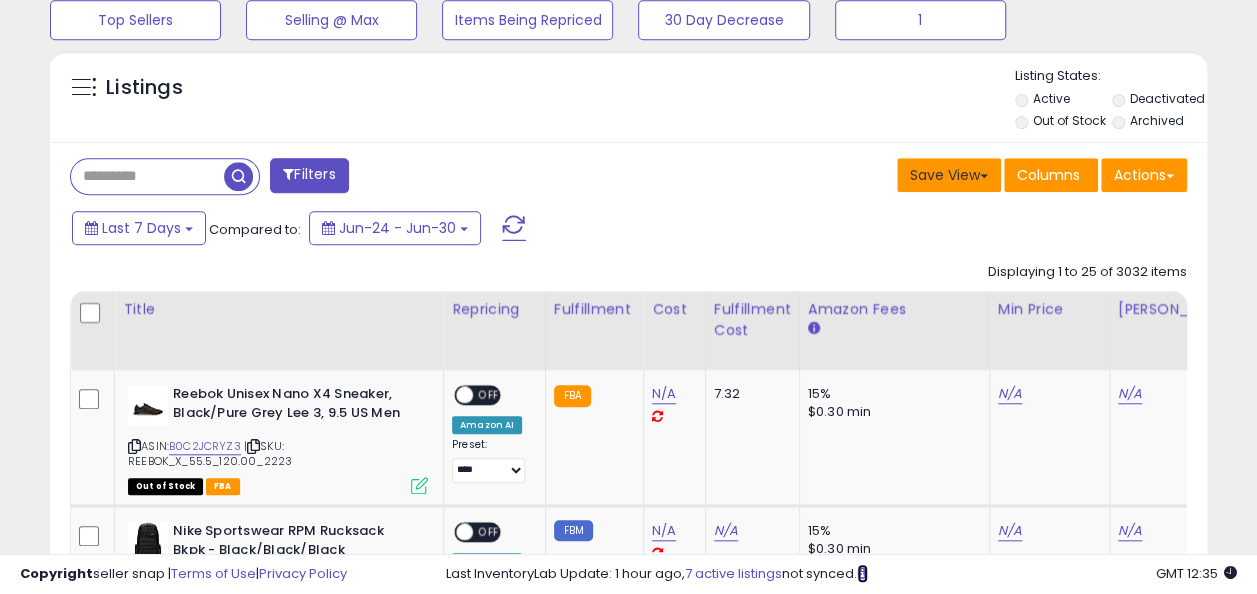 scroll, scrollTop: 681, scrollLeft: 0, axis: vertical 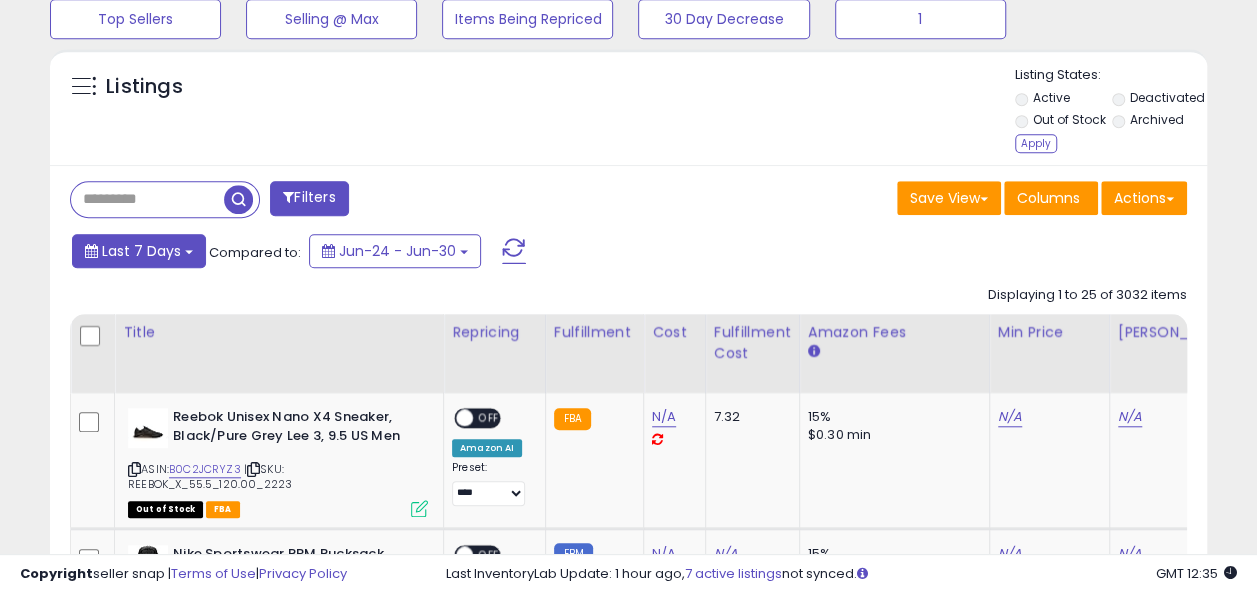 click on "Last 7 Days" at bounding box center [141, 251] 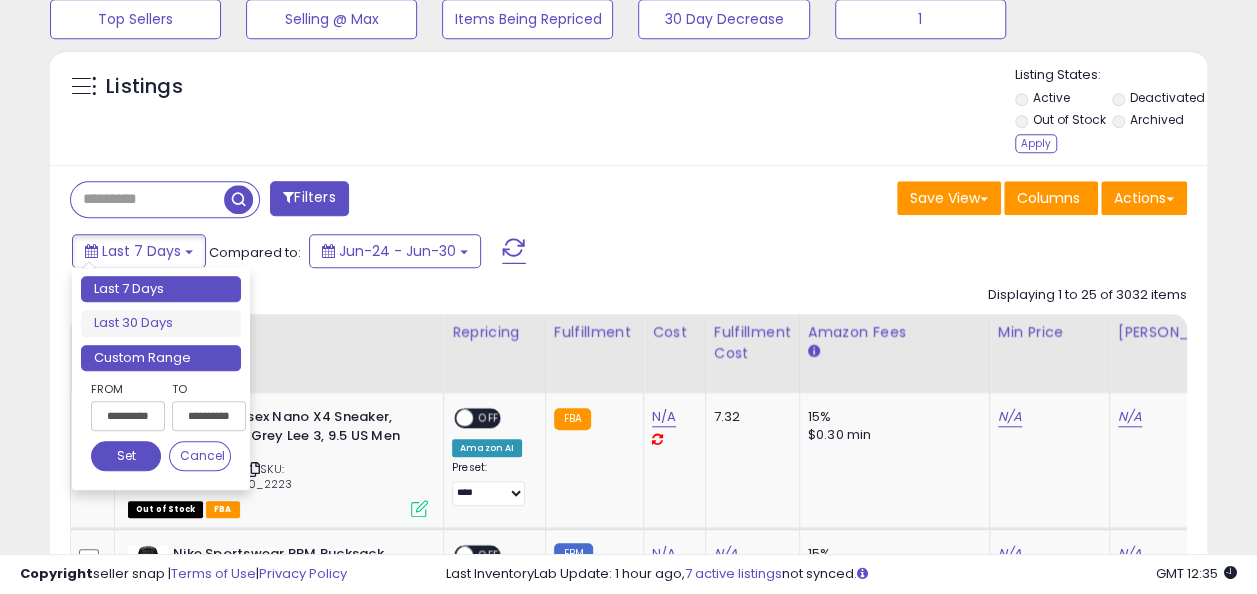 click on "Custom Range" at bounding box center (161, 358) 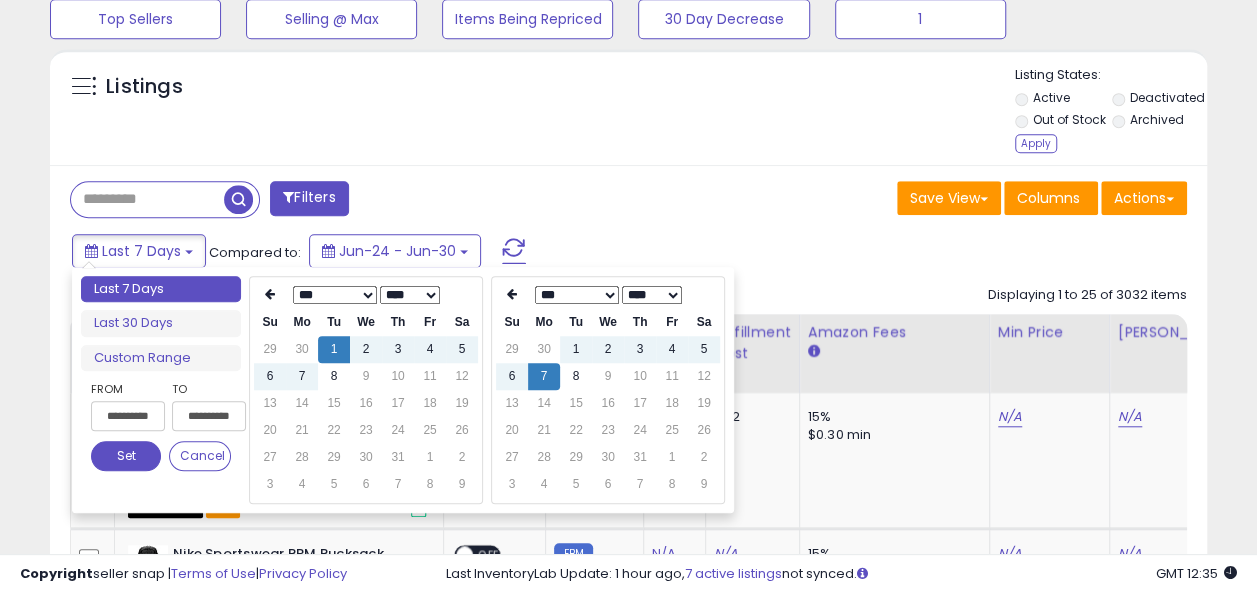 click on "*** *** *** *** *** *** ***" at bounding box center [335, 295] 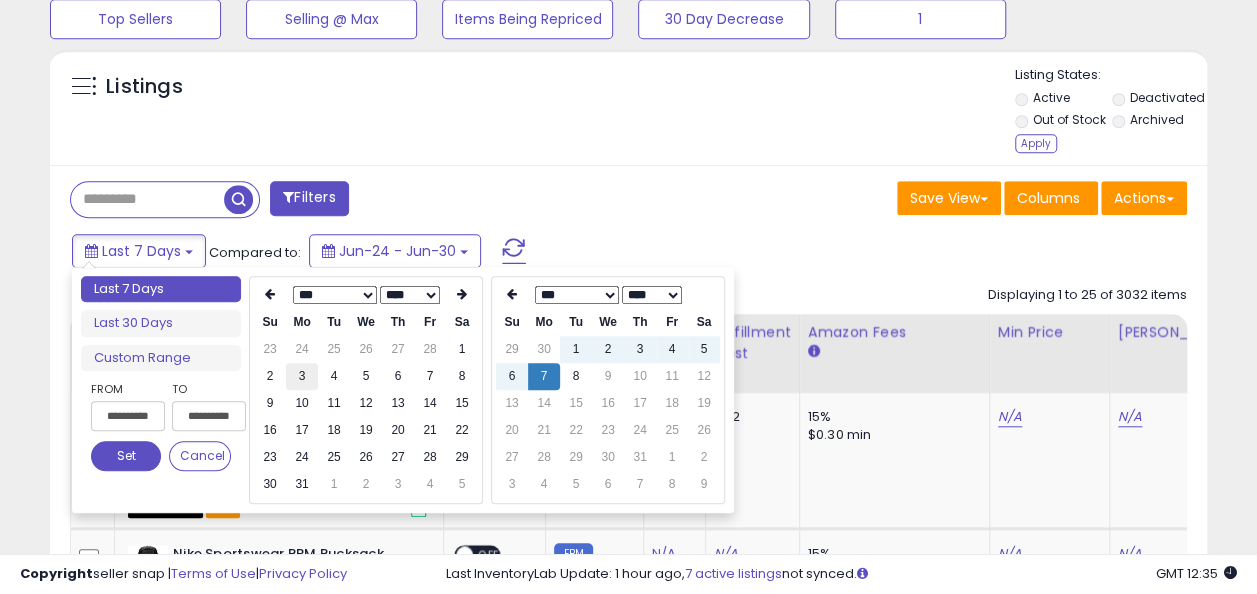 click on "3" at bounding box center [302, 376] 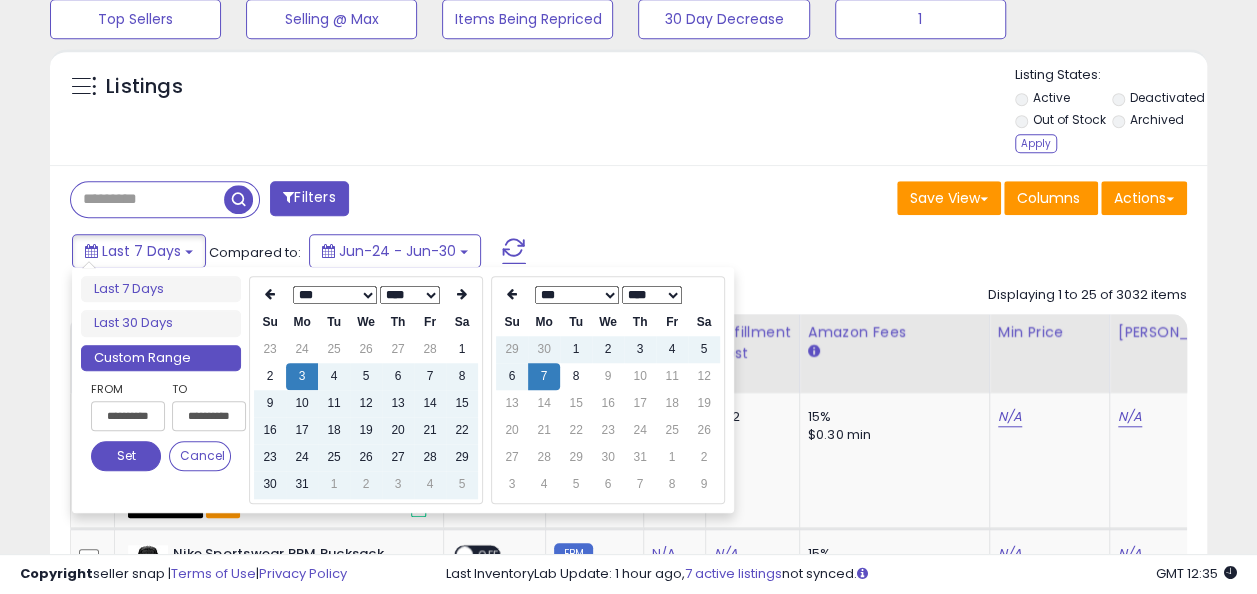 click on "**** **** **** **** **** **** **** **** **** **** **** **** **** **** **** **** **** **** **** **** **** **** **** **** **** **** **** **** **** **** **** **** **** **** **** **** **** **** **** **** **** **** **** **** **** **** **** **** **** **** ****" at bounding box center (410, 295) 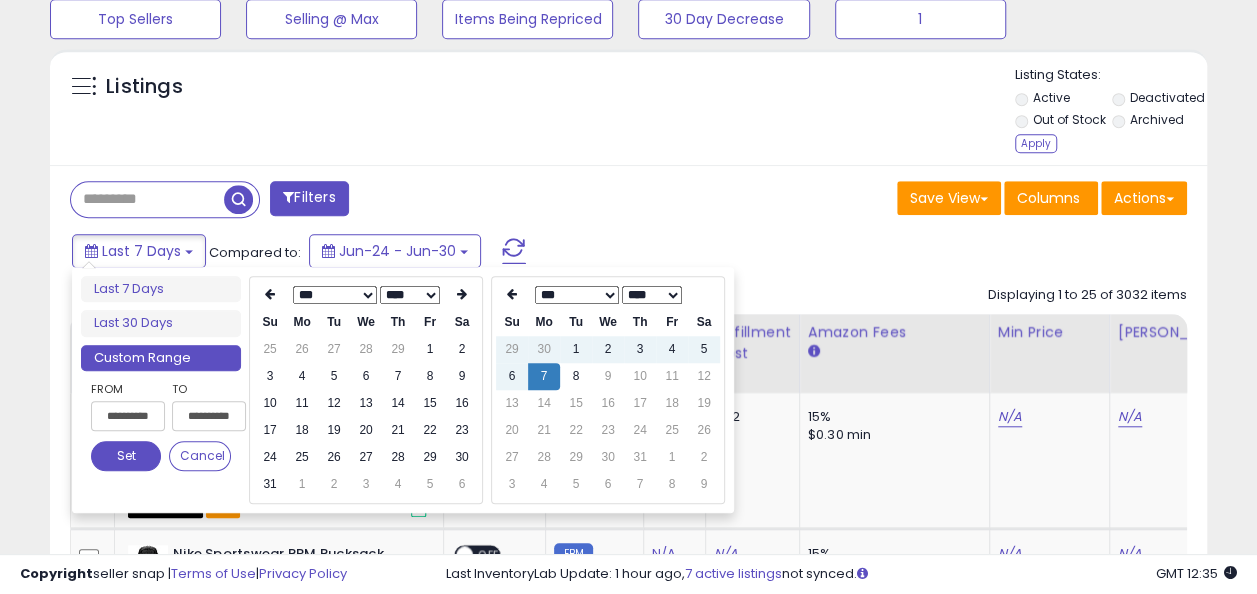 type on "**********" 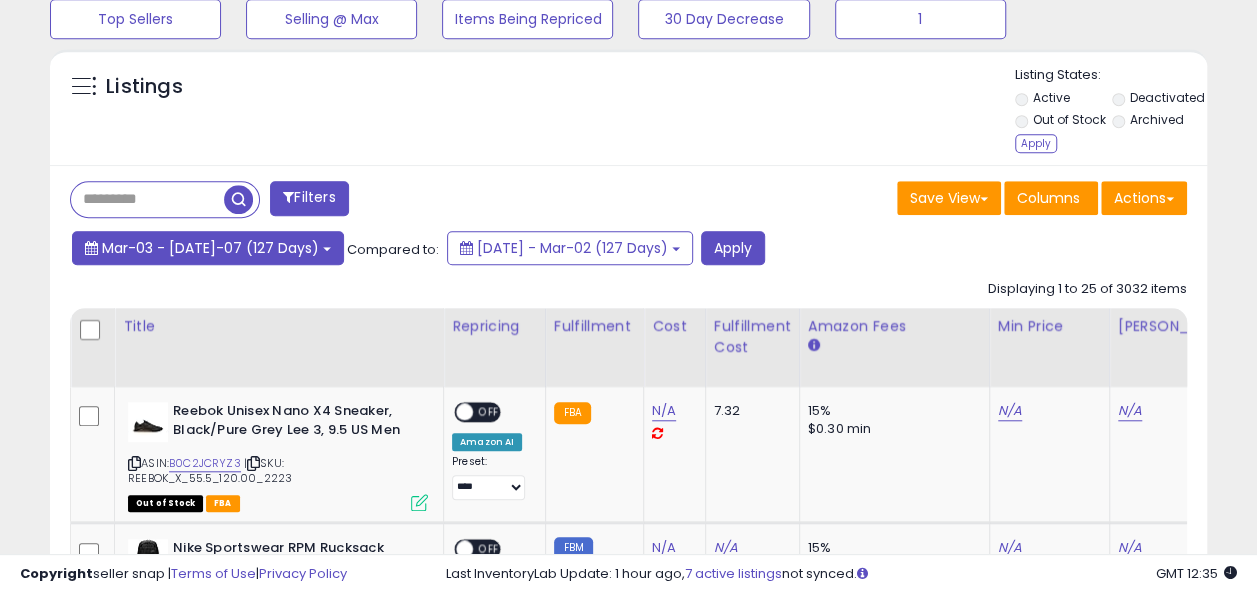 click on "Mar-03 - [DATE]-07 (127 Days)" at bounding box center [210, 248] 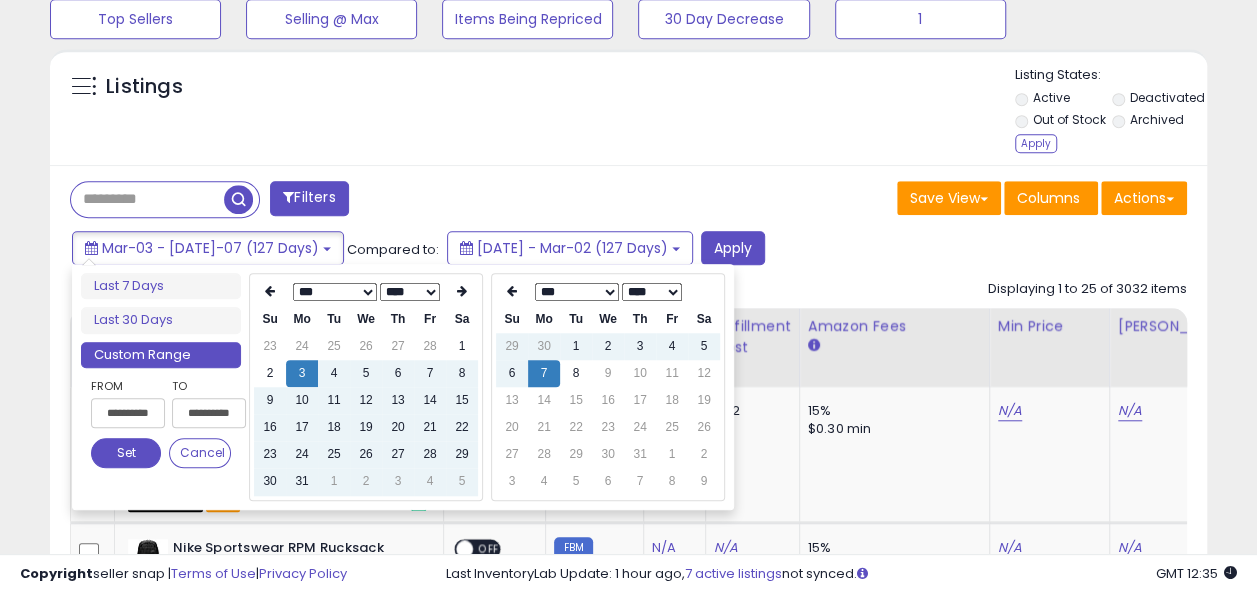 click on "**********" at bounding box center [128, 413] 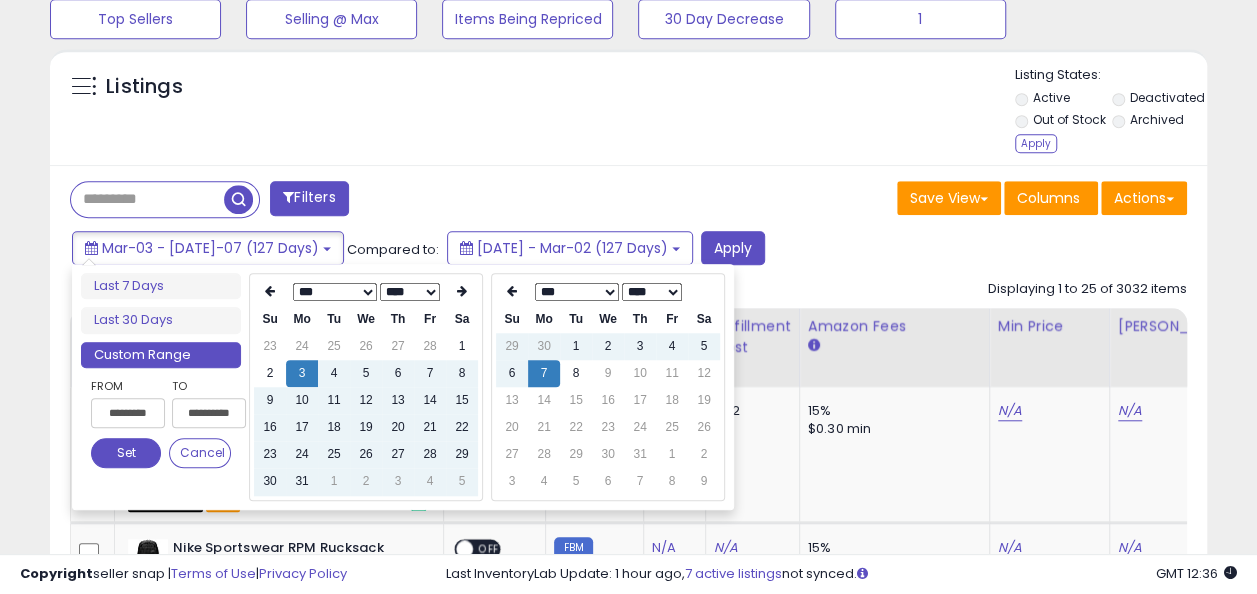 scroll, scrollTop: 0, scrollLeft: 0, axis: both 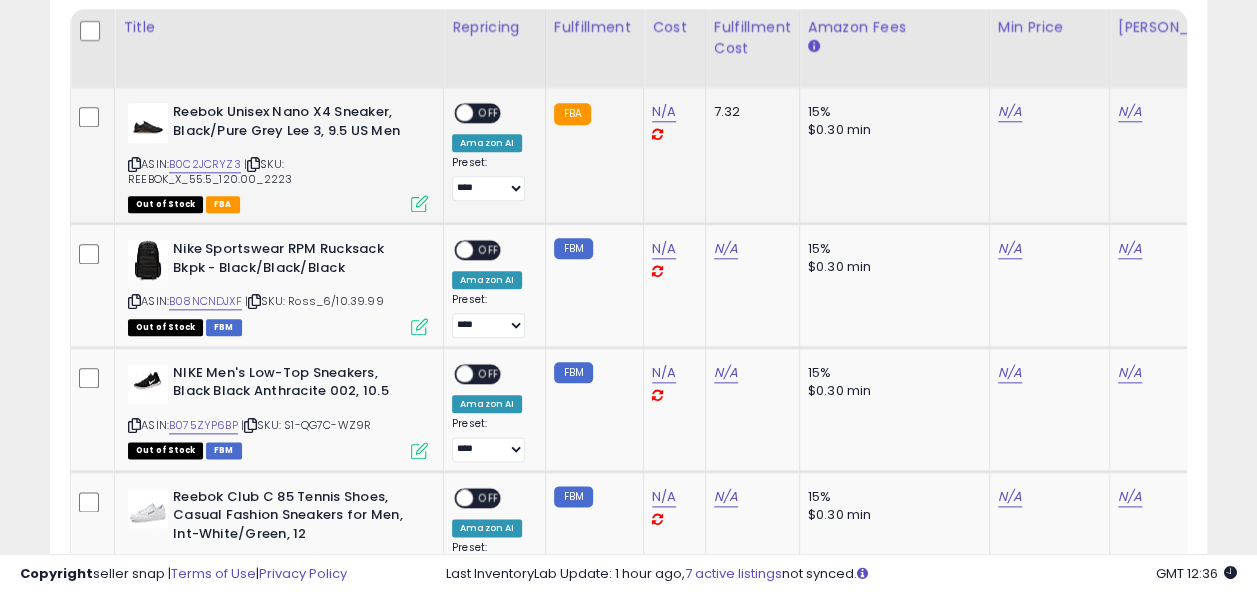 click on "$0.30 min" at bounding box center [891, 130] 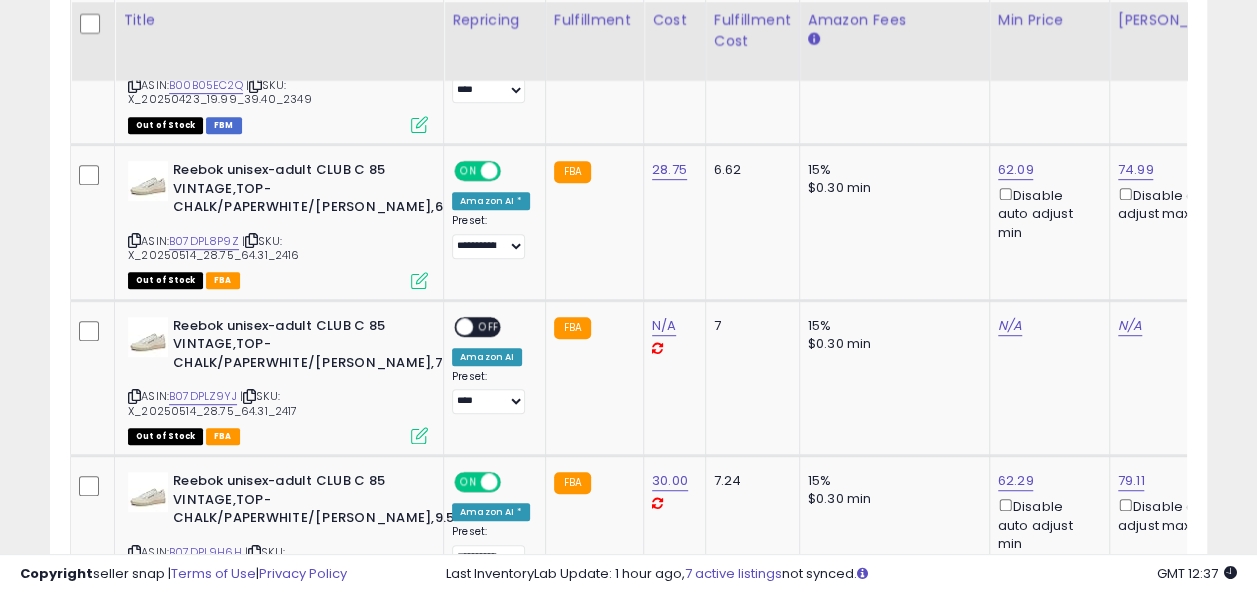 scroll, scrollTop: 4308, scrollLeft: 0, axis: vertical 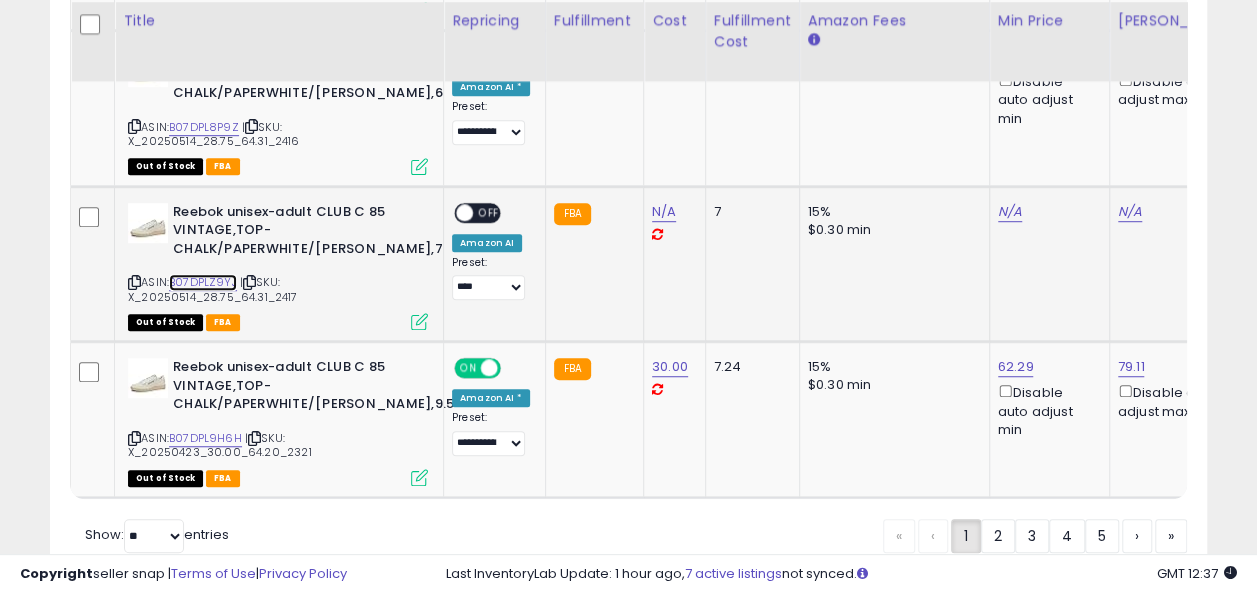 click on "B07DPLZ9YJ" at bounding box center (203, 282) 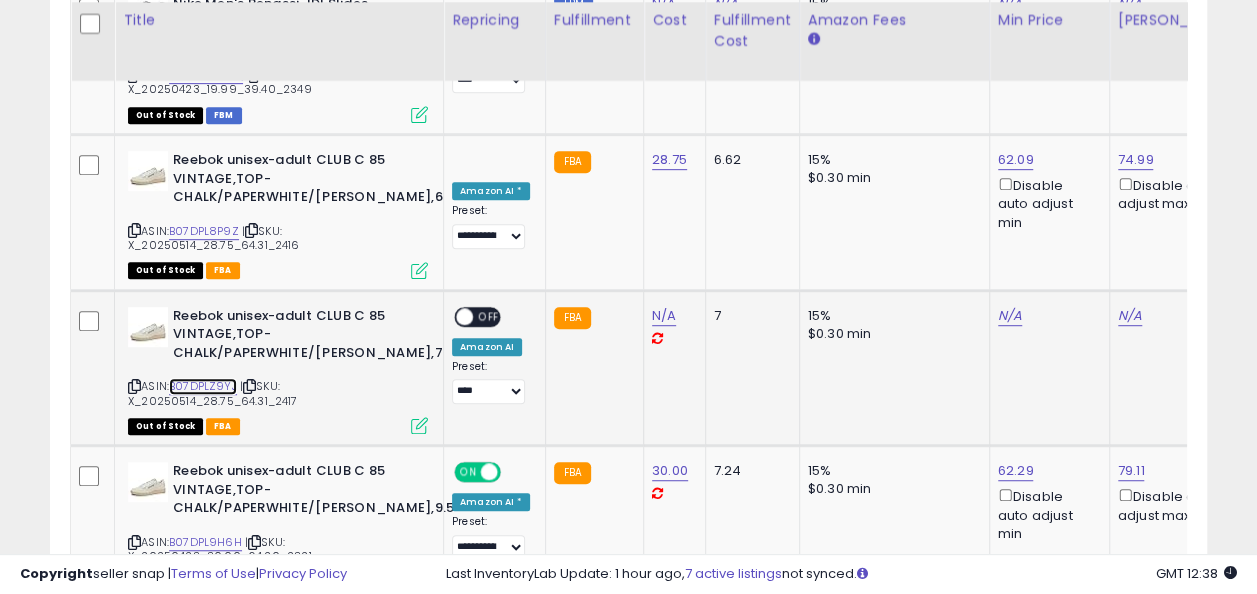 scroll, scrollTop: 4198, scrollLeft: 0, axis: vertical 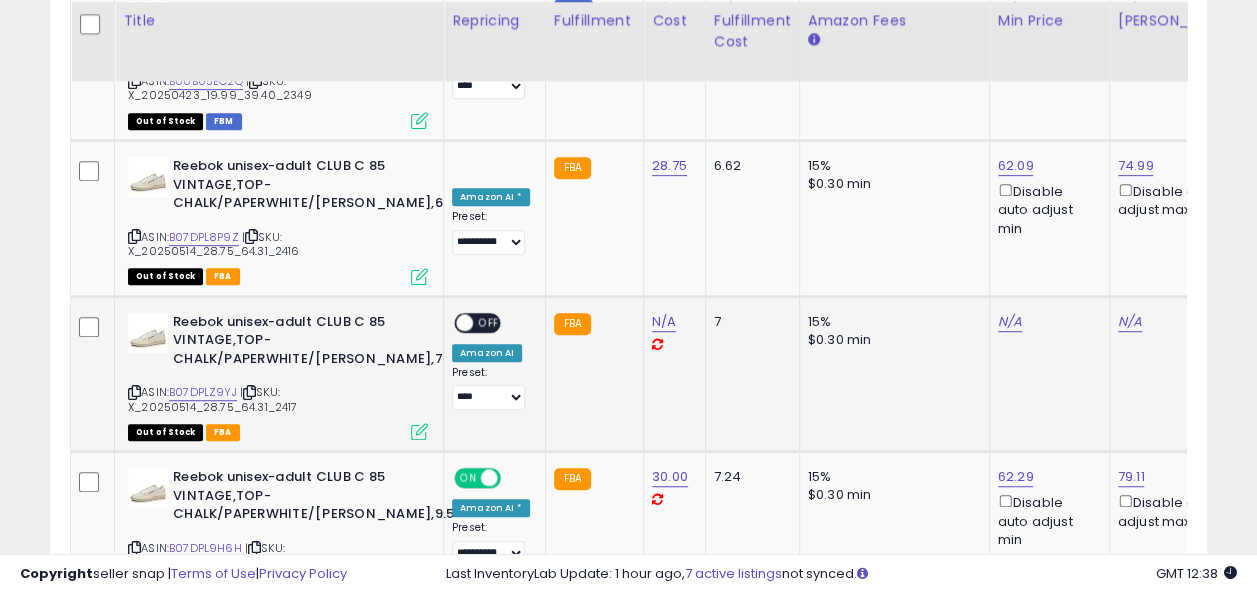 click on "N/A" 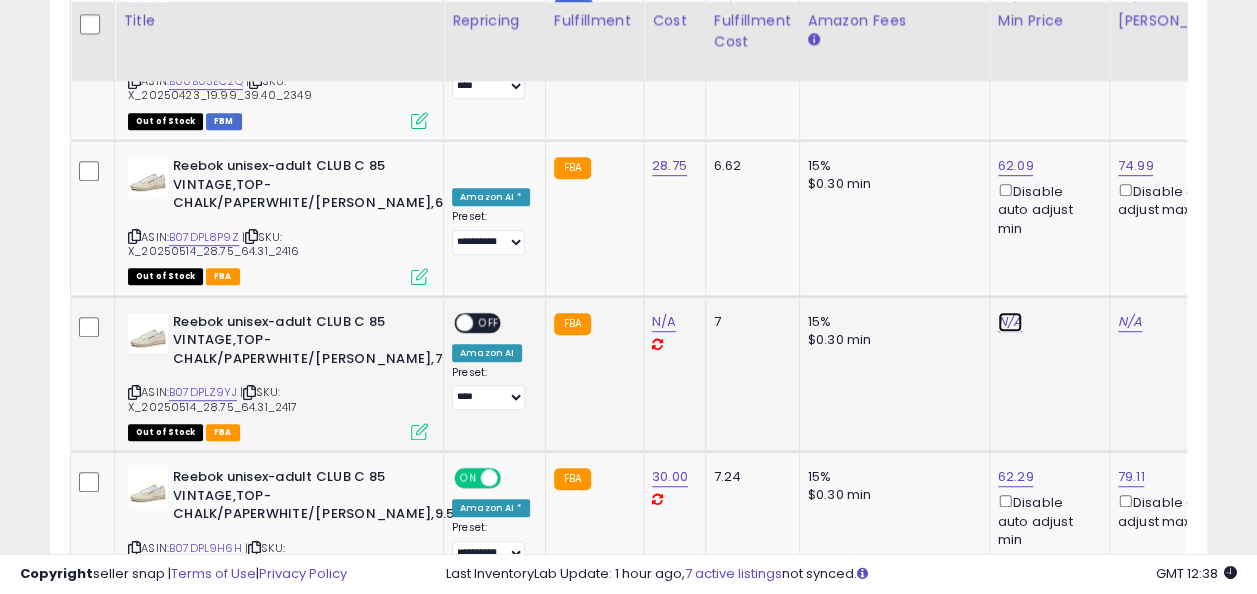 click on "N/A" at bounding box center [1010, -3106] 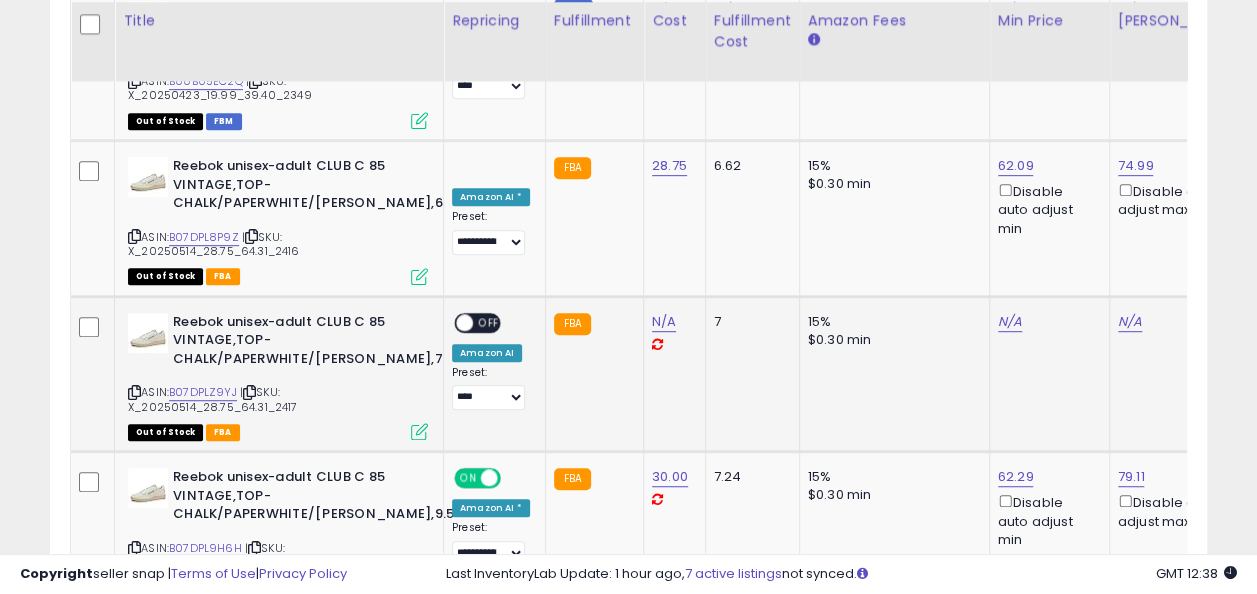 scroll, scrollTop: 0, scrollLeft: 12, axis: horizontal 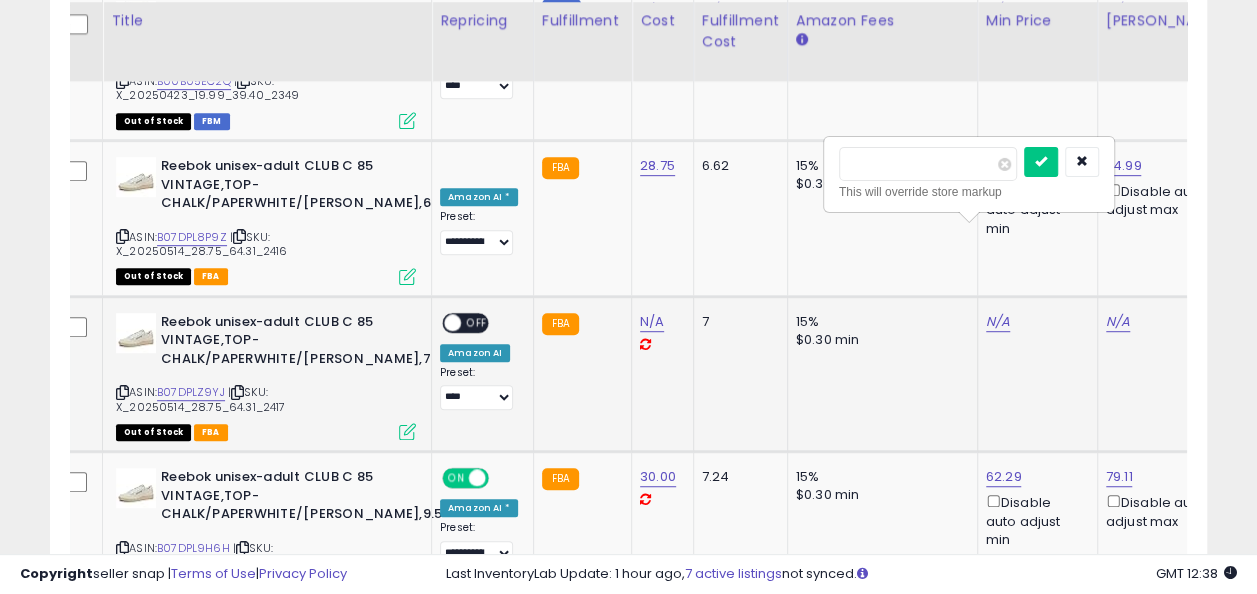 type on "*" 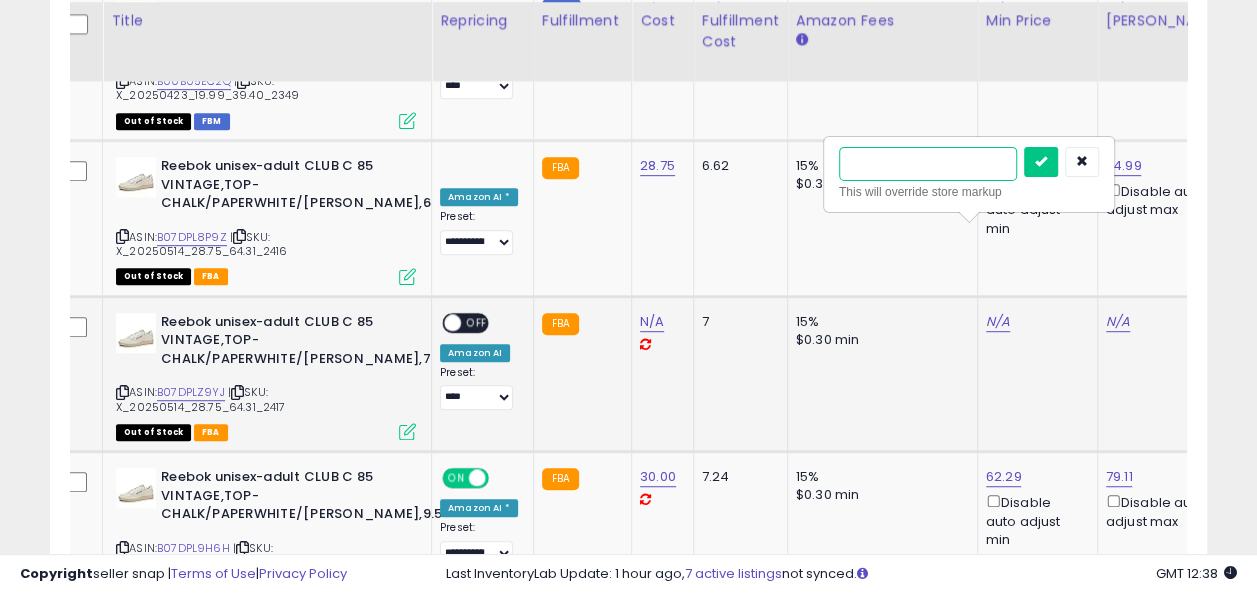 click at bounding box center [928, 164] 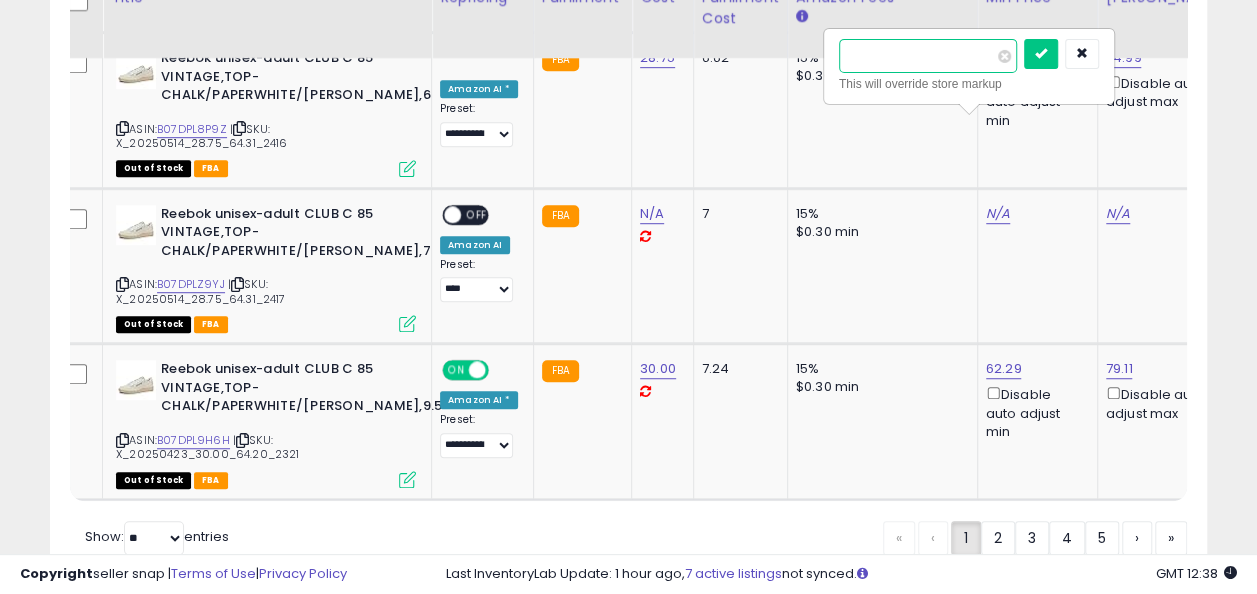 scroll, scrollTop: 4308, scrollLeft: 0, axis: vertical 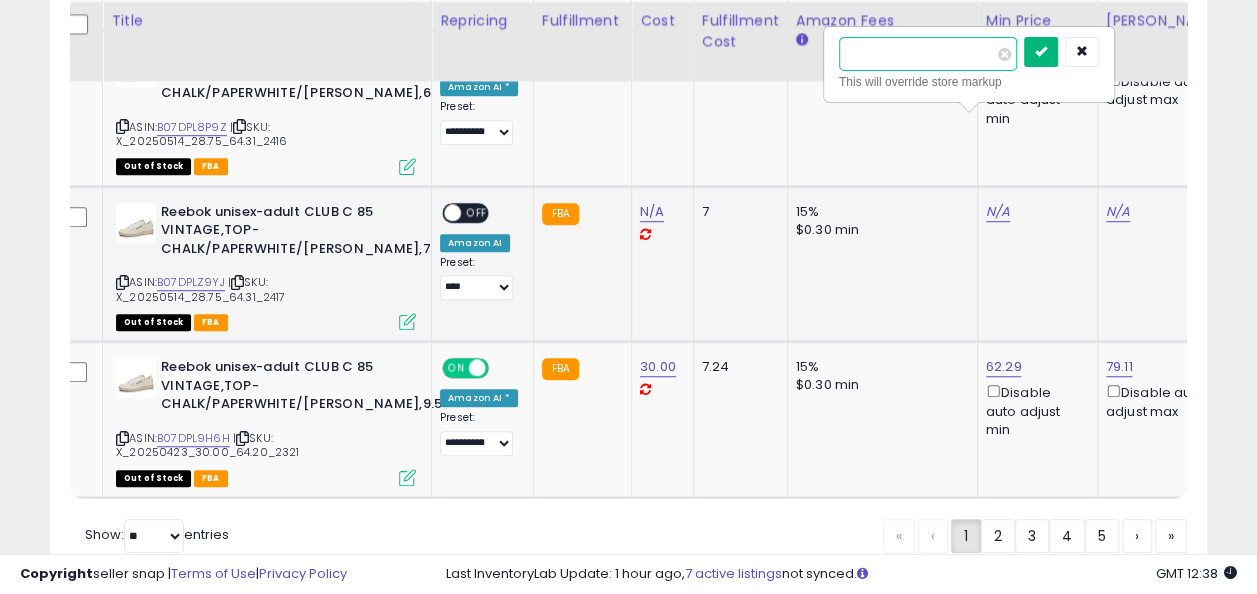 type on "**" 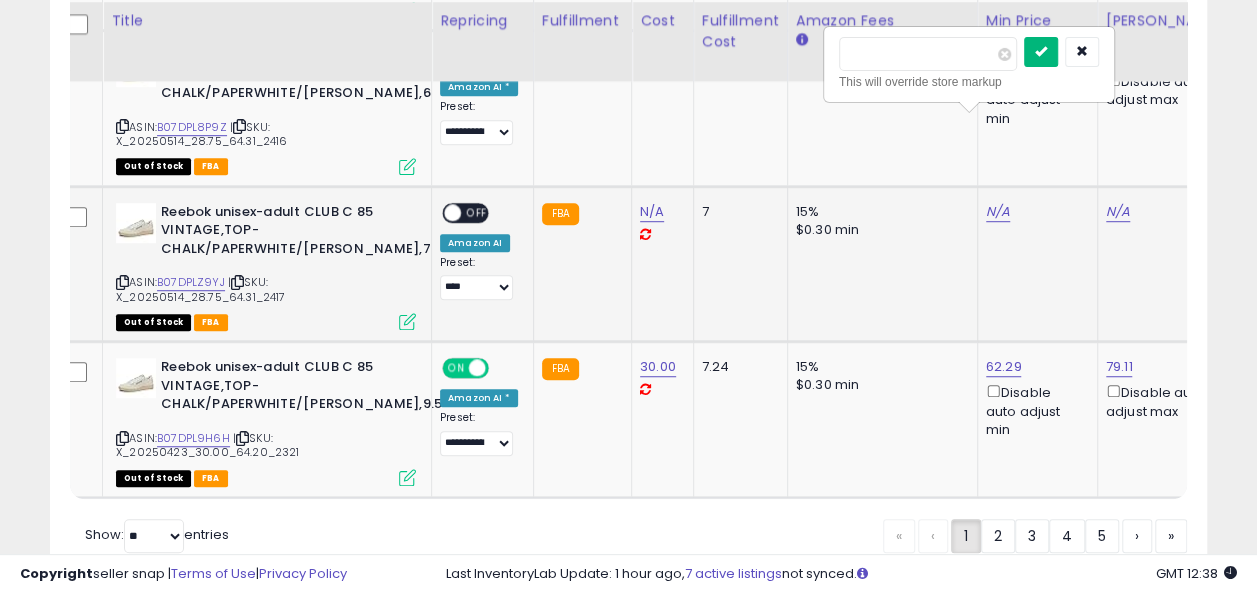 click at bounding box center (1041, 51) 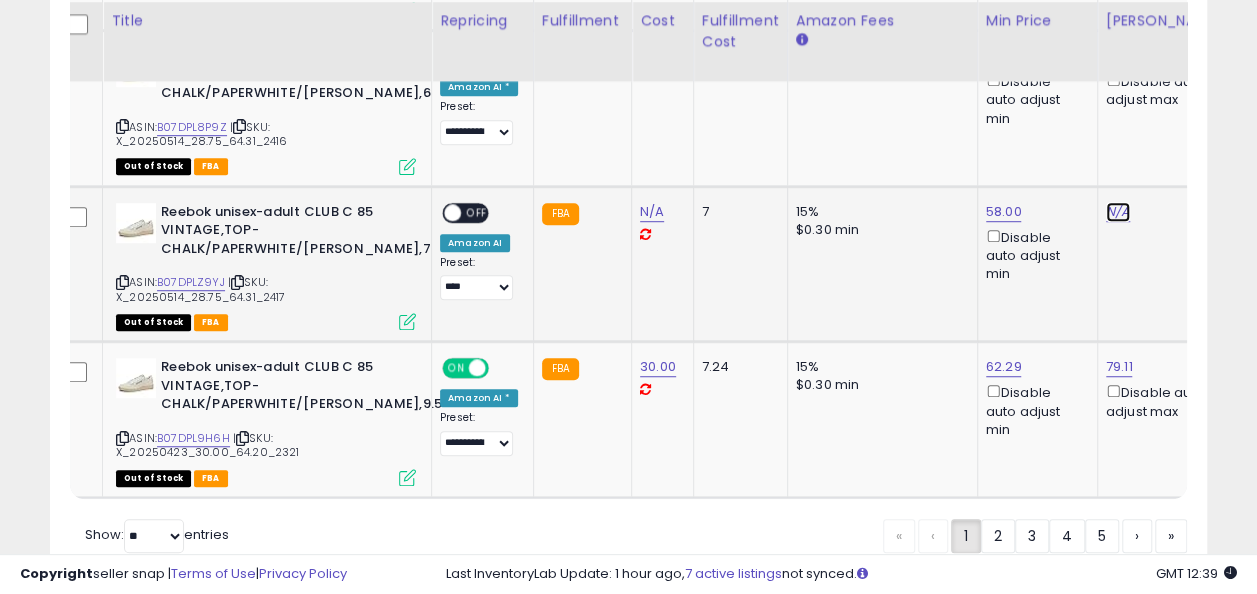 click on "N/A" at bounding box center (1118, -3216) 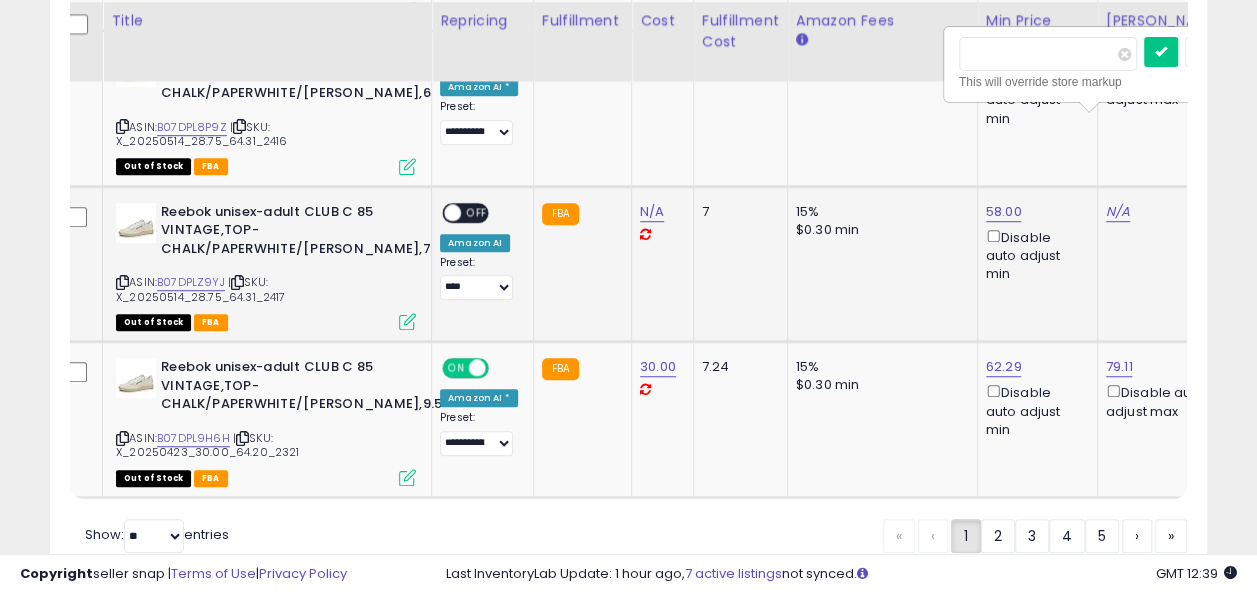 scroll, scrollTop: 0, scrollLeft: 132, axis: horizontal 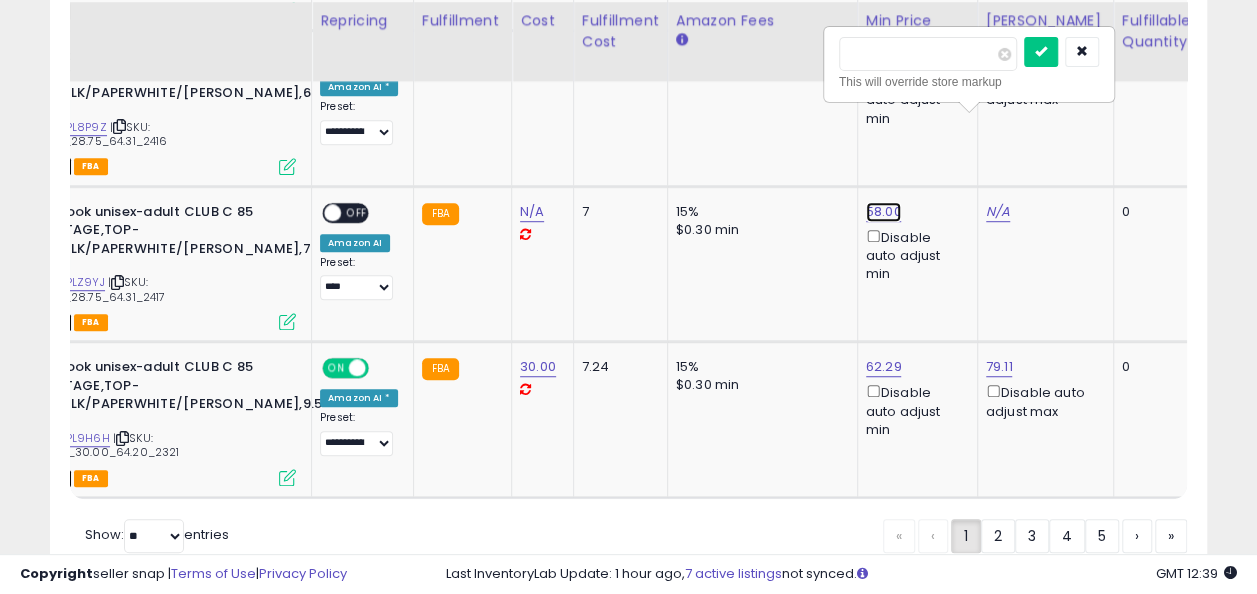 click on "58.00" at bounding box center [878, -3216] 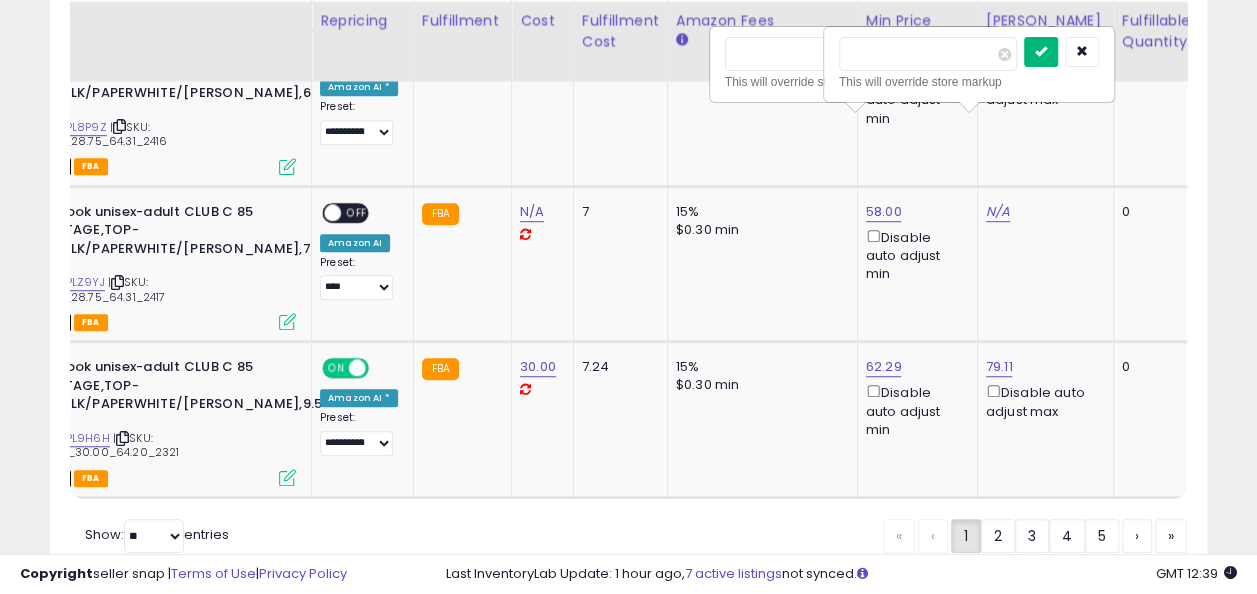 type on "*****" 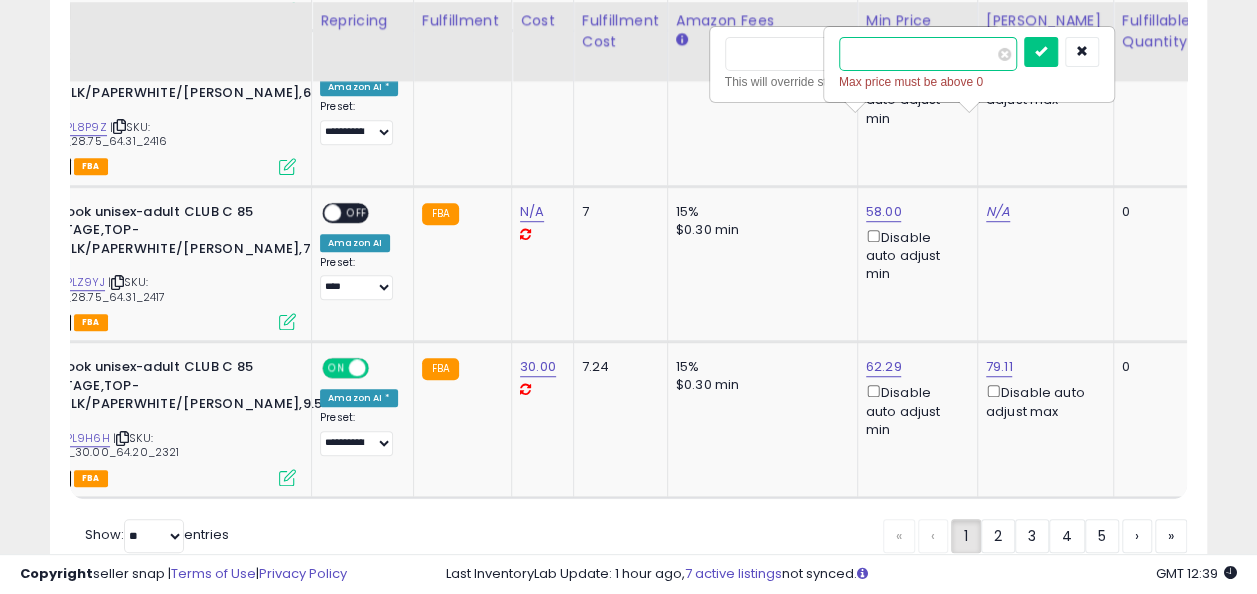 type on "**" 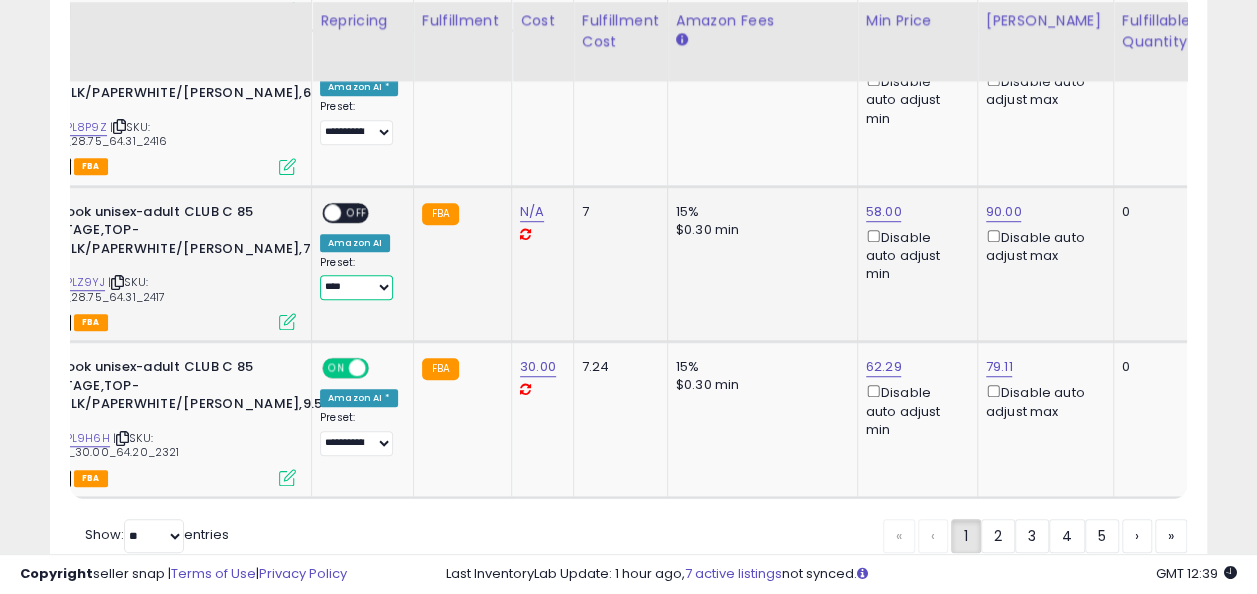 click on "**********" at bounding box center (356, 287) 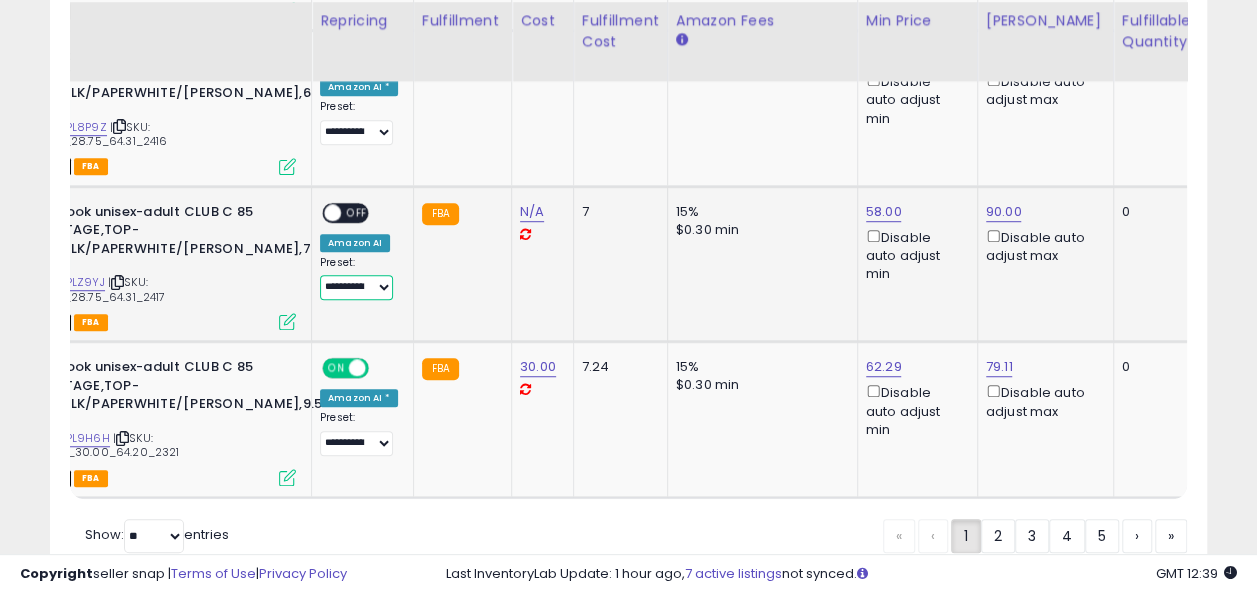 click on "**********" at bounding box center [356, 287] 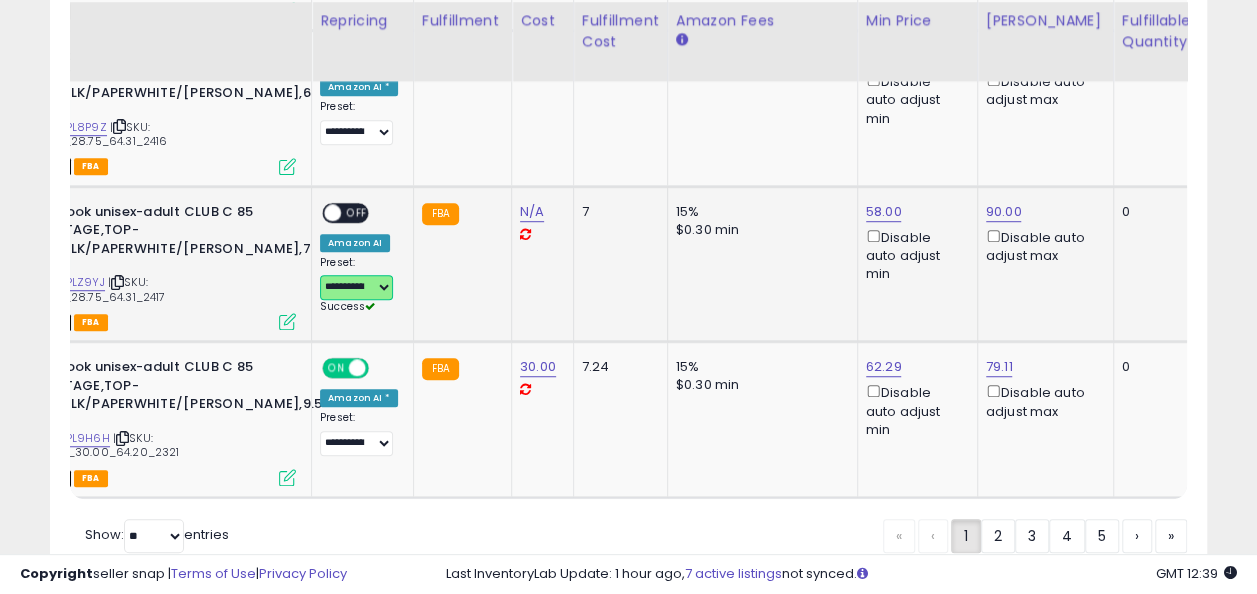 click at bounding box center (332, 212) 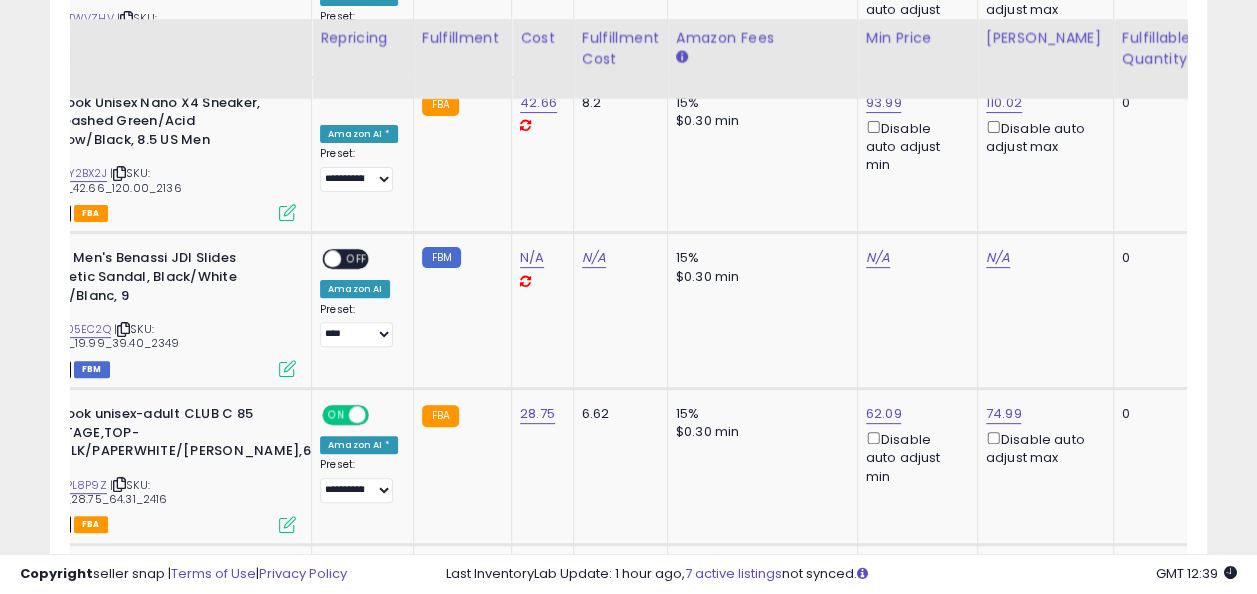 scroll, scrollTop: 3940, scrollLeft: 0, axis: vertical 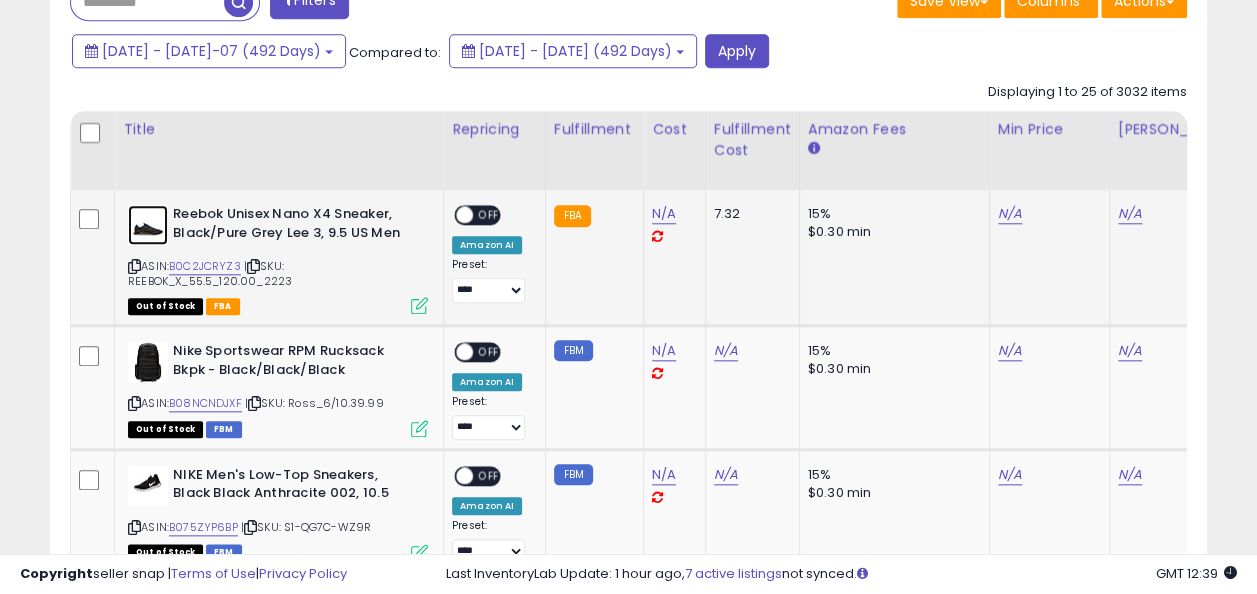 click at bounding box center [148, 225] 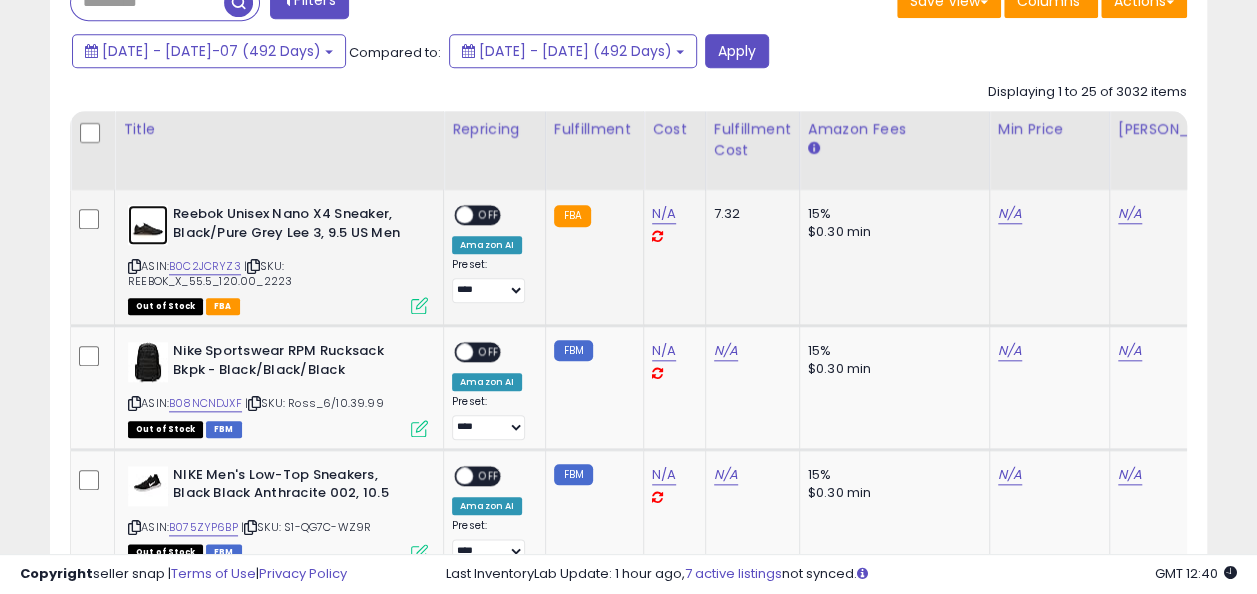 scroll, scrollTop: 0, scrollLeft: 237, axis: horizontal 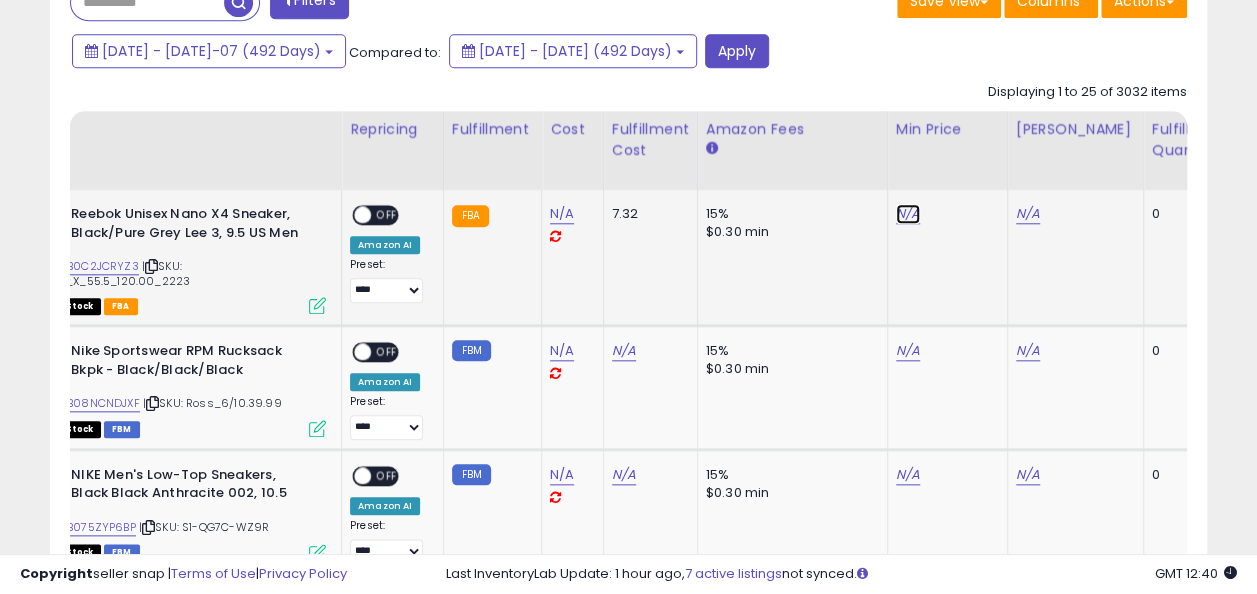click on "N/A" at bounding box center [908, 214] 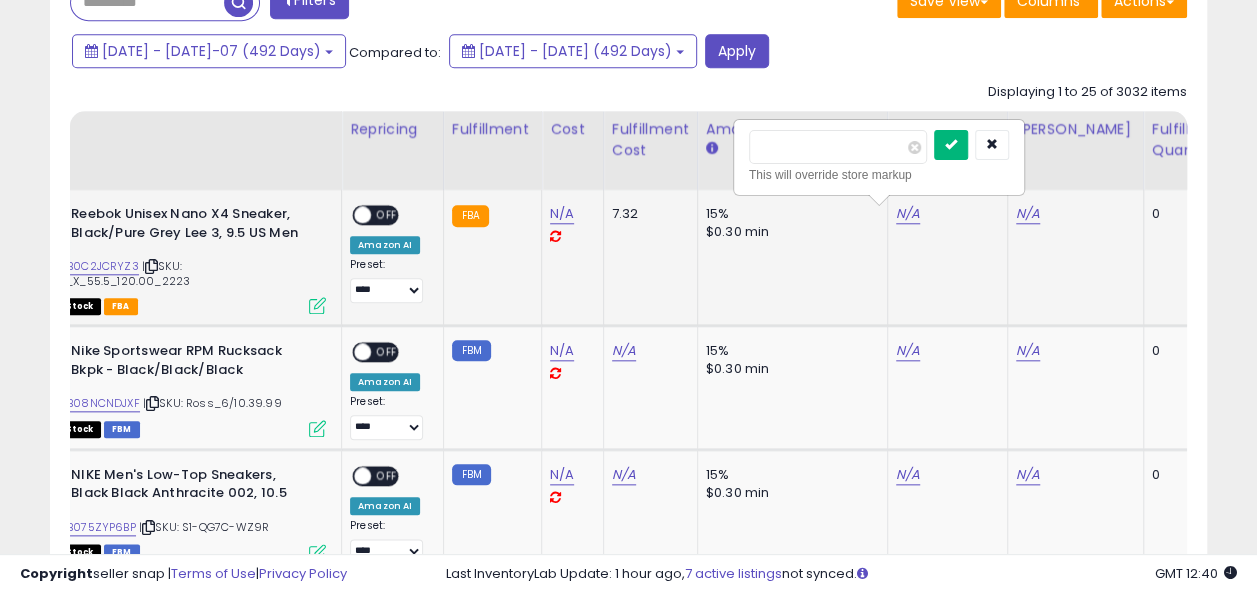 type on "*****" 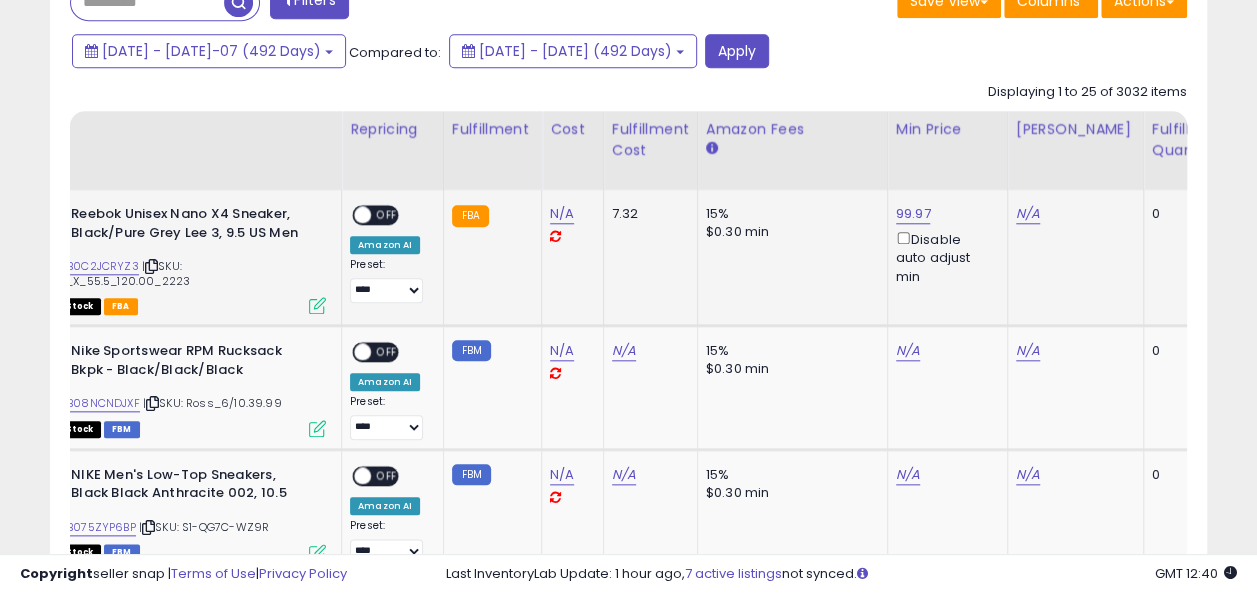 click on "N/A" at bounding box center (1072, 214) 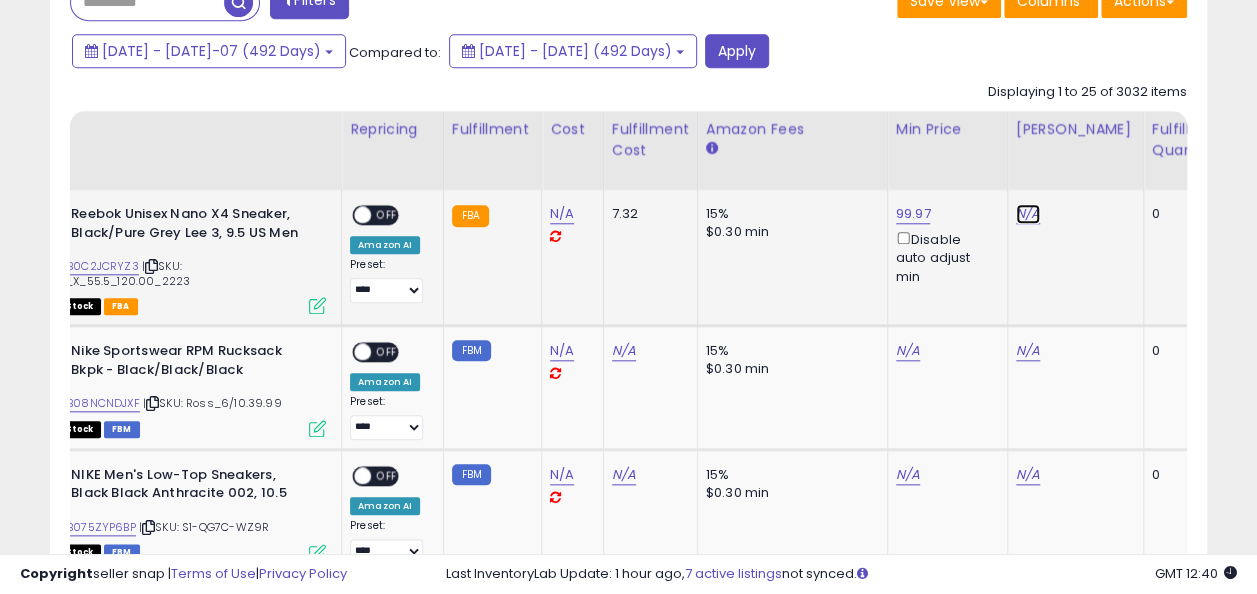 click on "N/A" at bounding box center (1028, 214) 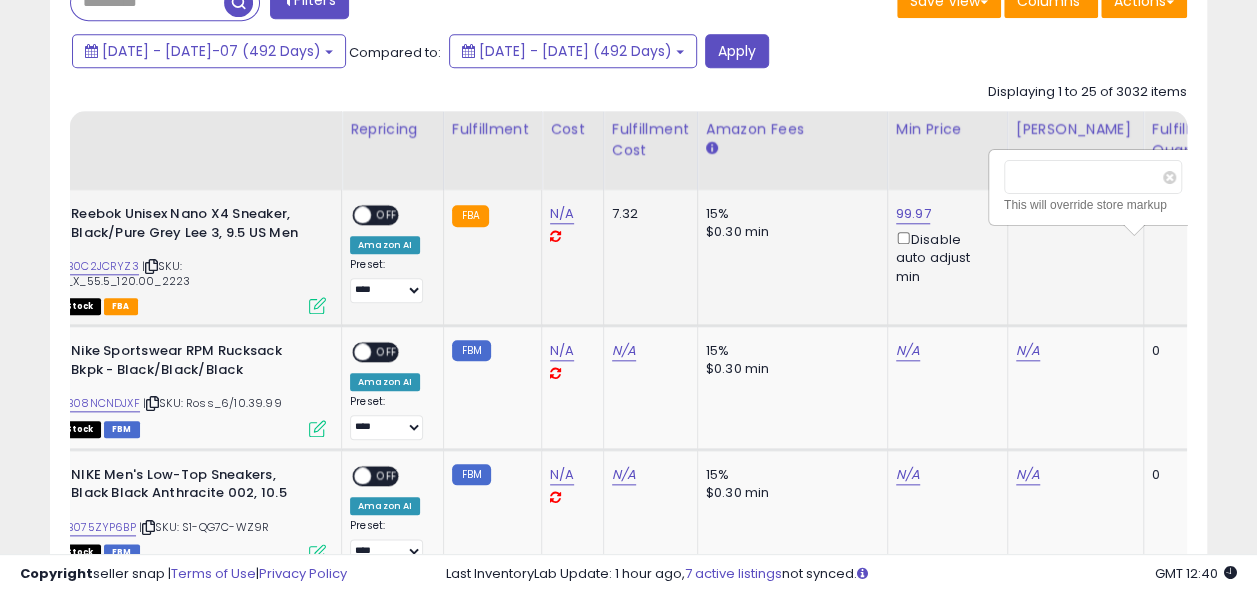 scroll, scrollTop: 0, scrollLeft: 132, axis: horizontal 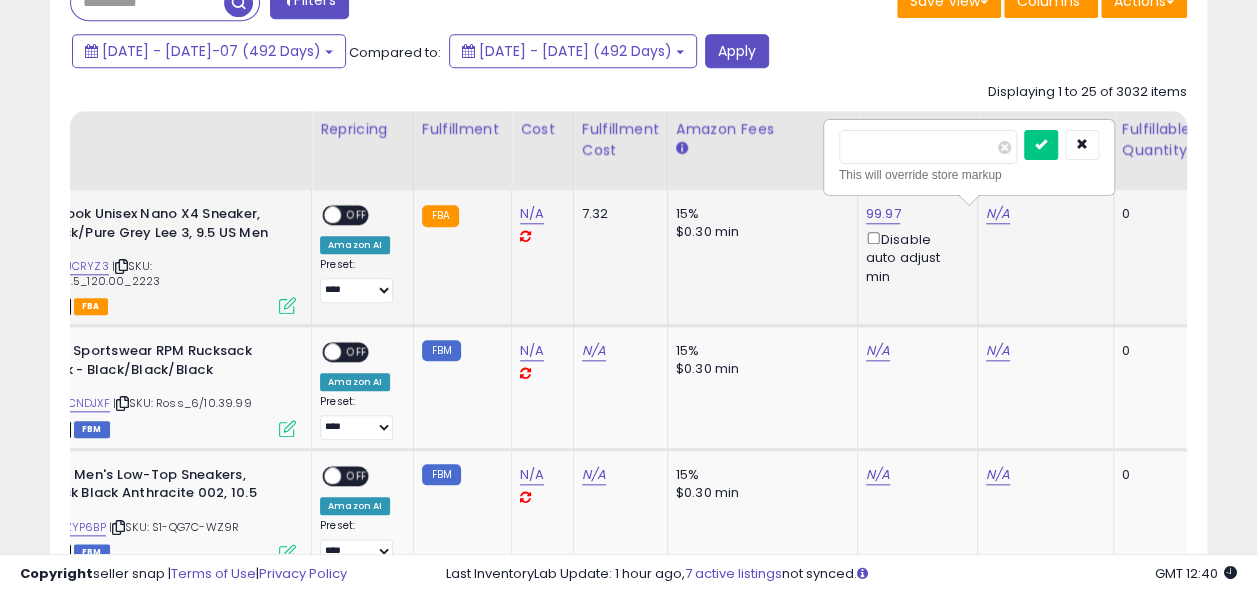 type on "***" 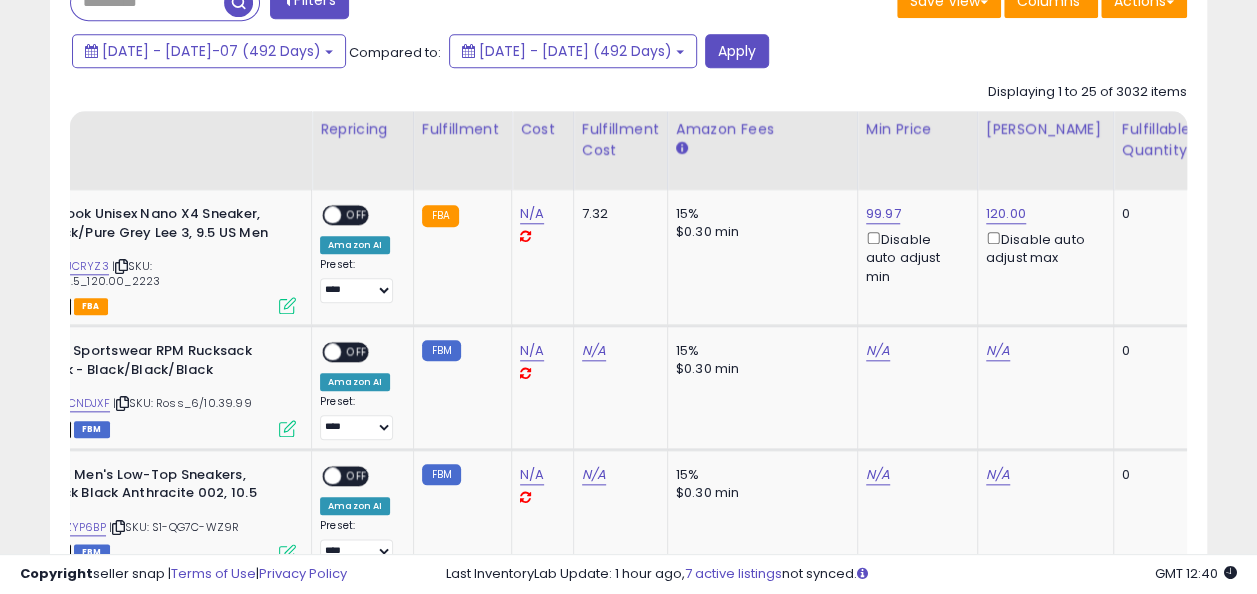 scroll, scrollTop: 0, scrollLeft: 0, axis: both 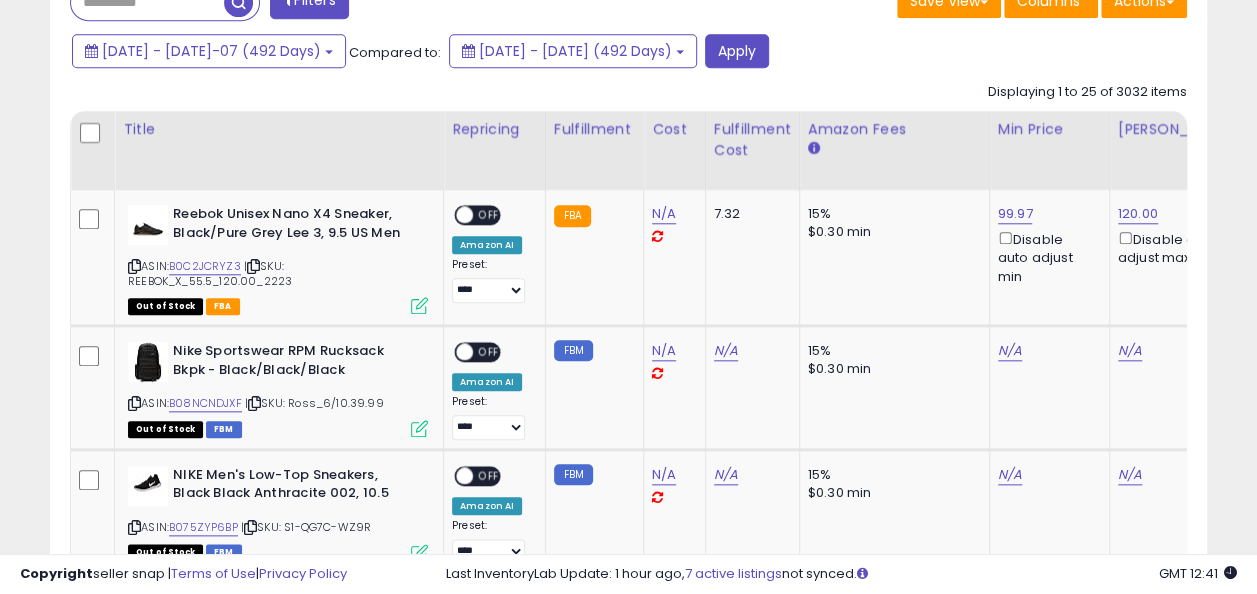 click on "OFF" at bounding box center (489, 215) 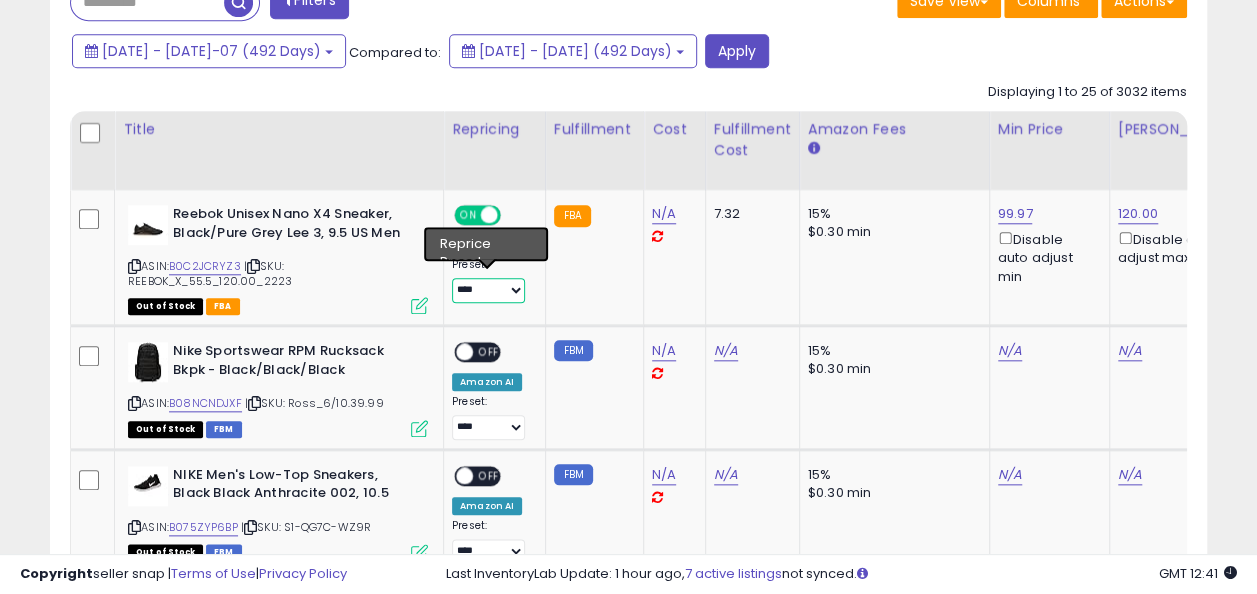 click on "**********" at bounding box center (488, 290) 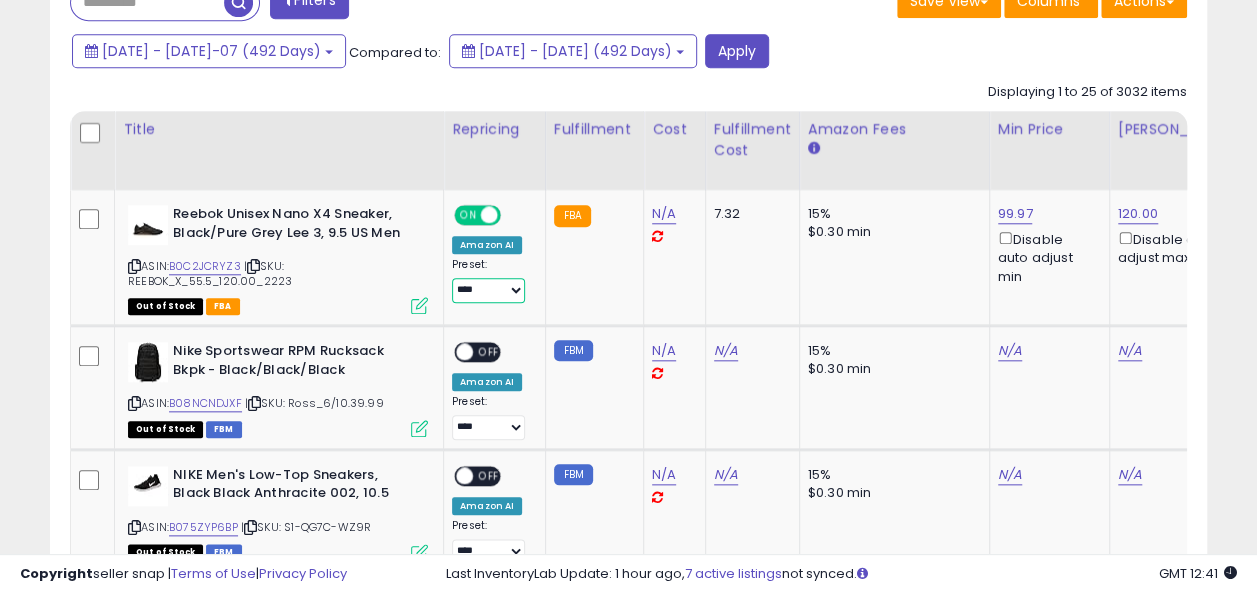 select on "**********" 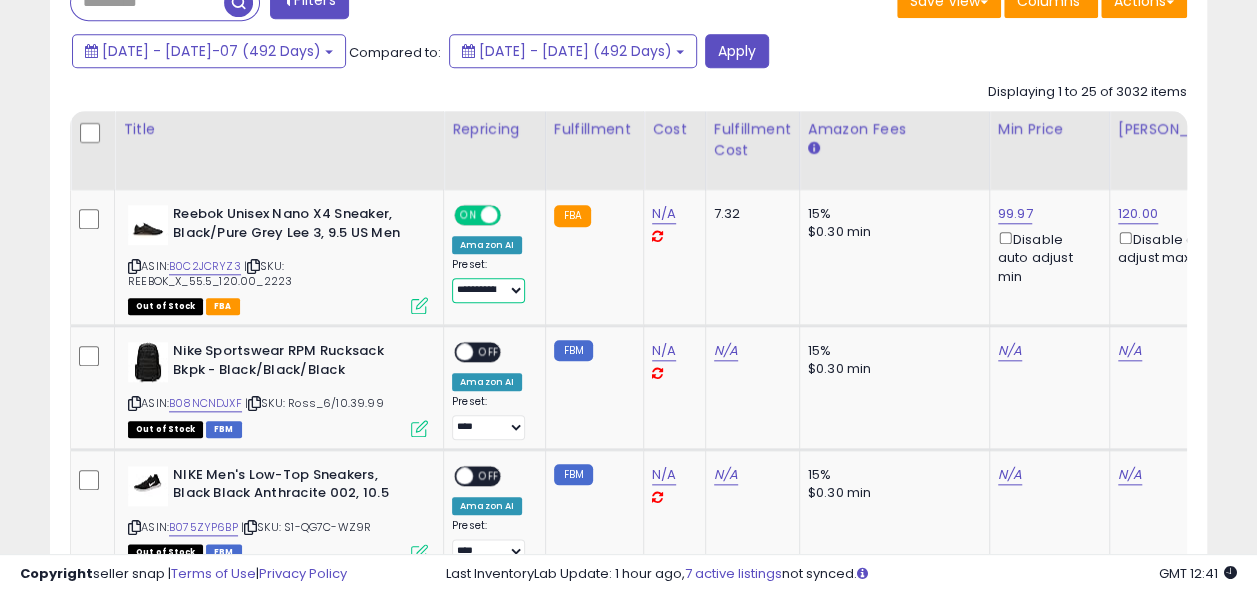 click on "**********" at bounding box center (488, 290) 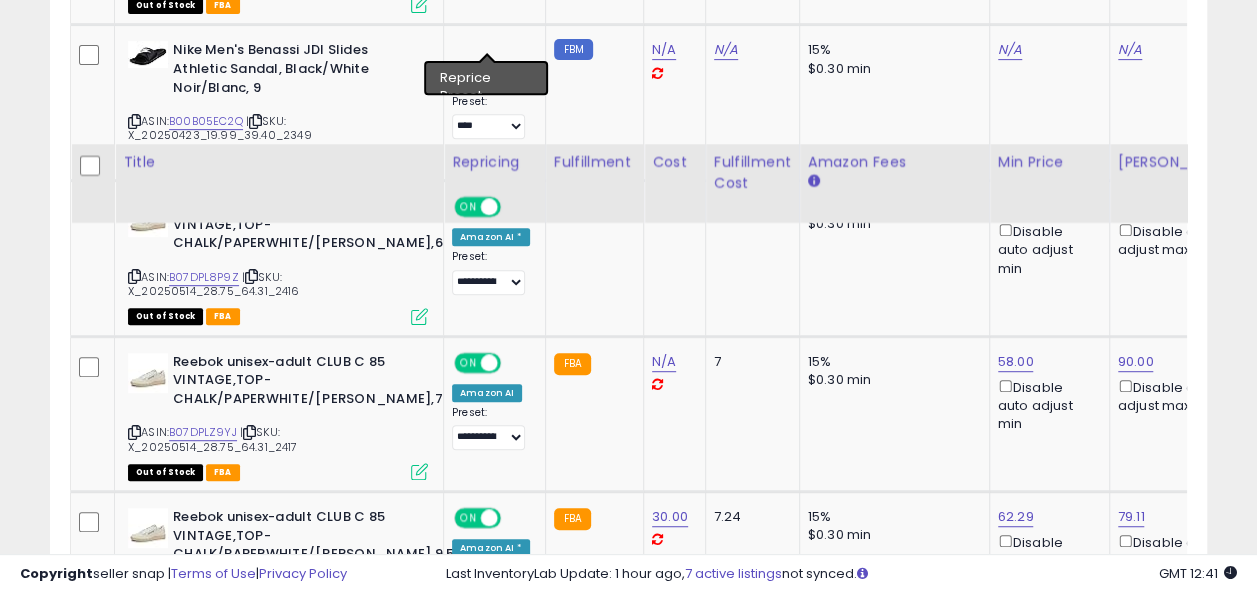 scroll, scrollTop: 4308, scrollLeft: 0, axis: vertical 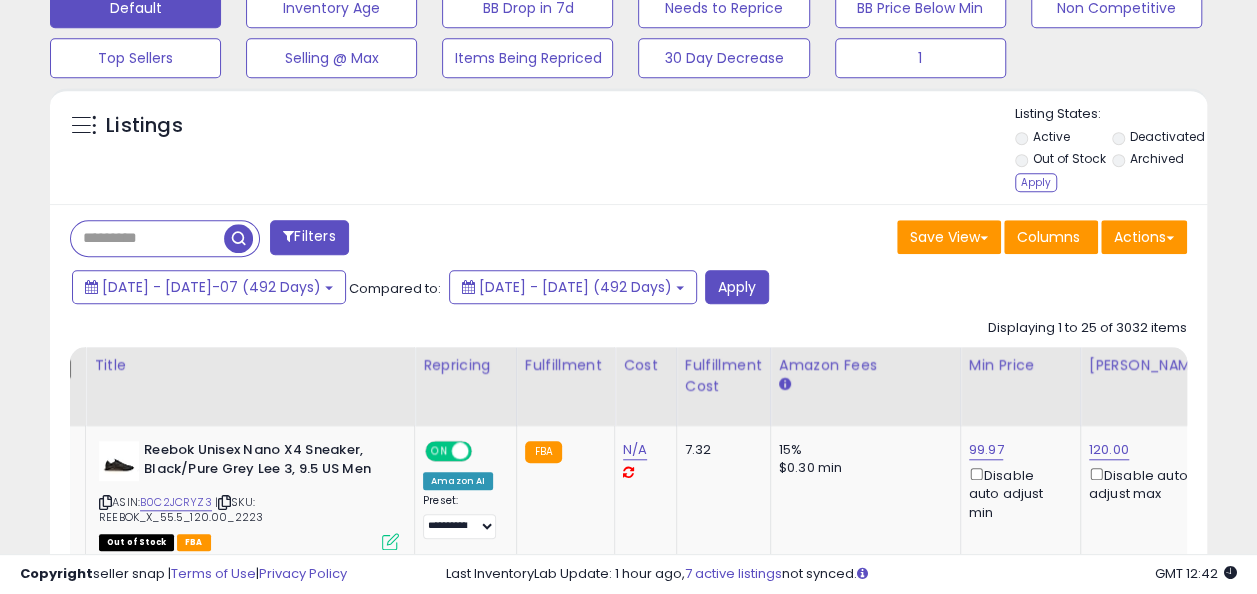 click at bounding box center (147, 238) 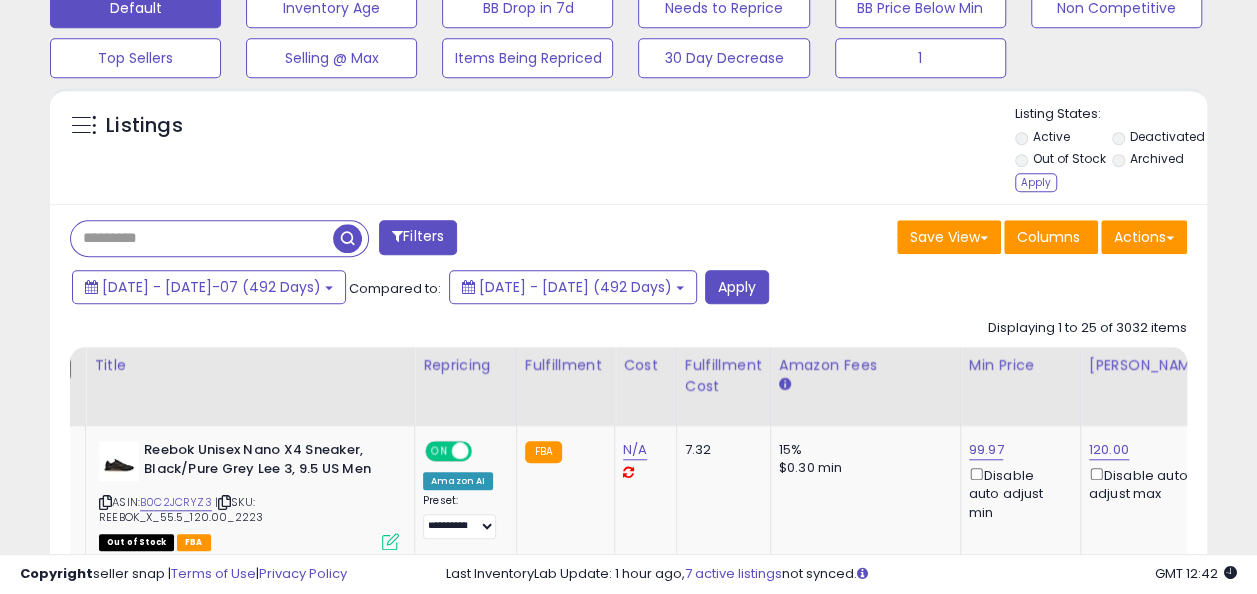 paste on "**********" 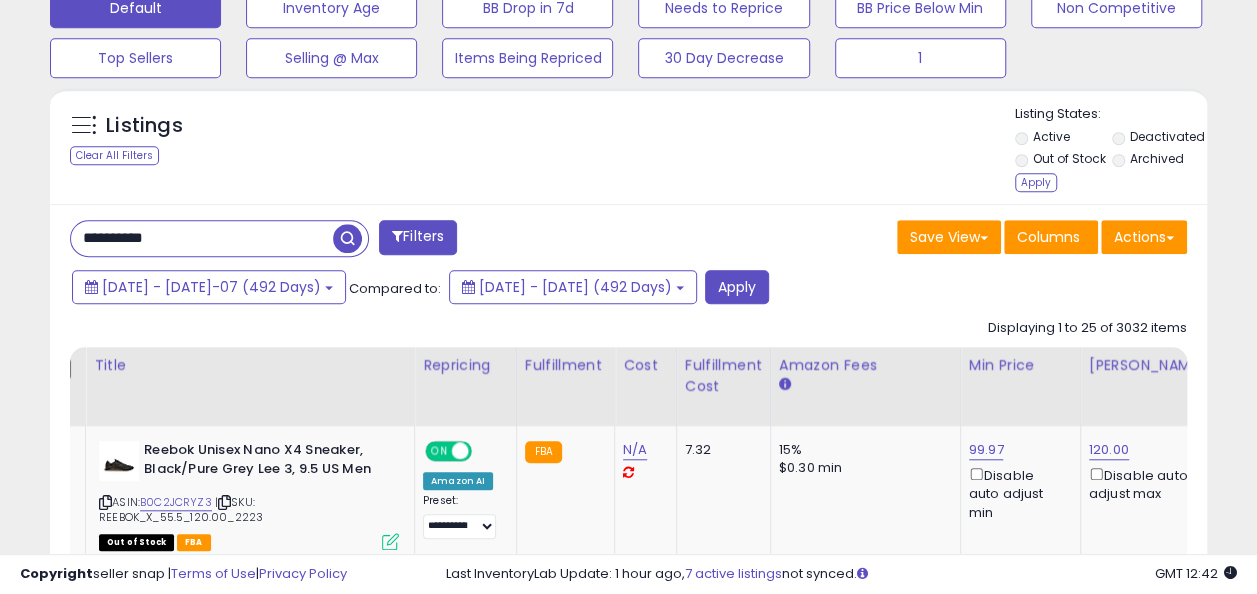 type on "**********" 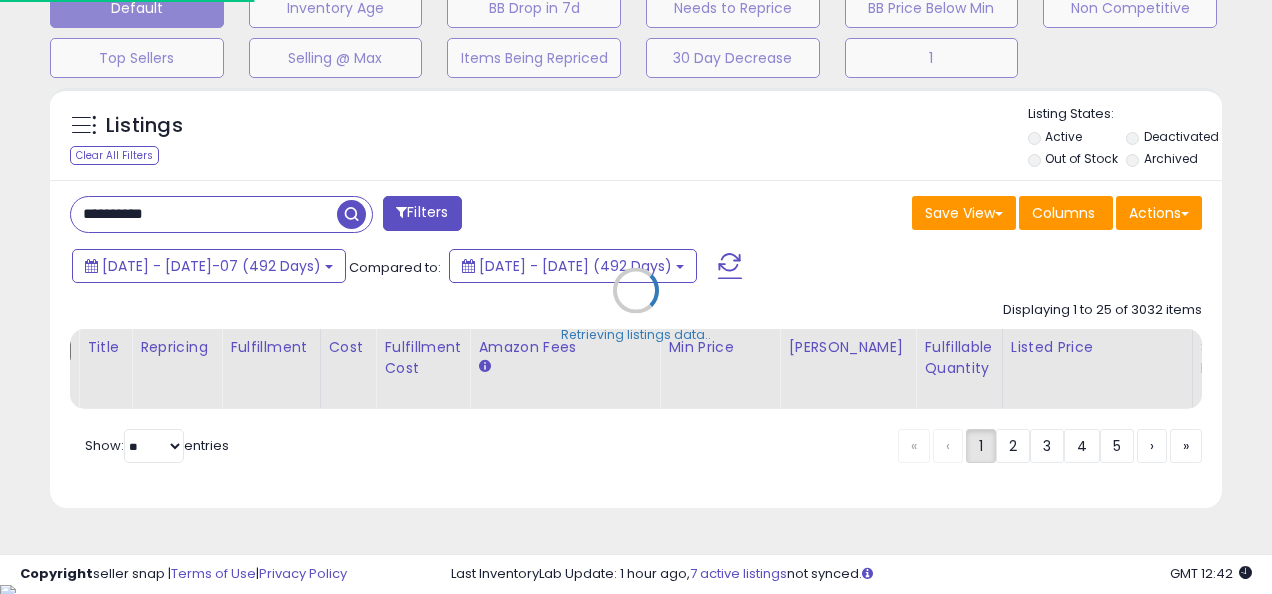 scroll, scrollTop: 999590, scrollLeft: 999322, axis: both 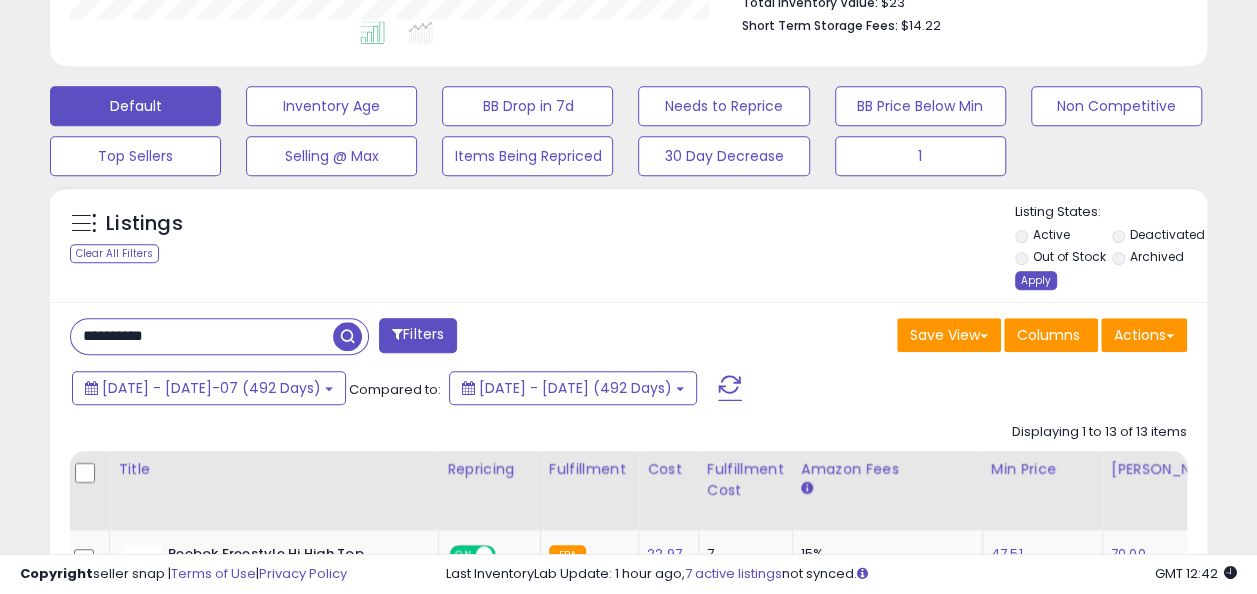 click on "Apply" at bounding box center [1036, 280] 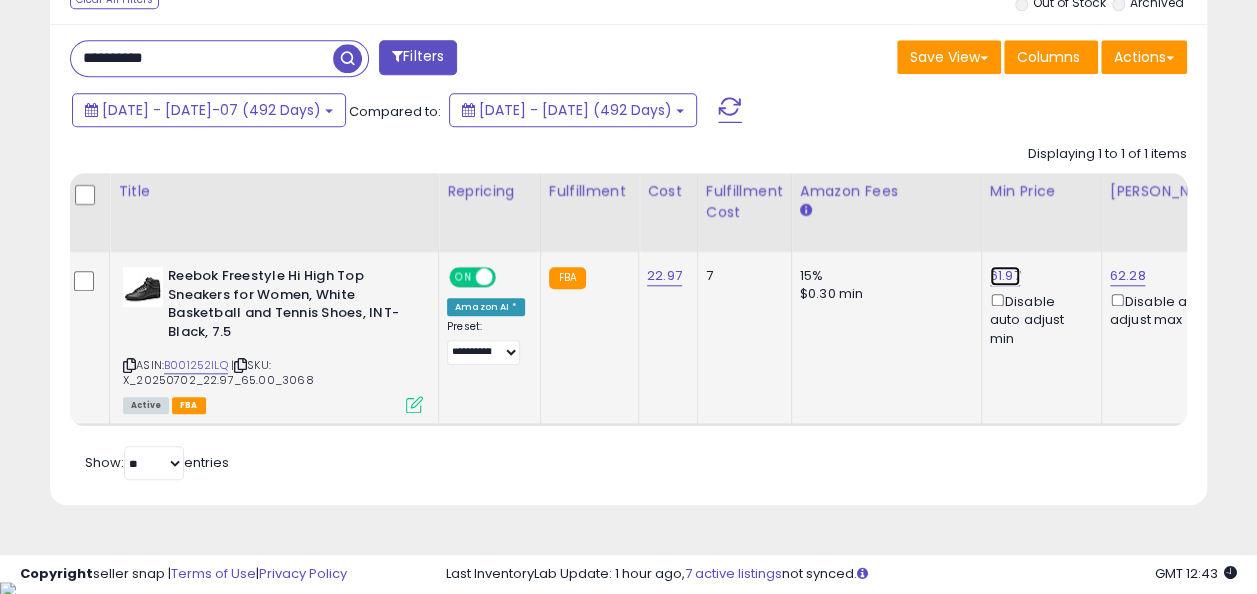 click on "61.97" at bounding box center (1005, 276) 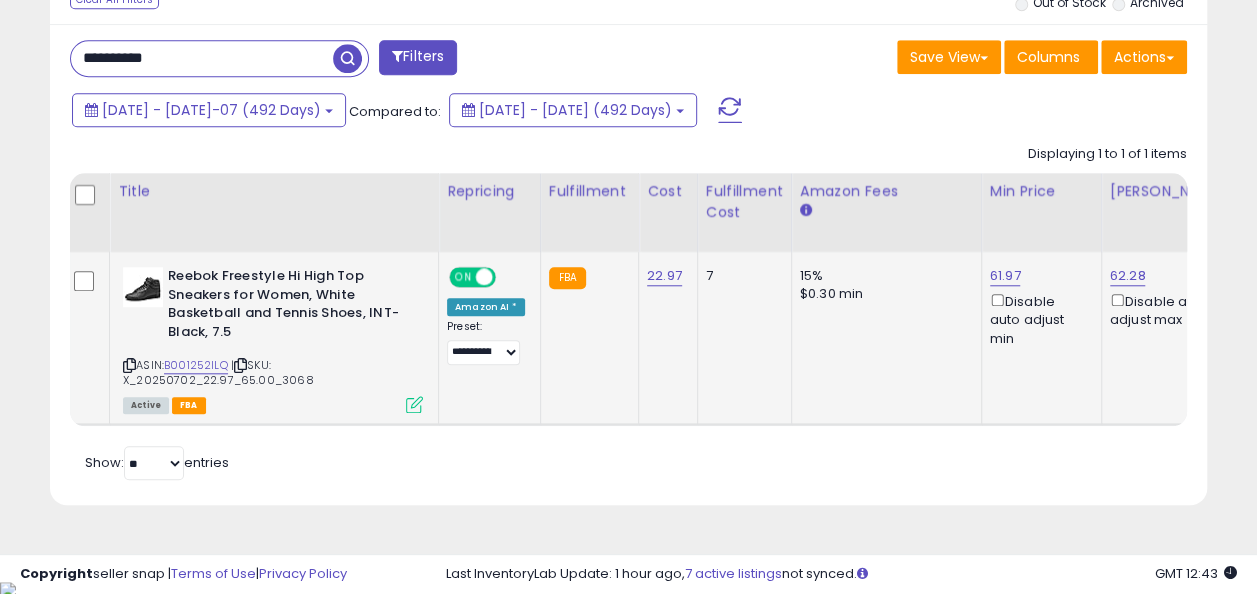 scroll, scrollTop: 0, scrollLeft: 14, axis: horizontal 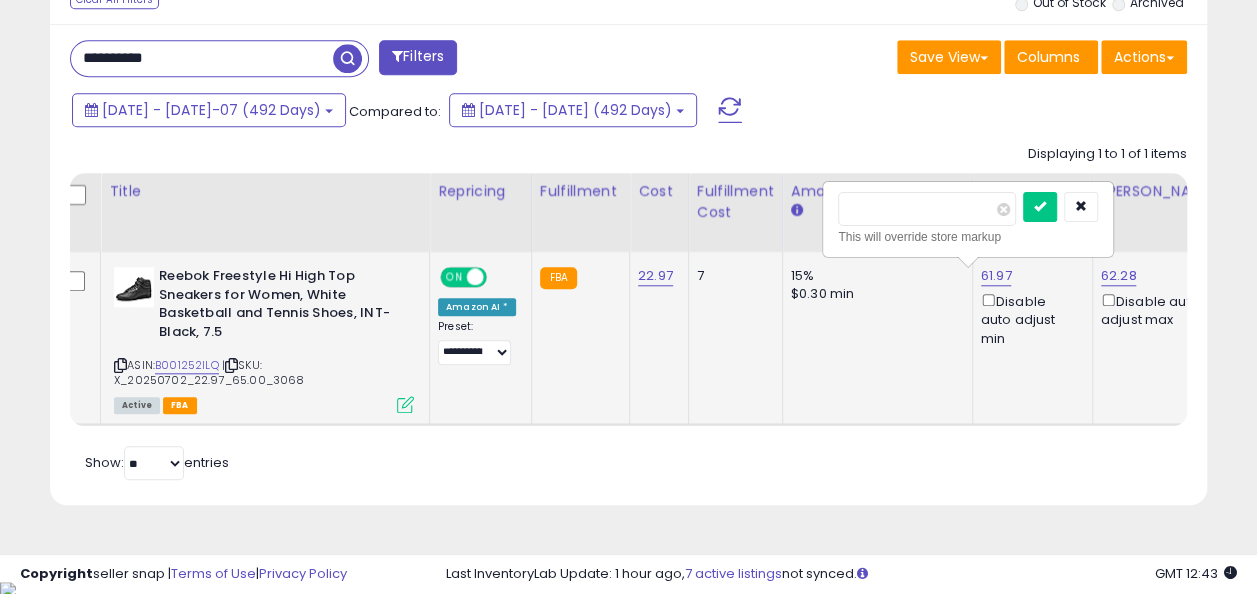 type on "*" 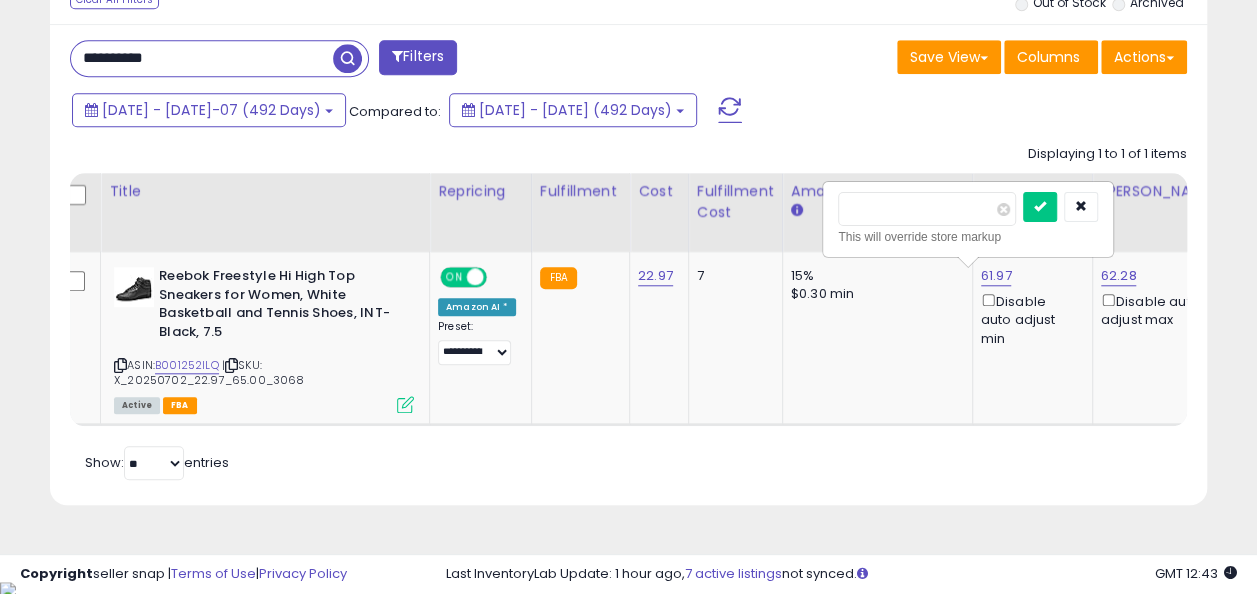type on "*****" 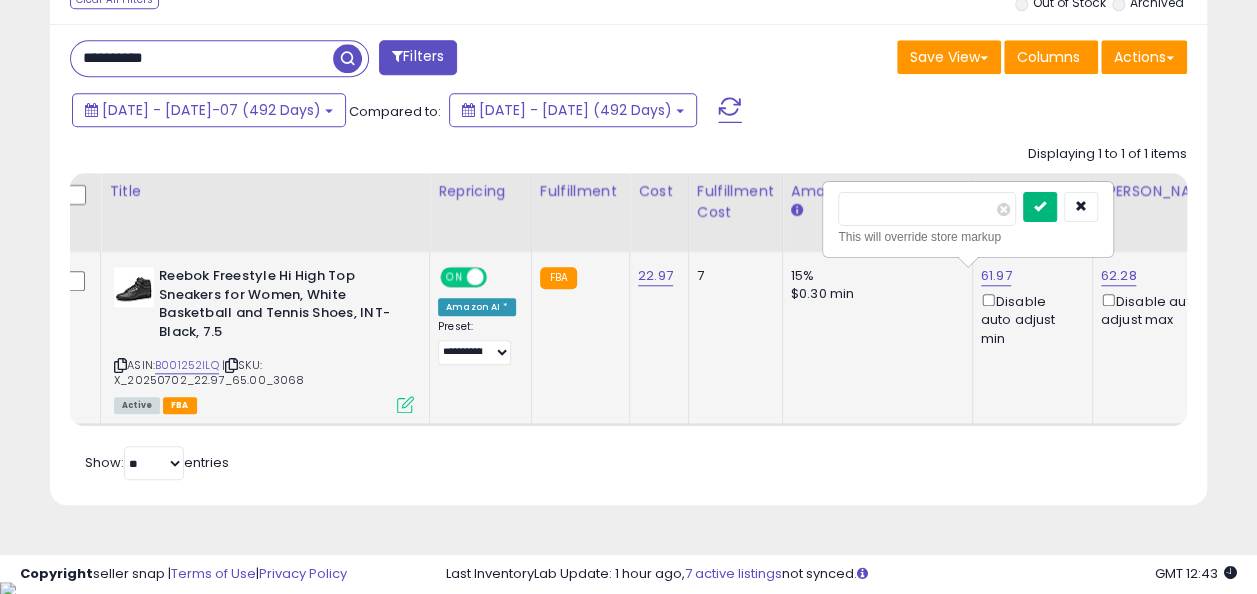 click at bounding box center [1040, 207] 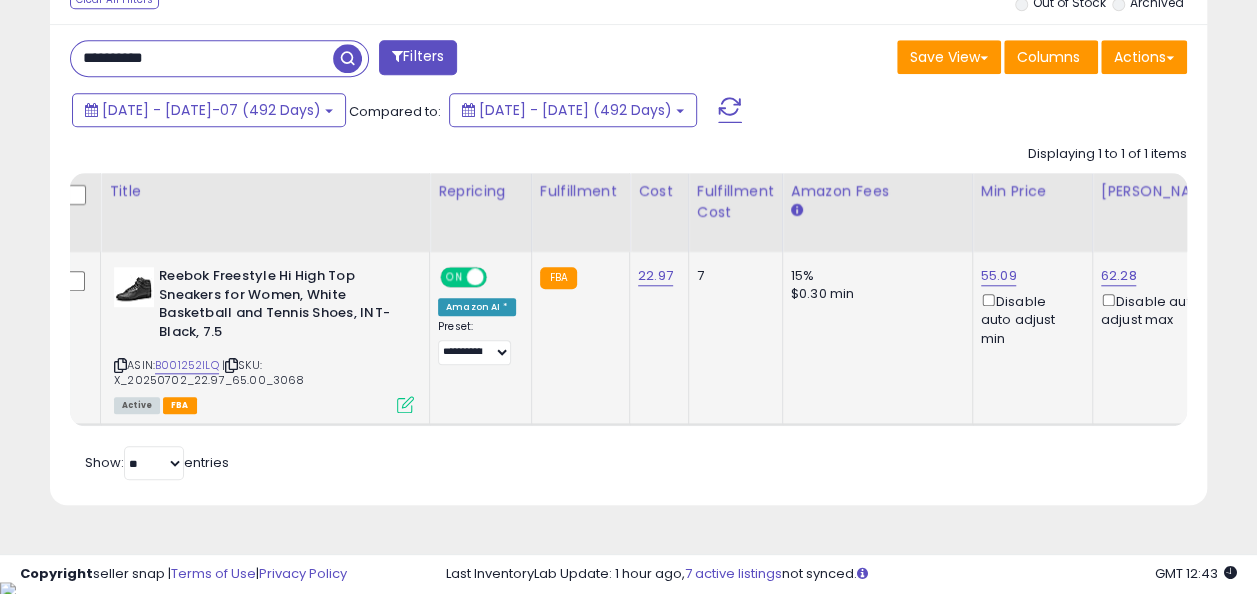 scroll, scrollTop: 0, scrollLeft: 0, axis: both 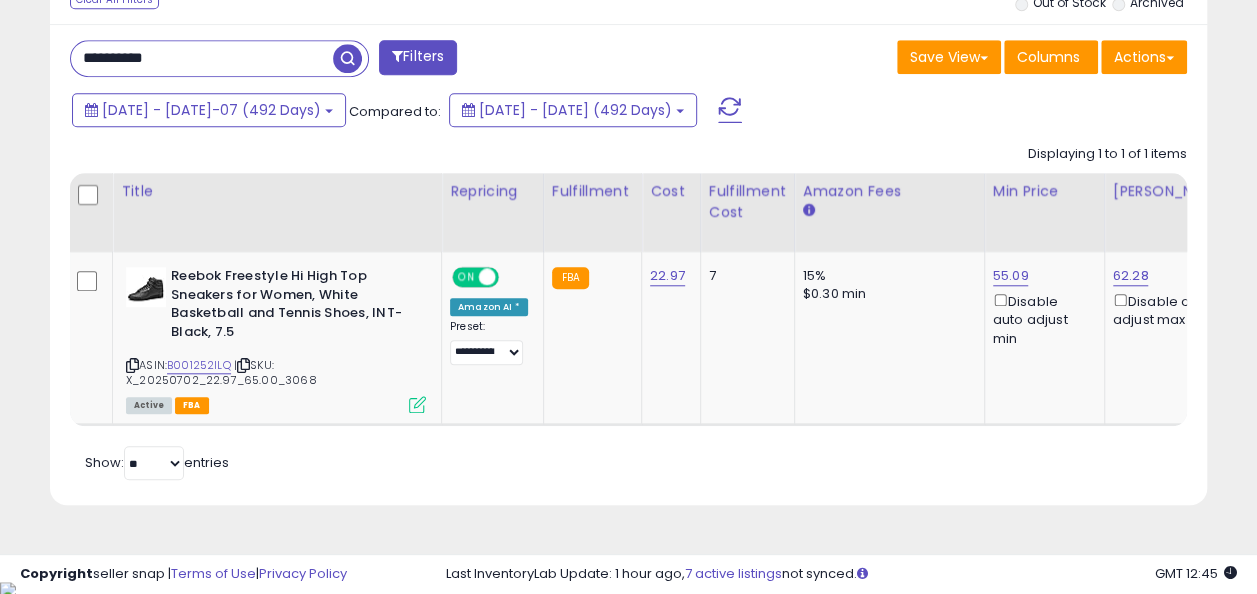 click on "**********" at bounding box center [202, 58] 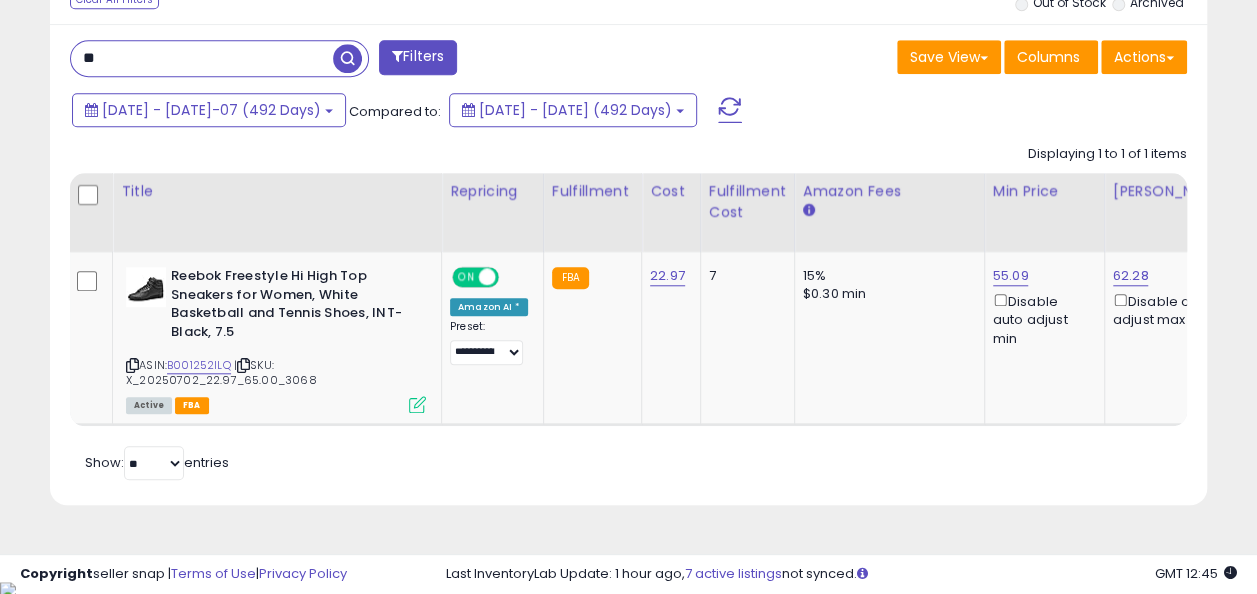 type on "*" 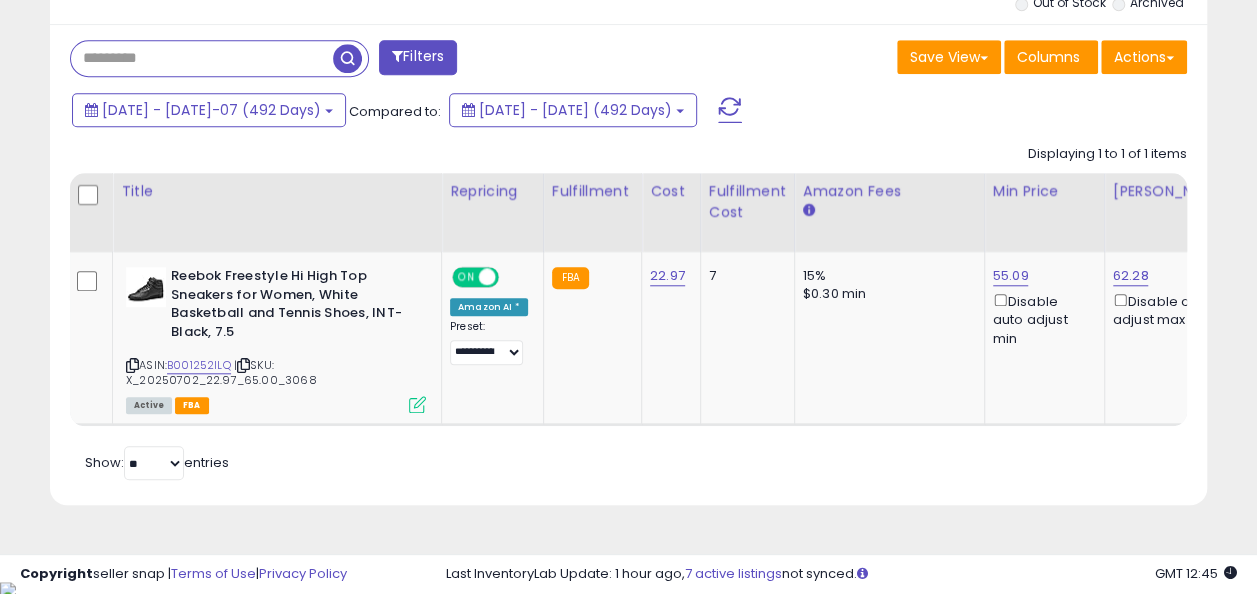 type on "*" 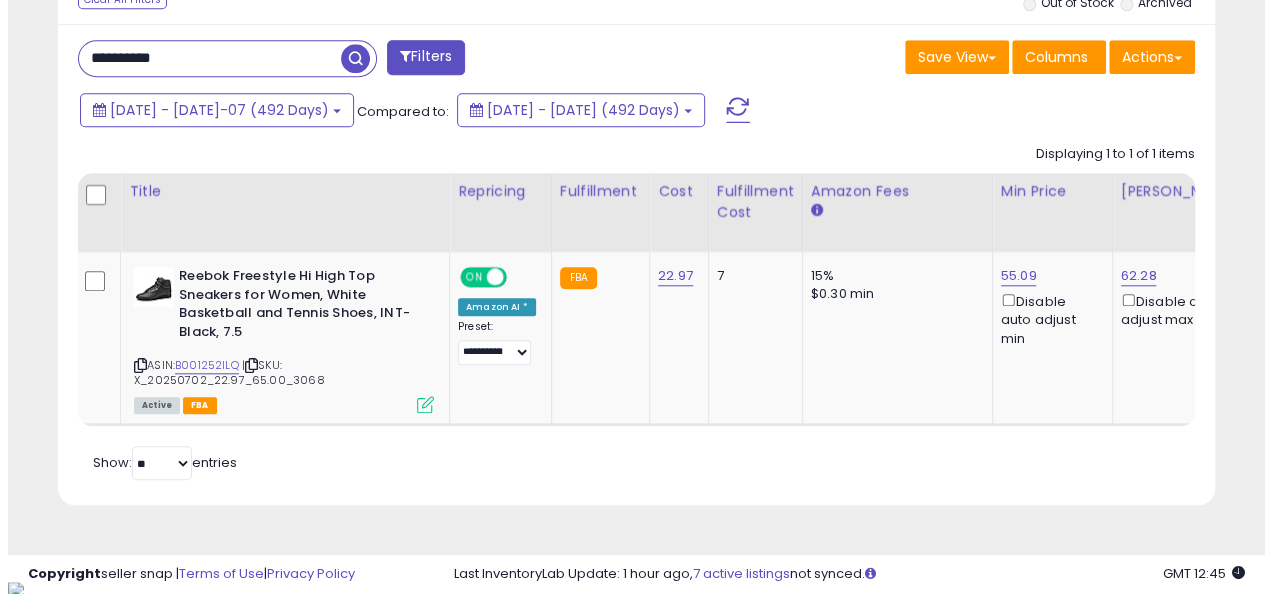 scroll, scrollTop: 624, scrollLeft: 0, axis: vertical 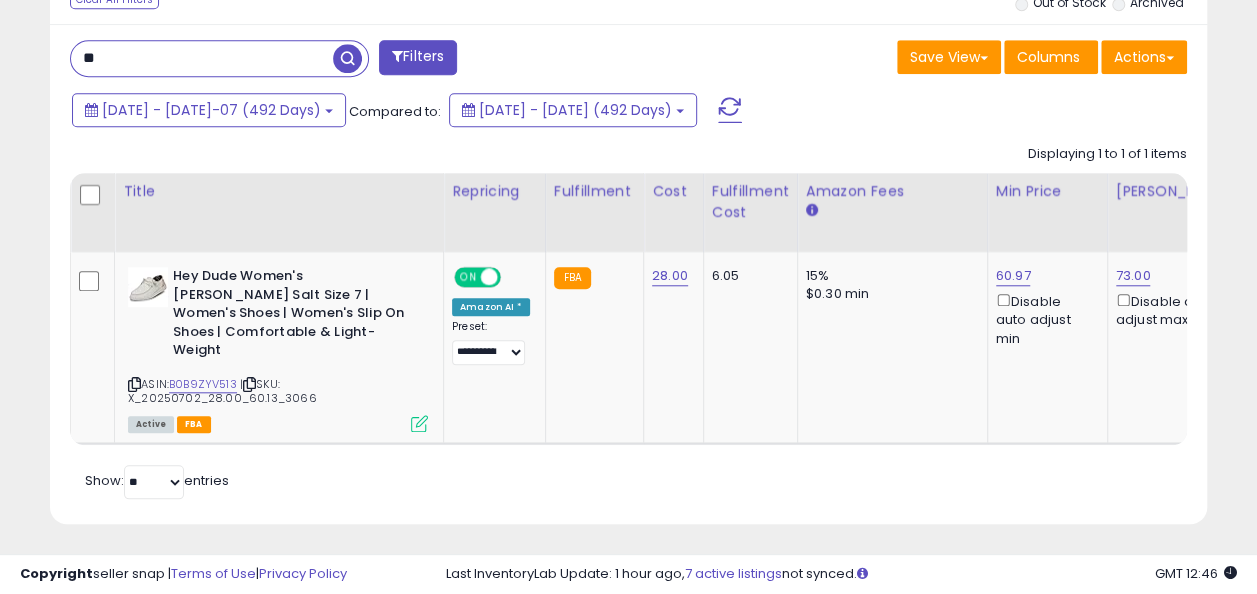 type on "*" 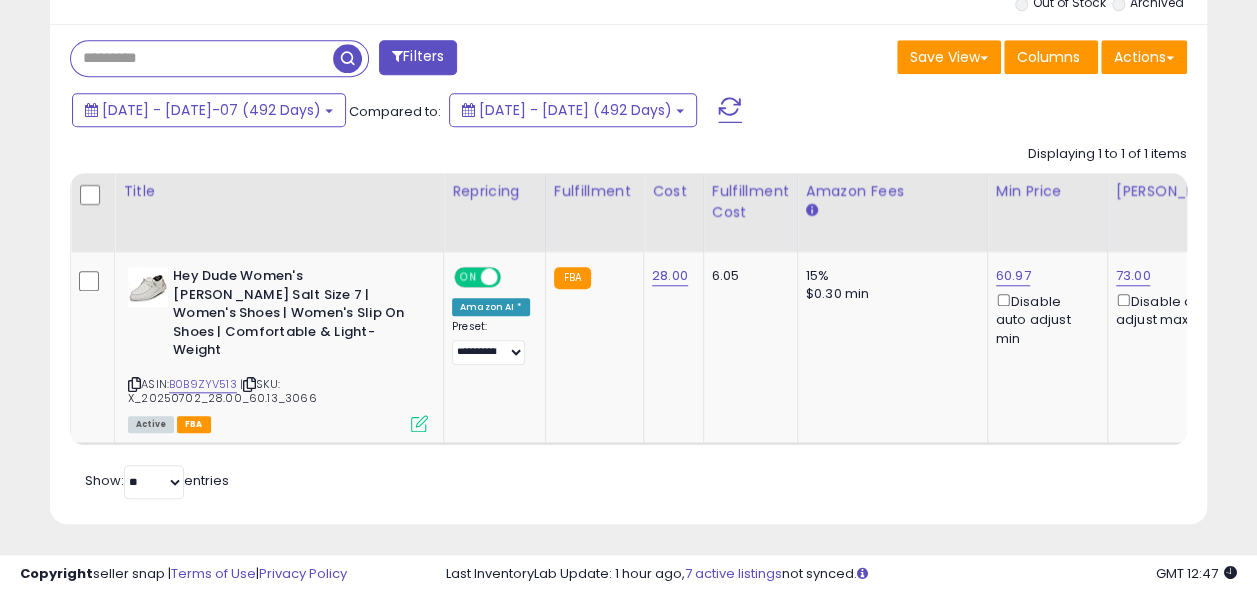 paste on "**********" 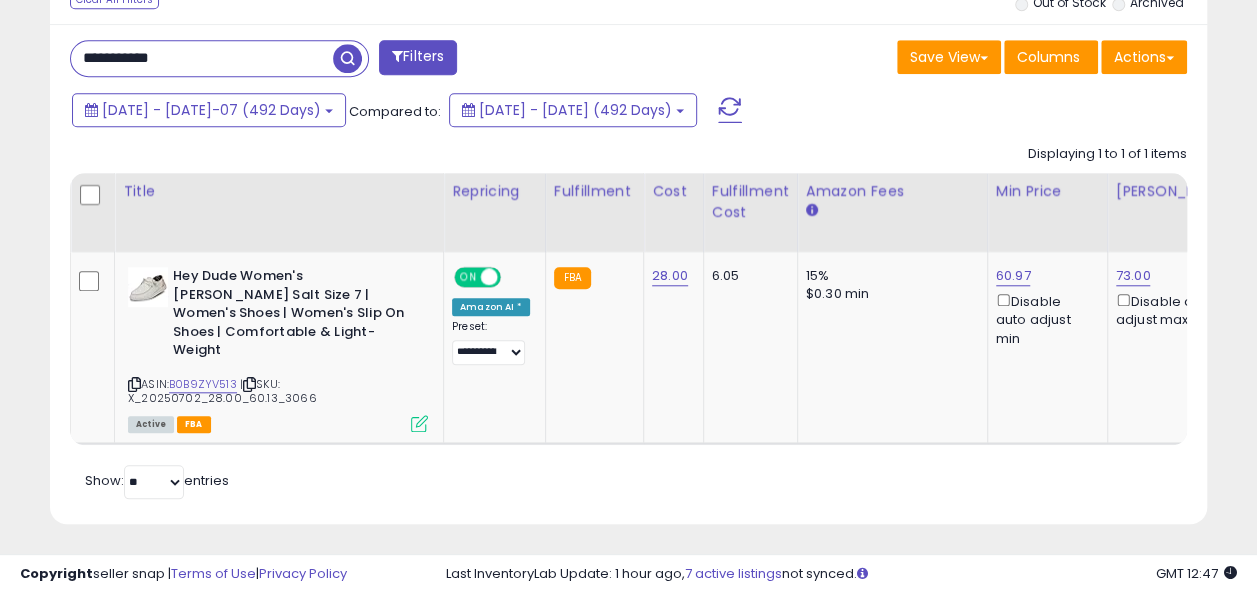 type on "**********" 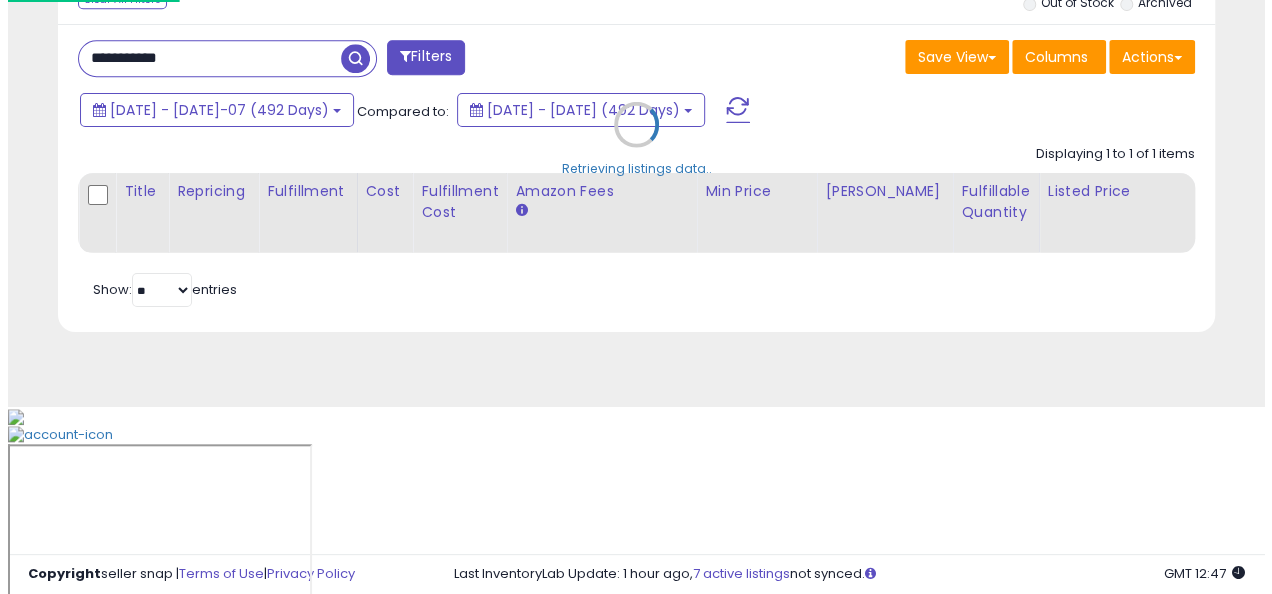 scroll, scrollTop: 624, scrollLeft: 0, axis: vertical 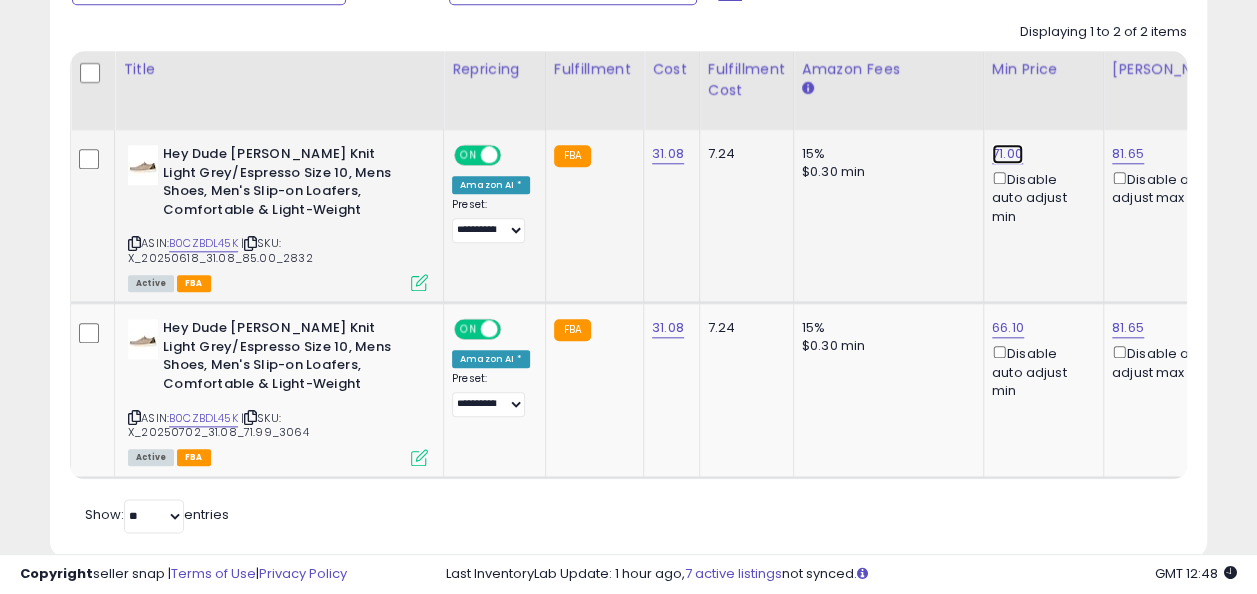 click on "71.00" at bounding box center [1007, 154] 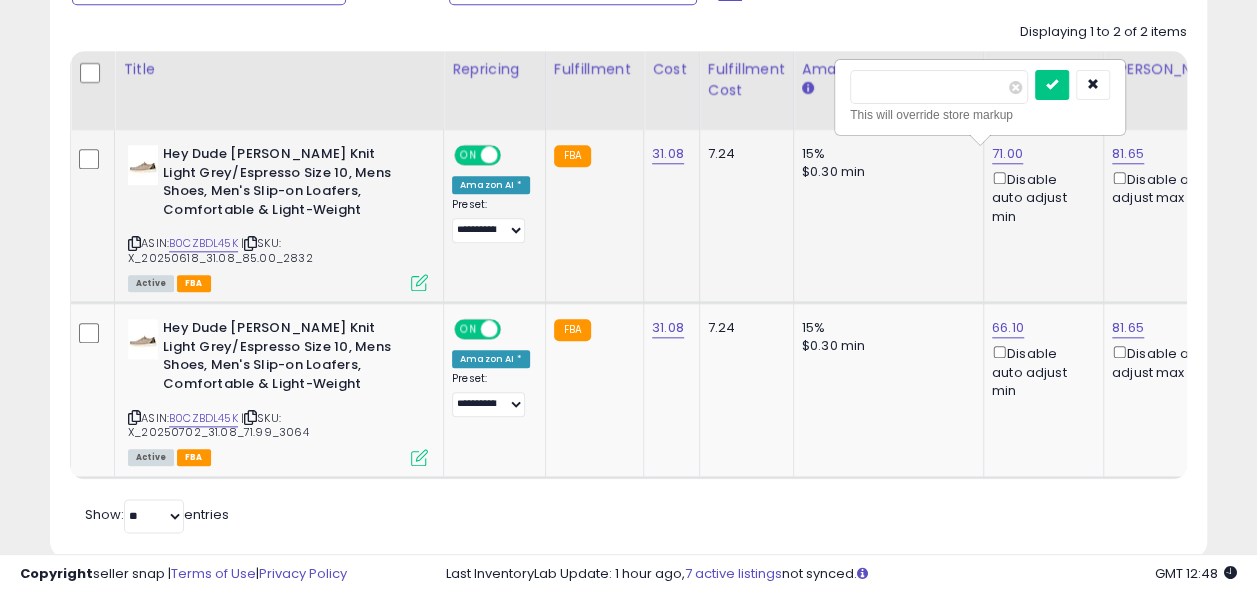 scroll, scrollTop: 0, scrollLeft: 12, axis: horizontal 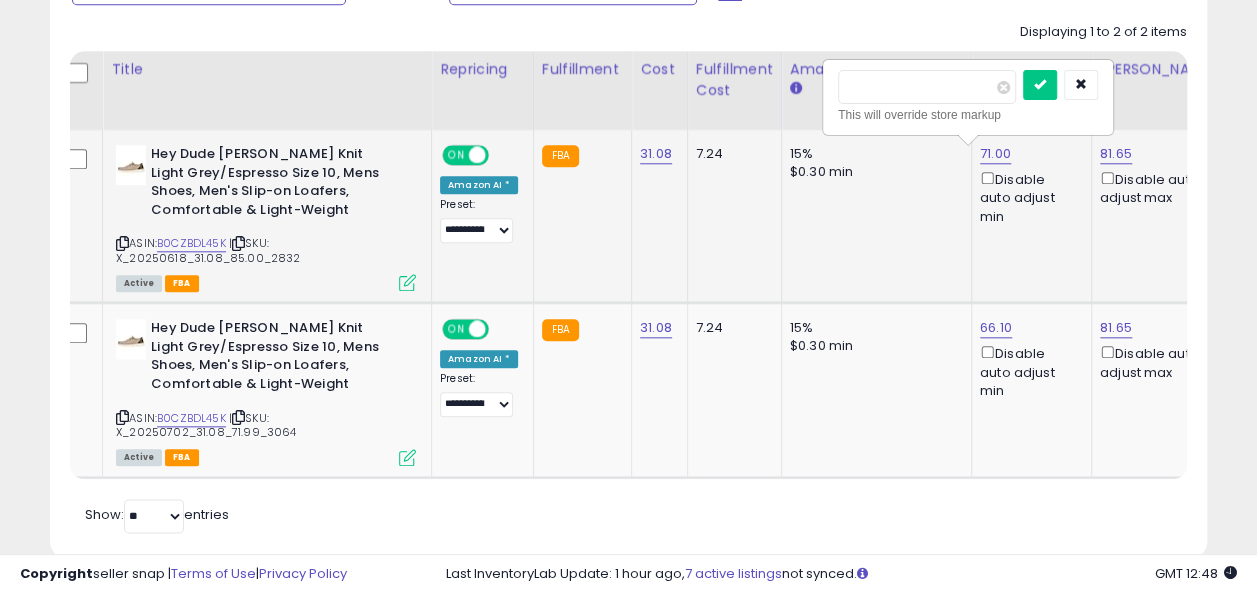 type on "*" 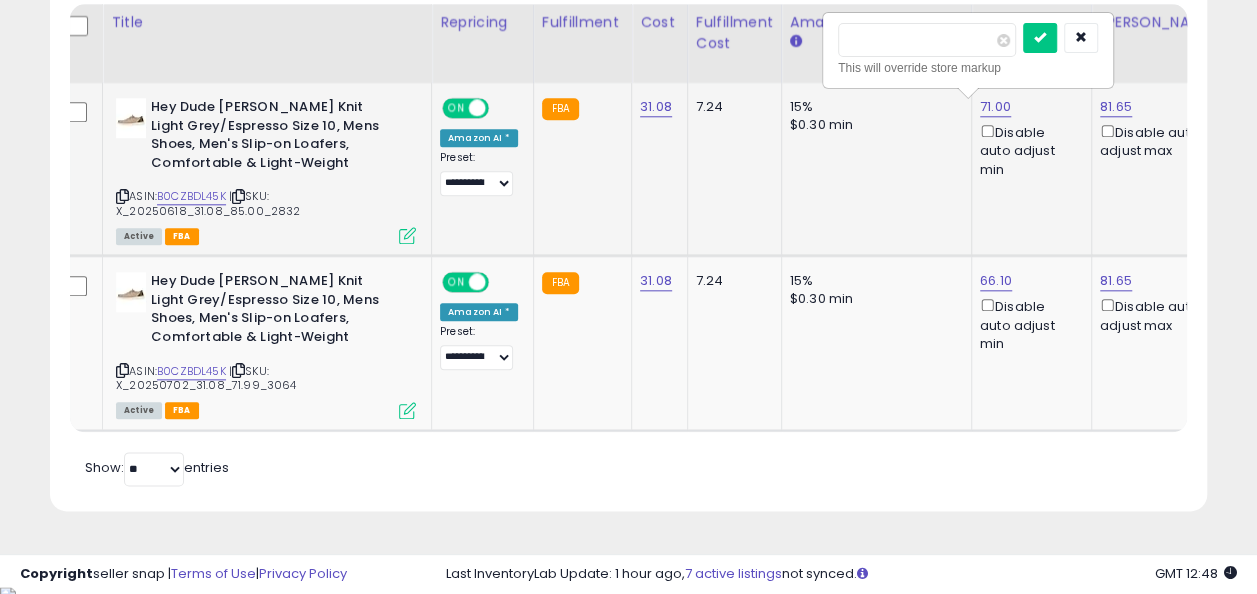 scroll, scrollTop: 972, scrollLeft: 0, axis: vertical 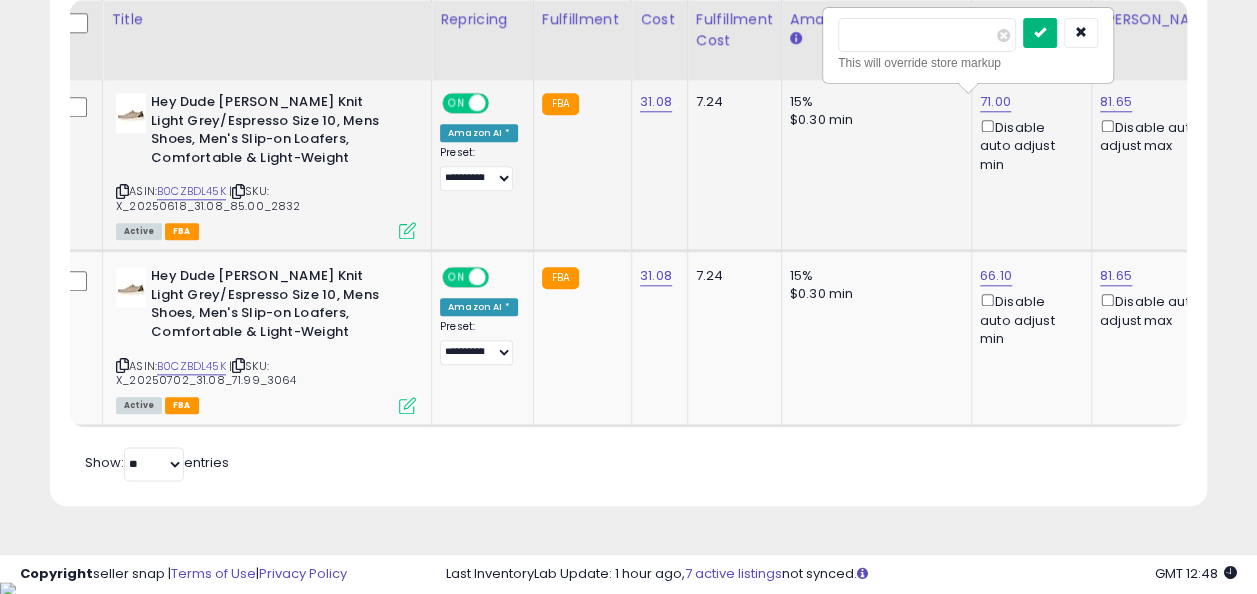 type on "*****" 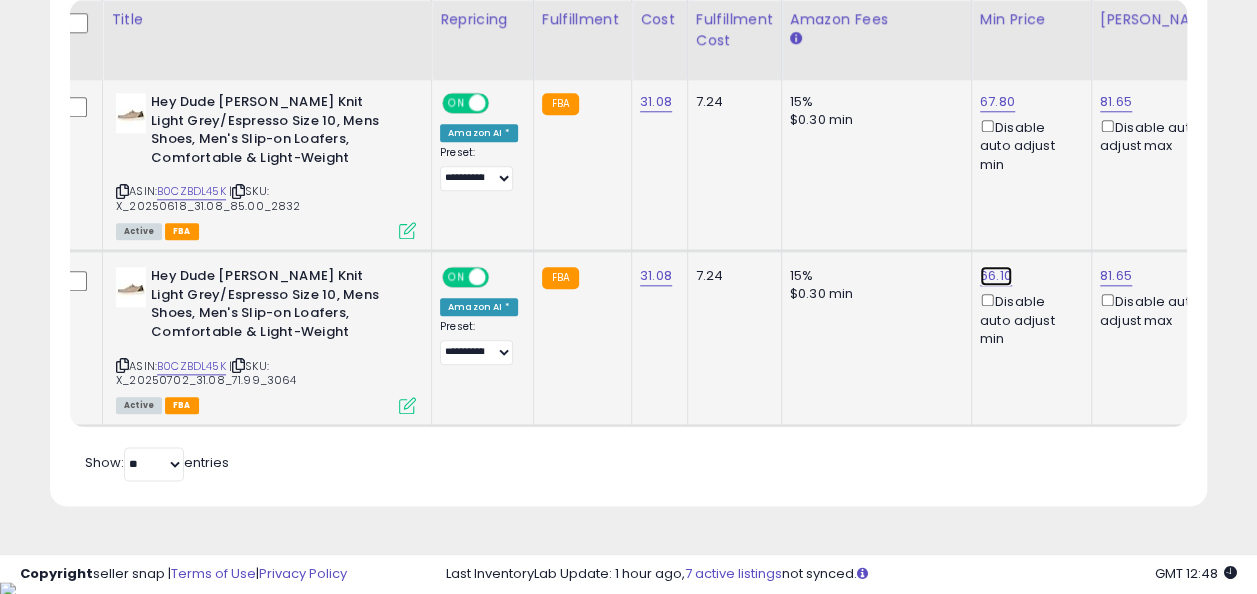 click on "66.10" at bounding box center [997, 102] 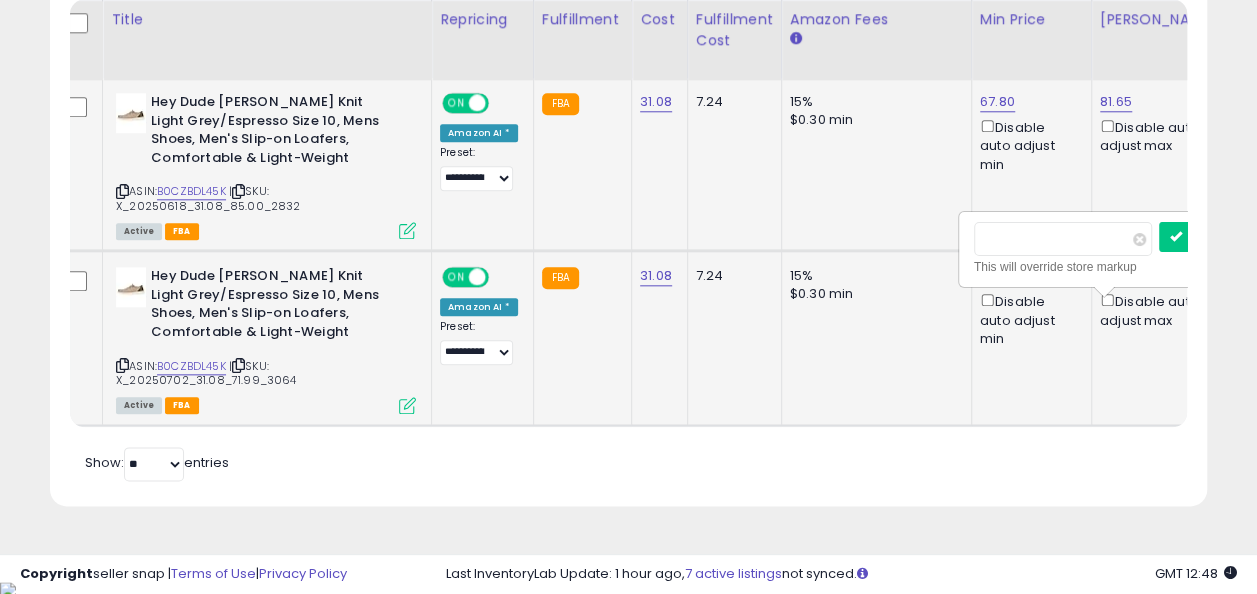 scroll, scrollTop: 0, scrollLeft: 12, axis: horizontal 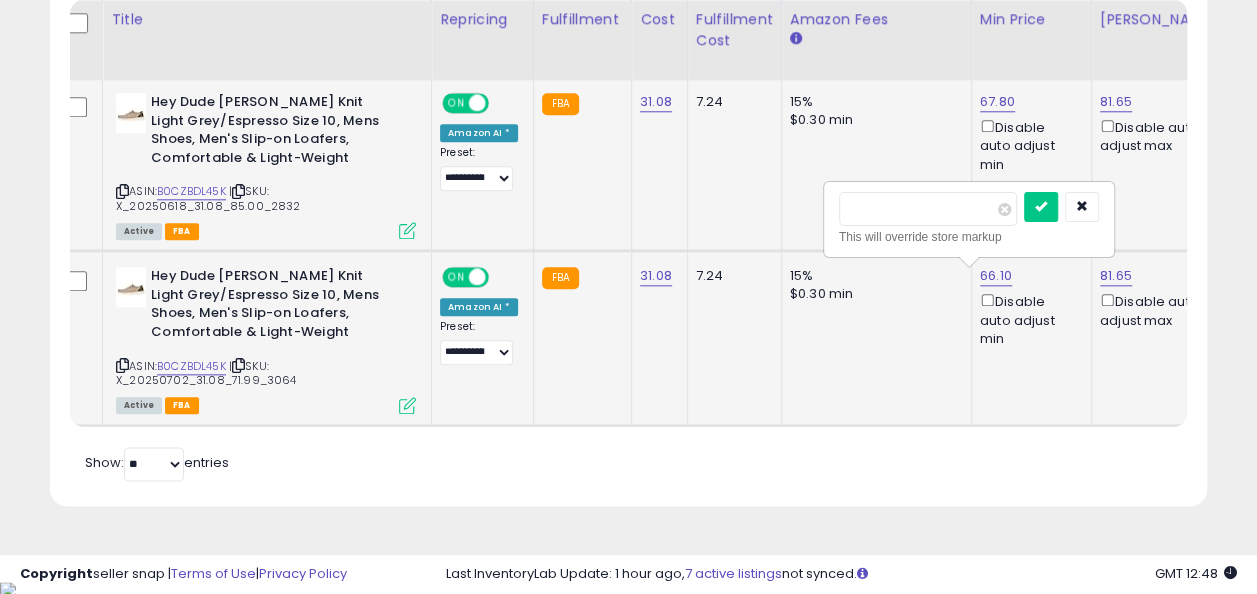 type on "*****" 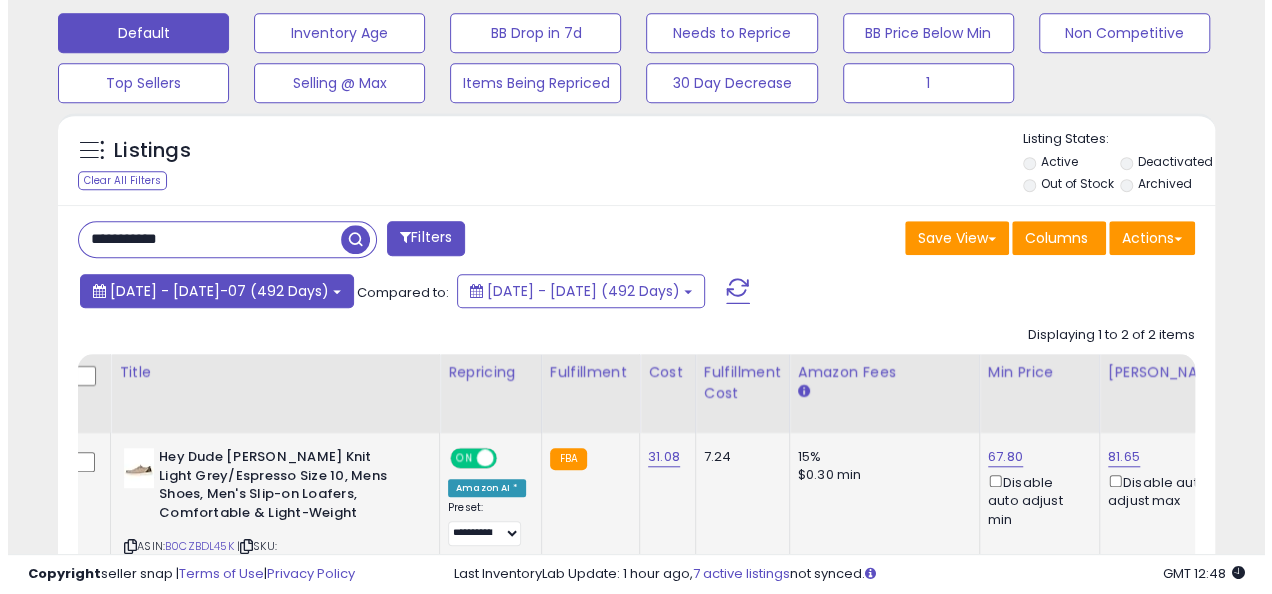 scroll, scrollTop: 596, scrollLeft: 0, axis: vertical 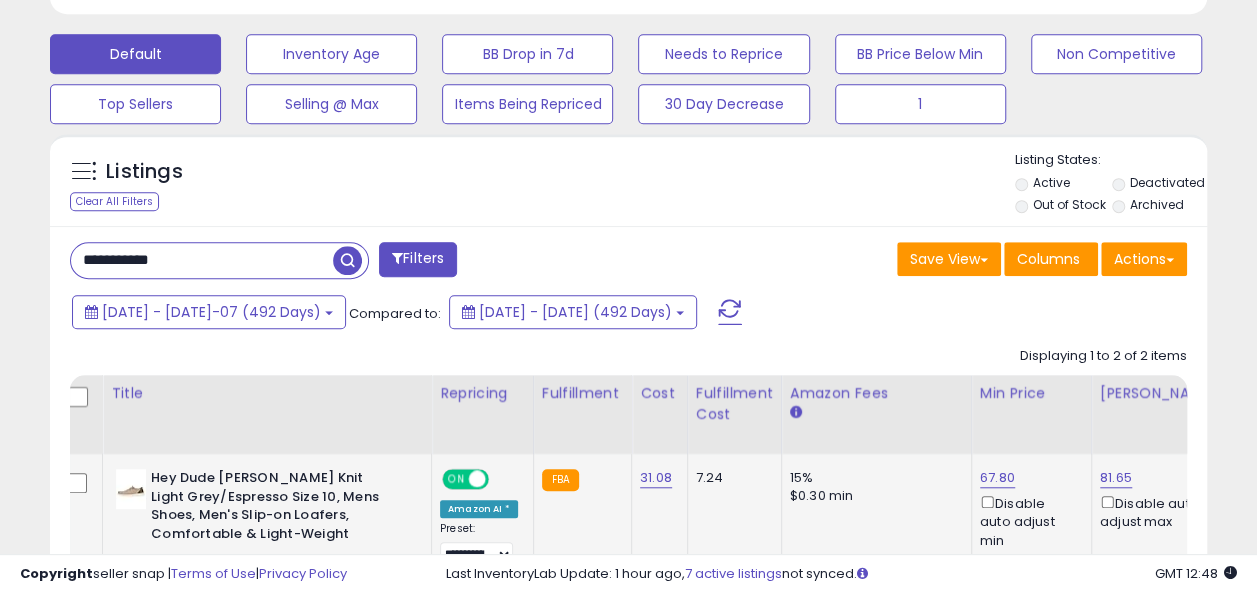 drag, startPoint x: 204, startPoint y: 254, endPoint x: 34, endPoint y: 238, distance: 170.75128 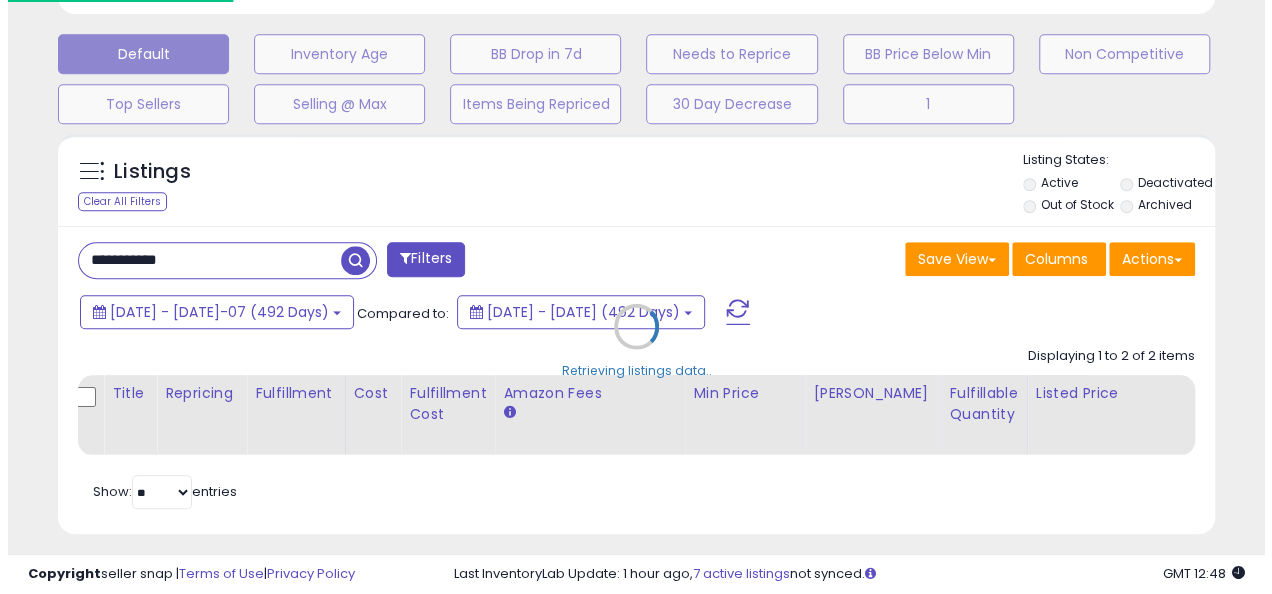 scroll, scrollTop: 999590, scrollLeft: 999322, axis: both 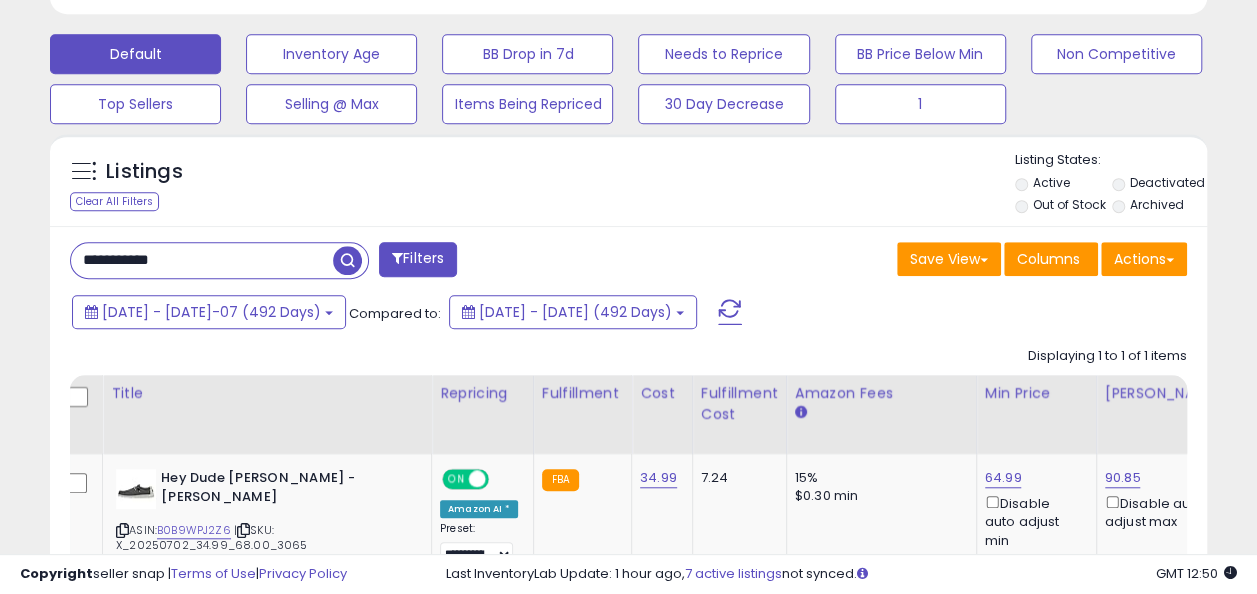click on "**********" at bounding box center (202, 260) 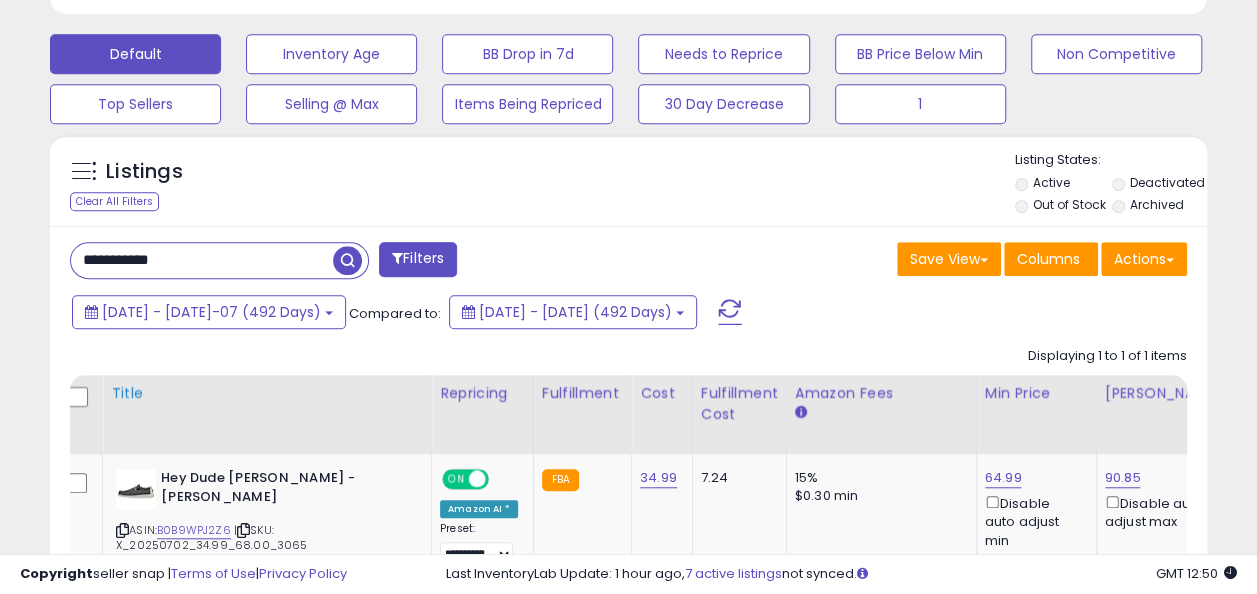 scroll, scrollTop: 760, scrollLeft: 0, axis: vertical 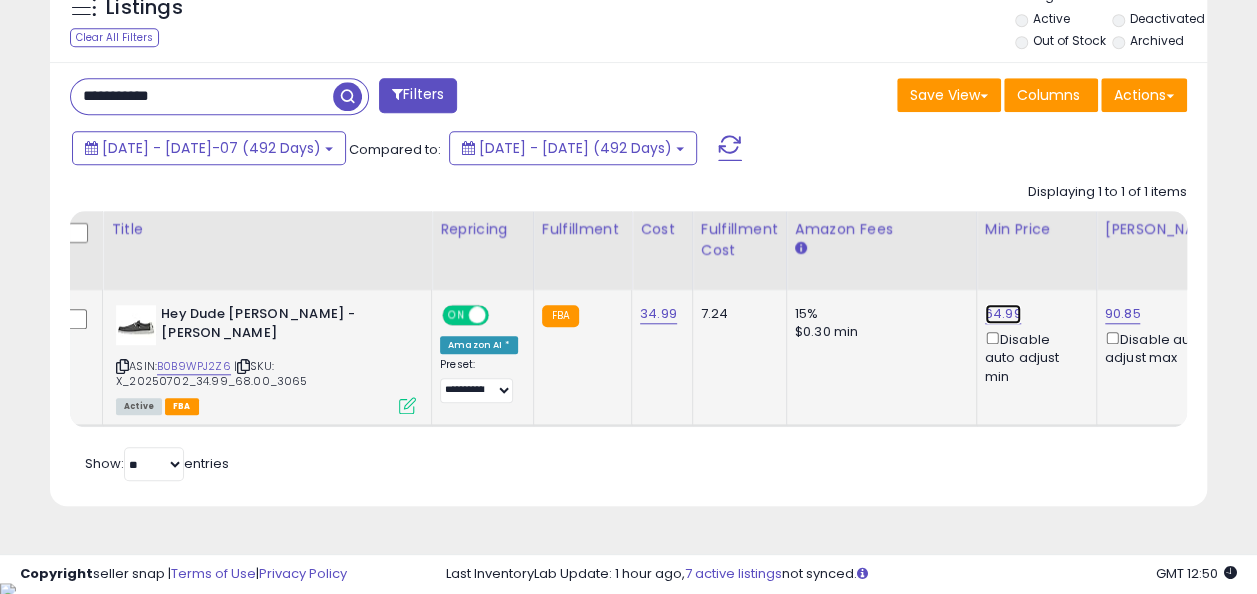 click on "64.99" at bounding box center (1003, 314) 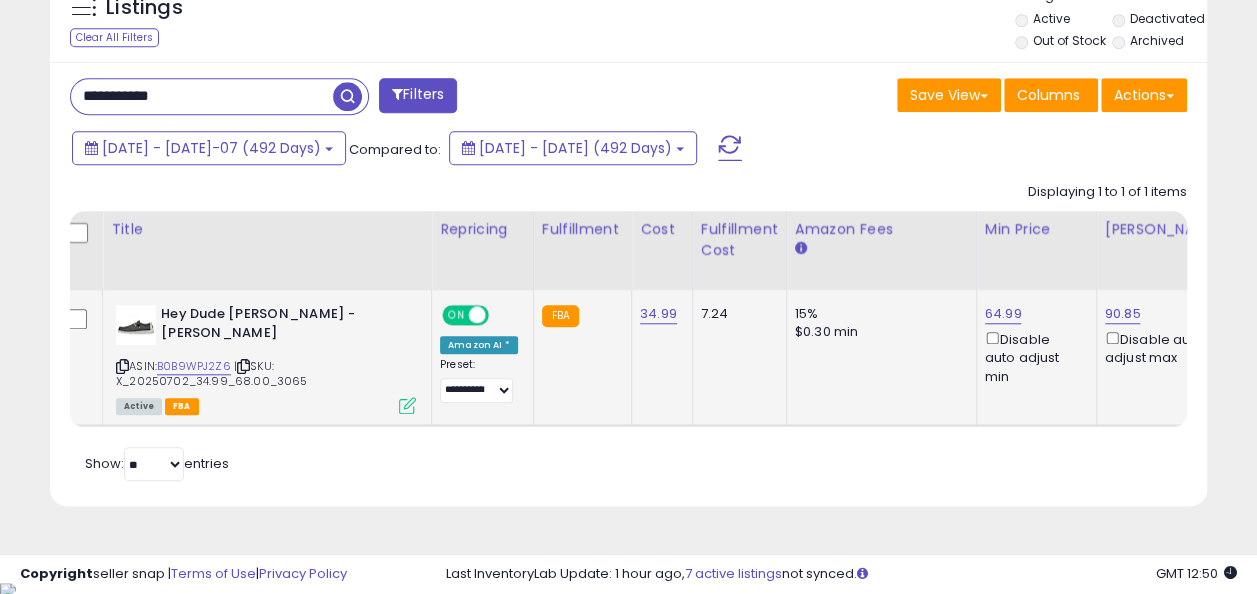 scroll, scrollTop: 0, scrollLeft: 18, axis: horizontal 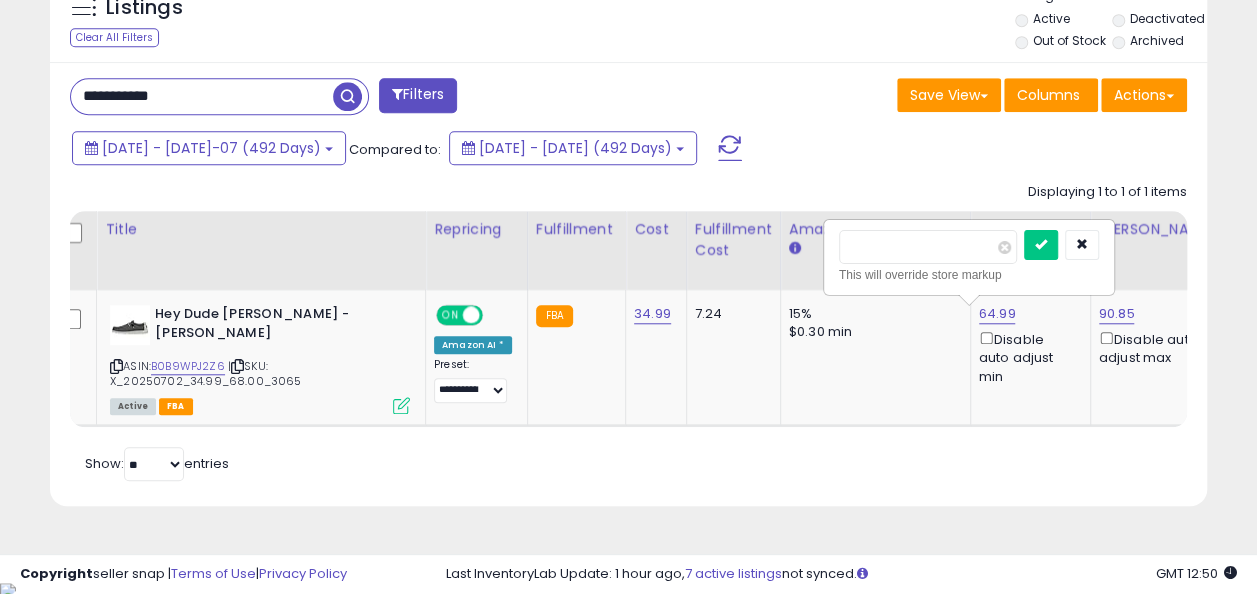 type on "*****" 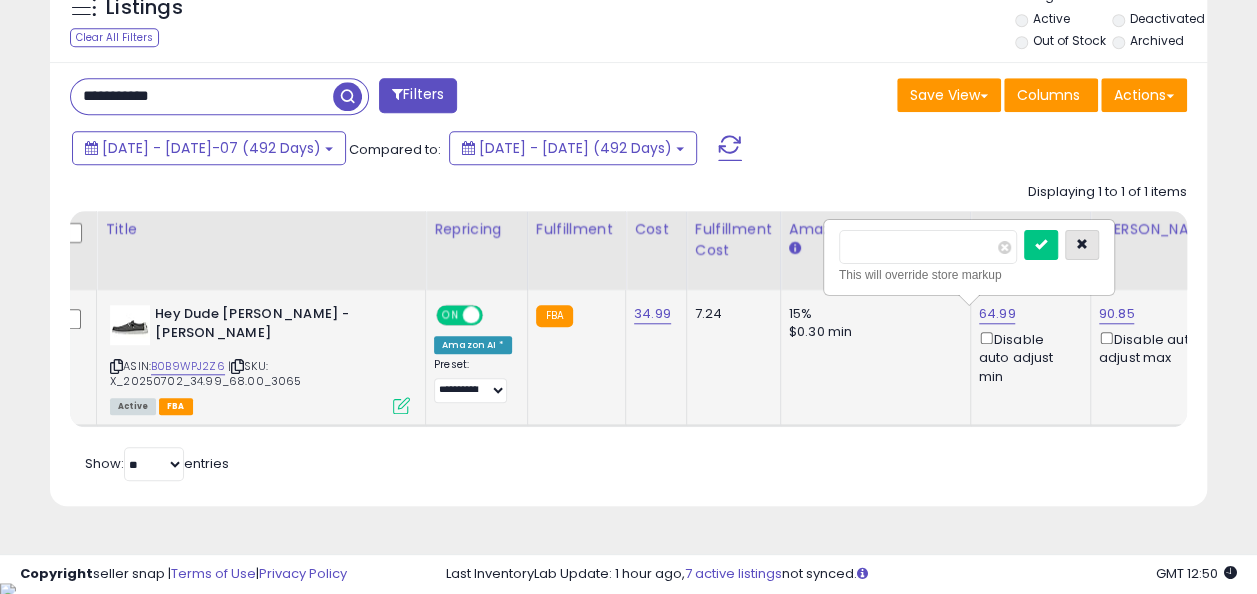 click at bounding box center (1082, 245) 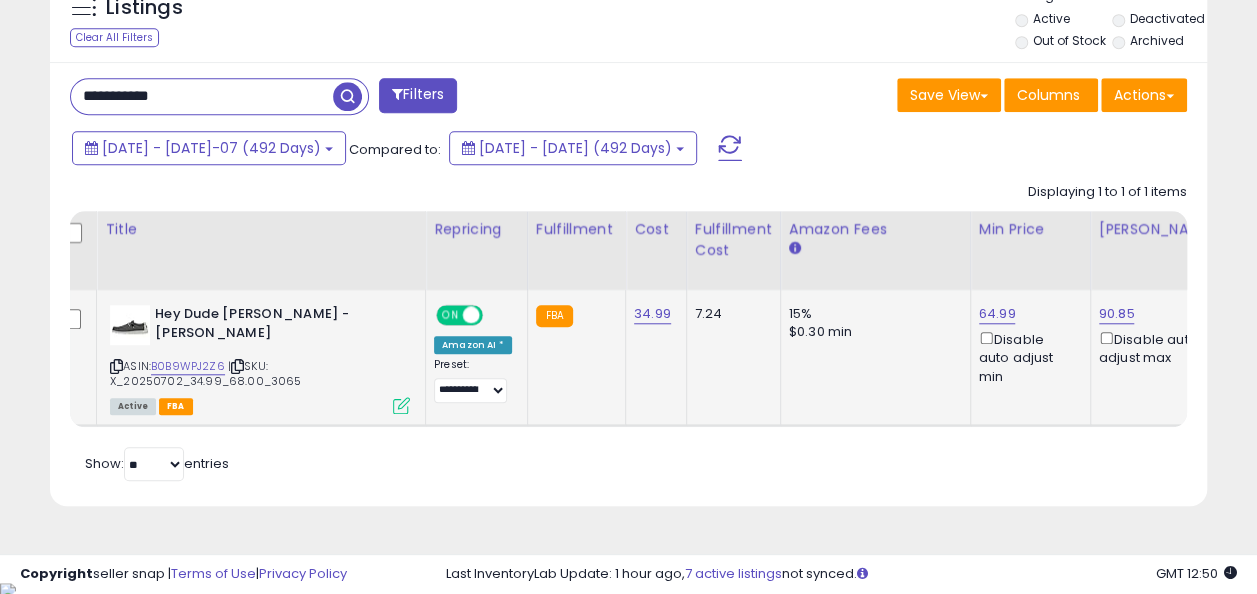 drag, startPoint x: 188, startPoint y: 106, endPoint x: 53, endPoint y: 92, distance: 135.72398 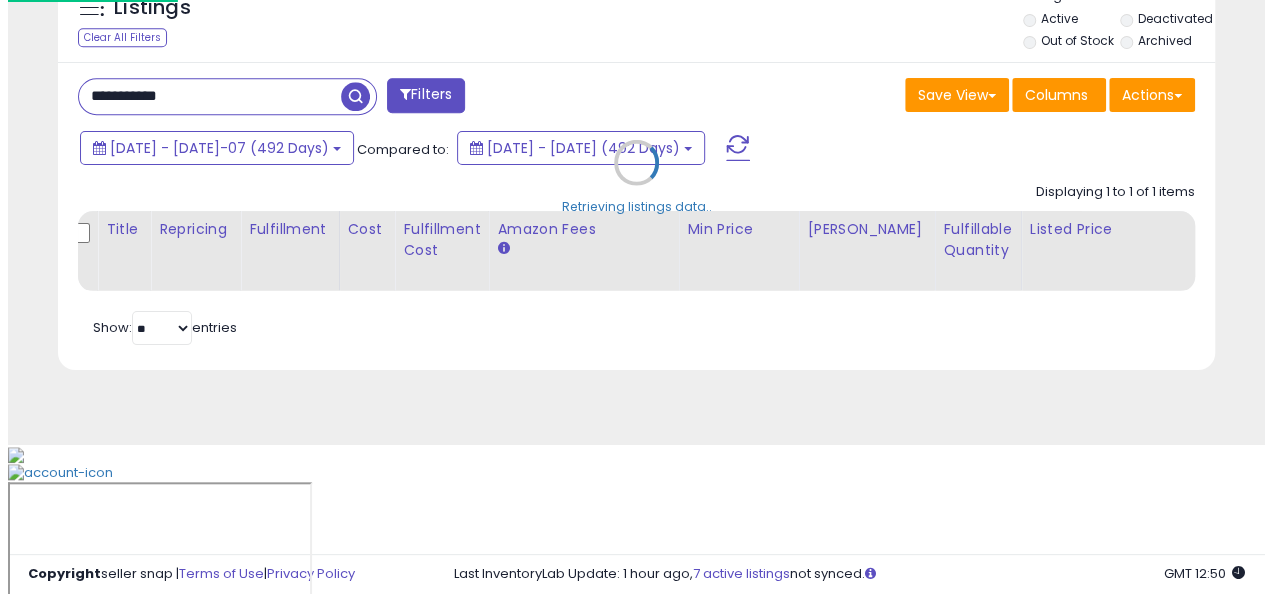 scroll, scrollTop: 624, scrollLeft: 0, axis: vertical 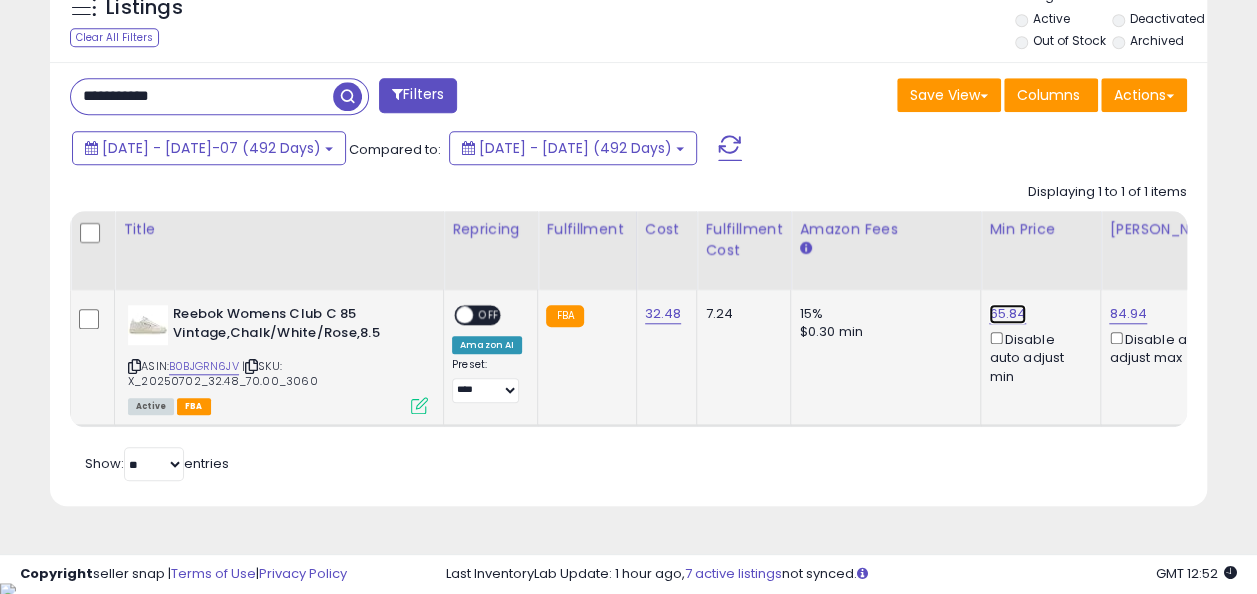 click on "65.84" at bounding box center (1007, 314) 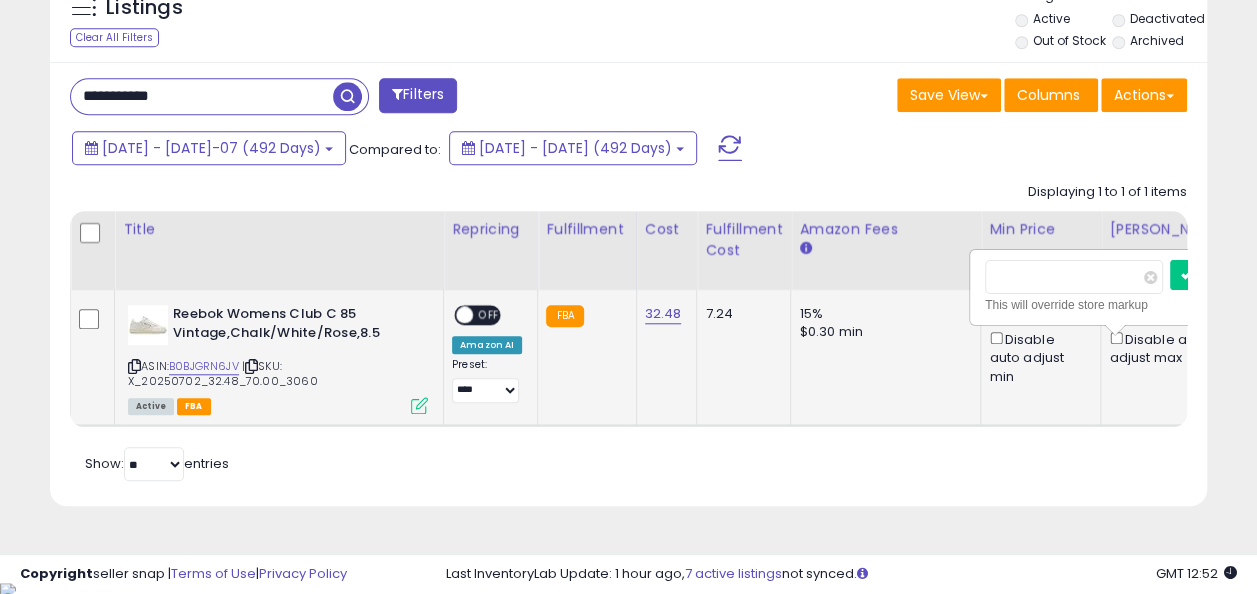 scroll, scrollTop: 0, scrollLeft: 12, axis: horizontal 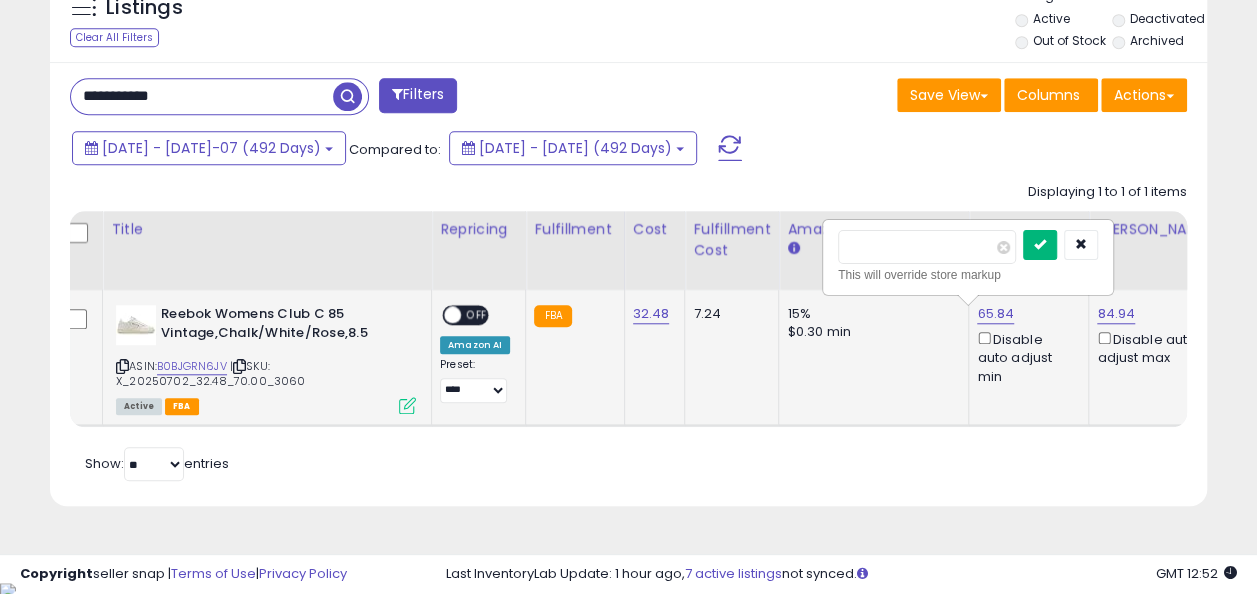 type on "*****" 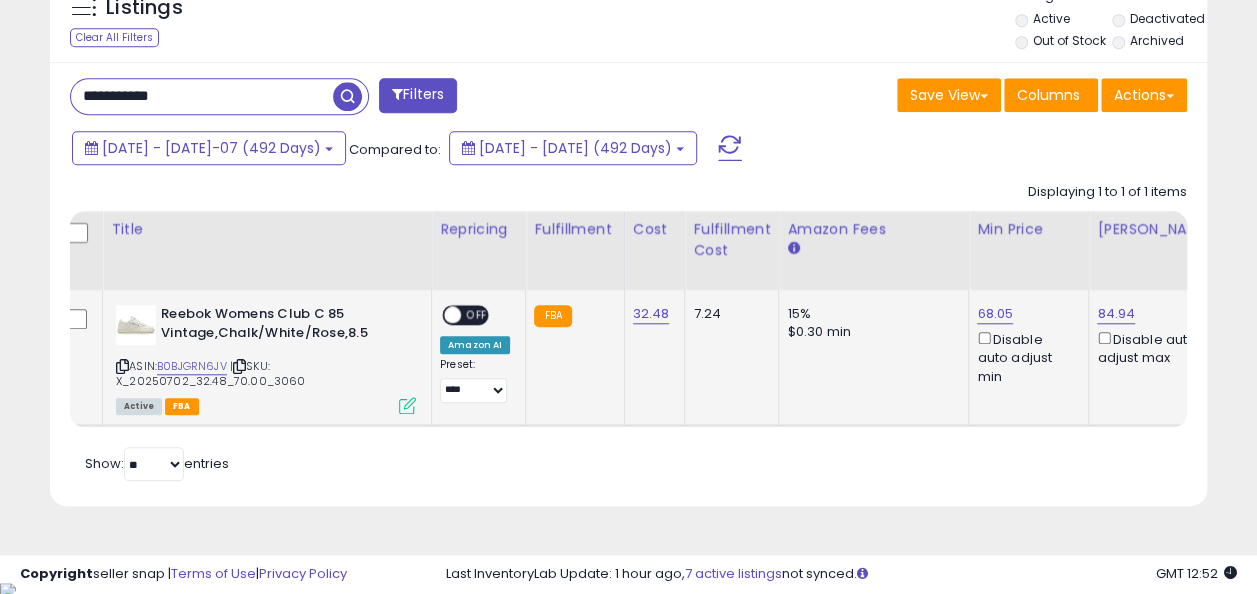 scroll, scrollTop: 0, scrollLeft: 0, axis: both 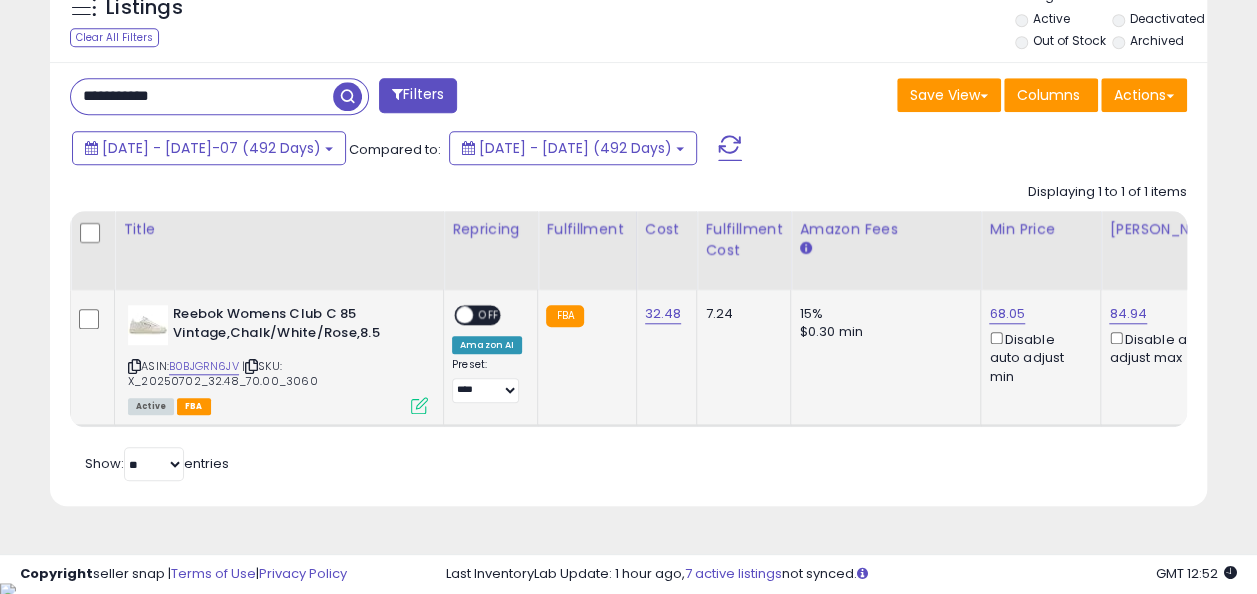 click at bounding box center [464, 315] 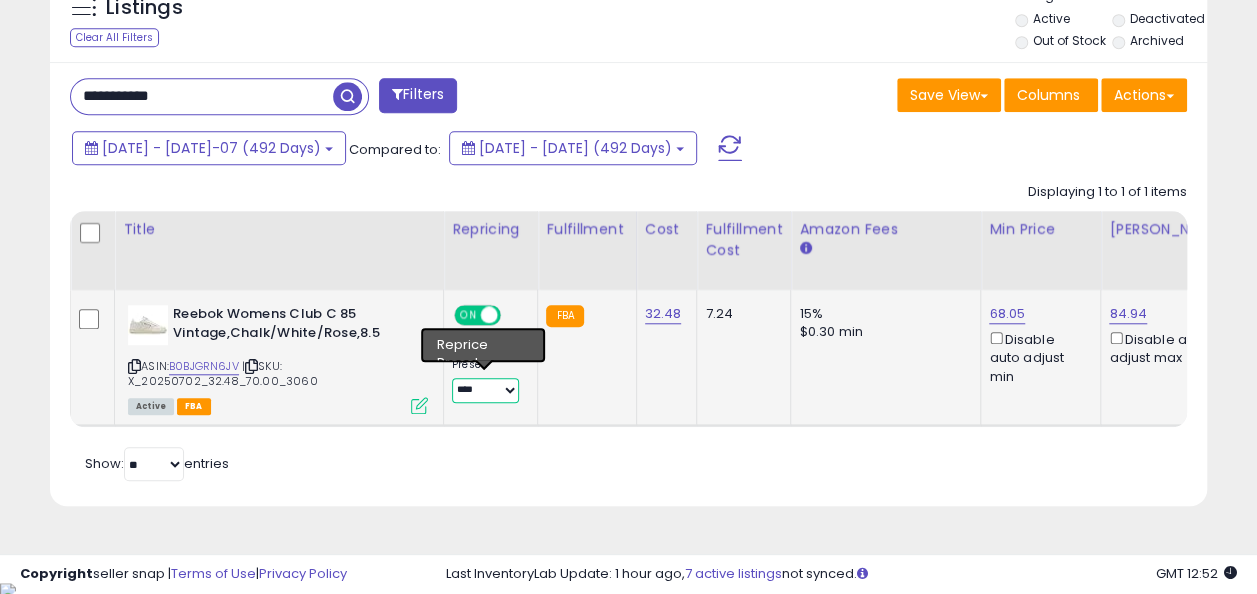 click on "**********" at bounding box center [485, 390] 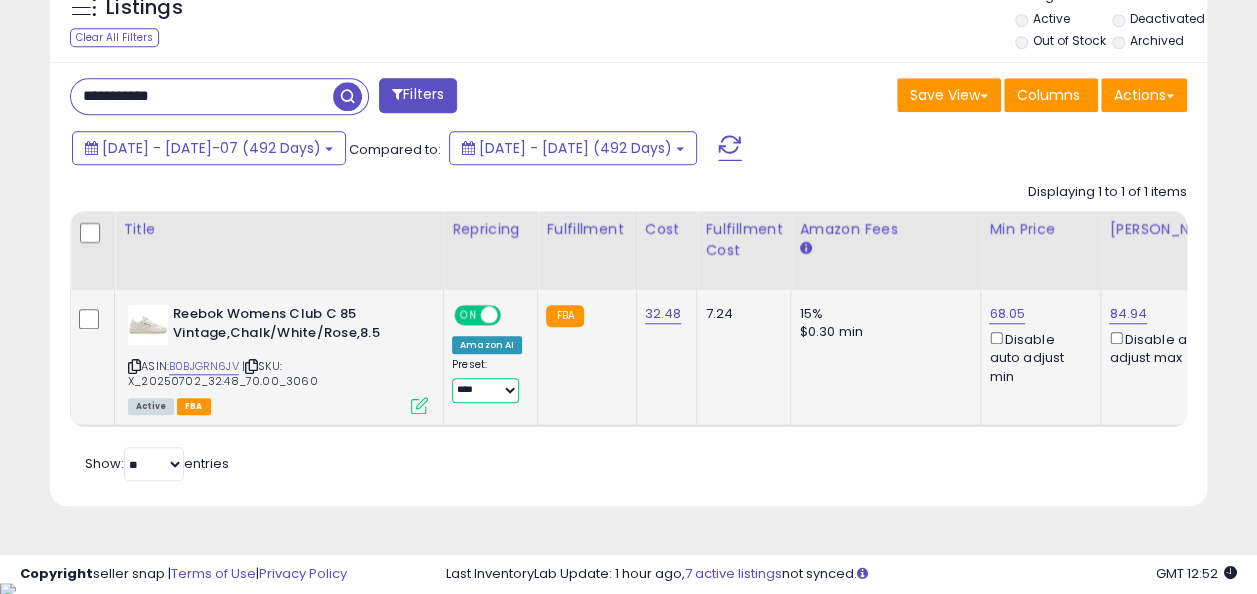 select on "**********" 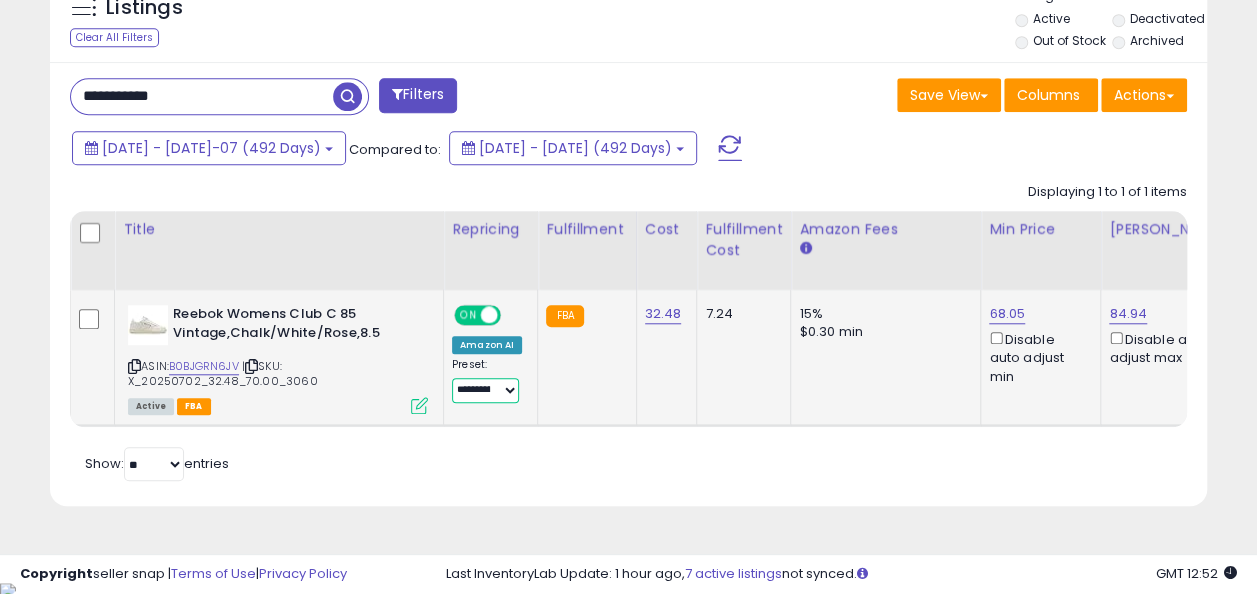 click on "**********" at bounding box center [485, 390] 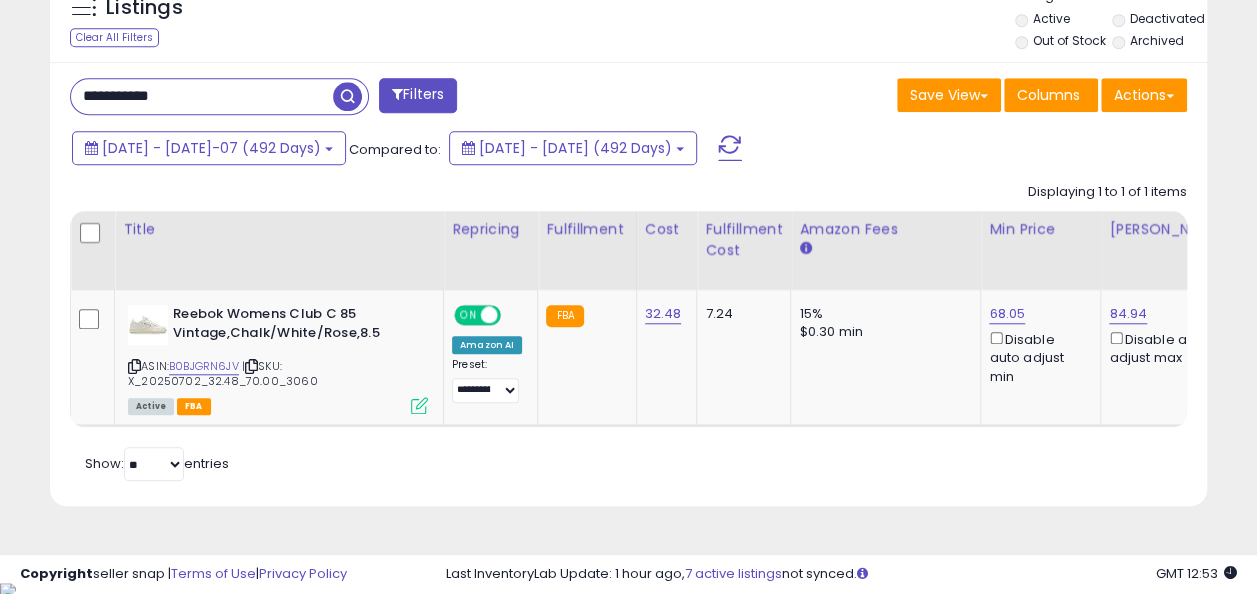 drag, startPoint x: 232, startPoint y: 89, endPoint x: 68, endPoint y: 73, distance: 164.77864 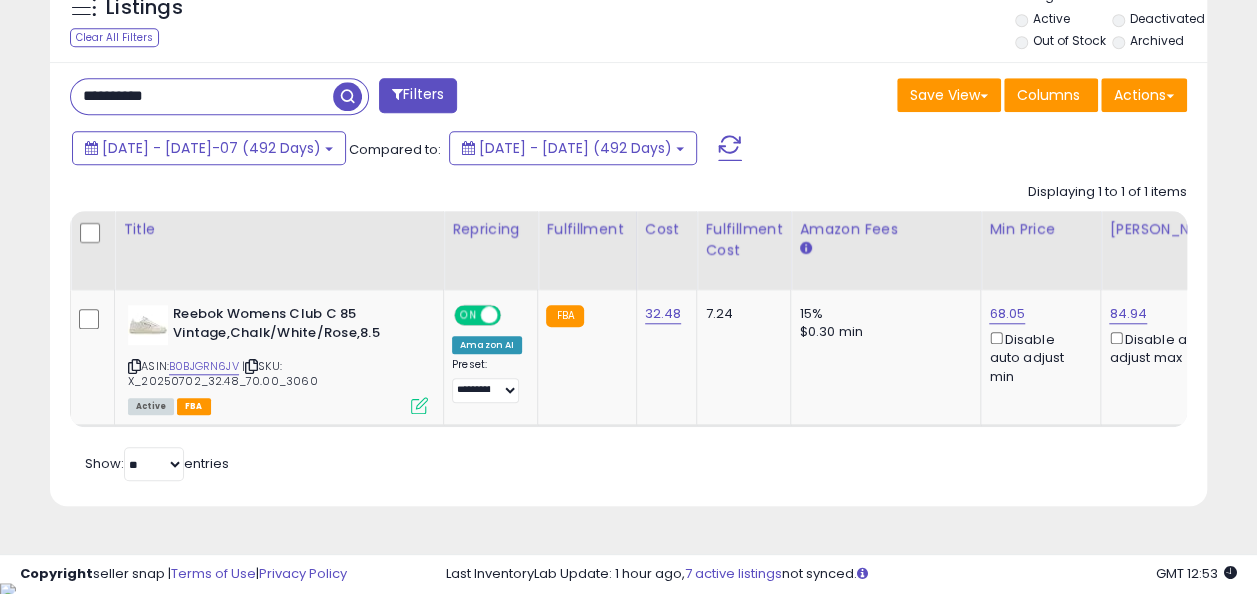 scroll, scrollTop: 999590, scrollLeft: 999322, axis: both 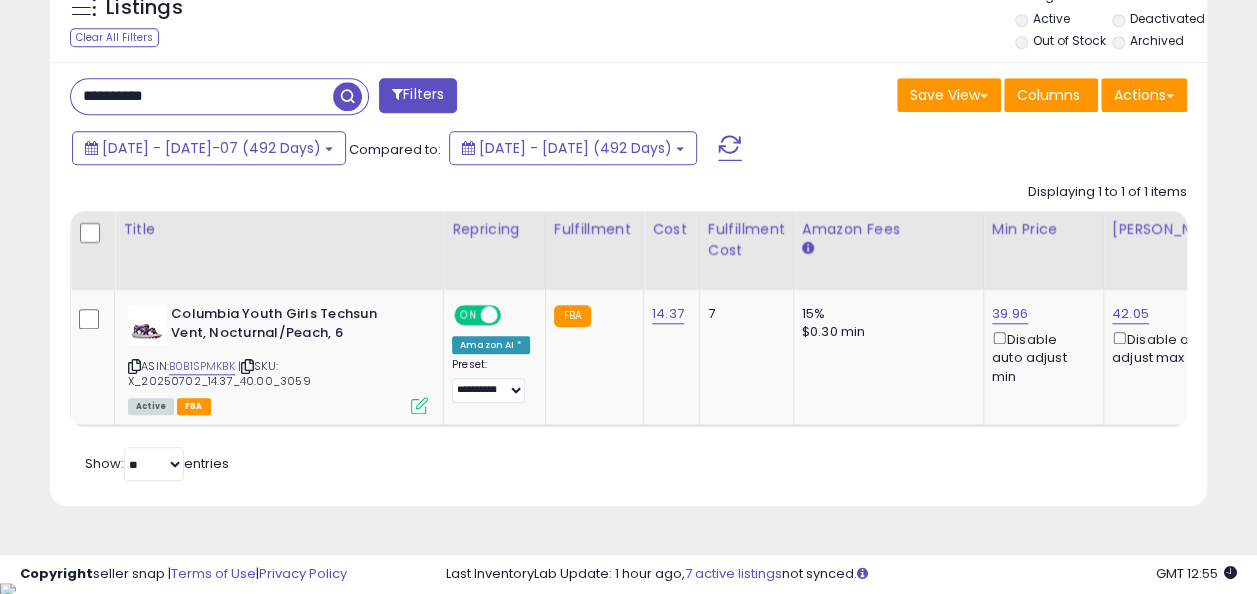 drag, startPoint x: 194, startPoint y: 104, endPoint x: 59, endPoint y: 88, distance: 135.94484 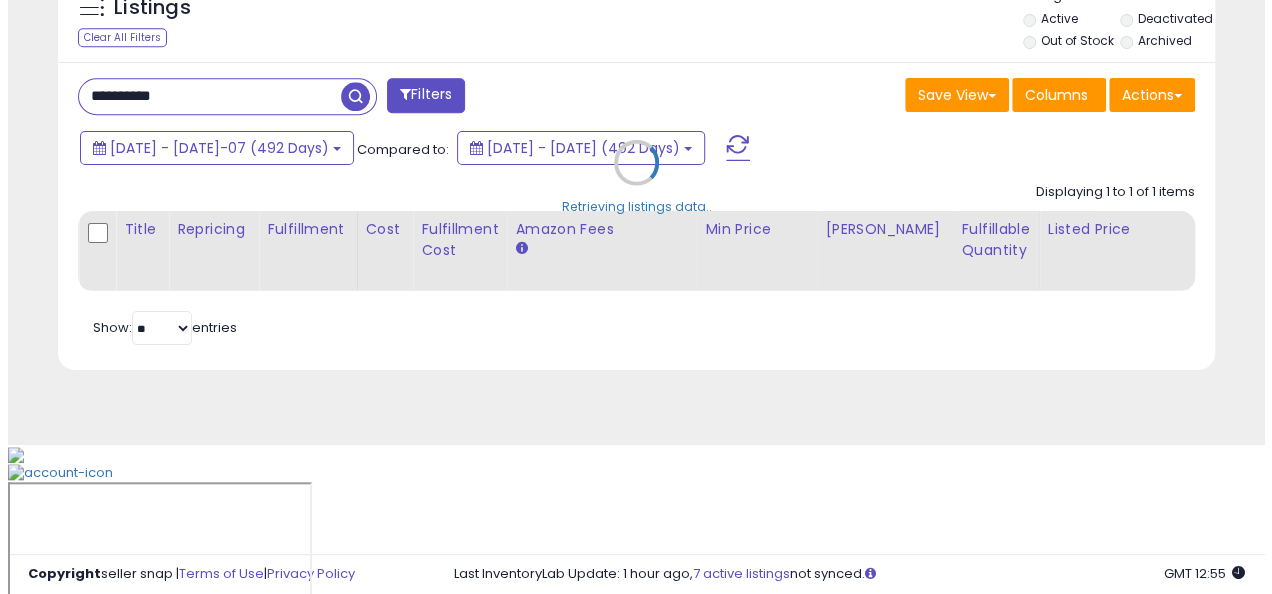 scroll, scrollTop: 624, scrollLeft: 0, axis: vertical 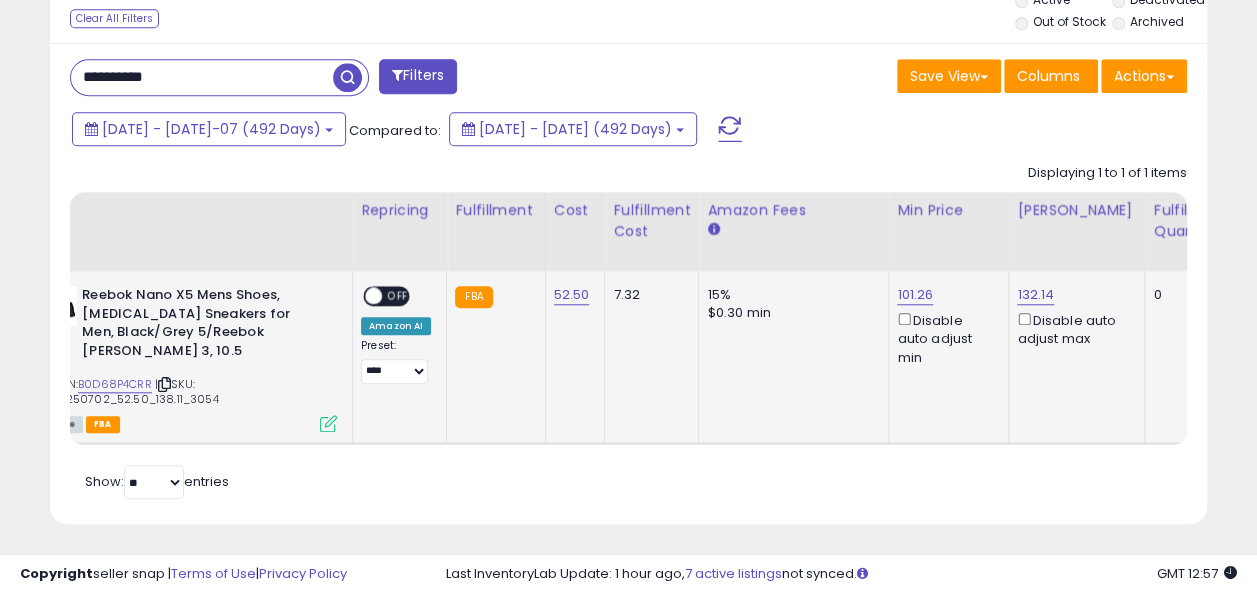 click on "101.26  Disable auto adjust min" 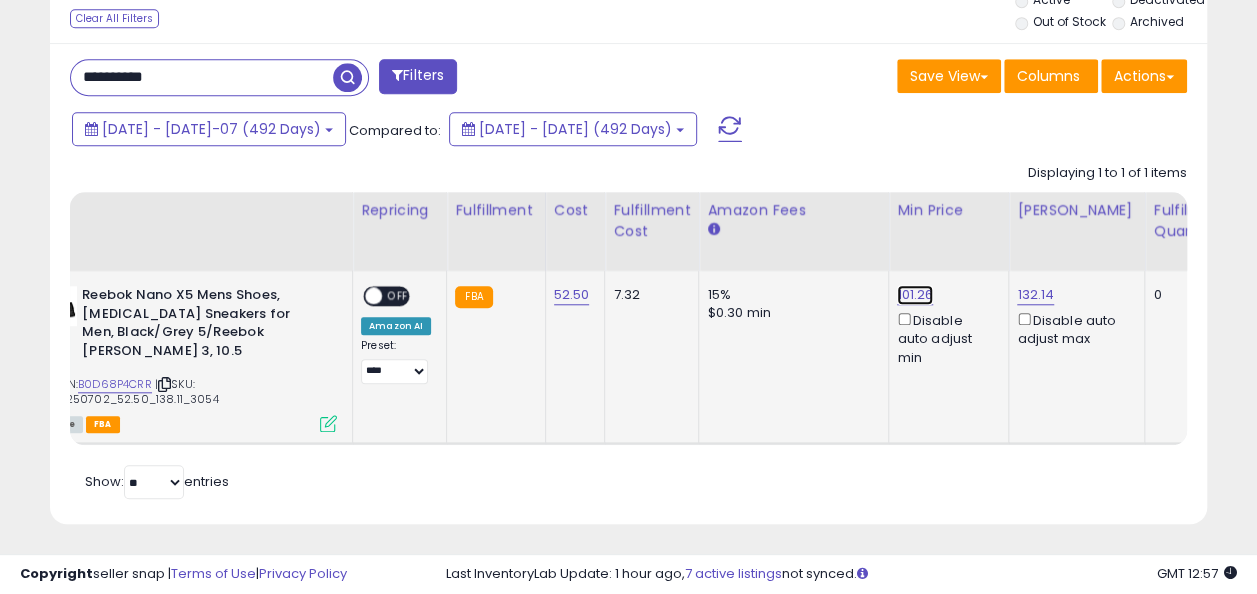 click on "101.26" at bounding box center [915, 295] 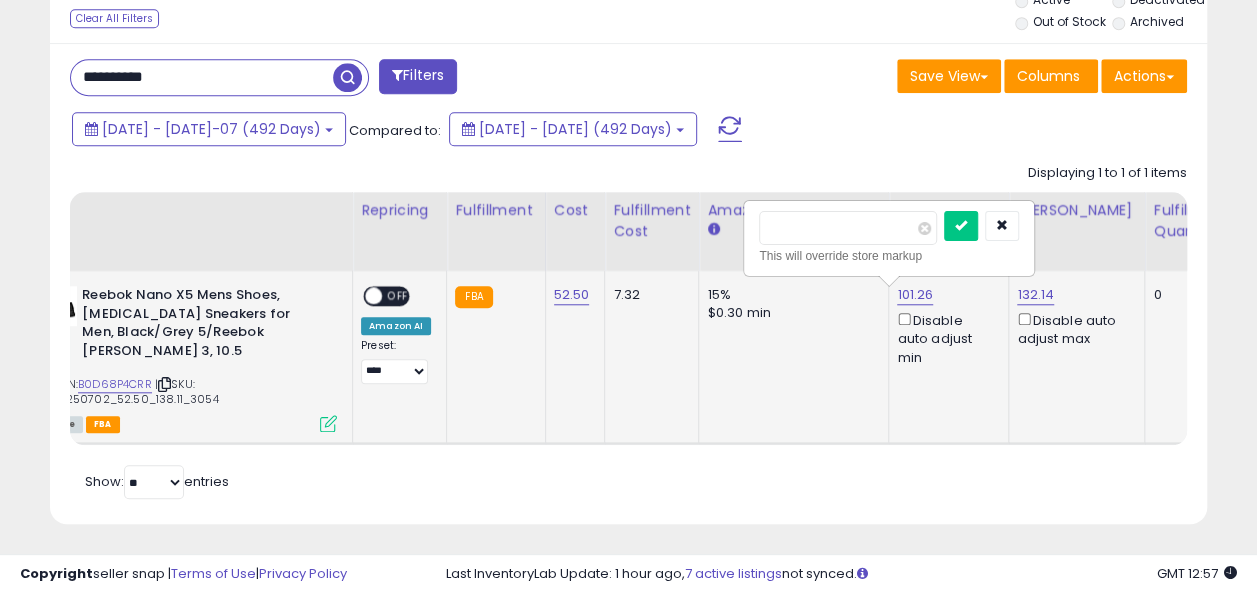 type on "******" 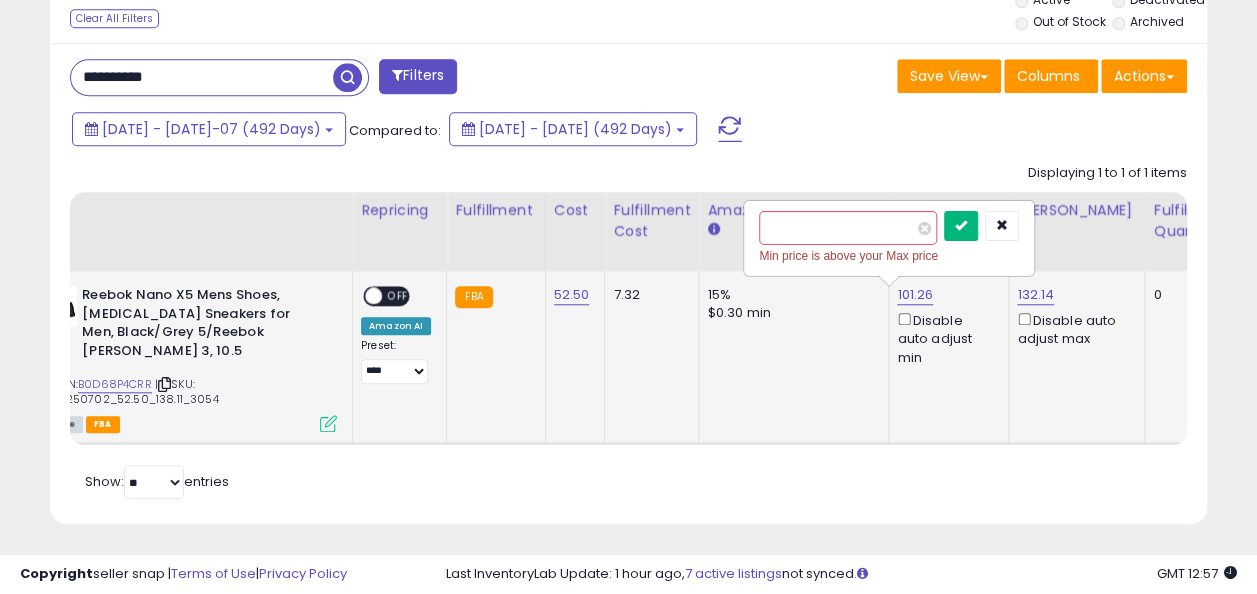click at bounding box center (961, 225) 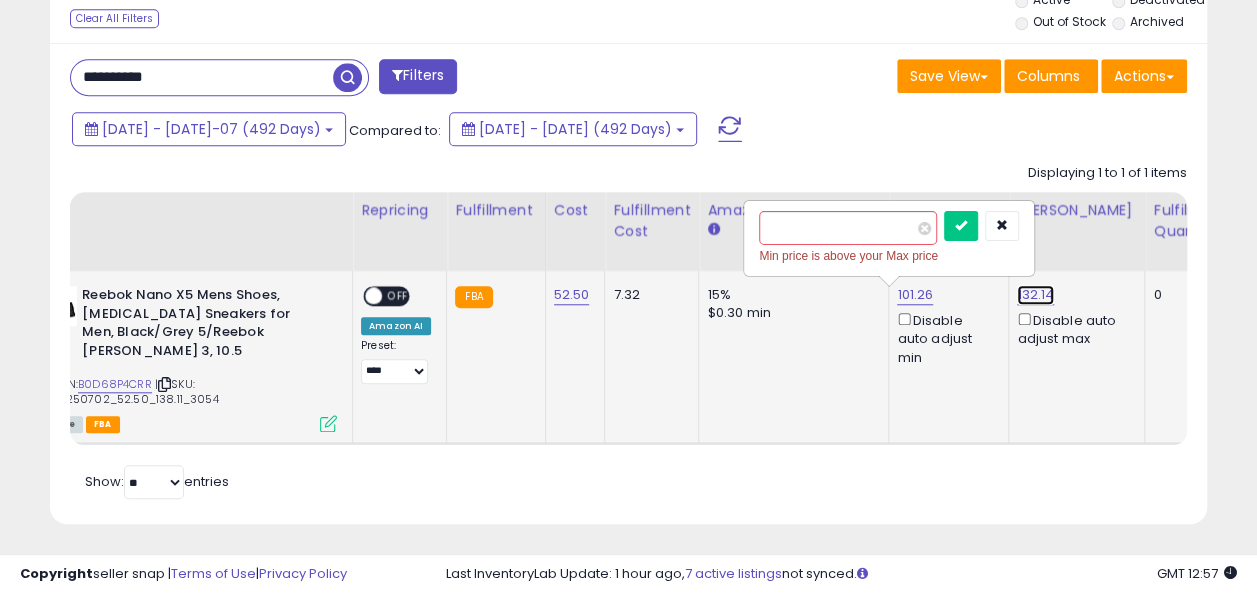 click on "132.14" at bounding box center (1035, 295) 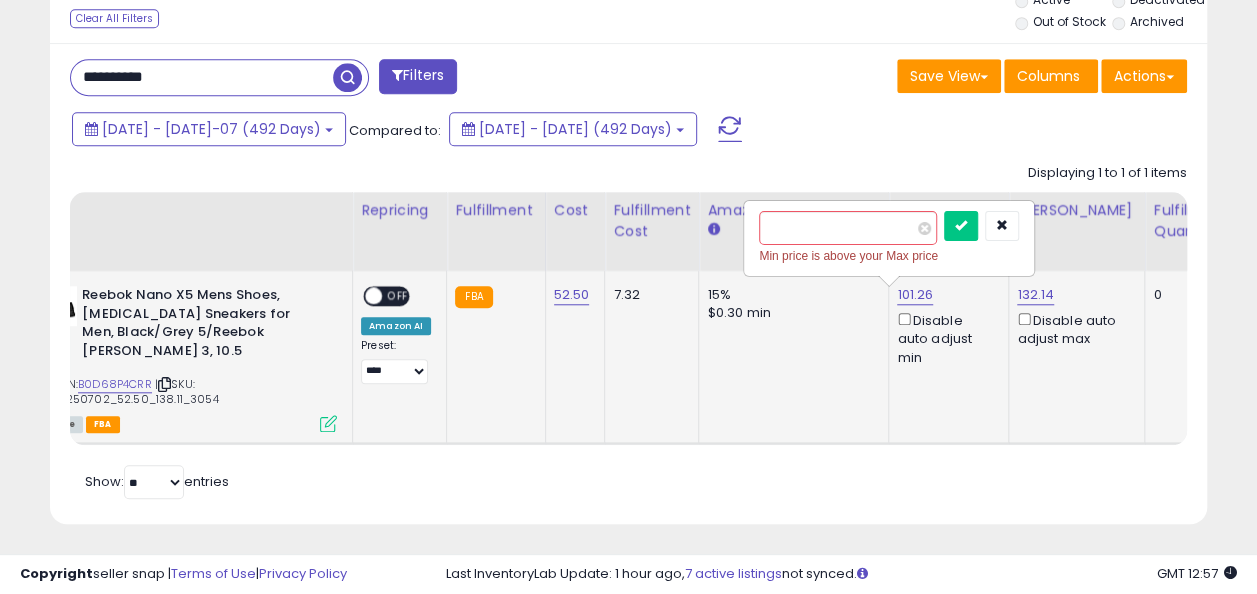 scroll, scrollTop: 0, scrollLeft: 132, axis: horizontal 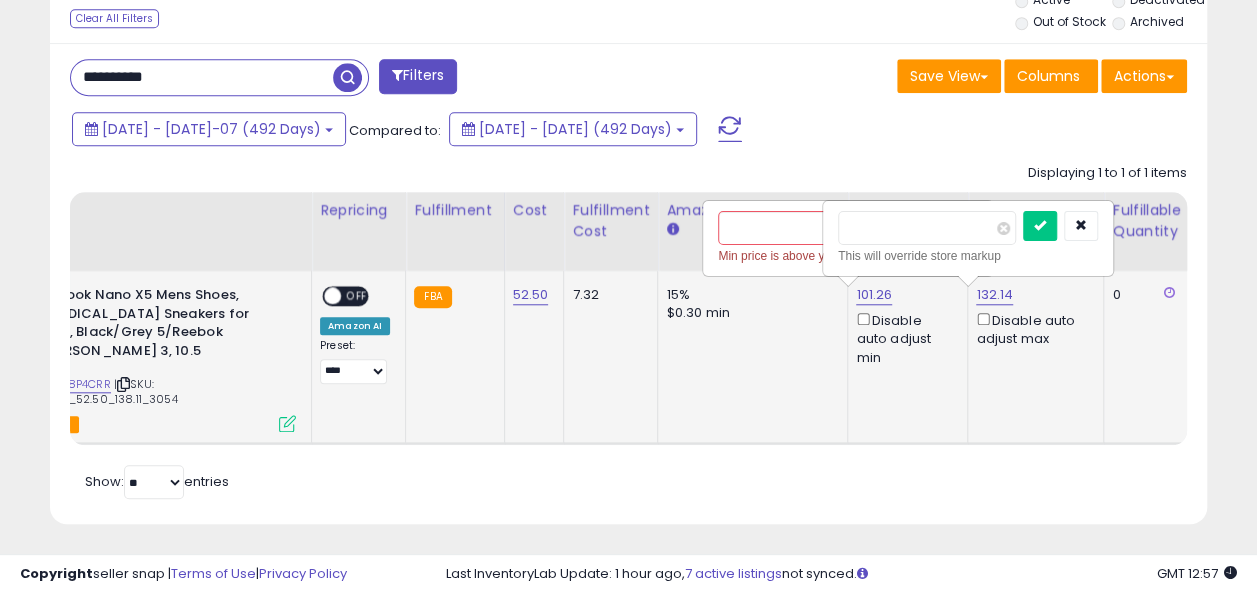 type on "***" 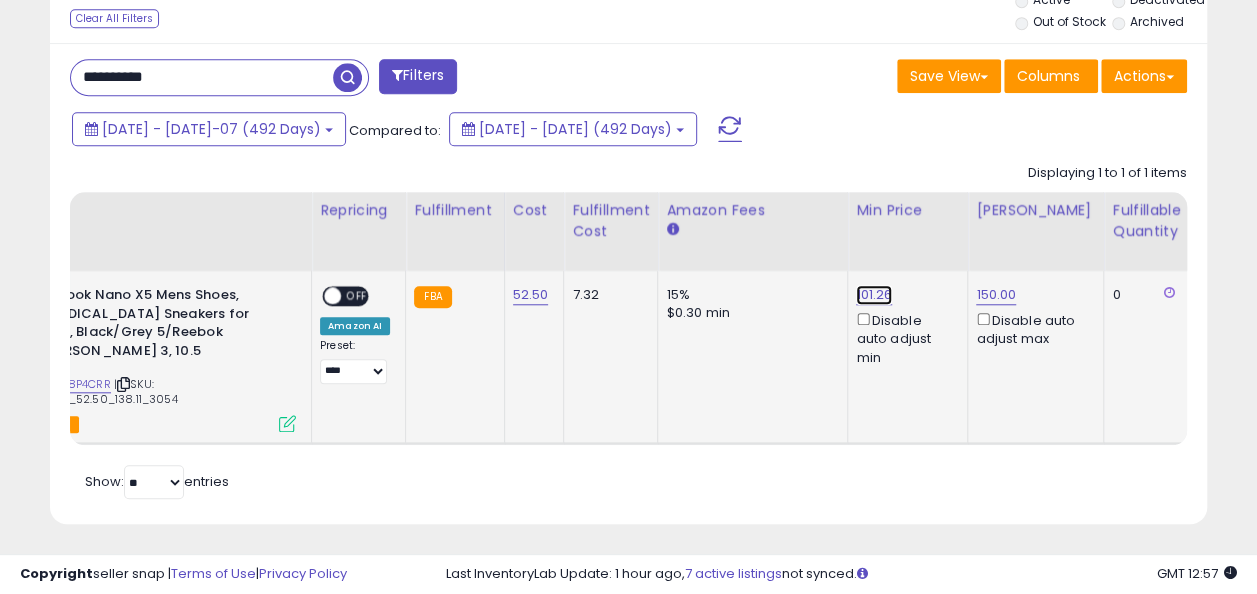 click on "101.26" at bounding box center [874, 295] 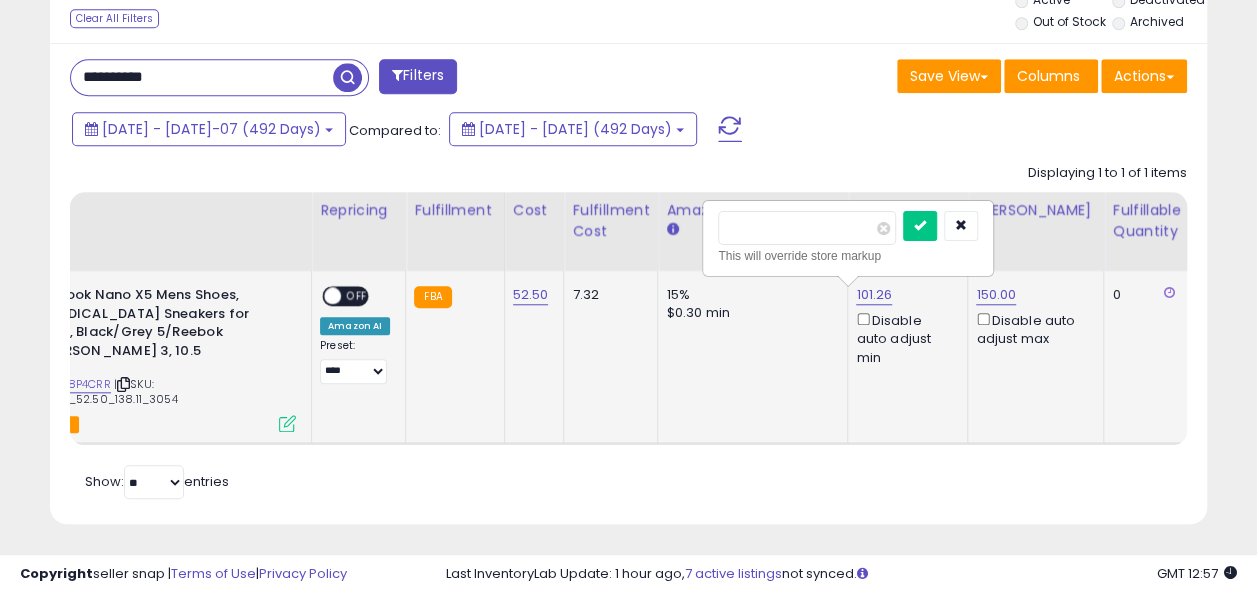 type on "*" 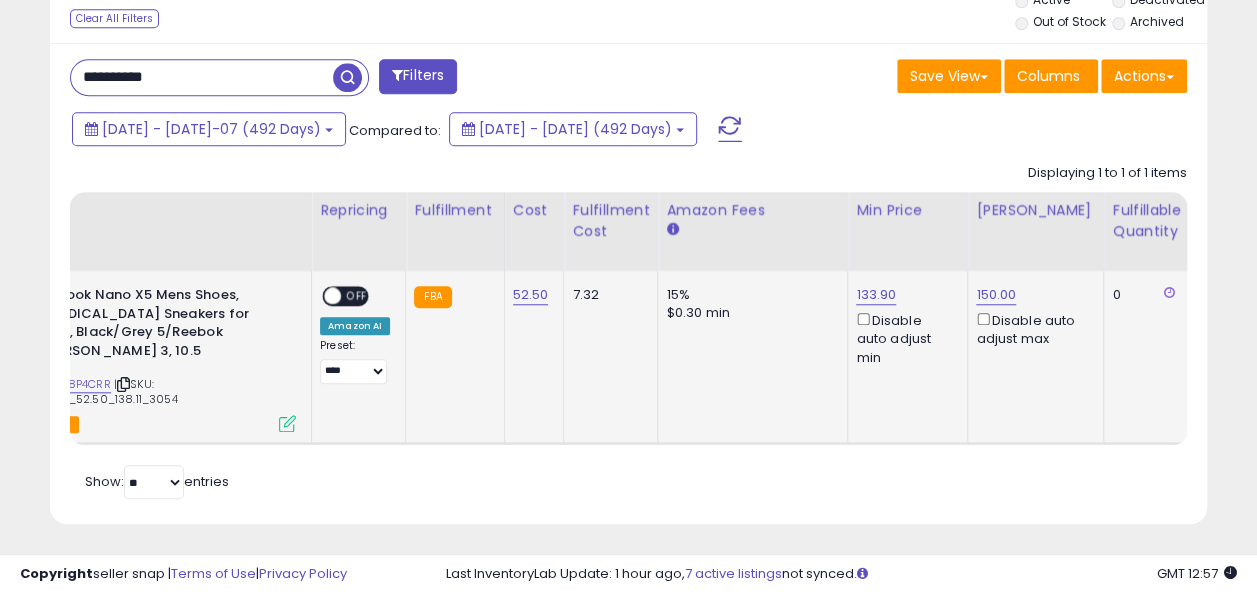 click at bounding box center (332, 296) 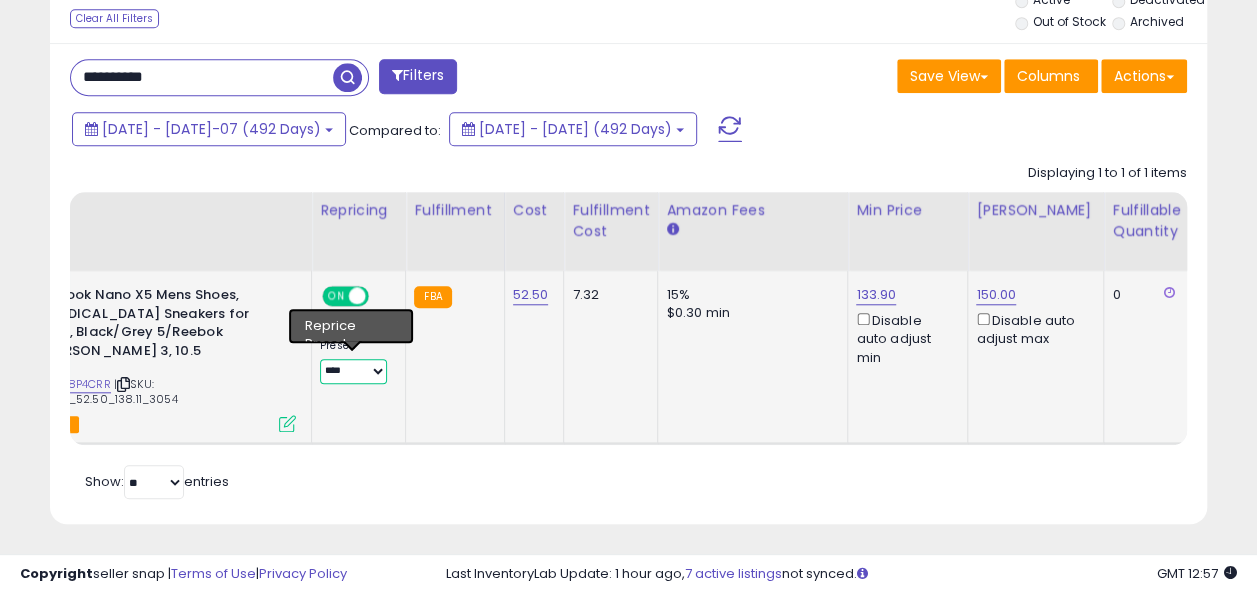 click on "**********" at bounding box center (353, 371) 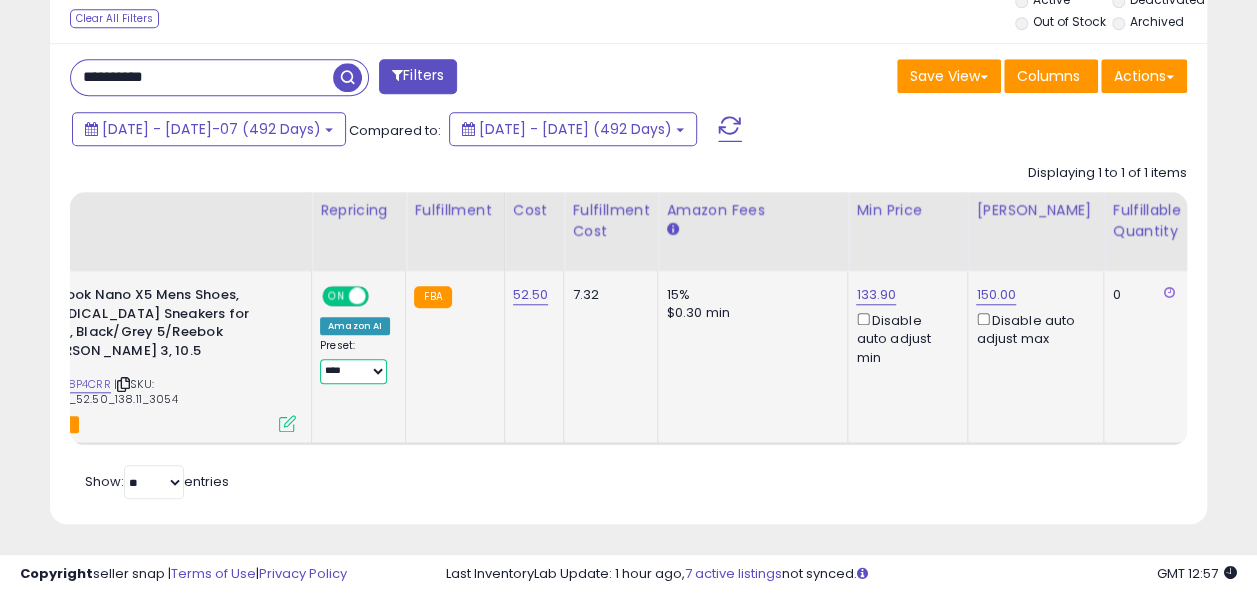 select on "**********" 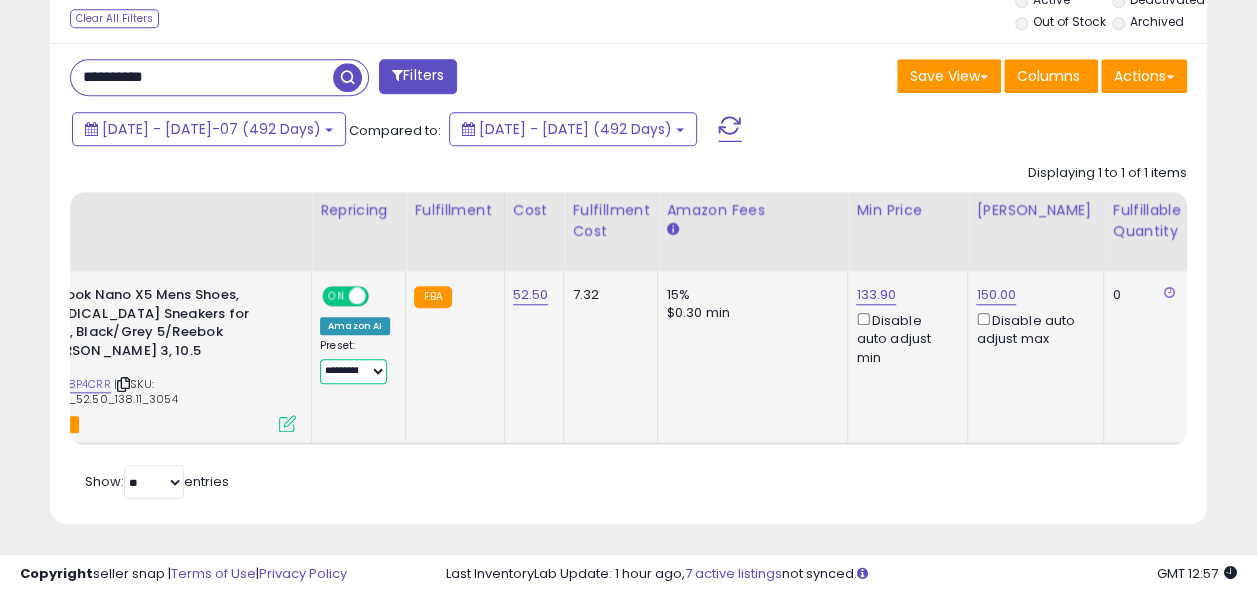 click on "**********" at bounding box center [353, 371] 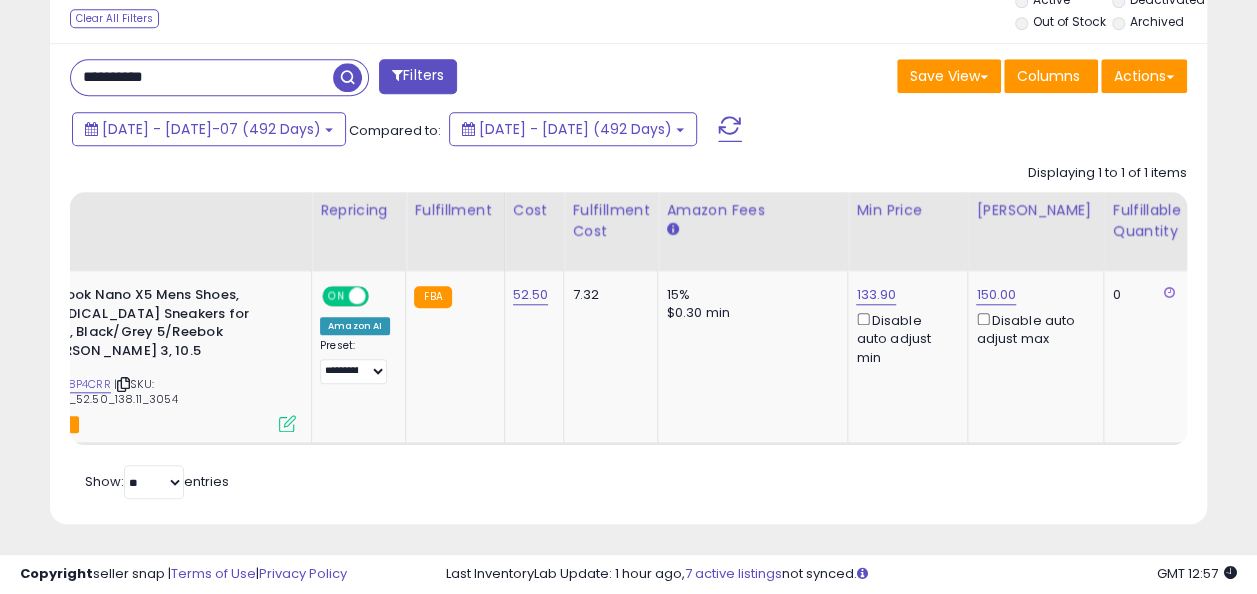 drag, startPoint x: 178, startPoint y: 83, endPoint x: 45, endPoint y: 86, distance: 133.03383 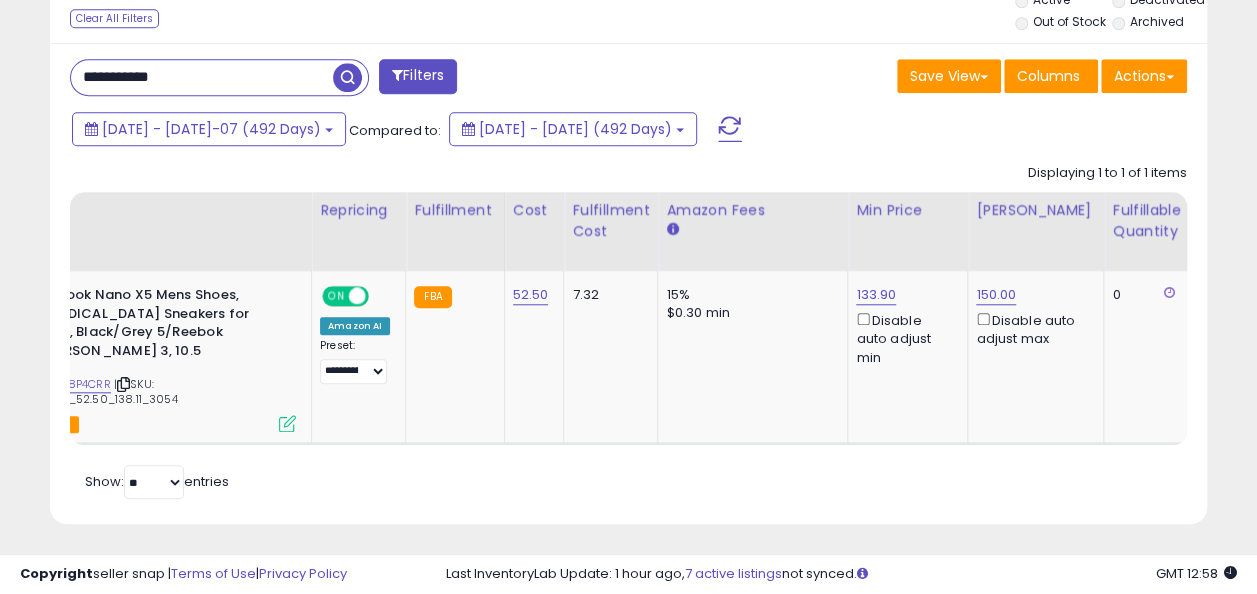 type on "**********" 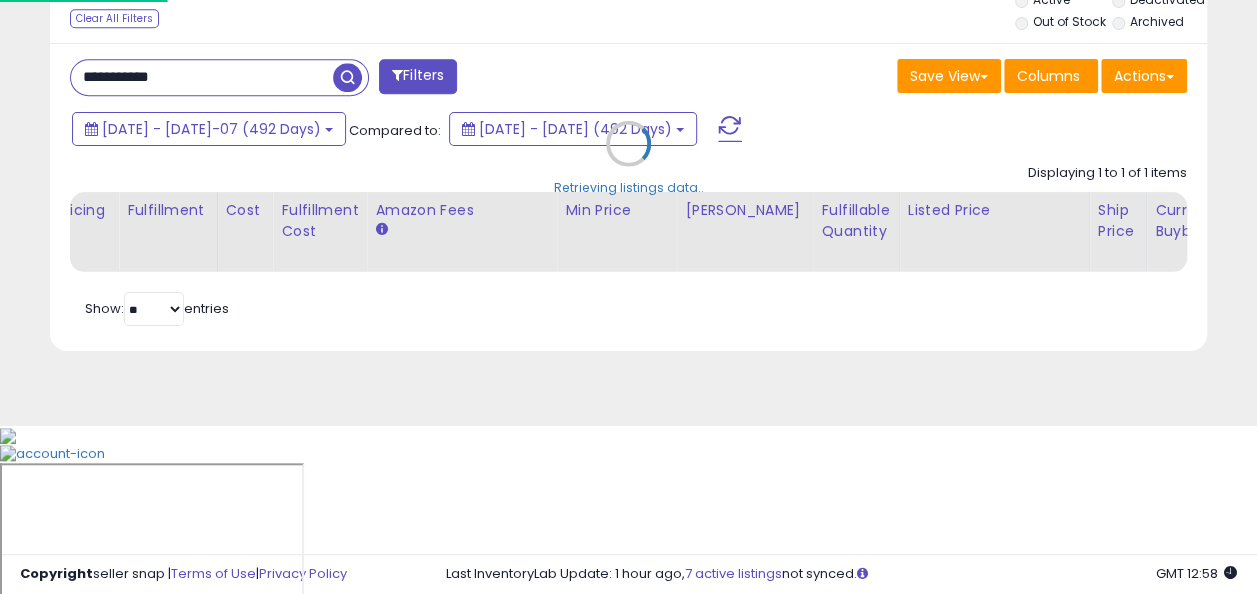 scroll, scrollTop: 999590, scrollLeft: 999322, axis: both 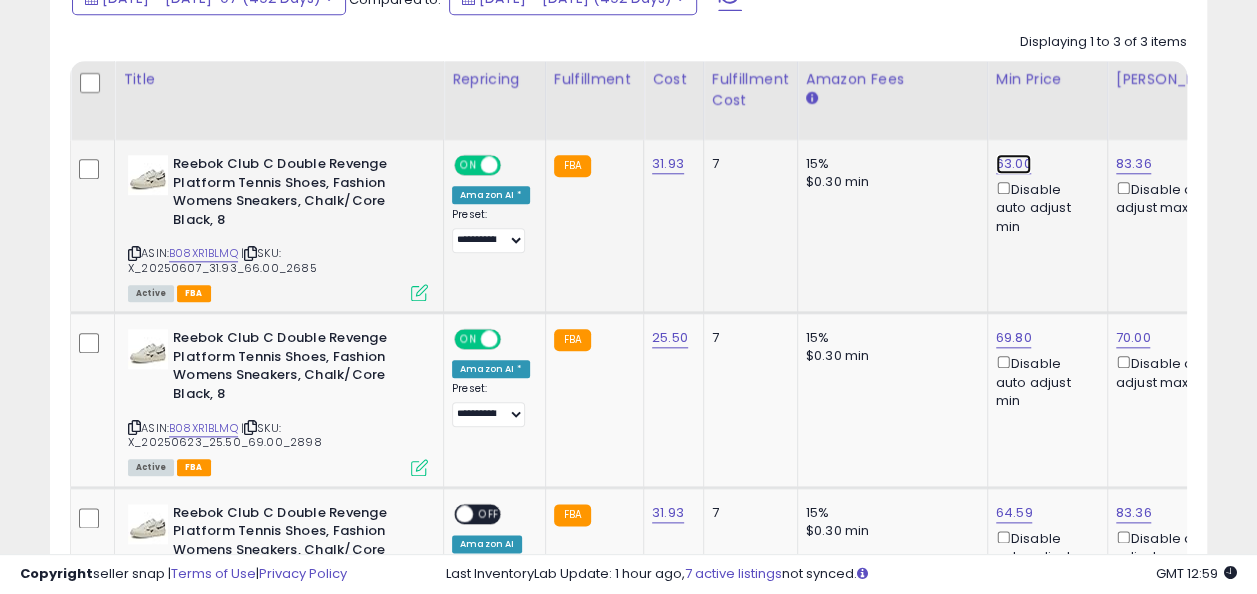 click on "63.00" at bounding box center [1014, 164] 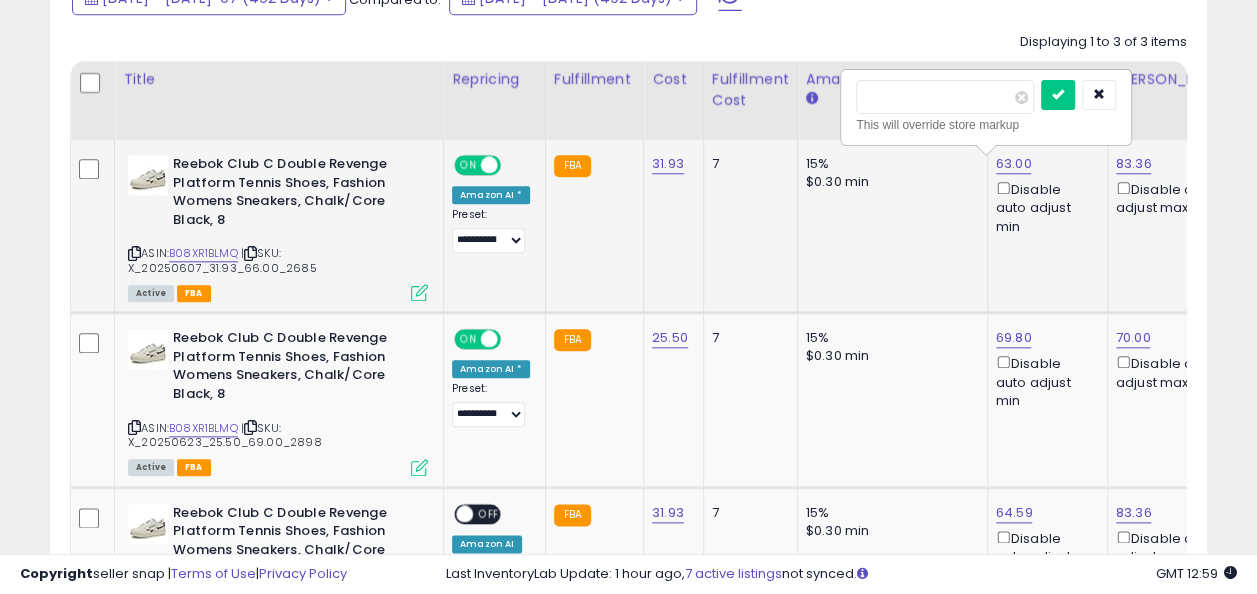scroll, scrollTop: 0, scrollLeft: 18, axis: horizontal 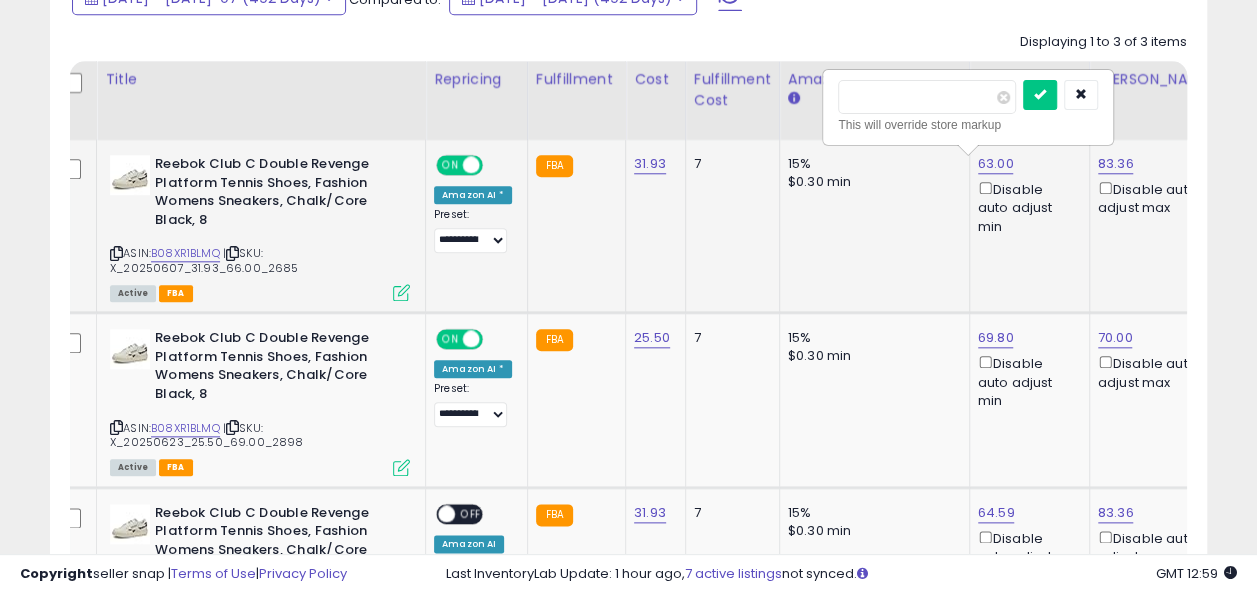 type on "*" 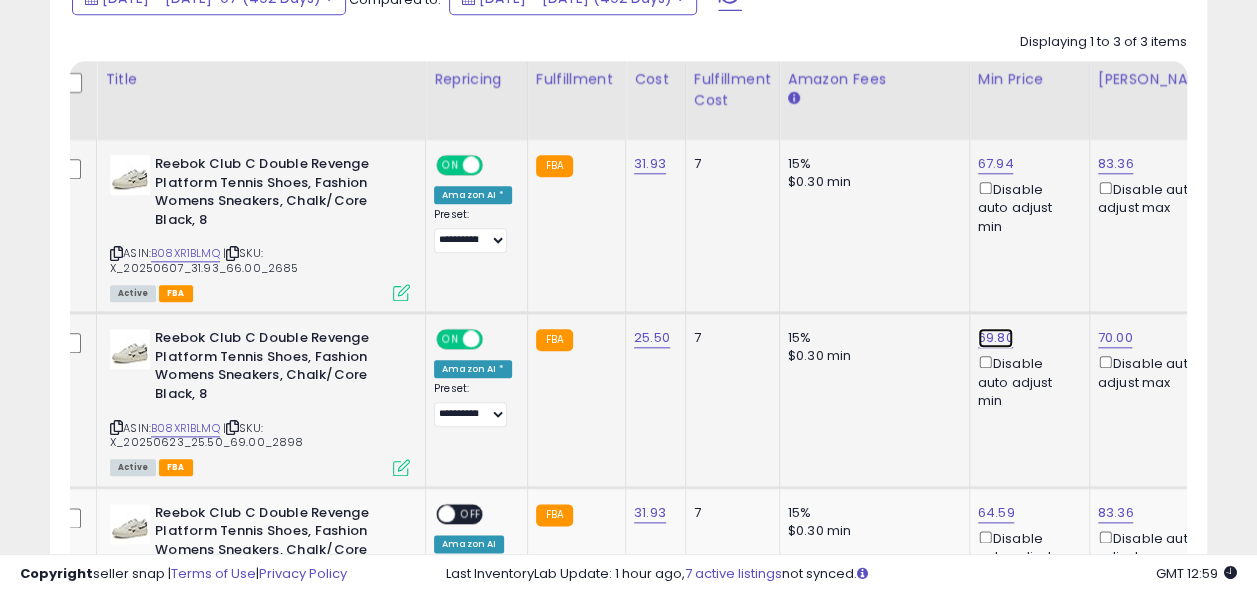 click on "69.80" at bounding box center [996, 164] 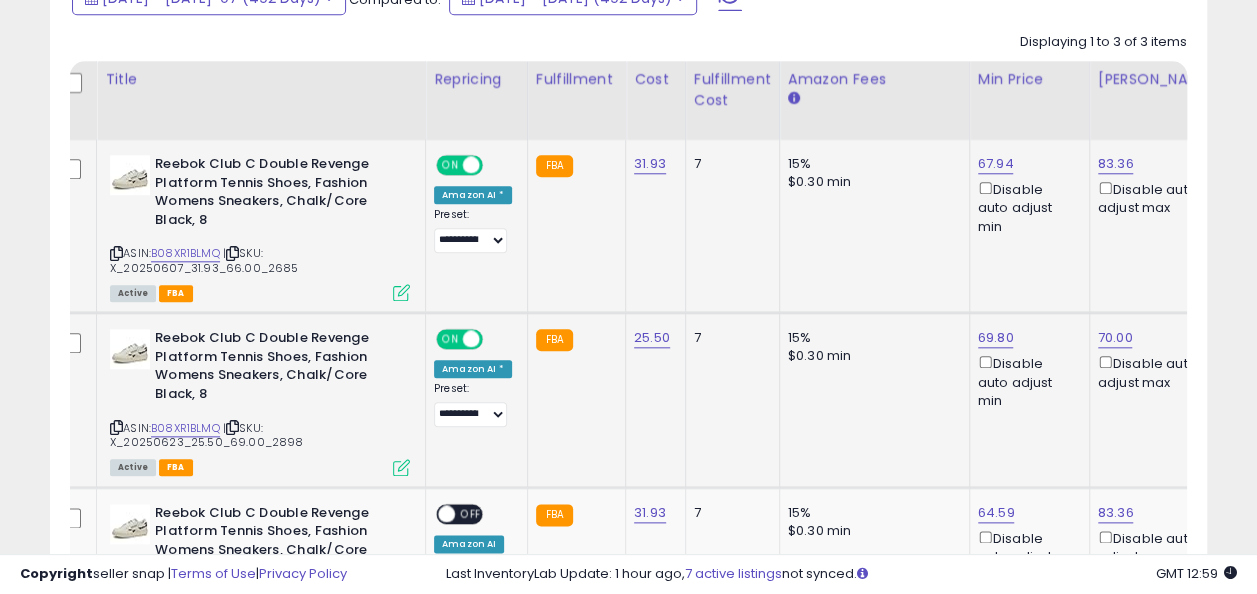 scroll, scrollTop: 0, scrollLeft: 18, axis: horizontal 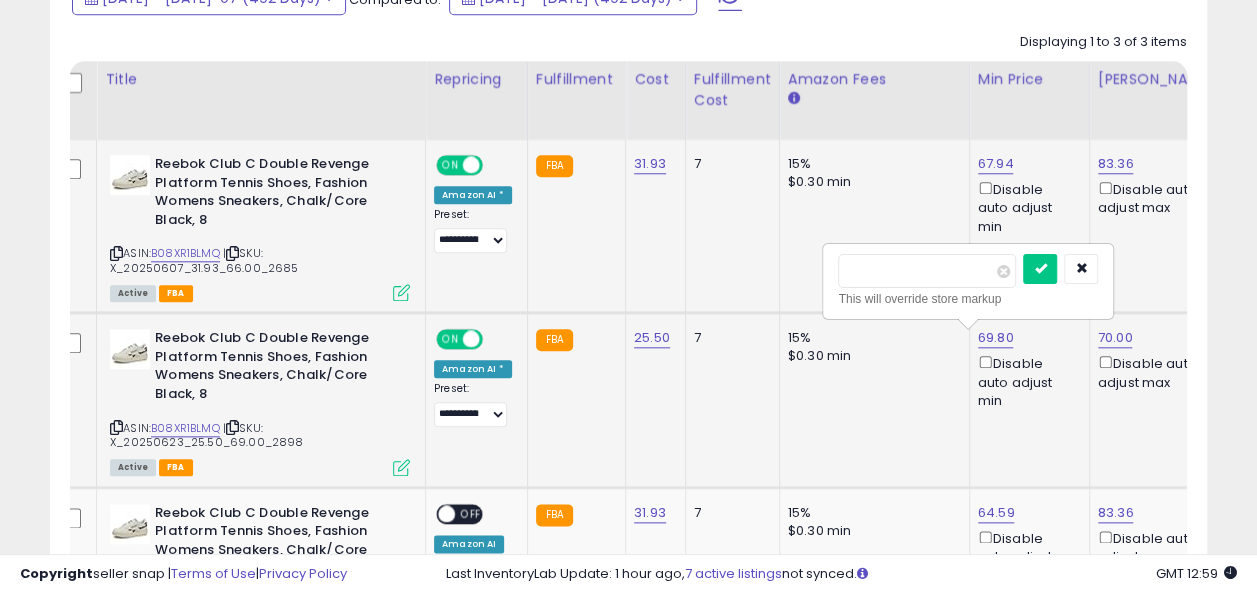 type on "*" 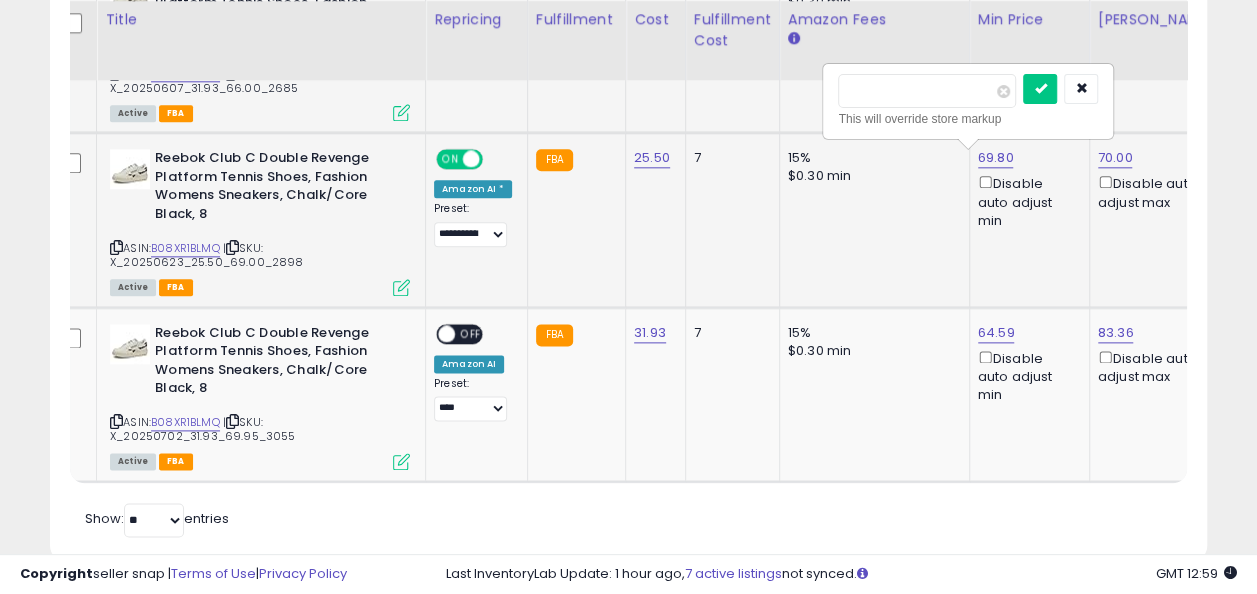 scroll, scrollTop: 1090, scrollLeft: 0, axis: vertical 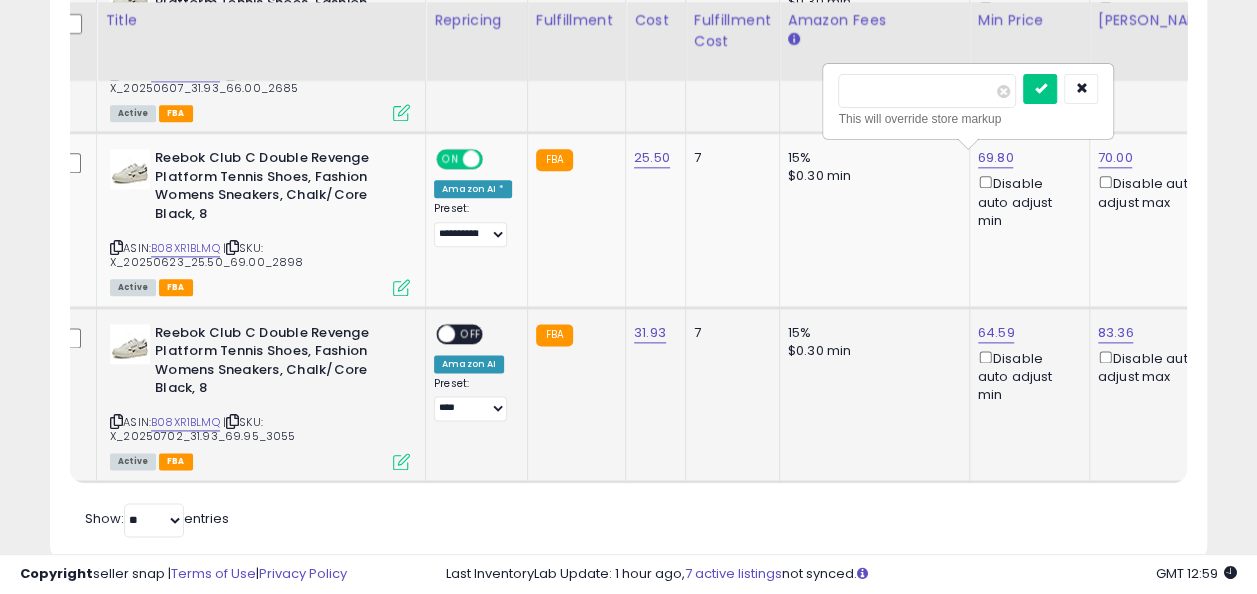 type on "*****" 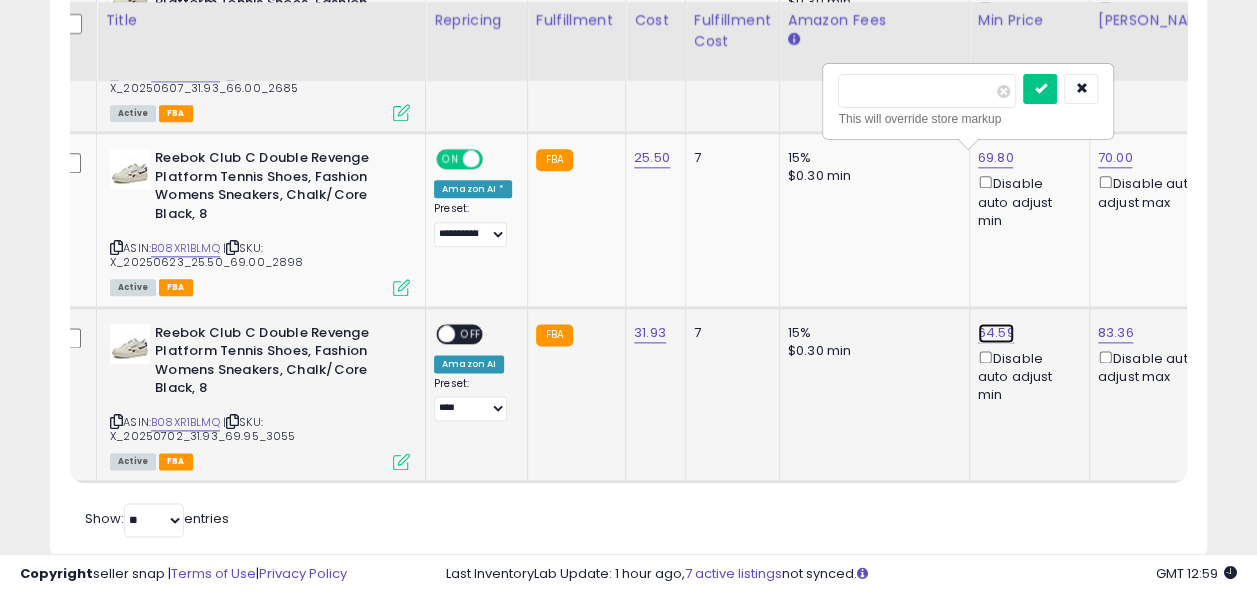 click on "64.59" at bounding box center (996, -16) 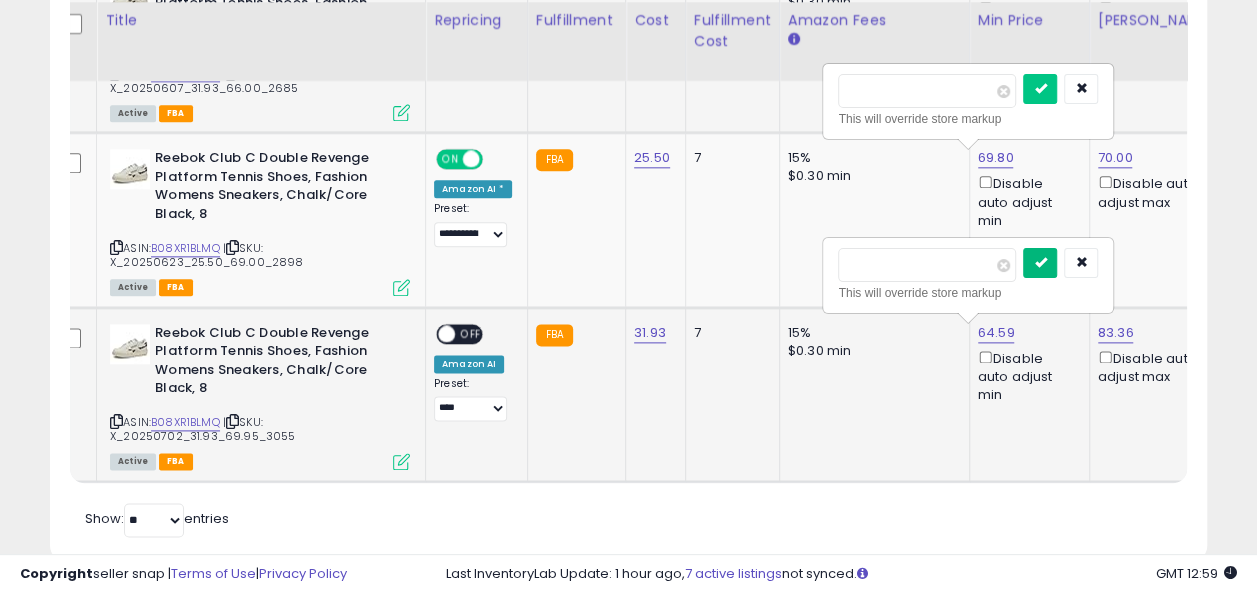 type on "*****" 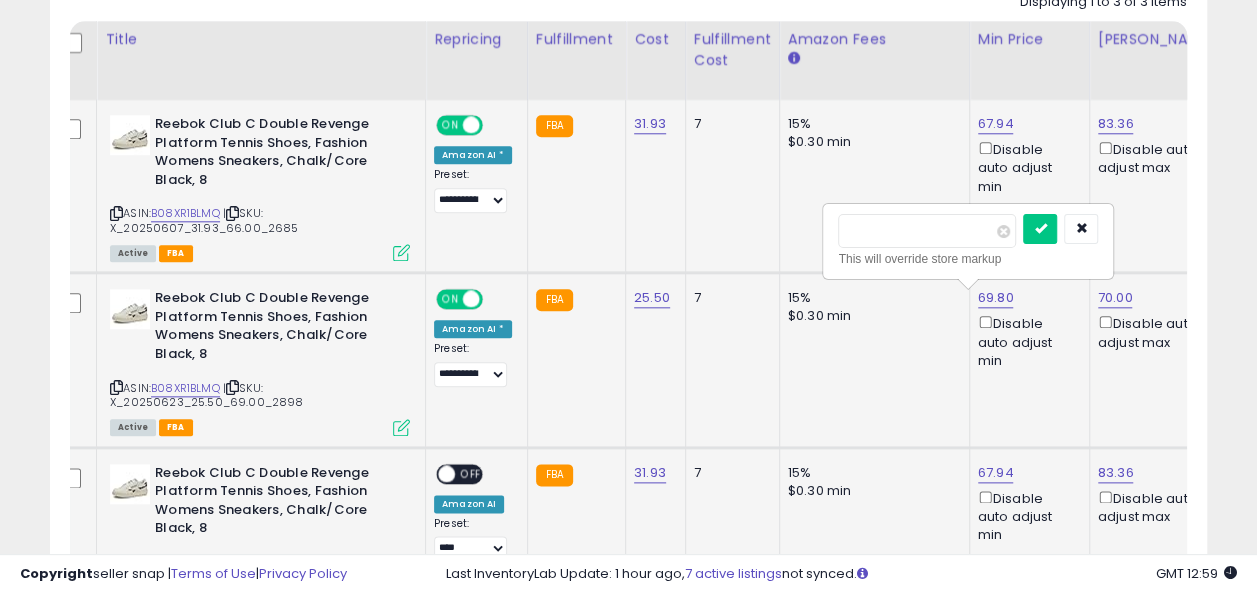 scroll, scrollTop: 954, scrollLeft: 0, axis: vertical 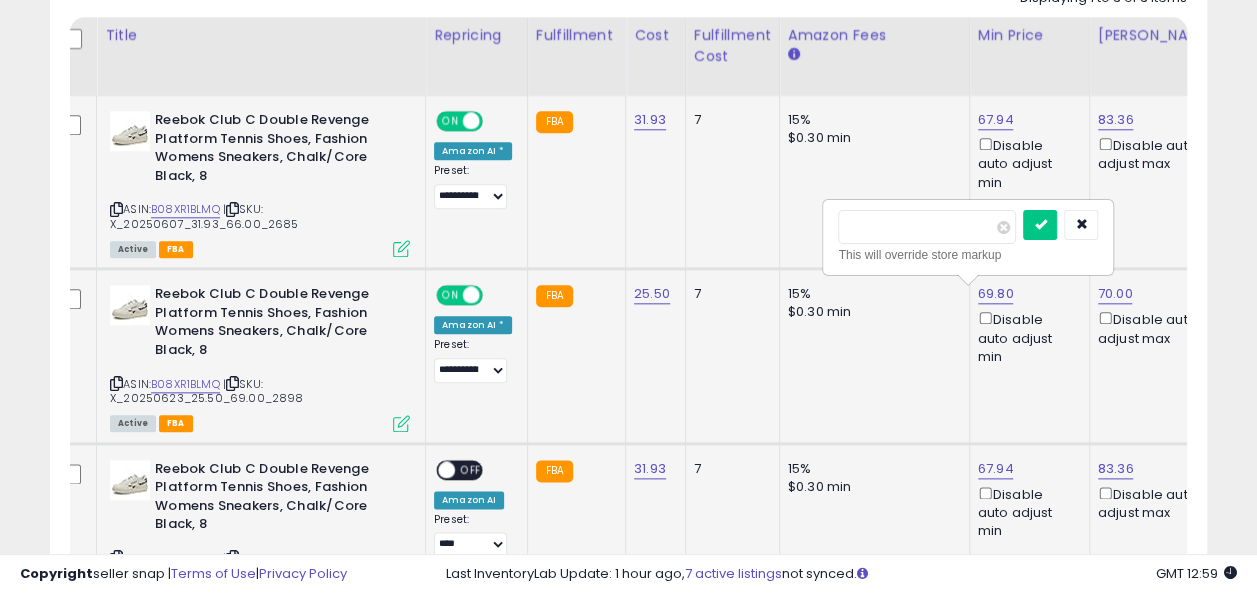 click on "69.80   ***** This will override store markup  Disable auto adjust min" 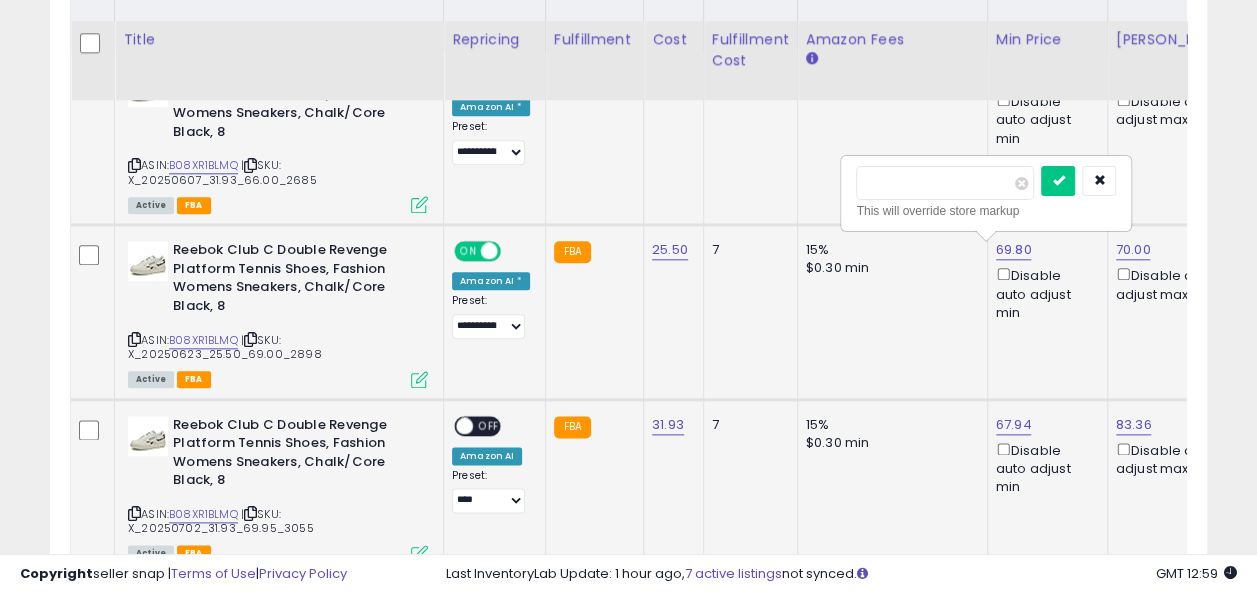 scroll, scrollTop: 998, scrollLeft: 0, axis: vertical 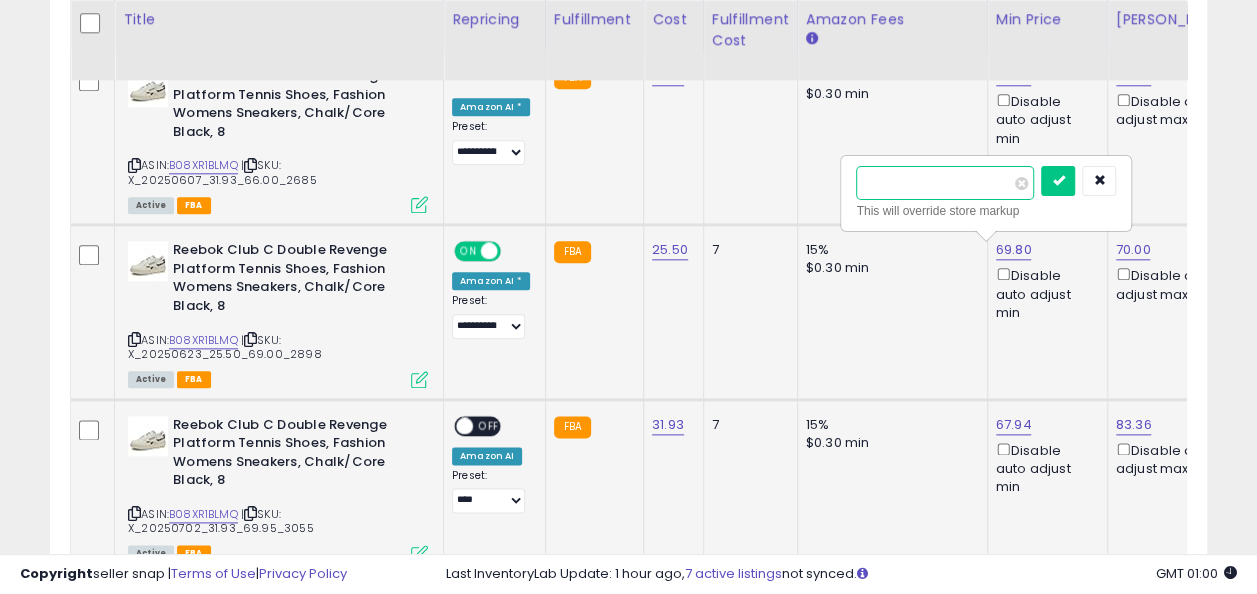 click on "*****" at bounding box center (945, 183) 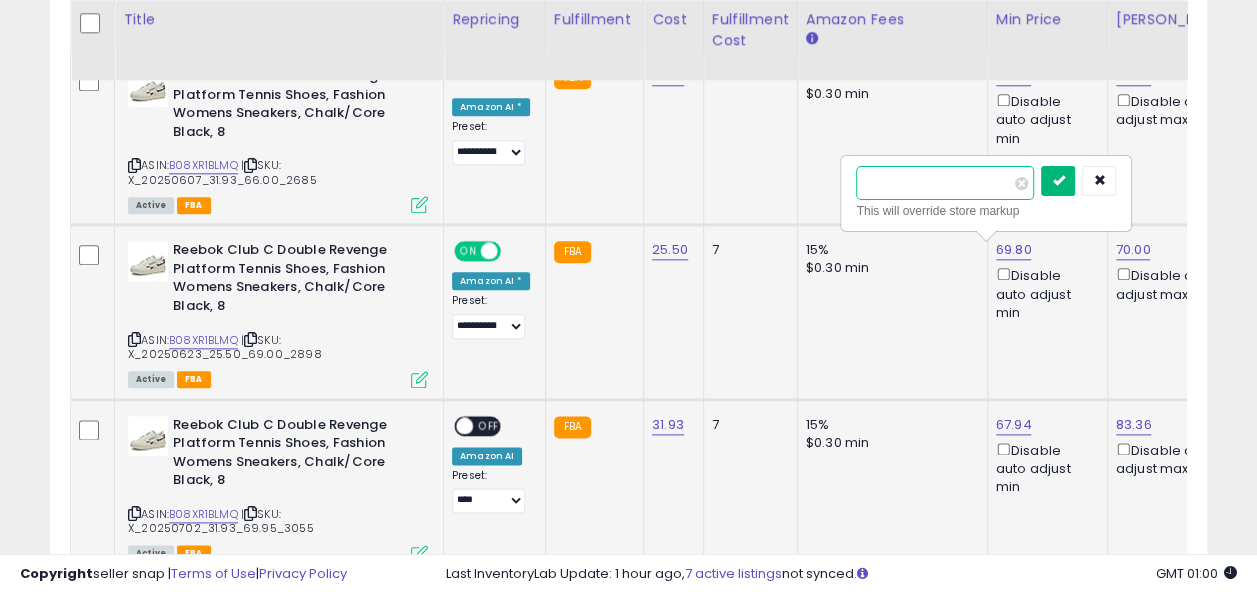 type on "*****" 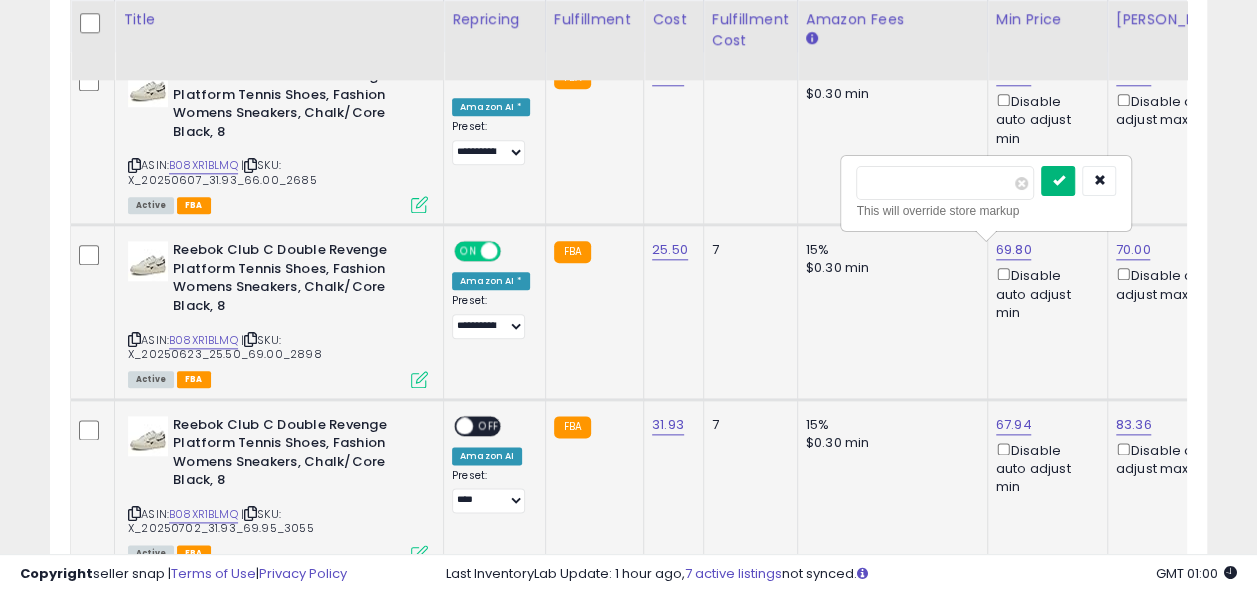 click at bounding box center (1058, 181) 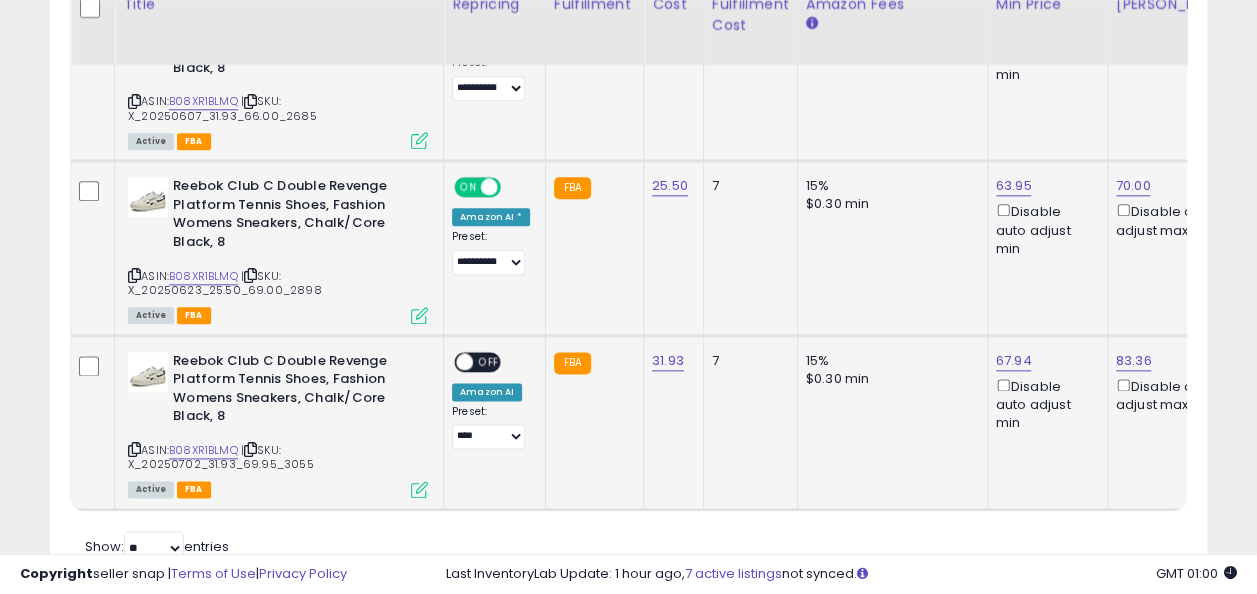 scroll, scrollTop: 1070, scrollLeft: 0, axis: vertical 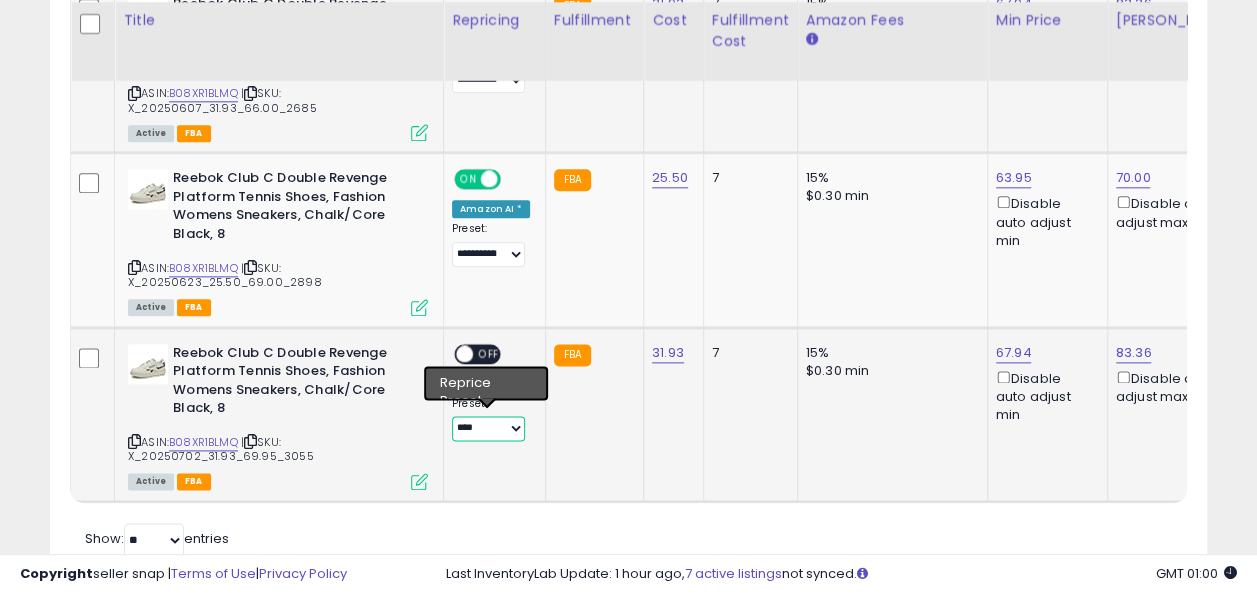 click on "**********" at bounding box center [488, 428] 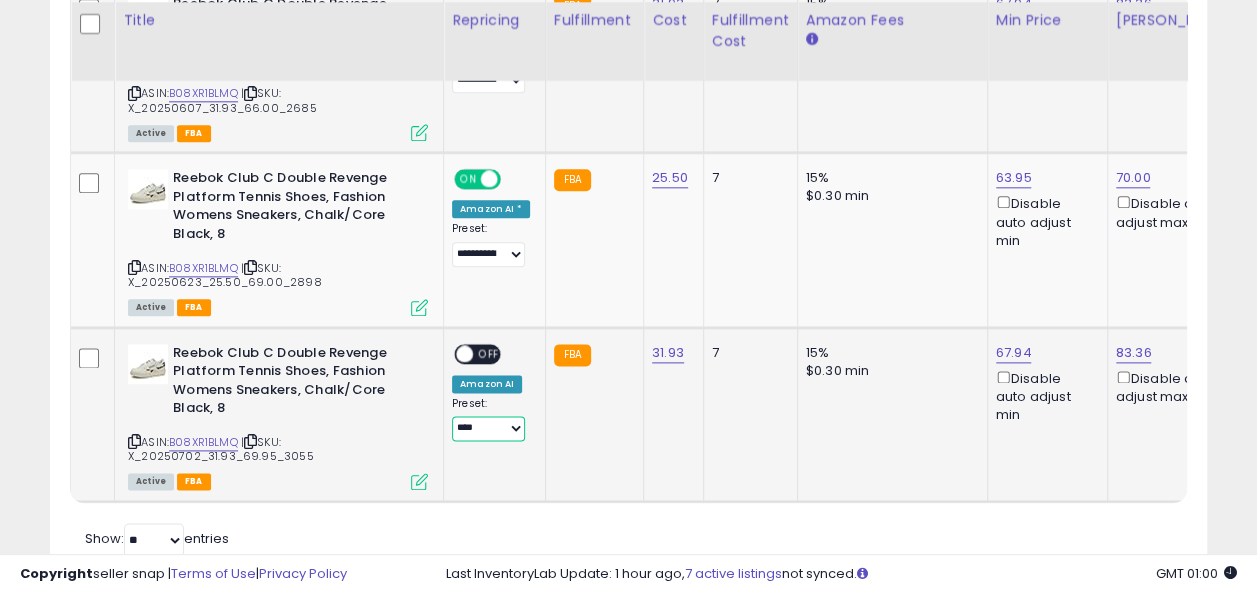 select on "**********" 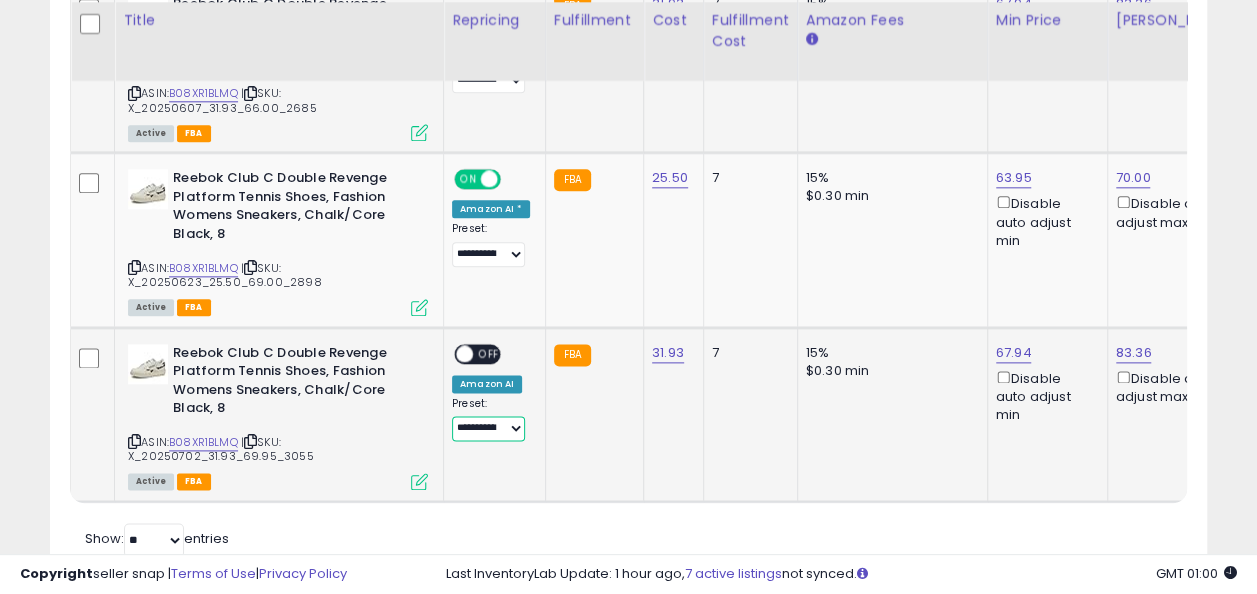 click on "**********" at bounding box center (488, 428) 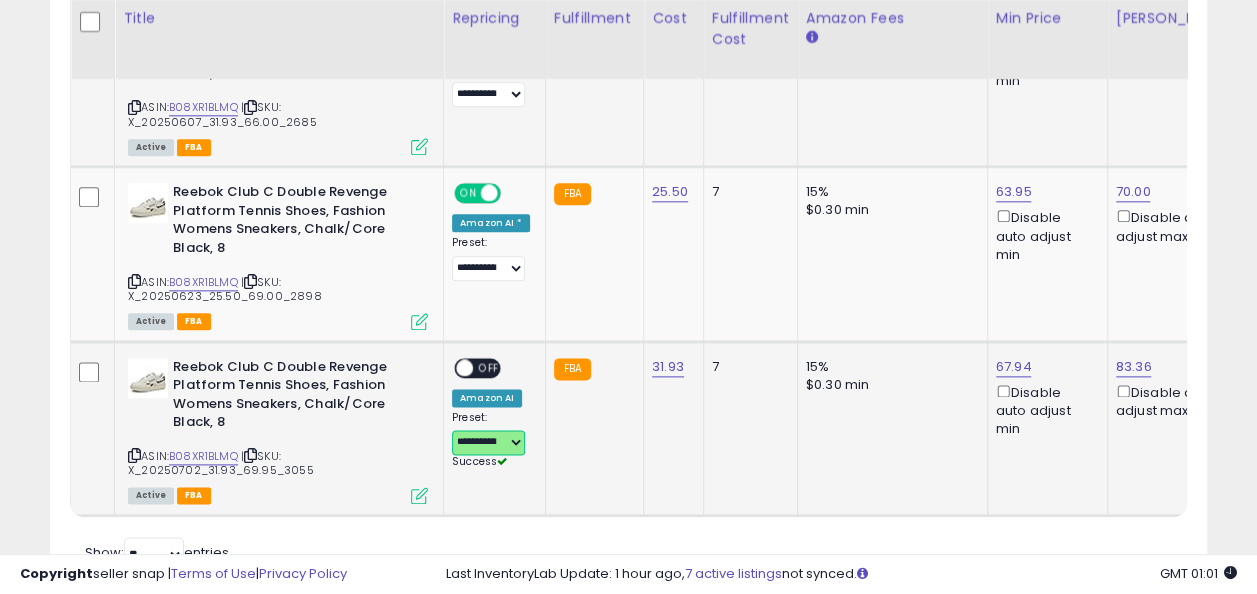 scroll, scrollTop: 1058, scrollLeft: 0, axis: vertical 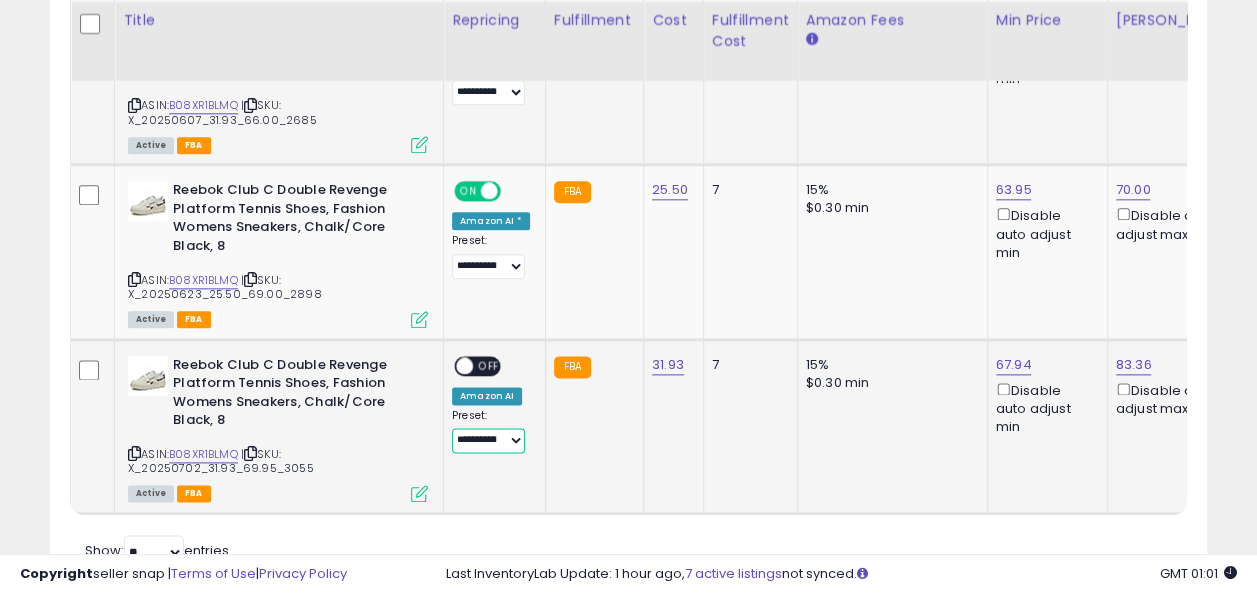 click at bounding box center (464, 365) 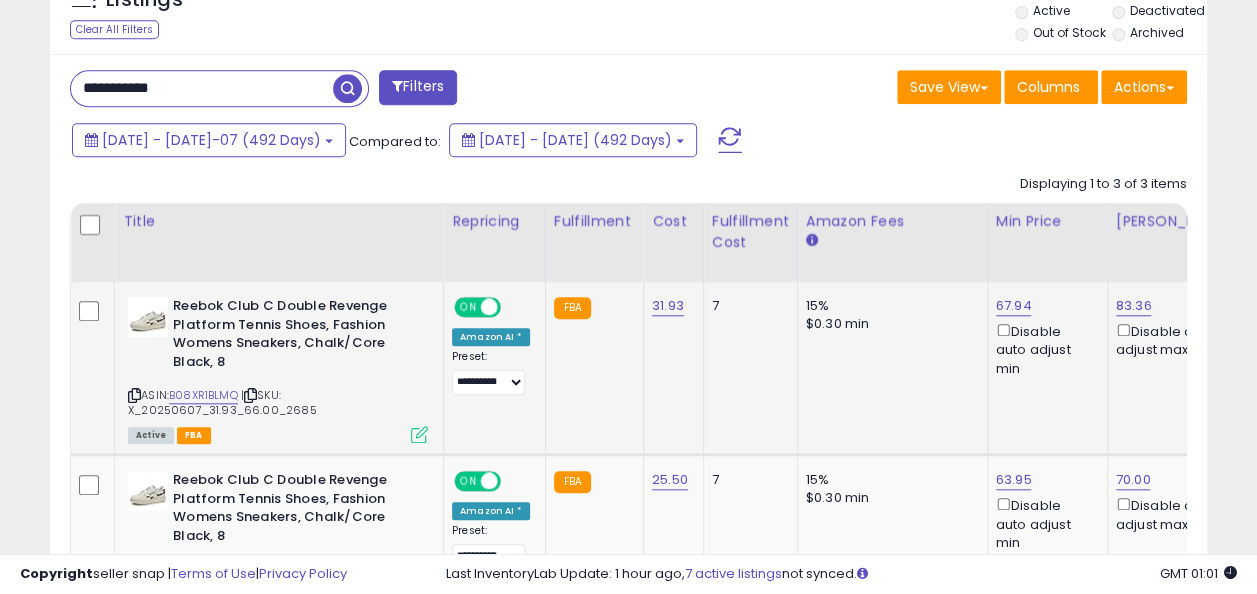 scroll, scrollTop: 766, scrollLeft: 0, axis: vertical 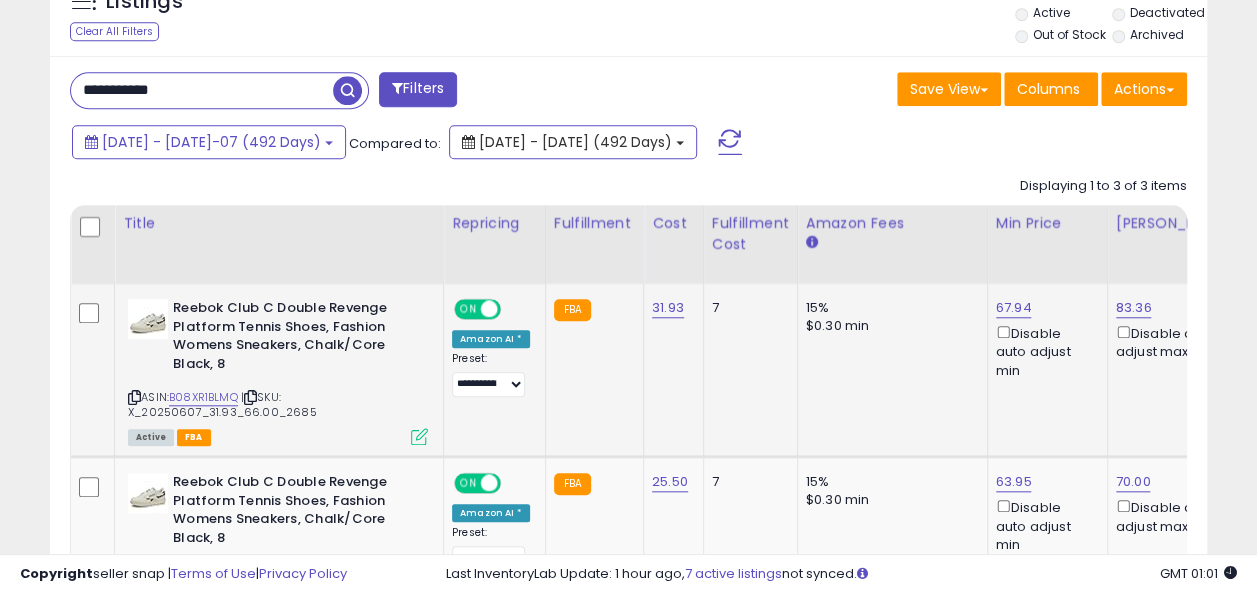 drag, startPoint x: 571, startPoint y: 142, endPoint x: 528, endPoint y: 396, distance: 257.61404 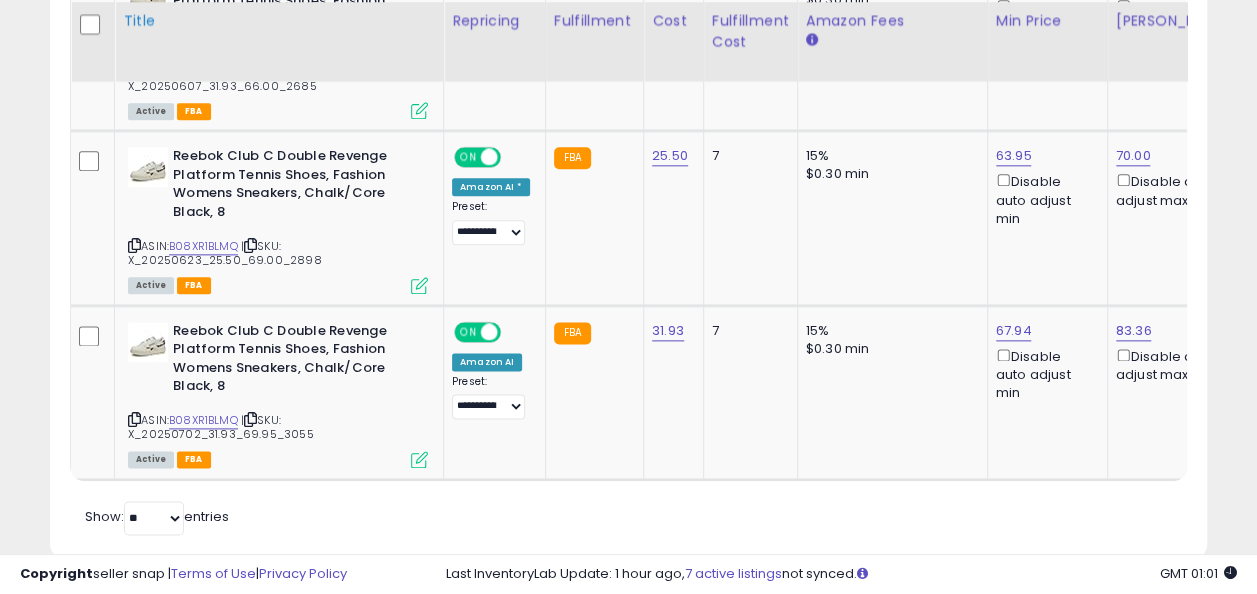 scroll, scrollTop: 1093, scrollLeft: 0, axis: vertical 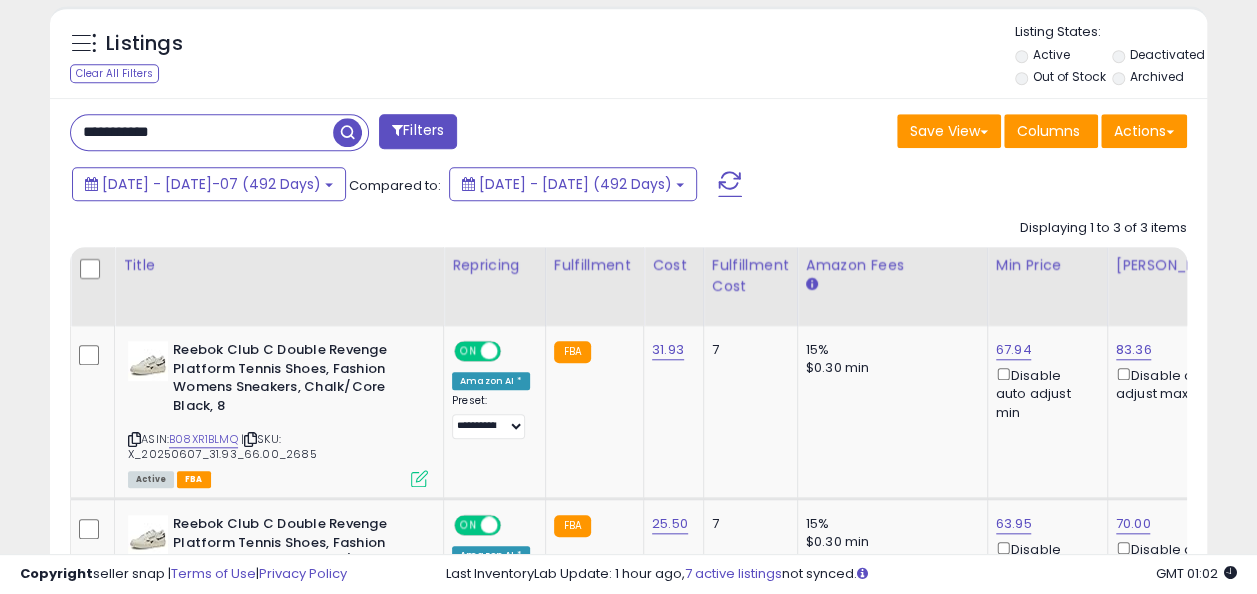 drag, startPoint x: 204, startPoint y: 148, endPoint x: 34, endPoint y: 136, distance: 170.423 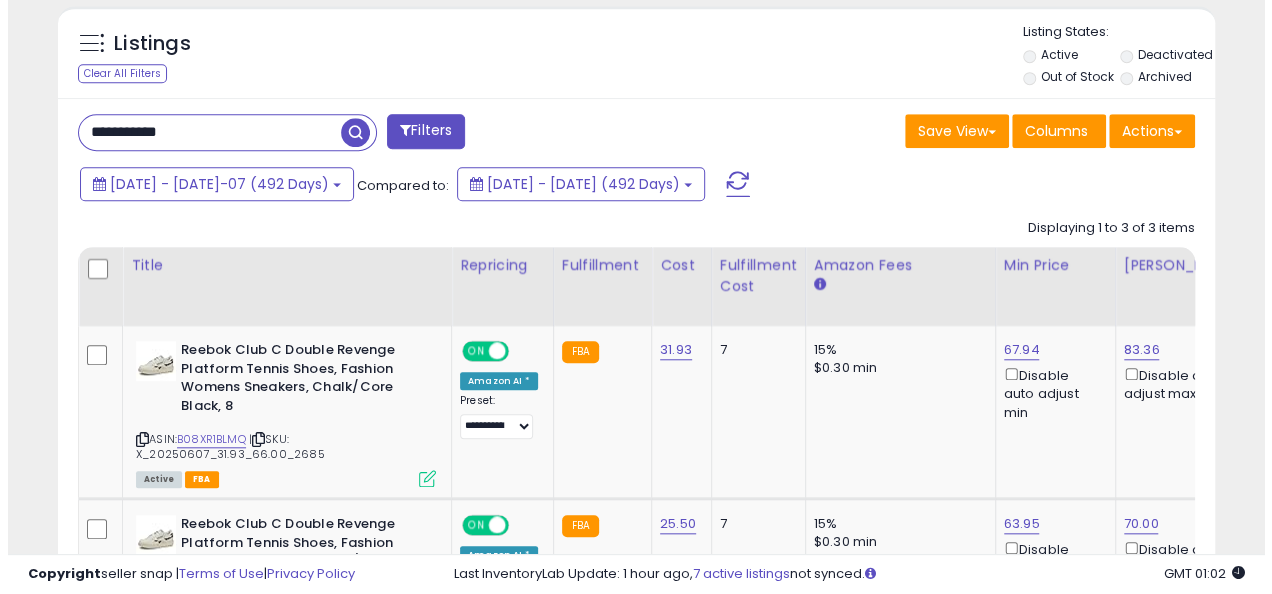 scroll, scrollTop: 624, scrollLeft: 0, axis: vertical 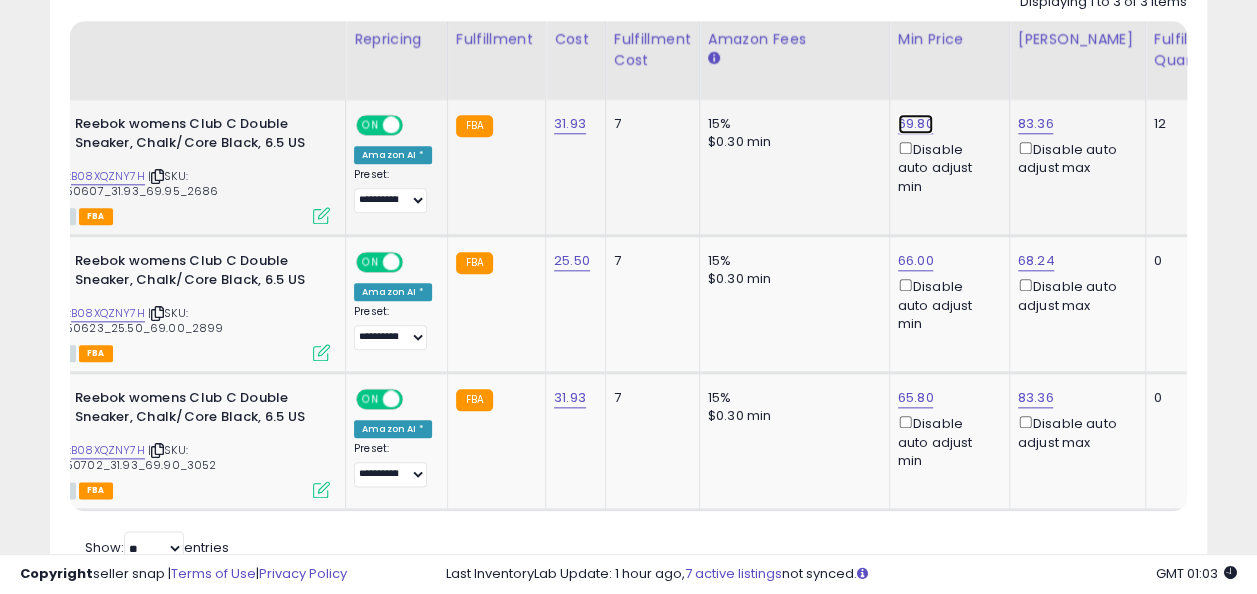 click on "69.80" at bounding box center (916, 124) 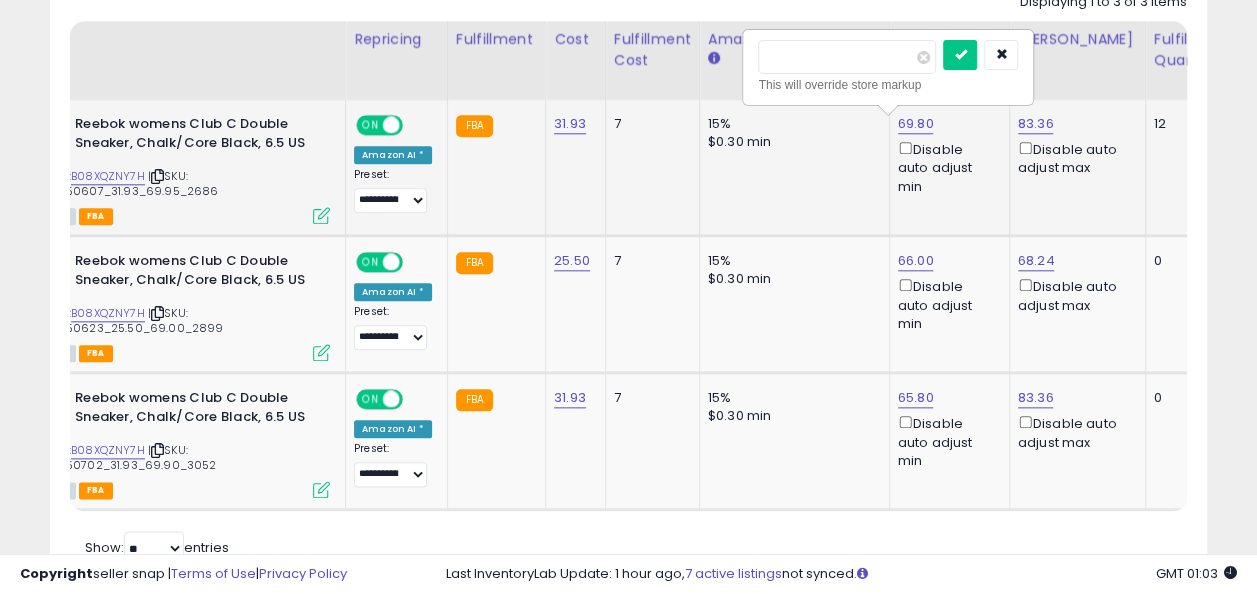 type on "*****" 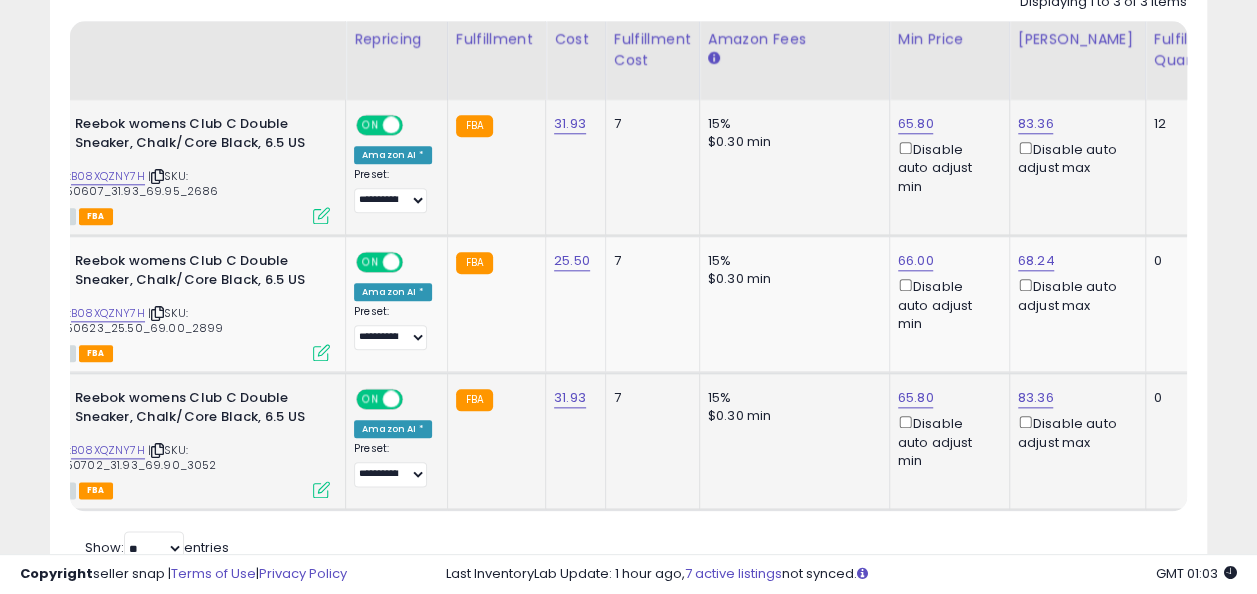 scroll, scrollTop: 0, scrollLeft: 0, axis: both 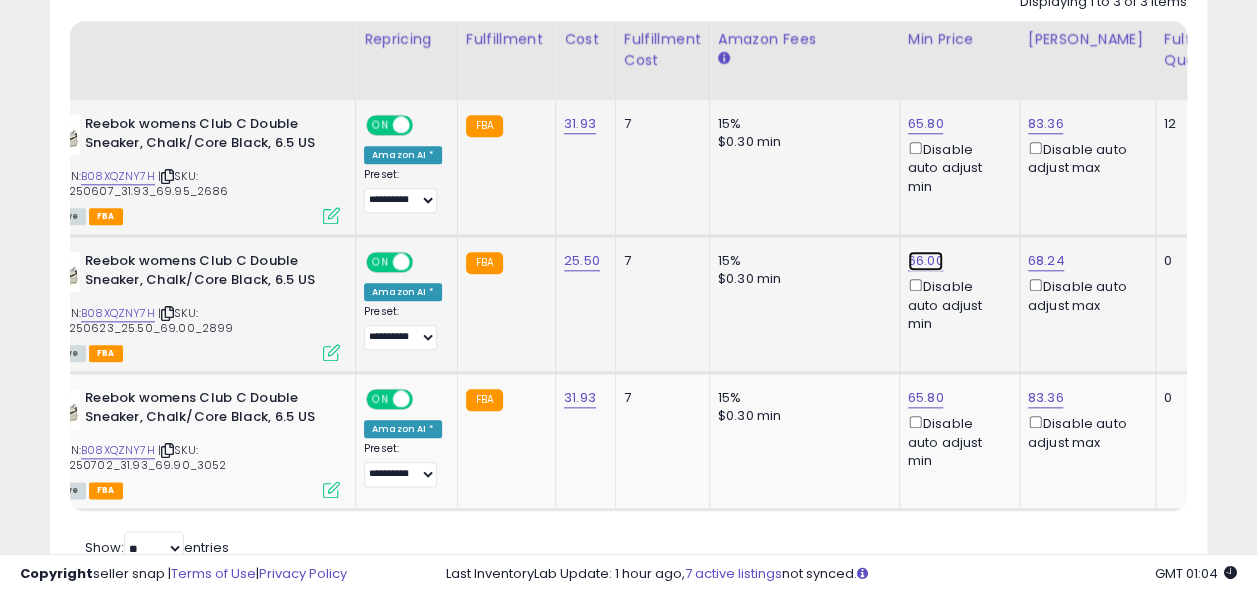 click on "66.00" at bounding box center (926, 124) 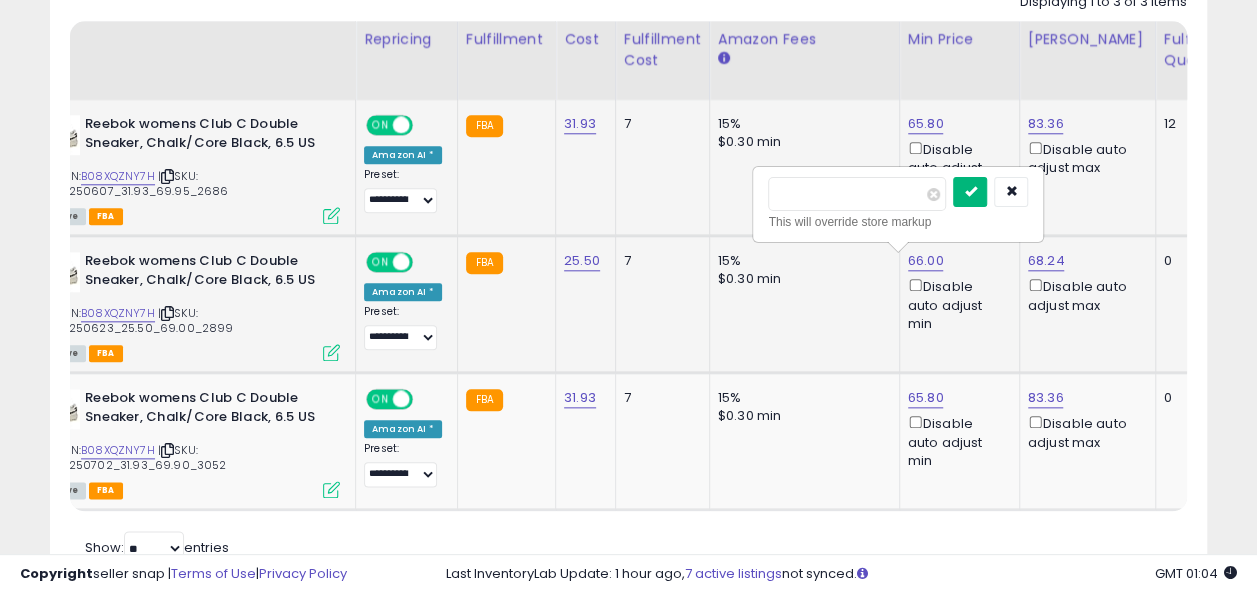 type on "*****" 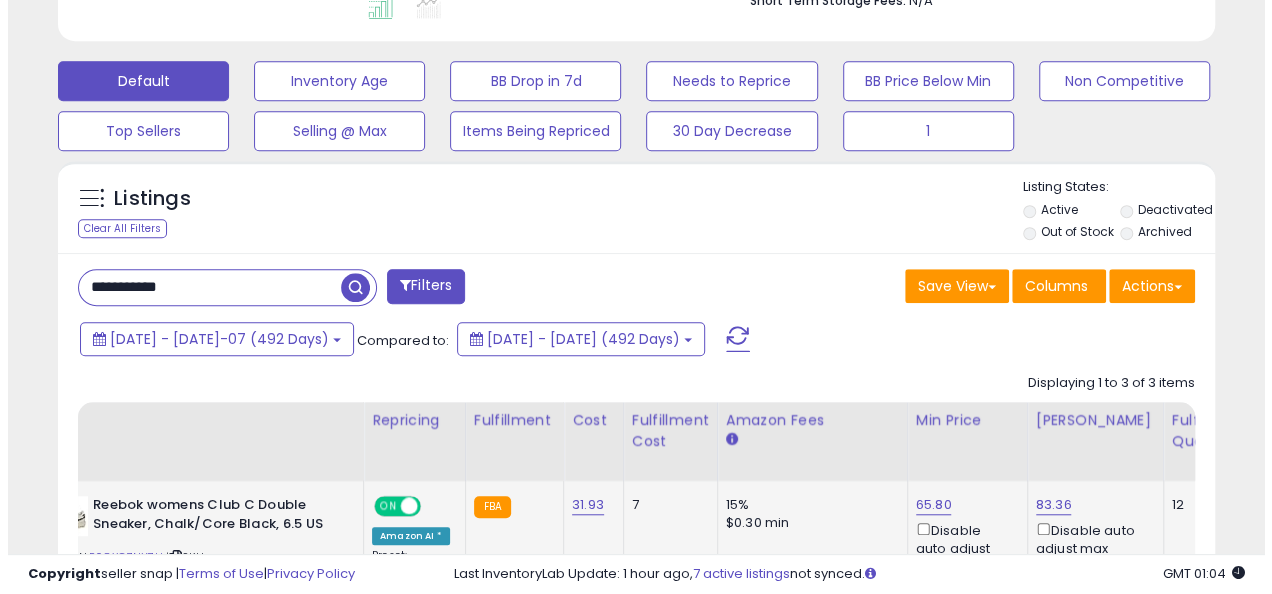 scroll, scrollTop: 548, scrollLeft: 0, axis: vertical 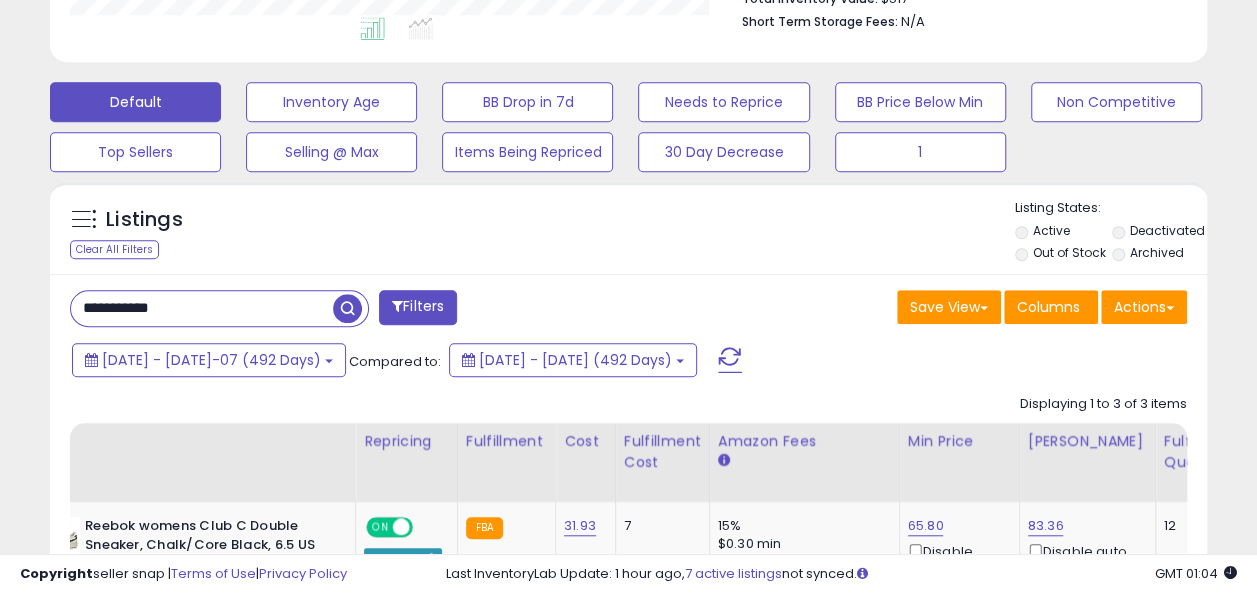 drag, startPoint x: 192, startPoint y: 318, endPoint x: 25, endPoint y: 290, distance: 169.33104 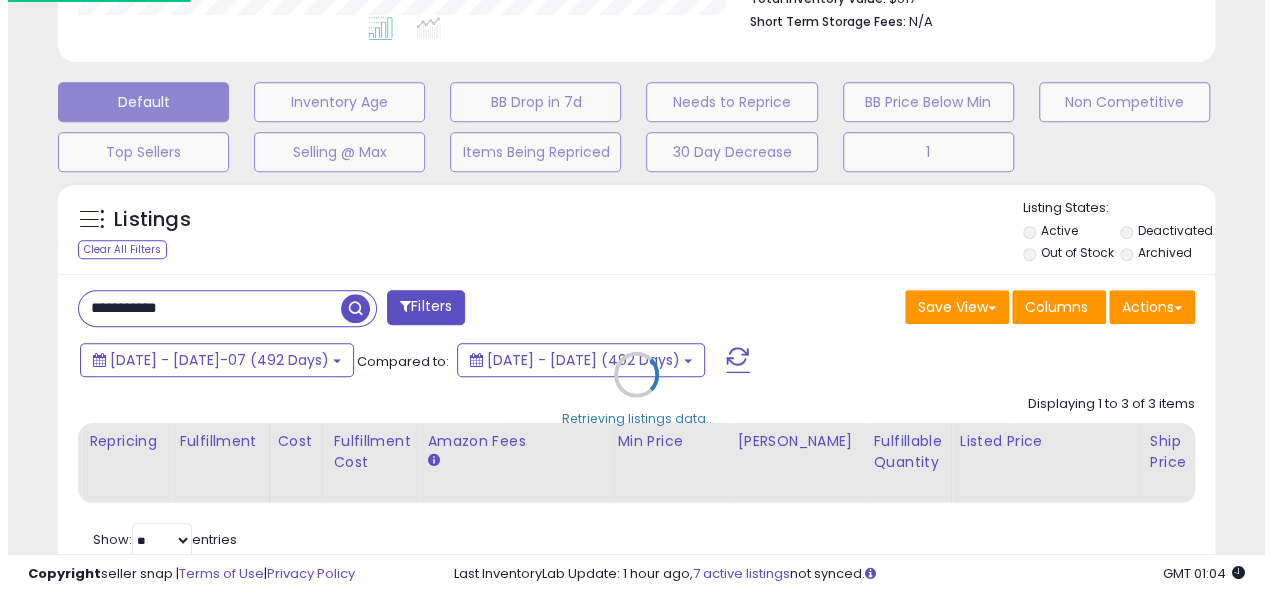 scroll, scrollTop: 999590, scrollLeft: 999322, axis: both 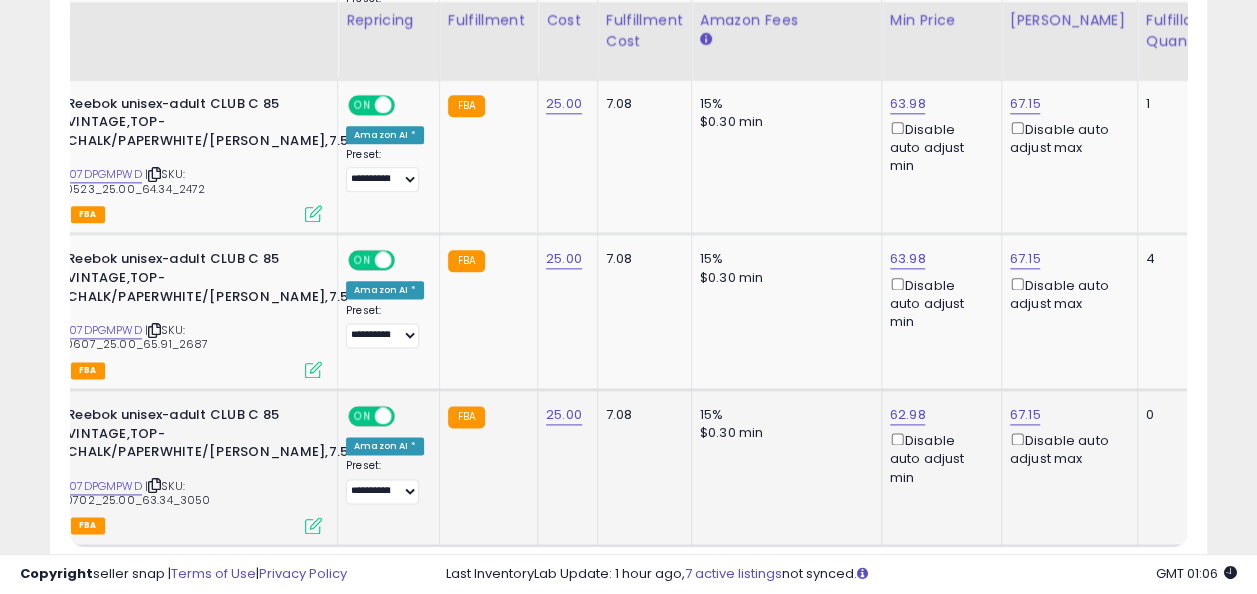 click on "62.98  Disable auto adjust min" 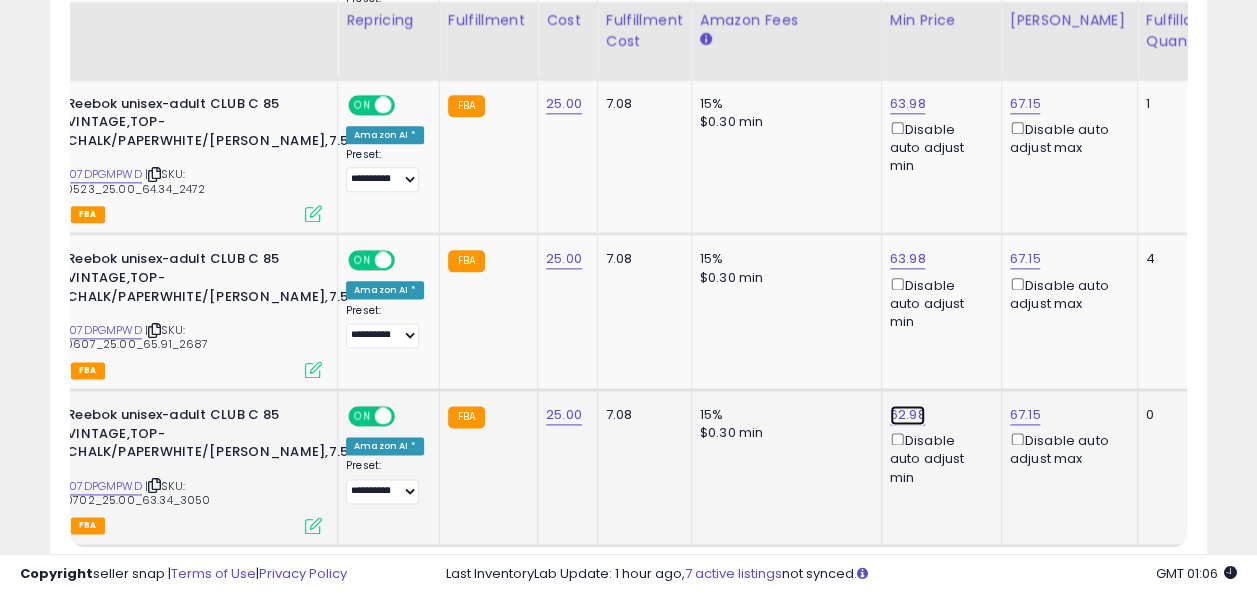 click on "62.98" at bounding box center (908, -52) 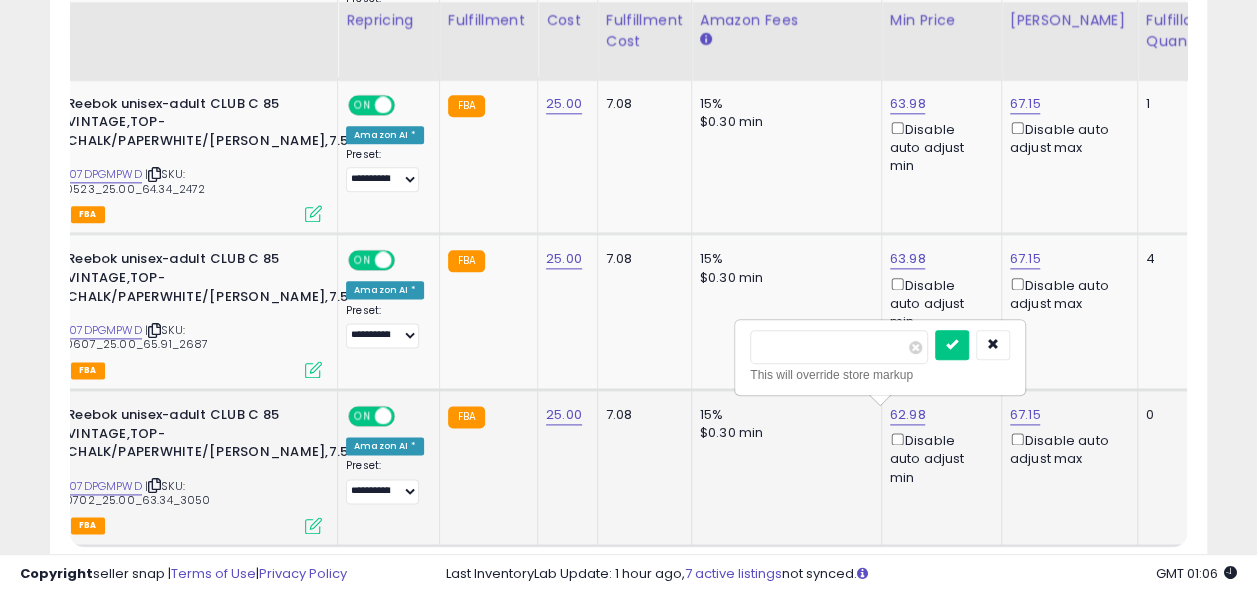 type on "**" 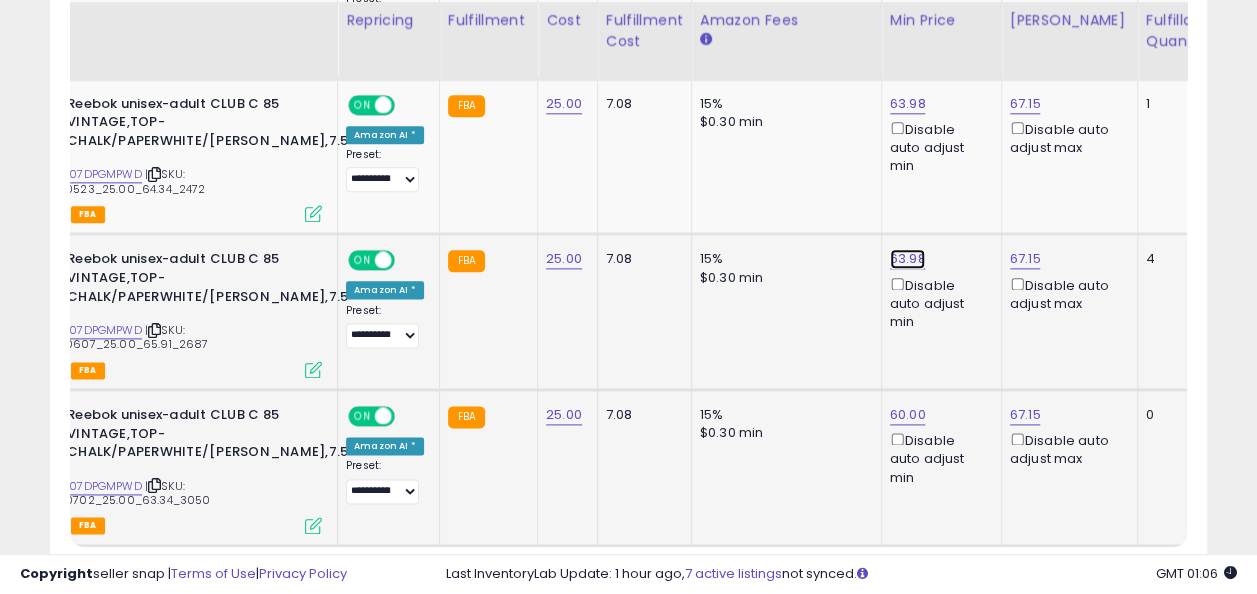 click on "63.98" at bounding box center (908, -52) 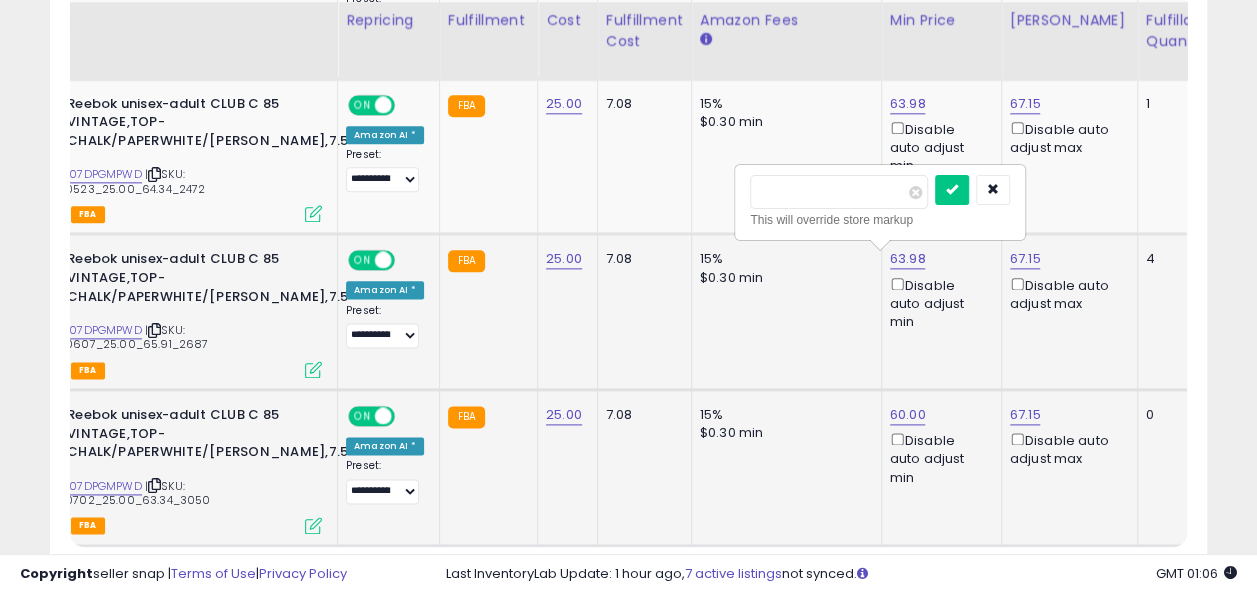 type on "**" 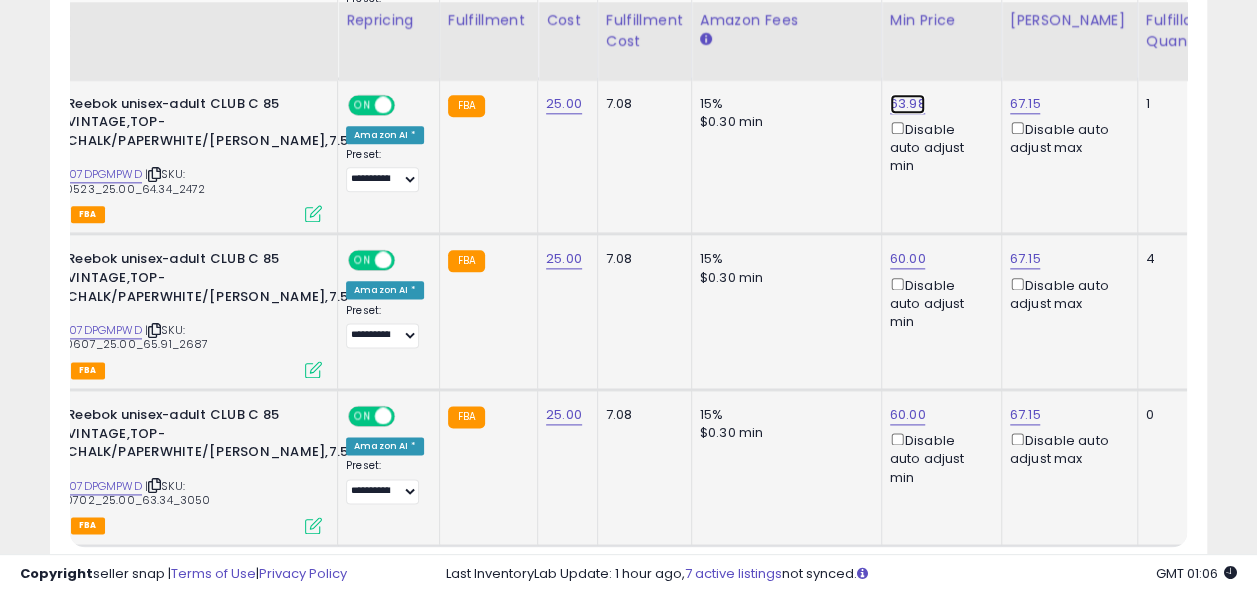 click on "63.98" at bounding box center [908, -52] 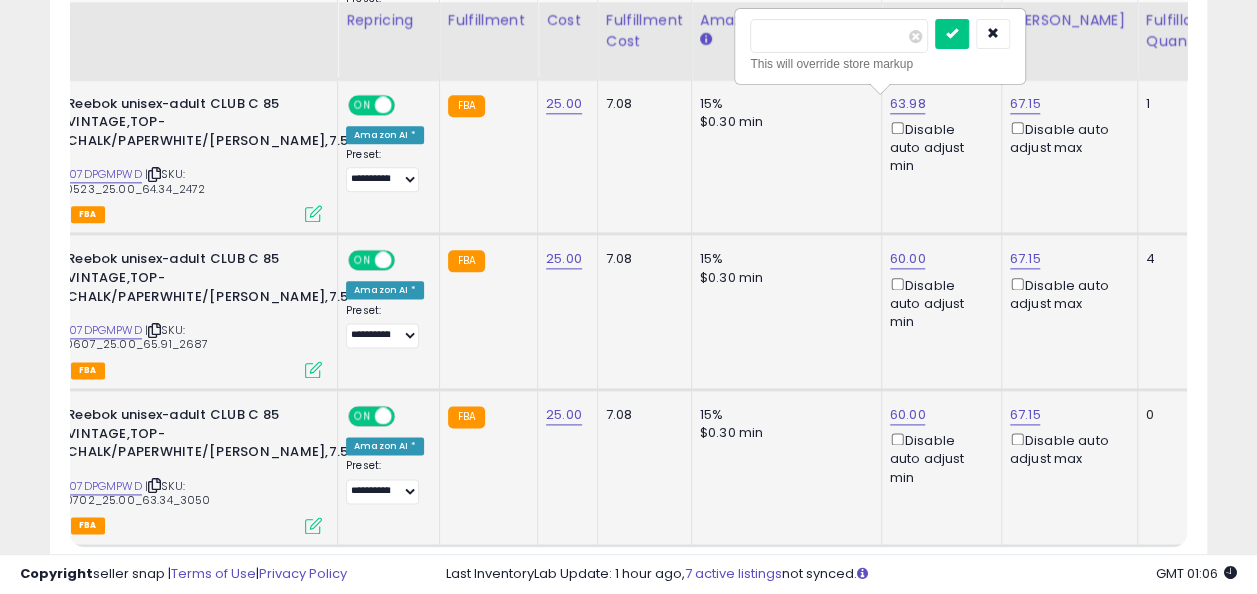type on "**" 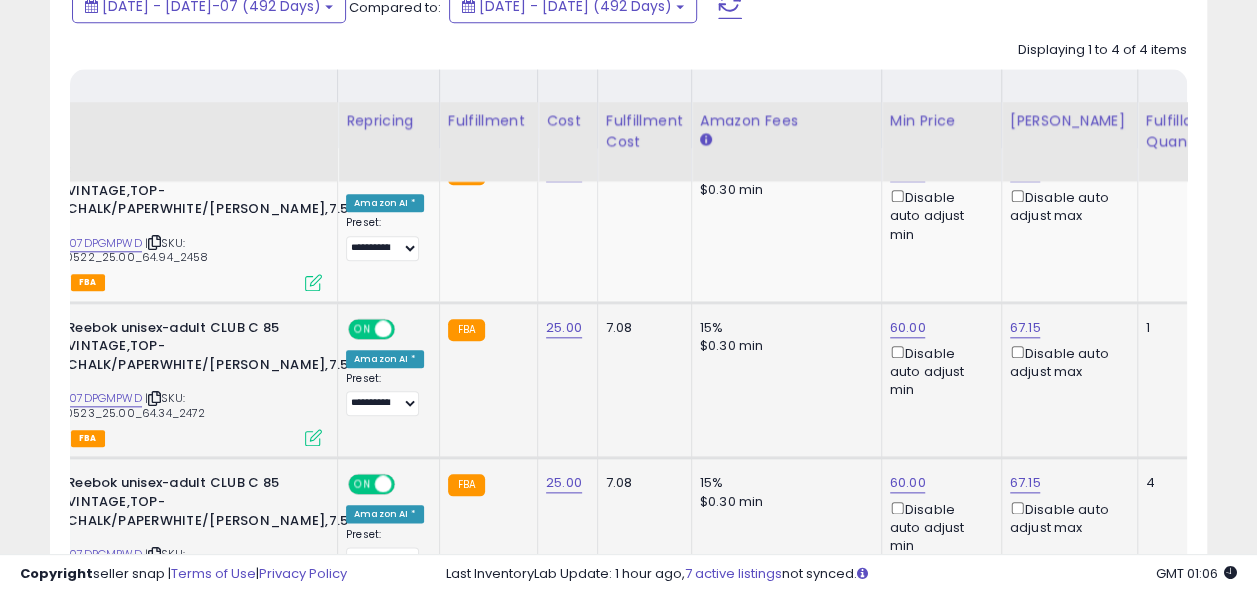 scroll, scrollTop: 889, scrollLeft: 0, axis: vertical 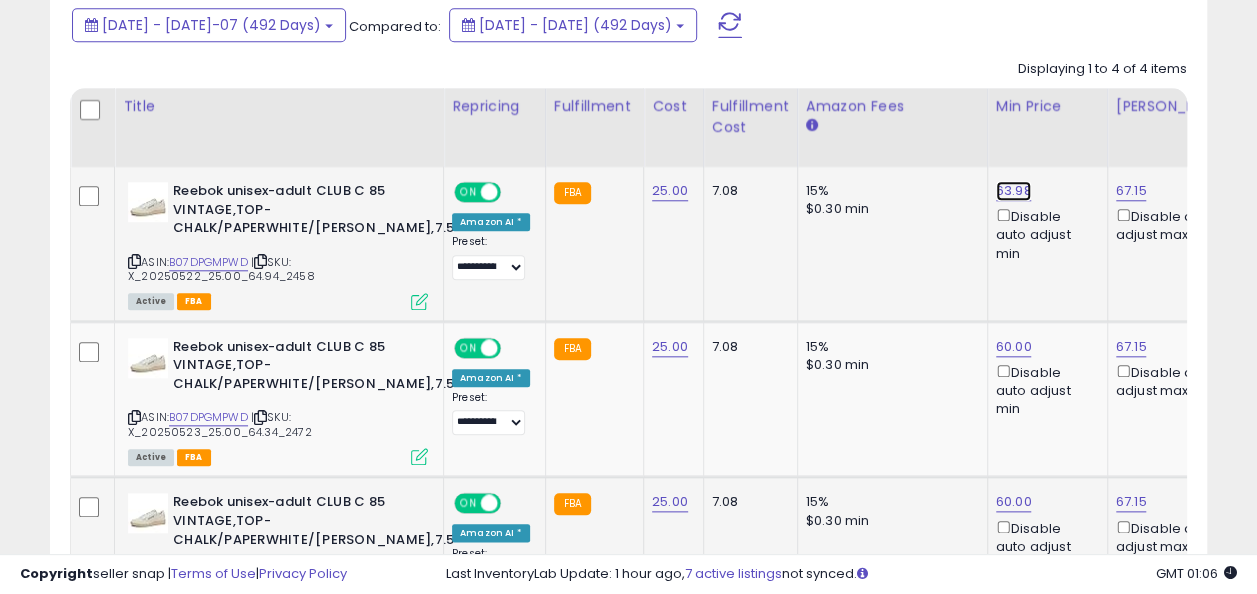 click on "63.98" at bounding box center (1014, 191) 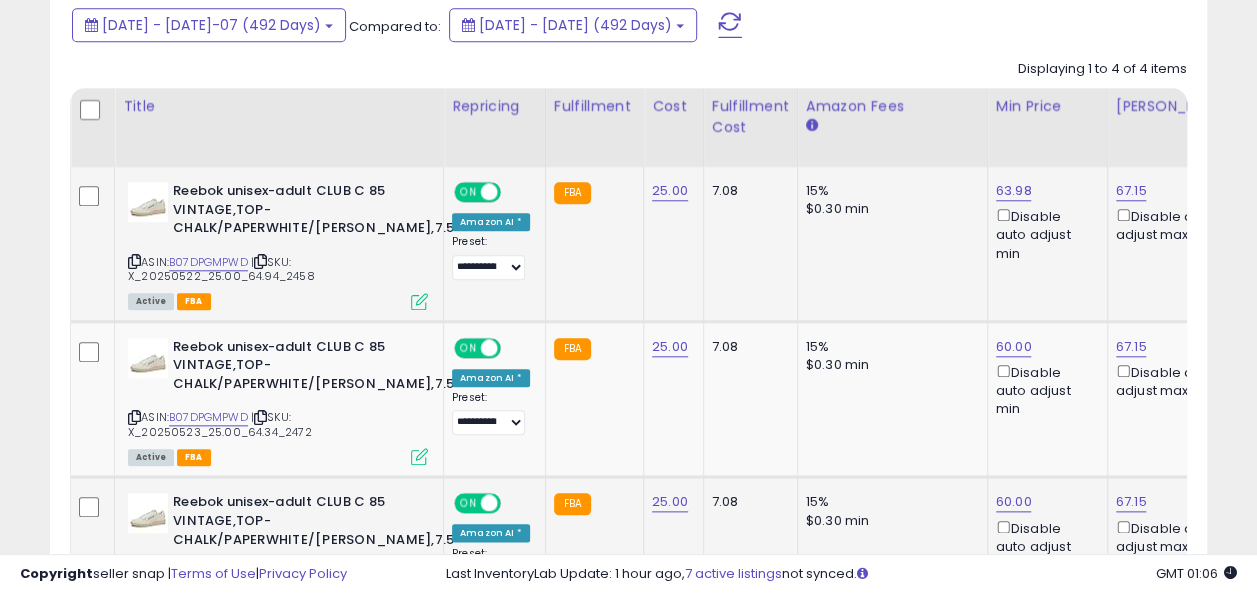 scroll, scrollTop: 0, scrollLeft: 18, axis: horizontal 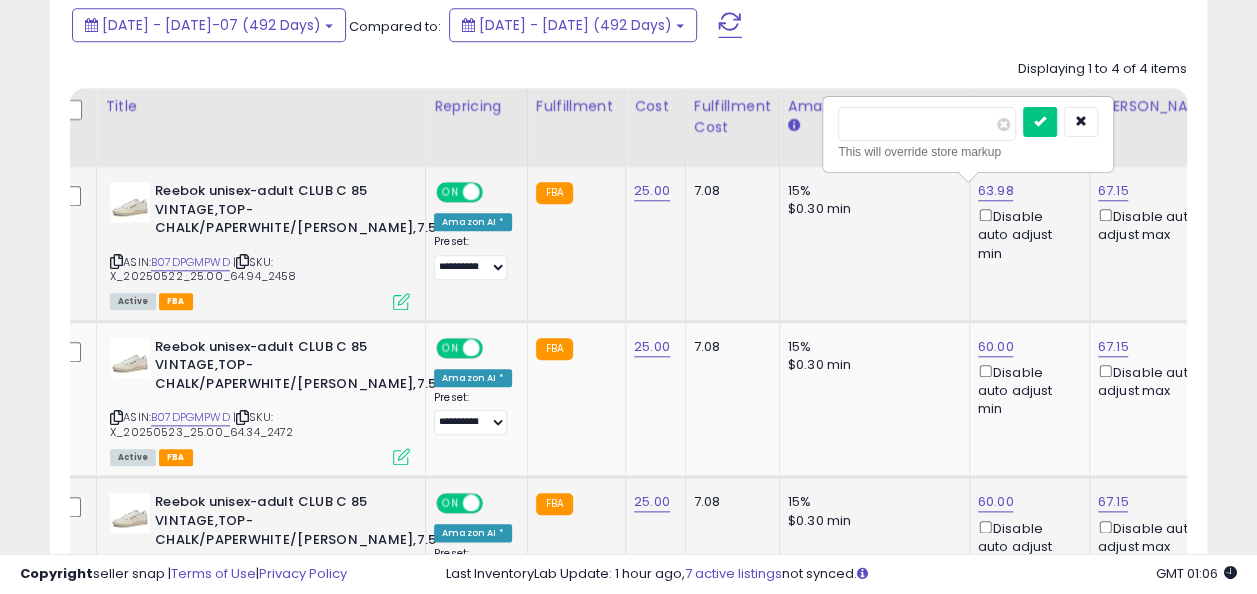 type on "**" 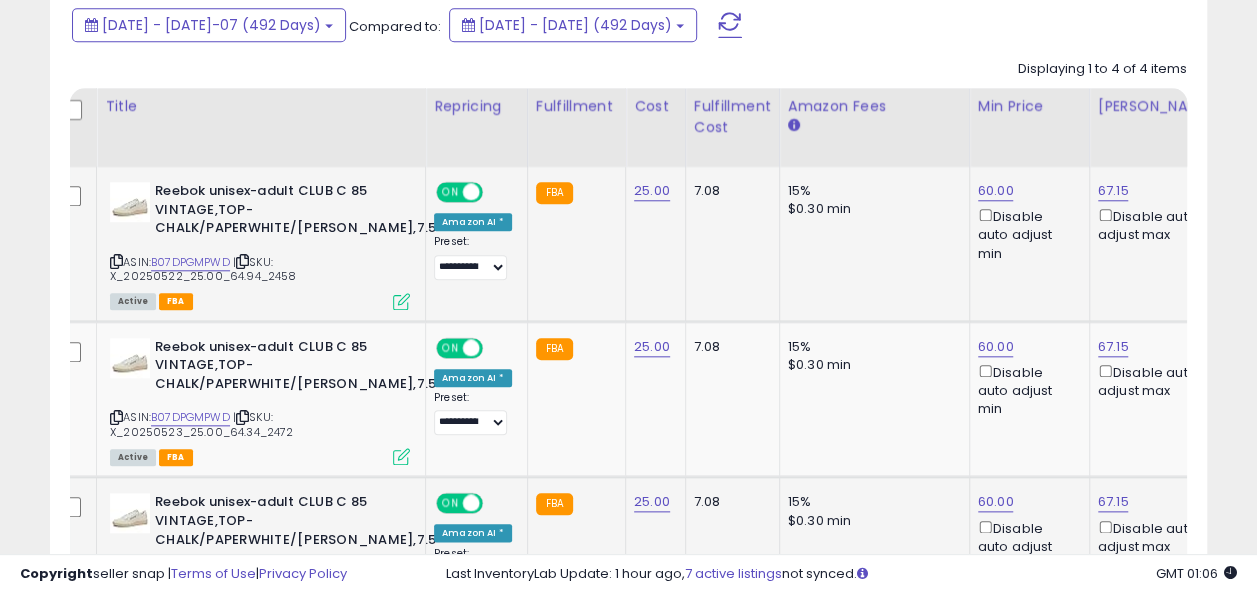scroll, scrollTop: 850, scrollLeft: 0, axis: vertical 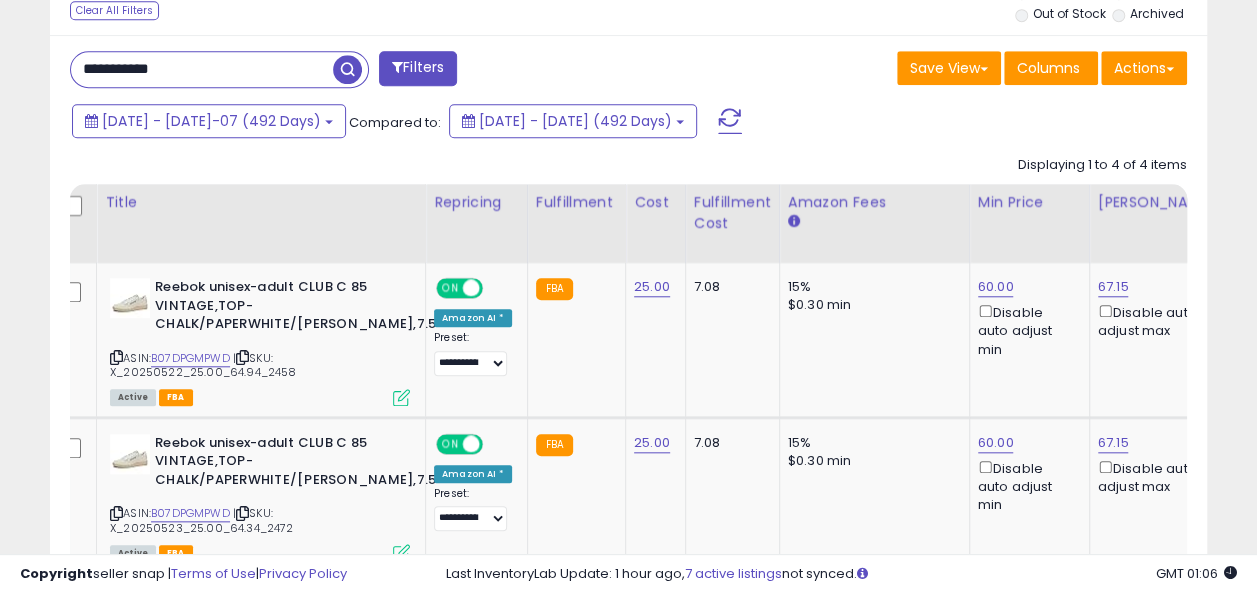 drag, startPoint x: 200, startPoint y: 10, endPoint x: 44, endPoint y: 11, distance: 156.0032 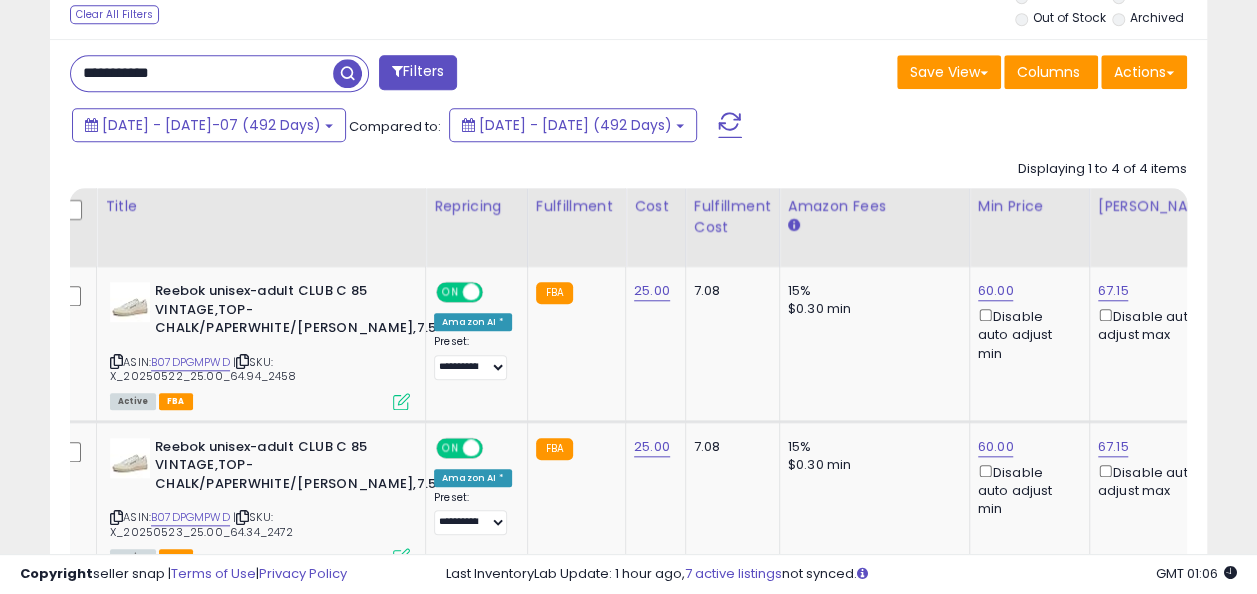 paste 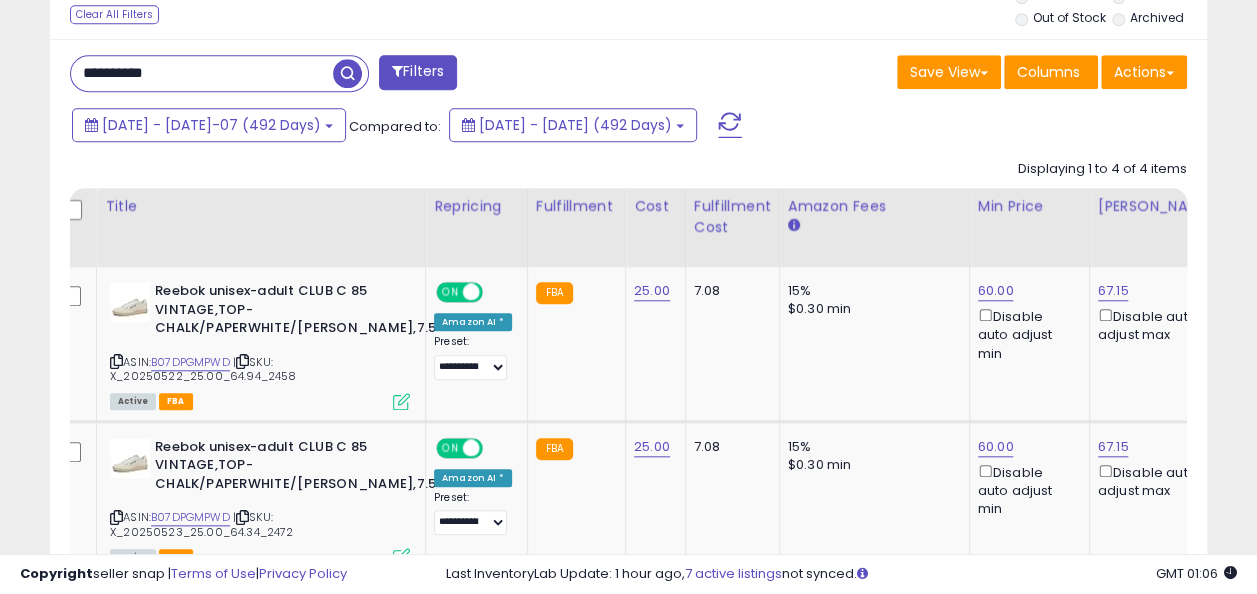type on "**********" 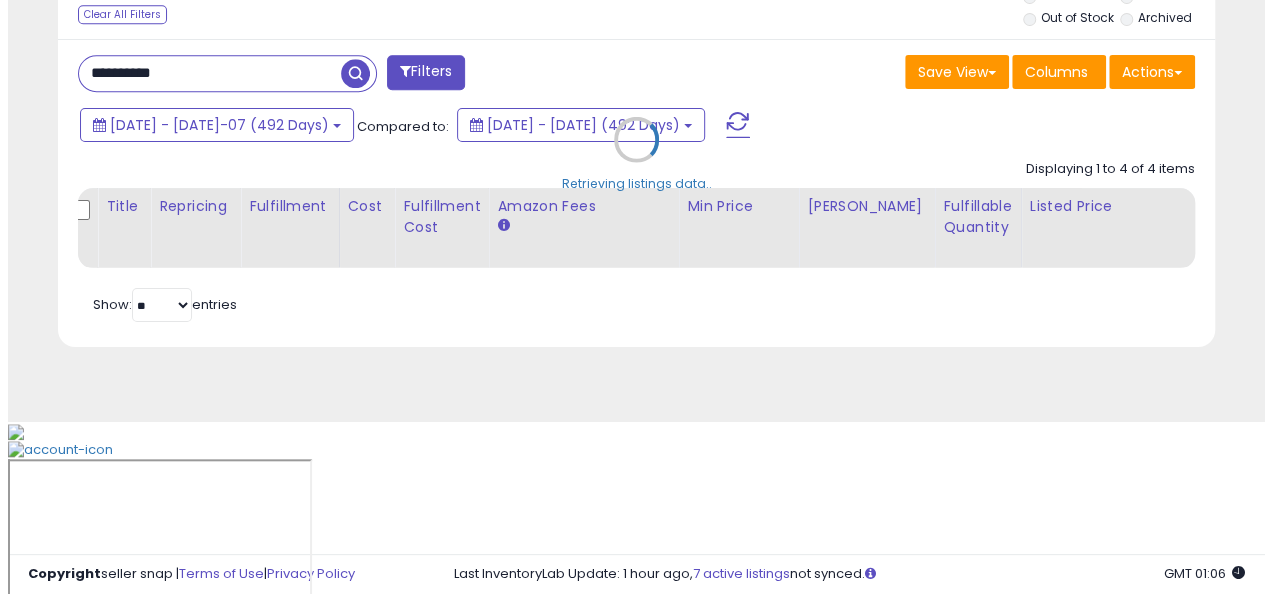 scroll, scrollTop: 624, scrollLeft: 0, axis: vertical 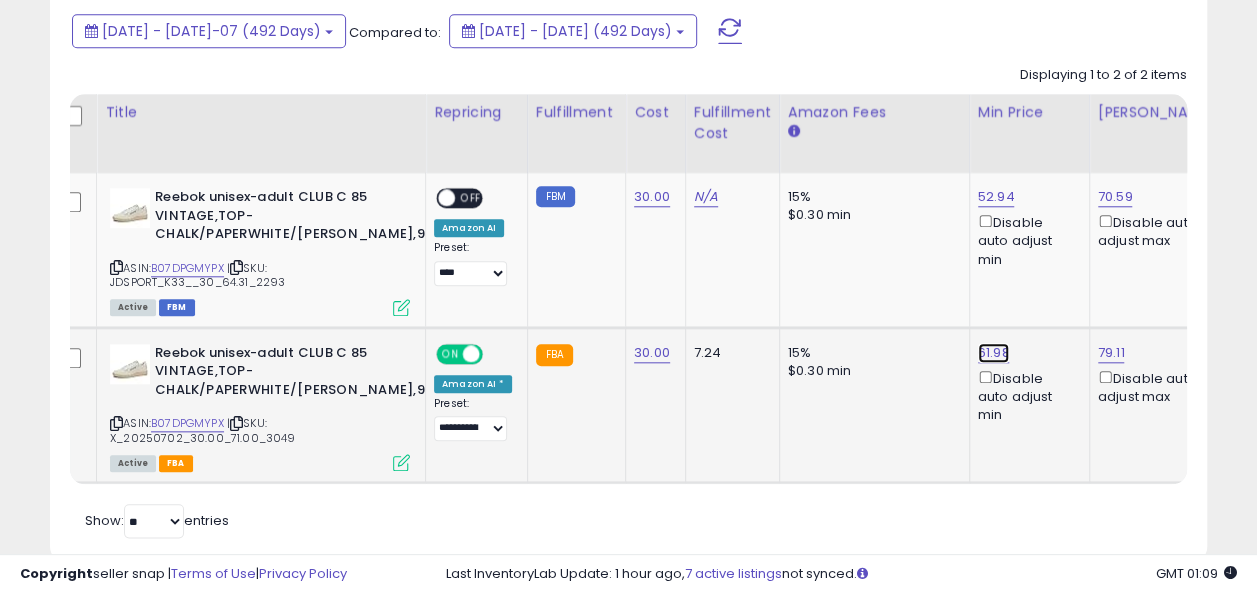 click on "61.98" at bounding box center (996, 197) 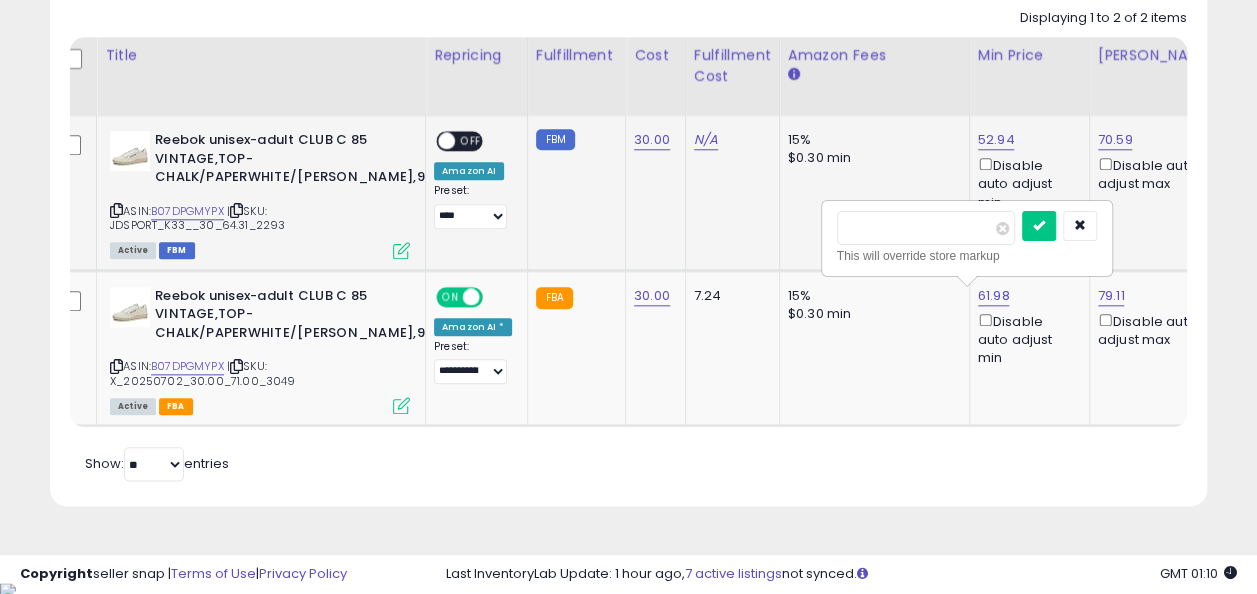 scroll, scrollTop: 934, scrollLeft: 0, axis: vertical 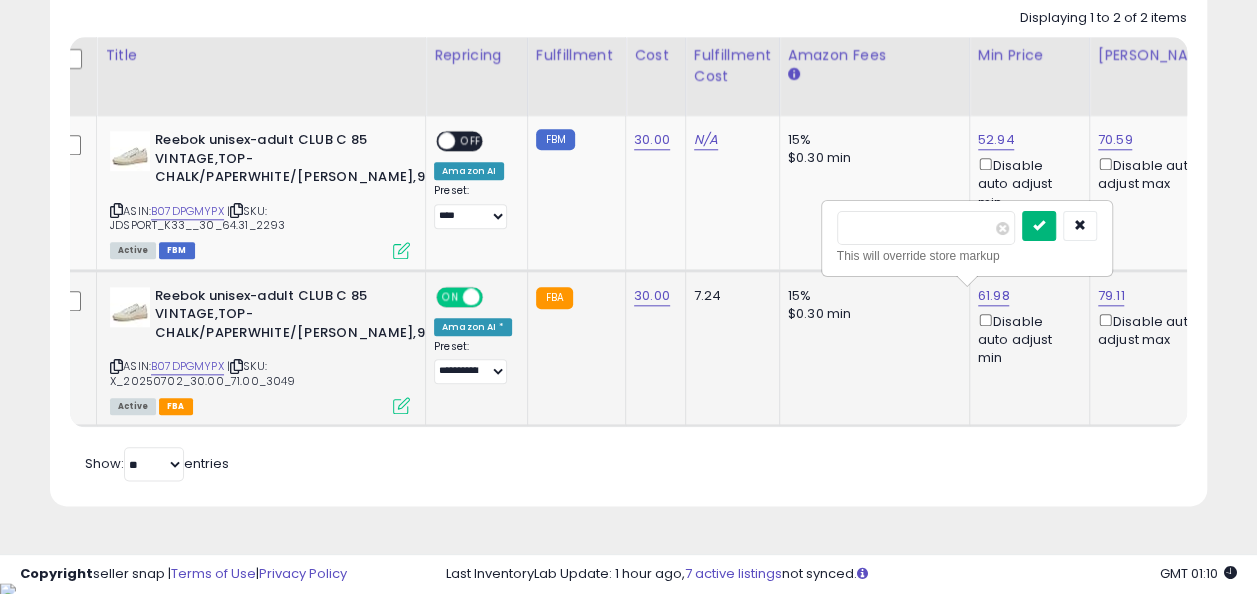 type on "**" 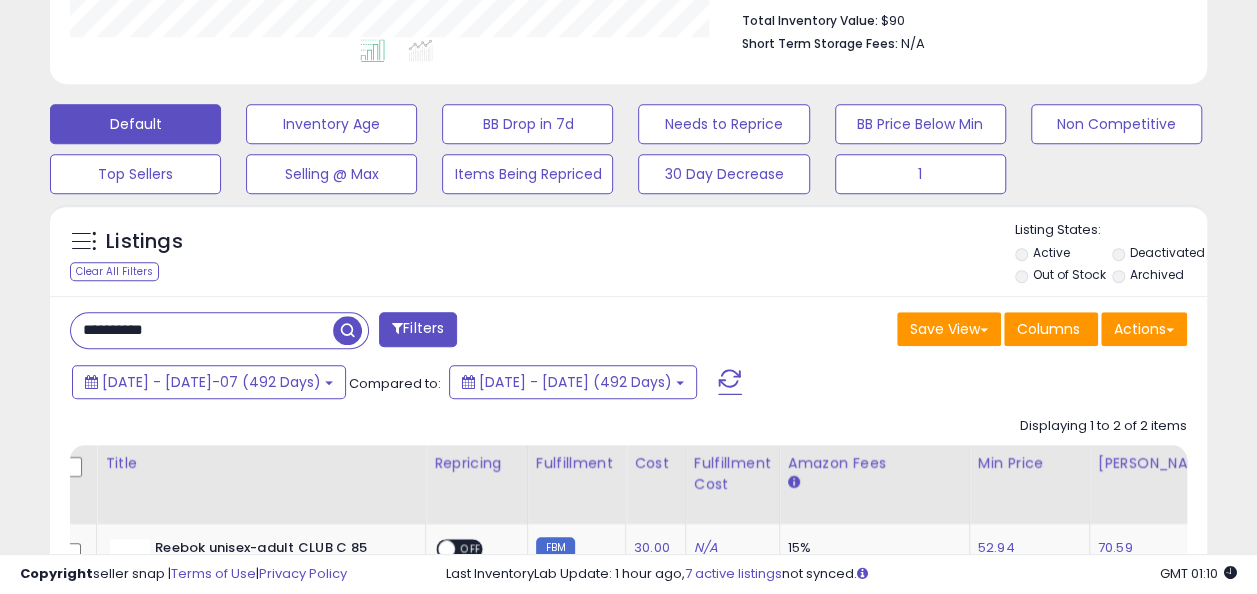 scroll, scrollTop: 500, scrollLeft: 0, axis: vertical 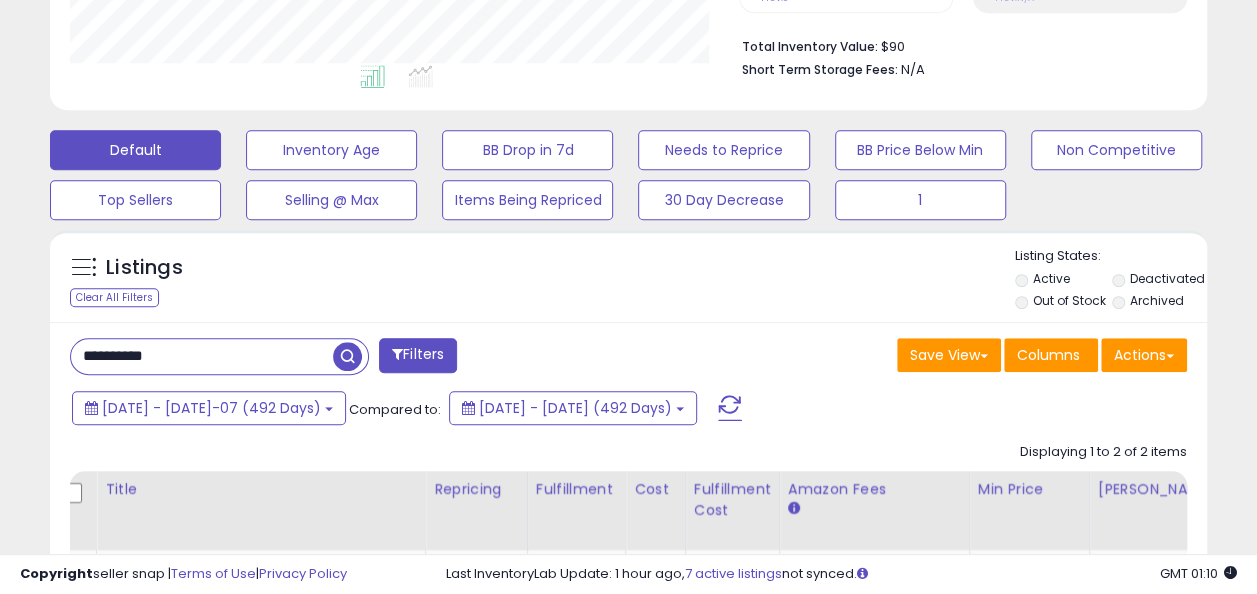drag, startPoint x: 197, startPoint y: 359, endPoint x: 68, endPoint y: 350, distance: 129.31357 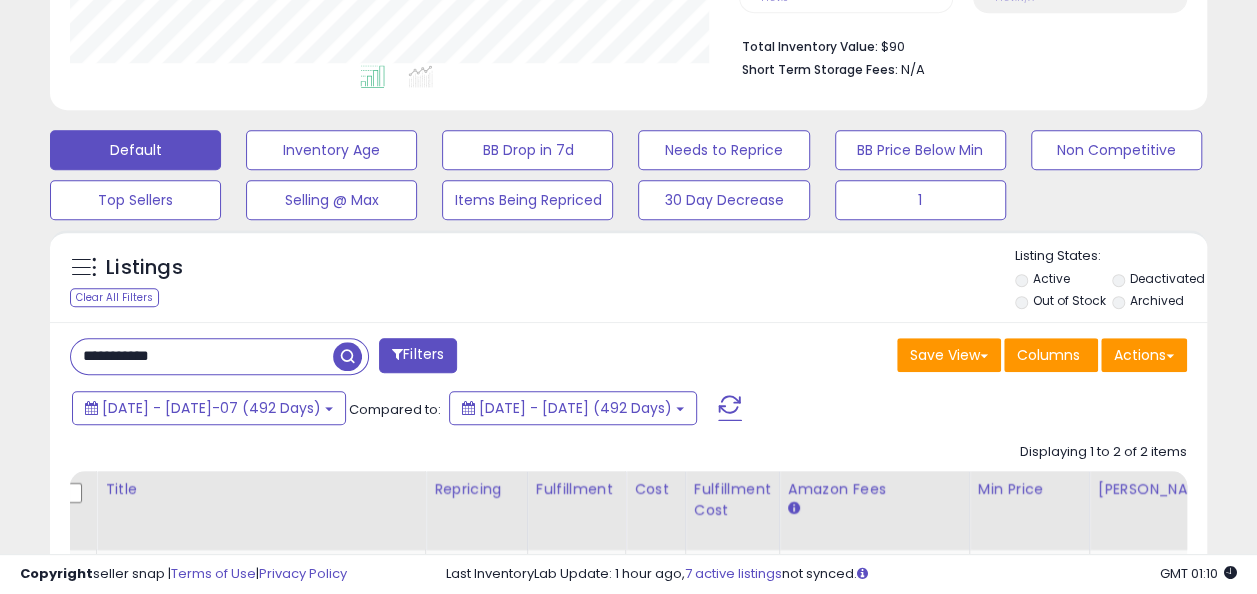 type on "**********" 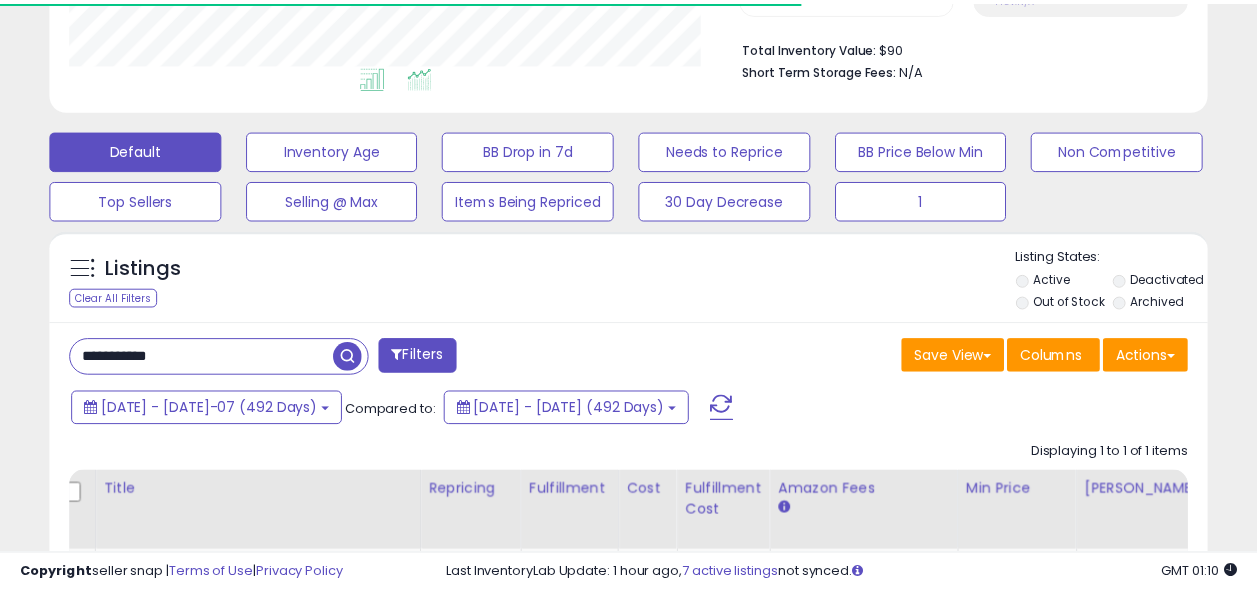 scroll, scrollTop: 410, scrollLeft: 669, axis: both 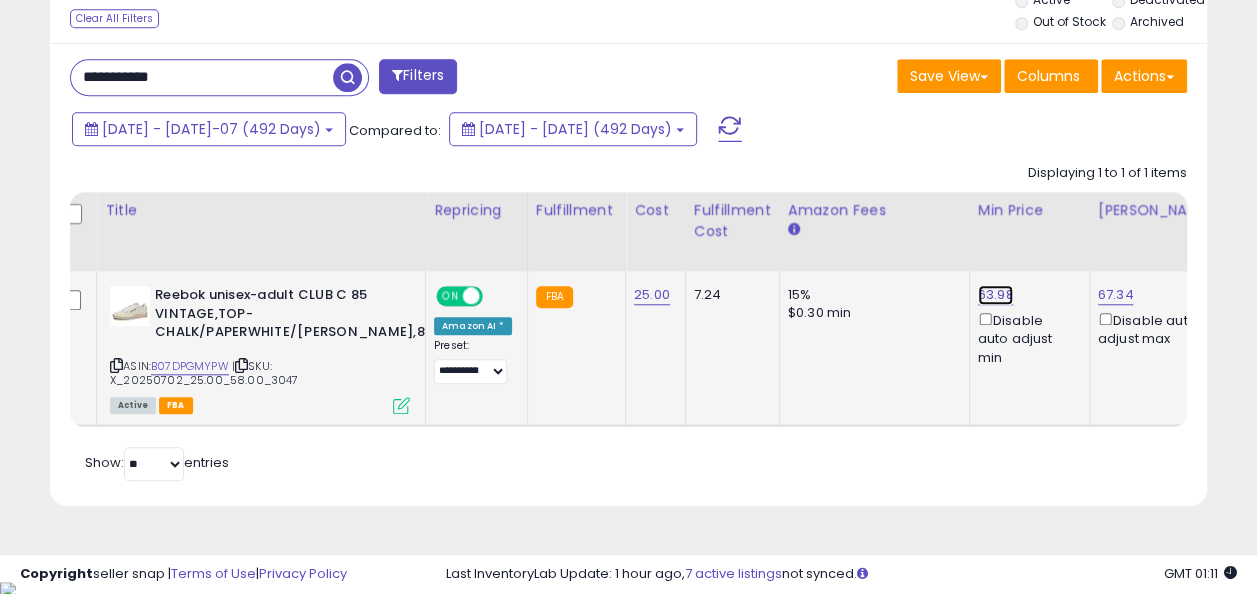 click on "63.98" at bounding box center [996, 295] 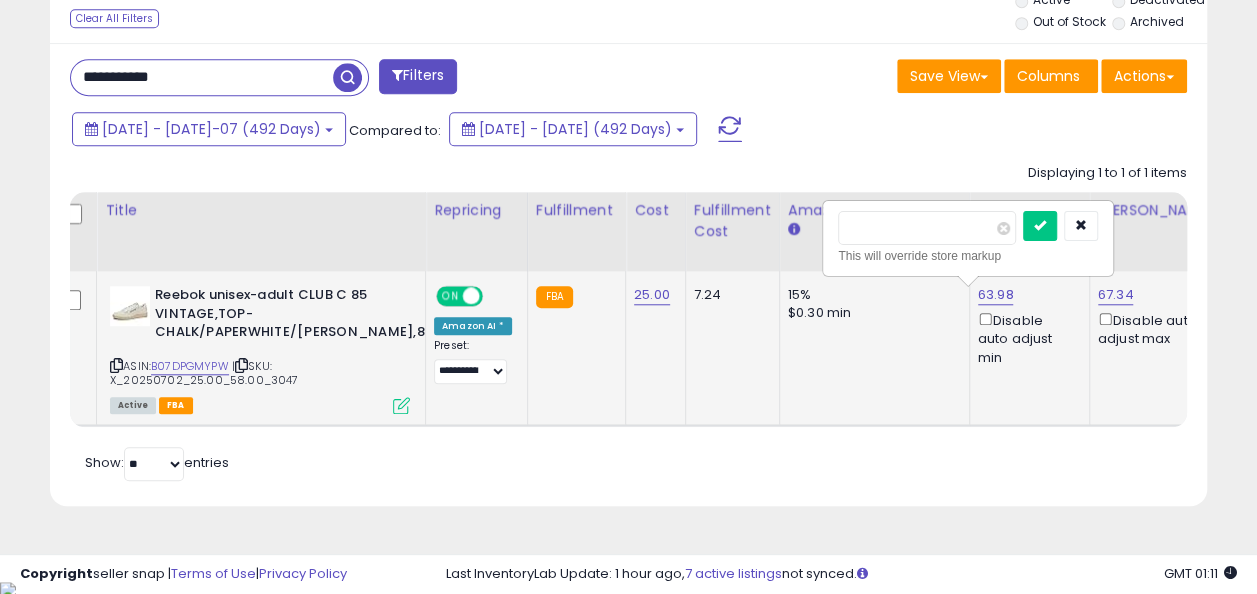 type on "*" 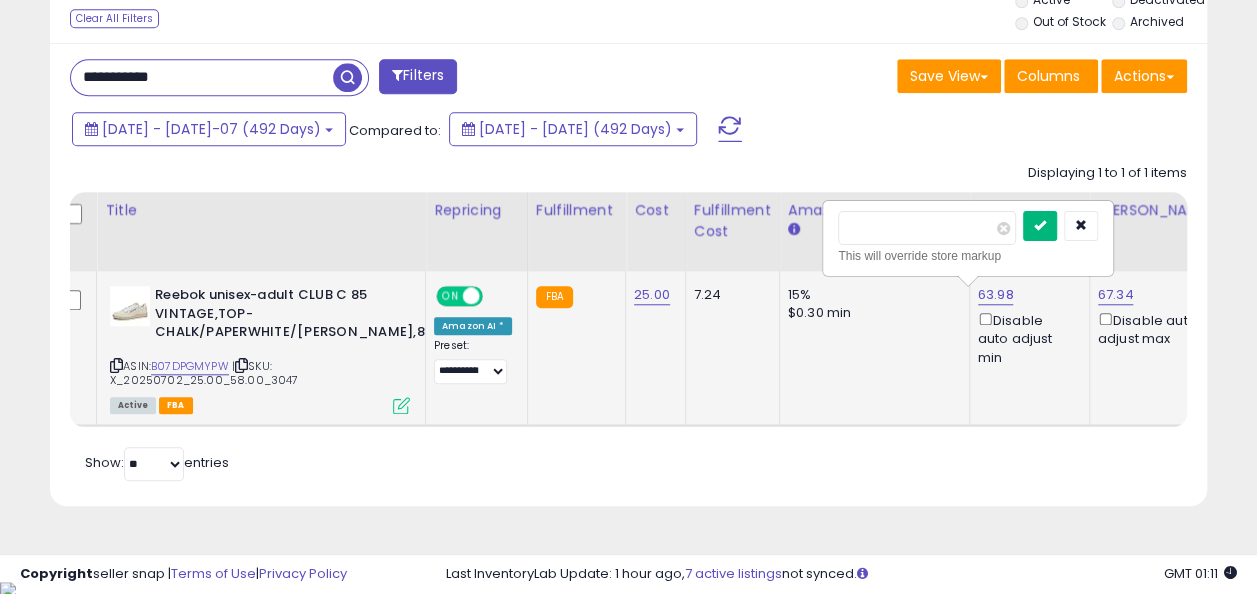 type on "*****" 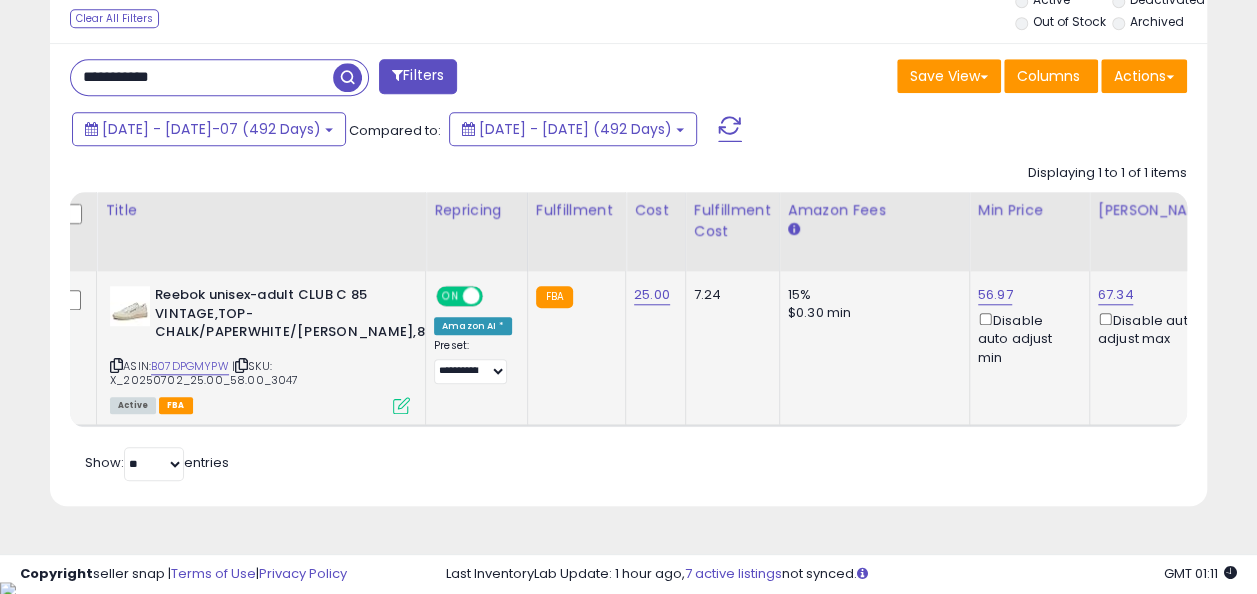 scroll, scrollTop: 0, scrollLeft: 0, axis: both 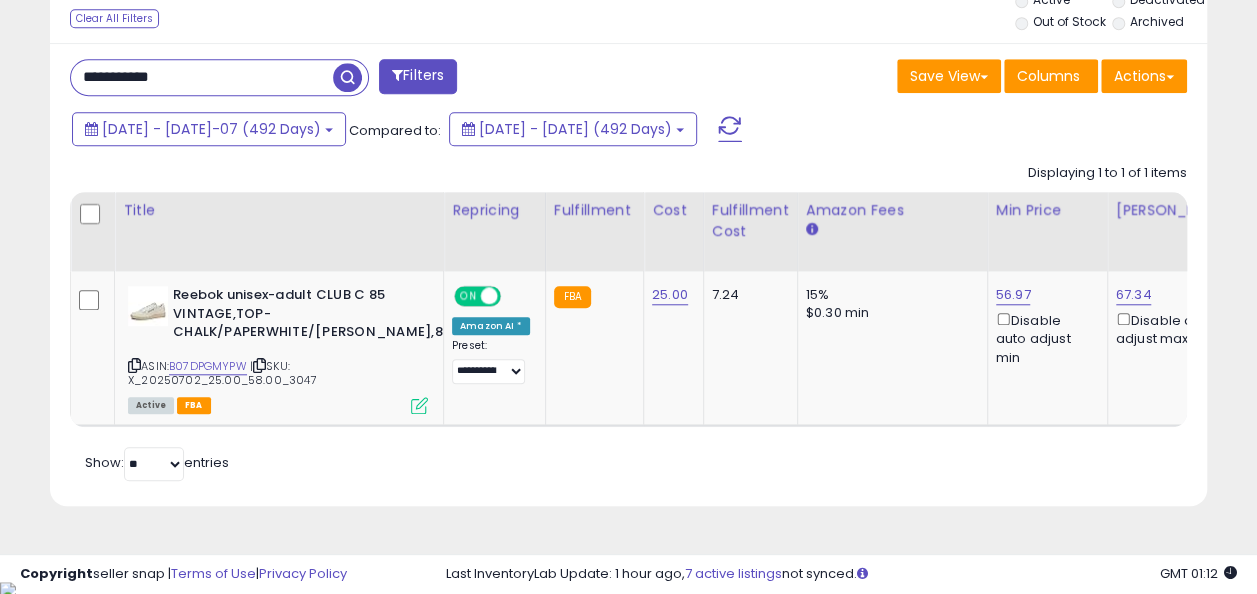 drag, startPoint x: 194, startPoint y: 78, endPoint x: 54, endPoint y: 77, distance: 140.00357 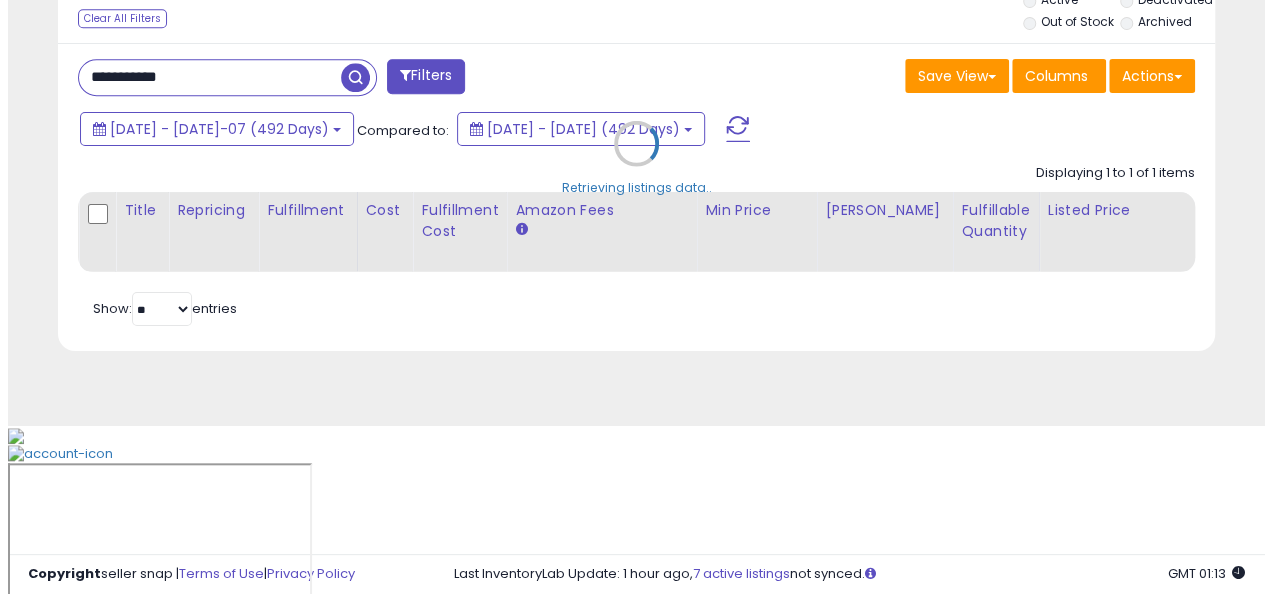 scroll, scrollTop: 624, scrollLeft: 0, axis: vertical 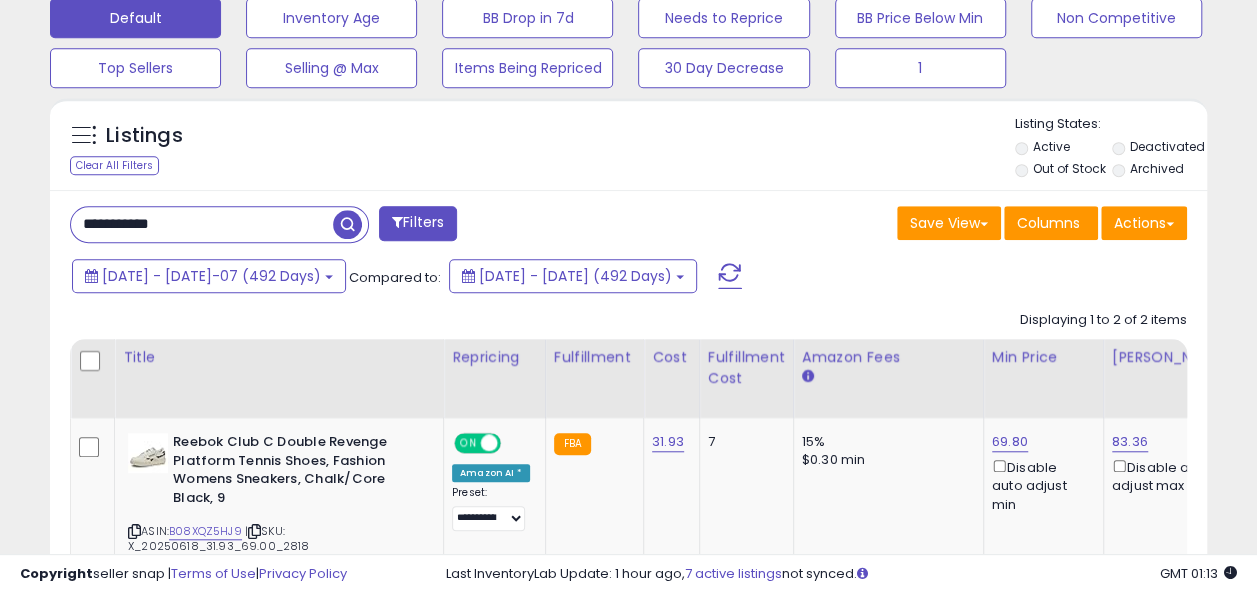 drag, startPoint x: 190, startPoint y: 226, endPoint x: 70, endPoint y: 218, distance: 120.26637 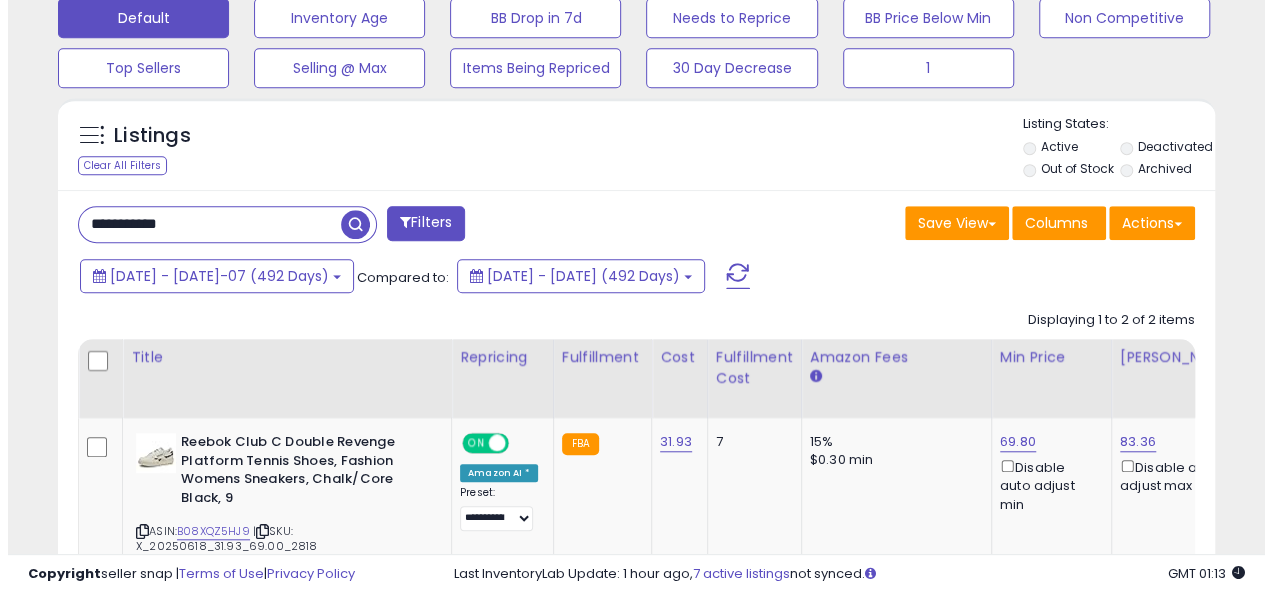 scroll, scrollTop: 624, scrollLeft: 0, axis: vertical 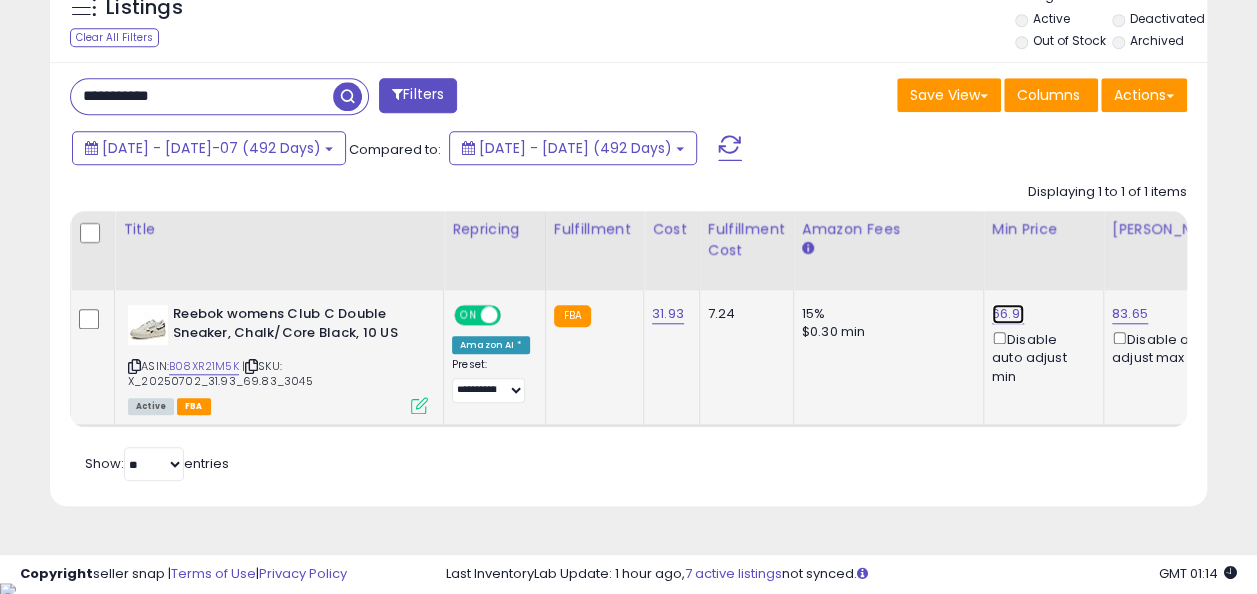 click on "66.91" at bounding box center (1008, 314) 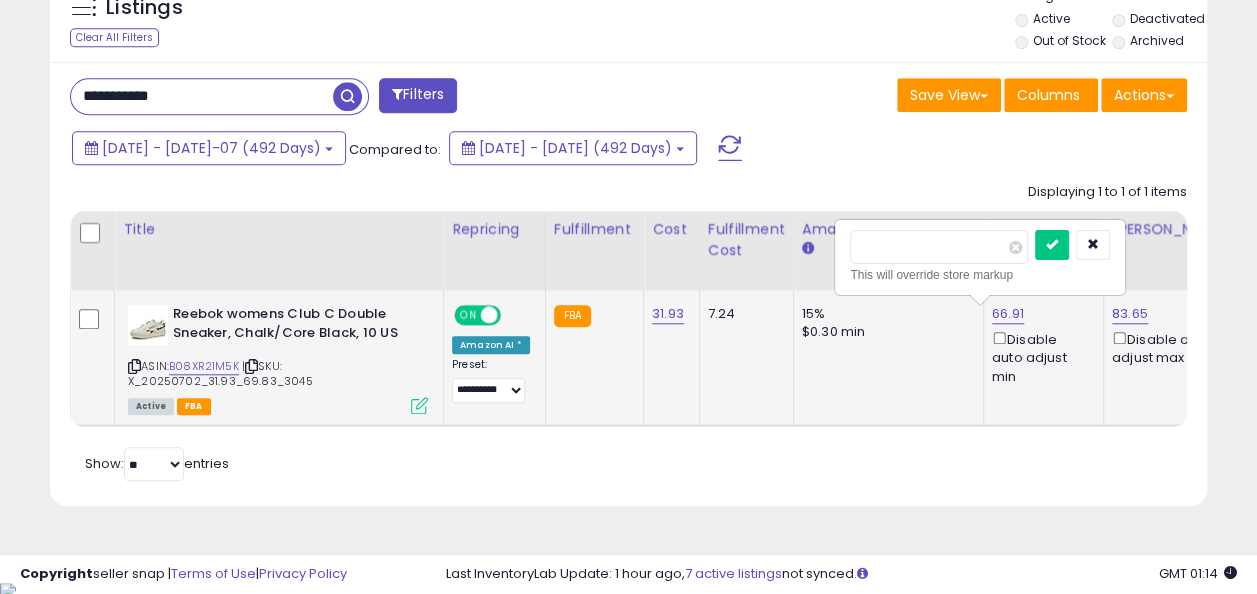 scroll, scrollTop: 0, scrollLeft: 12, axis: horizontal 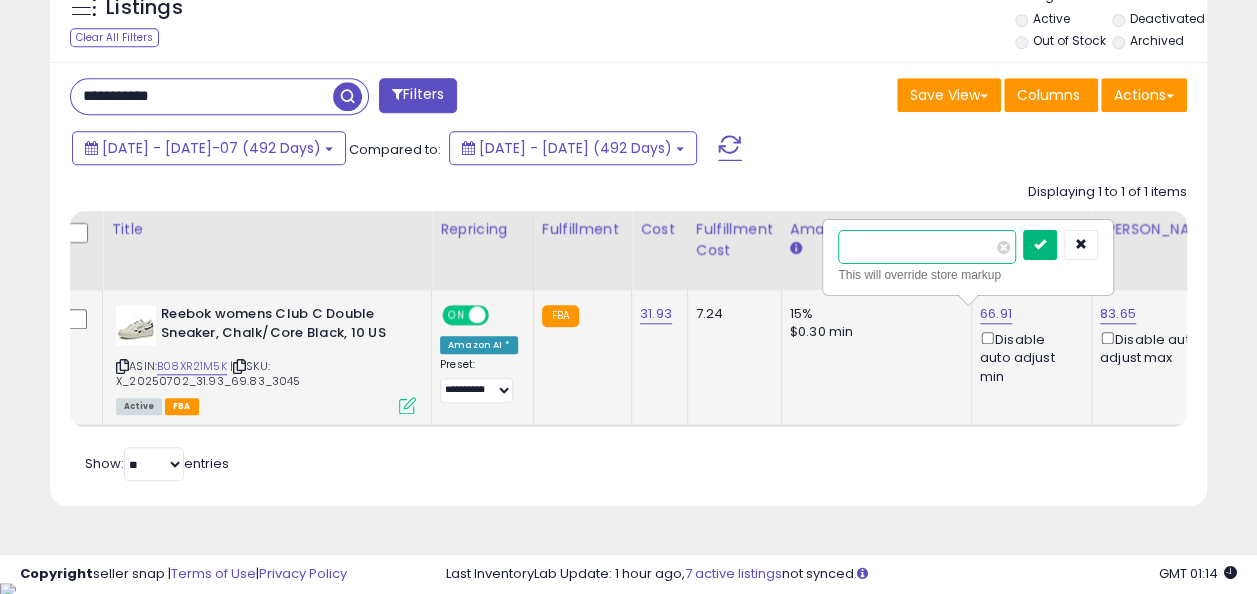 type on "*****" 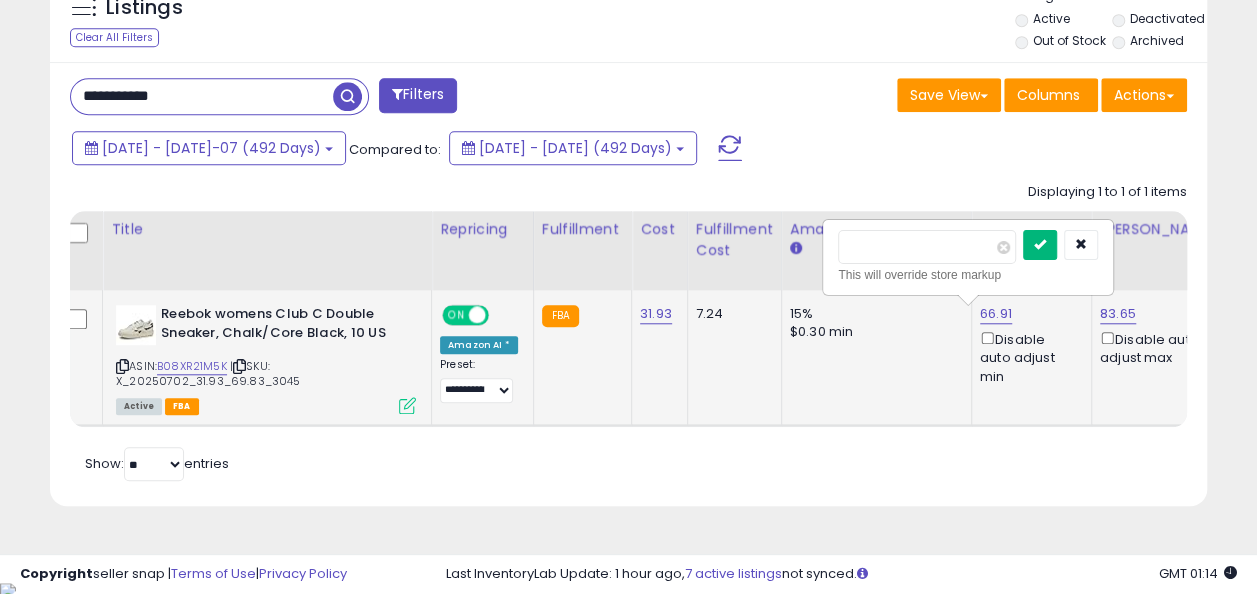 click at bounding box center (1040, 244) 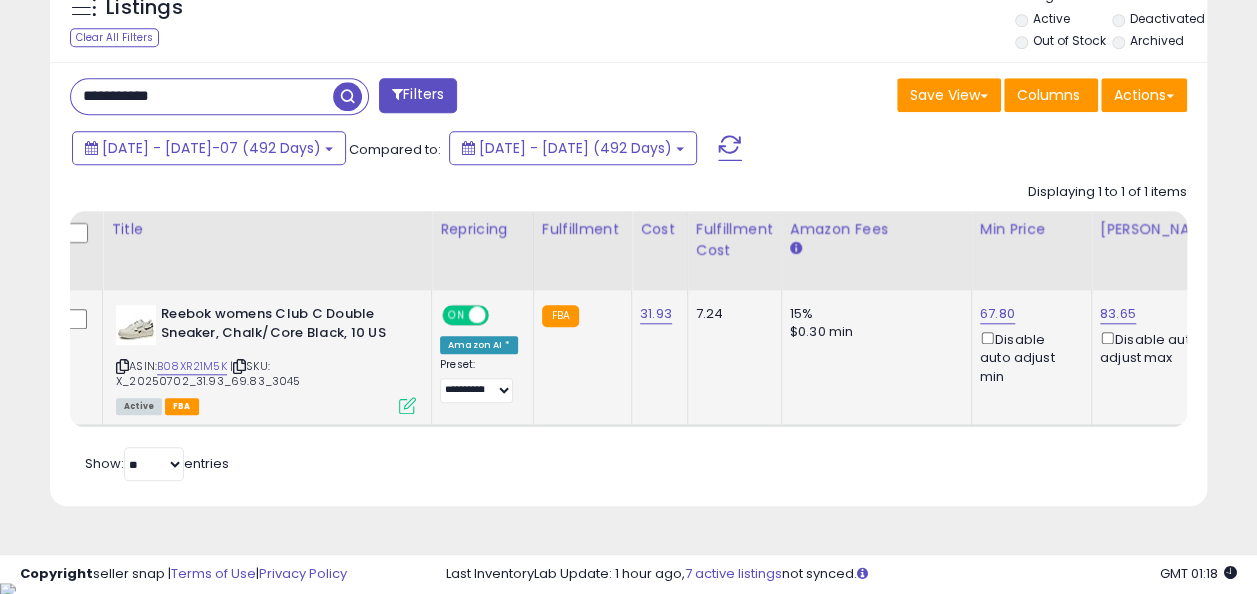 drag, startPoint x: 181, startPoint y: 92, endPoint x: 44, endPoint y: 80, distance: 137.52454 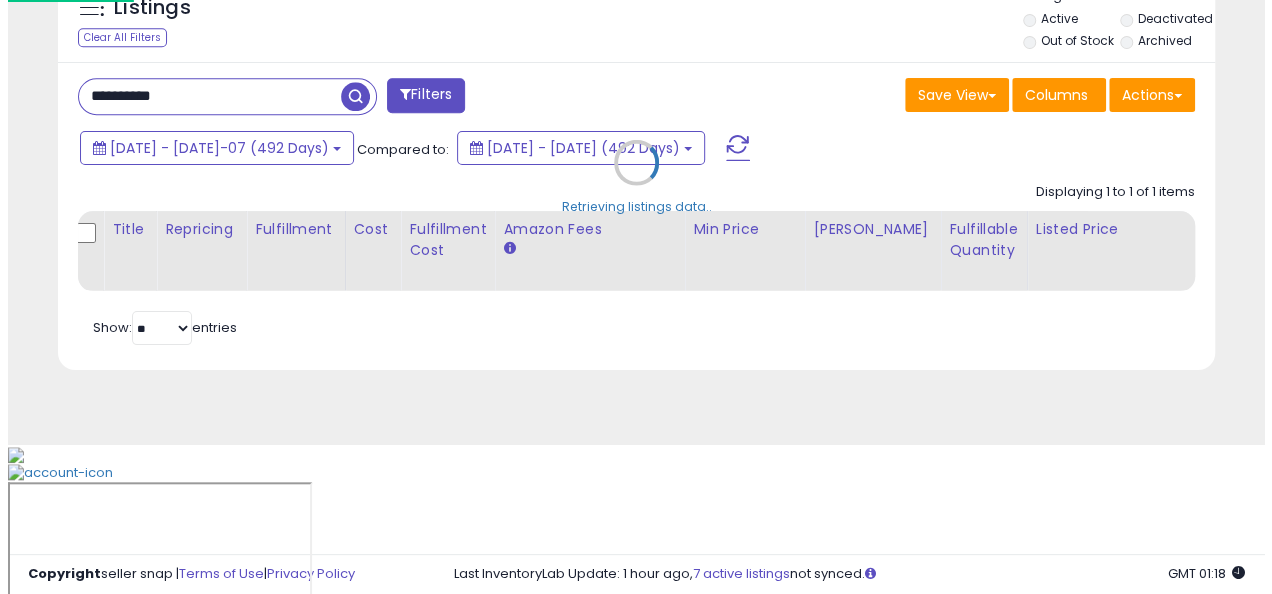 scroll, scrollTop: 624, scrollLeft: 0, axis: vertical 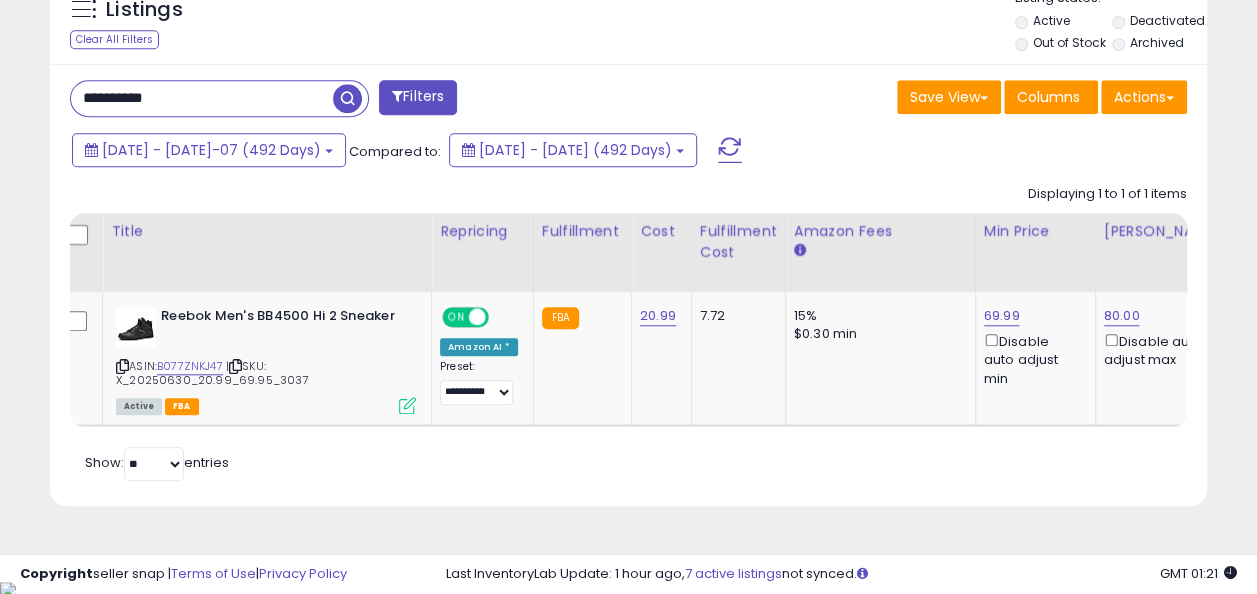 drag, startPoint x: 209, startPoint y: 98, endPoint x: 74, endPoint y: 66, distance: 138.74077 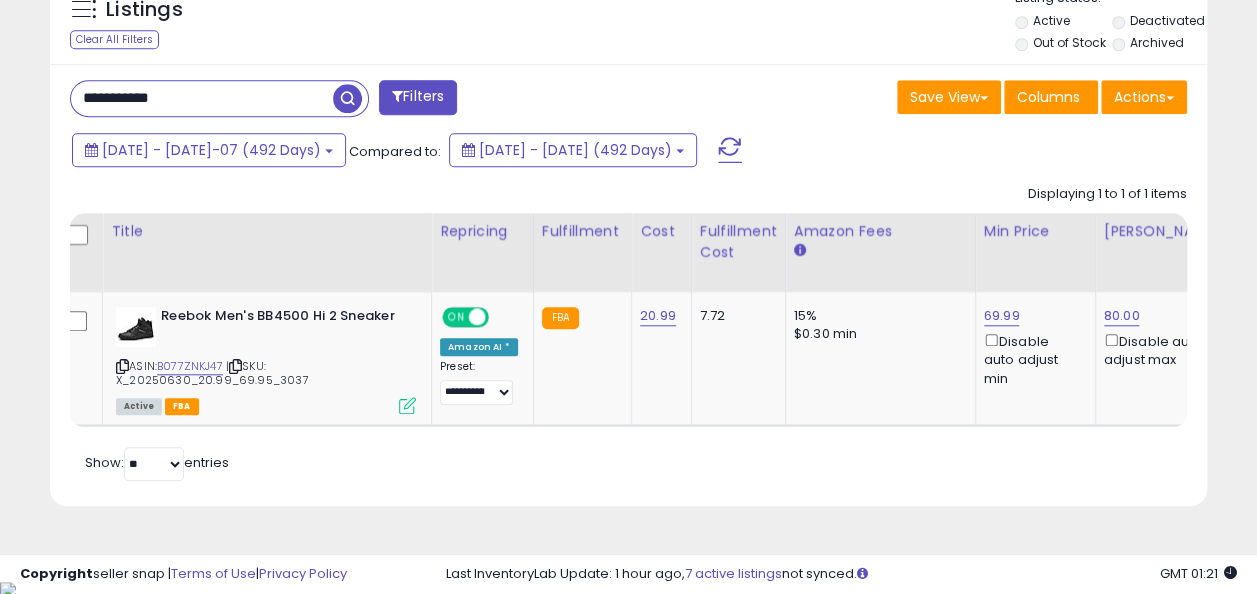 type on "**********" 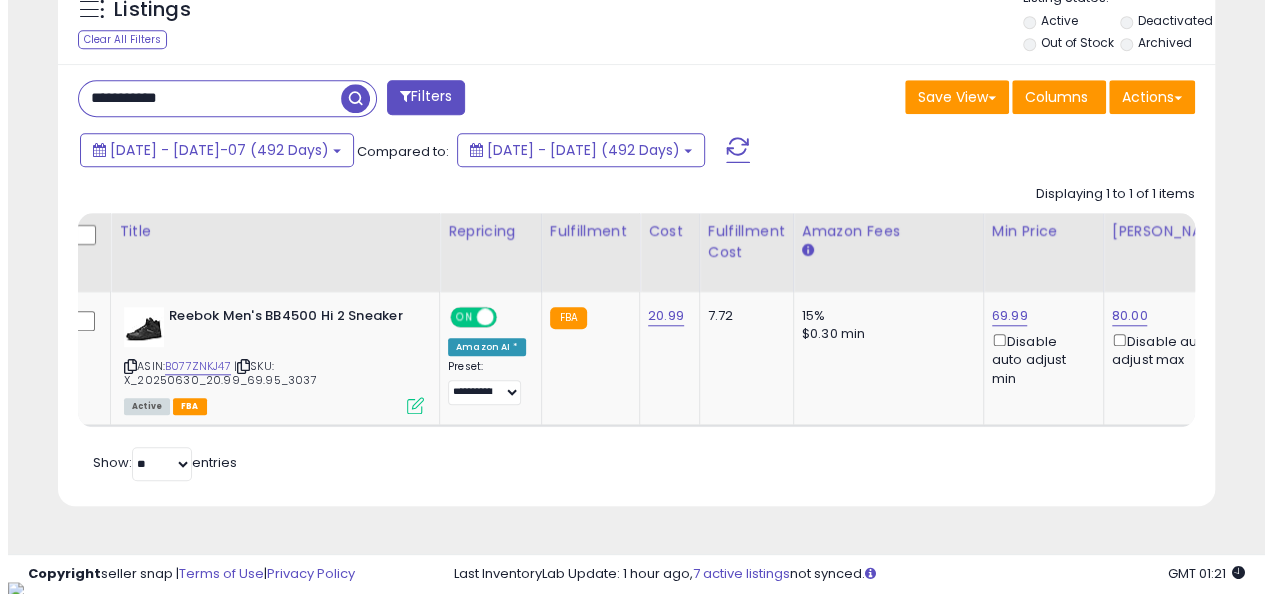 scroll, scrollTop: 624, scrollLeft: 0, axis: vertical 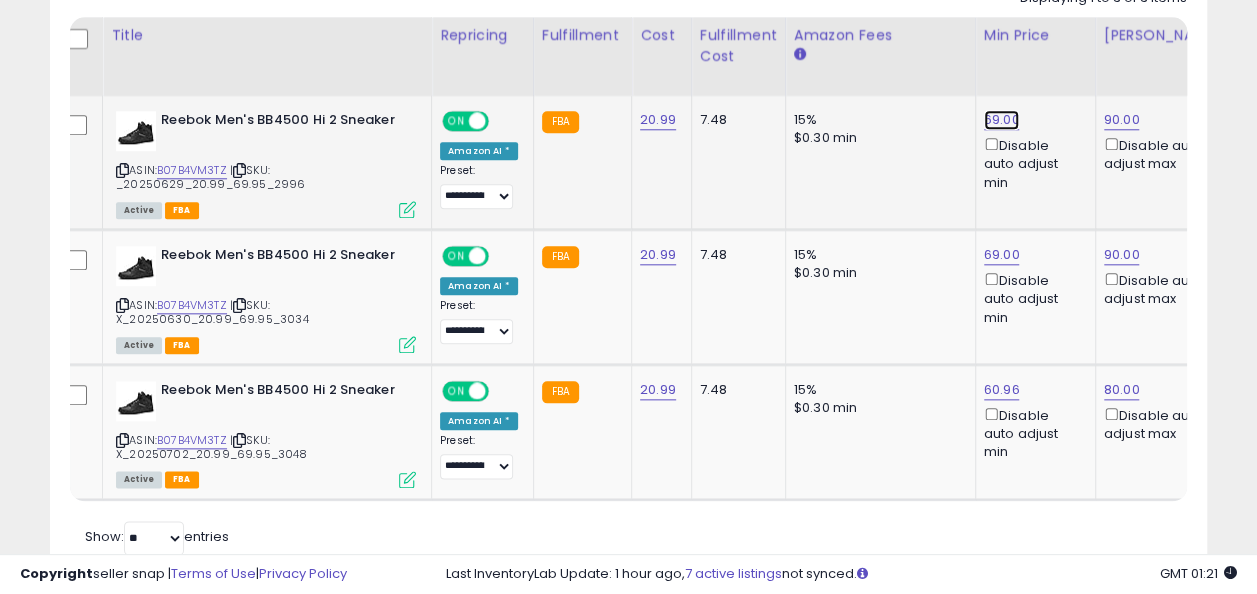 click on "69.00" at bounding box center [1002, 120] 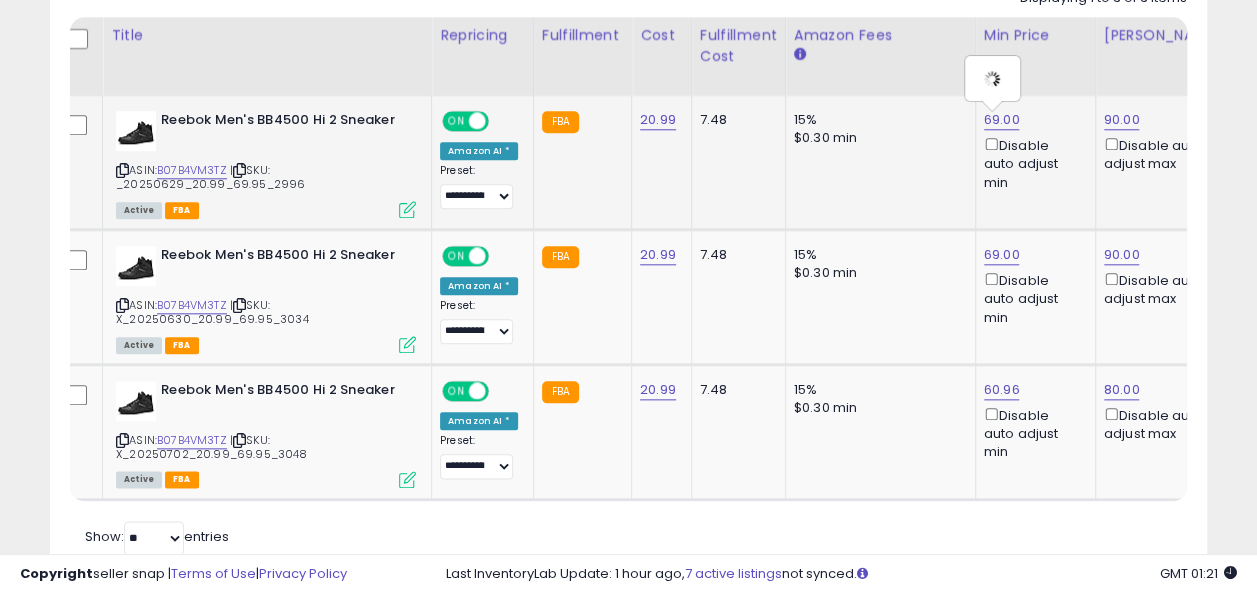 scroll, scrollTop: 0, scrollLeft: 18, axis: horizontal 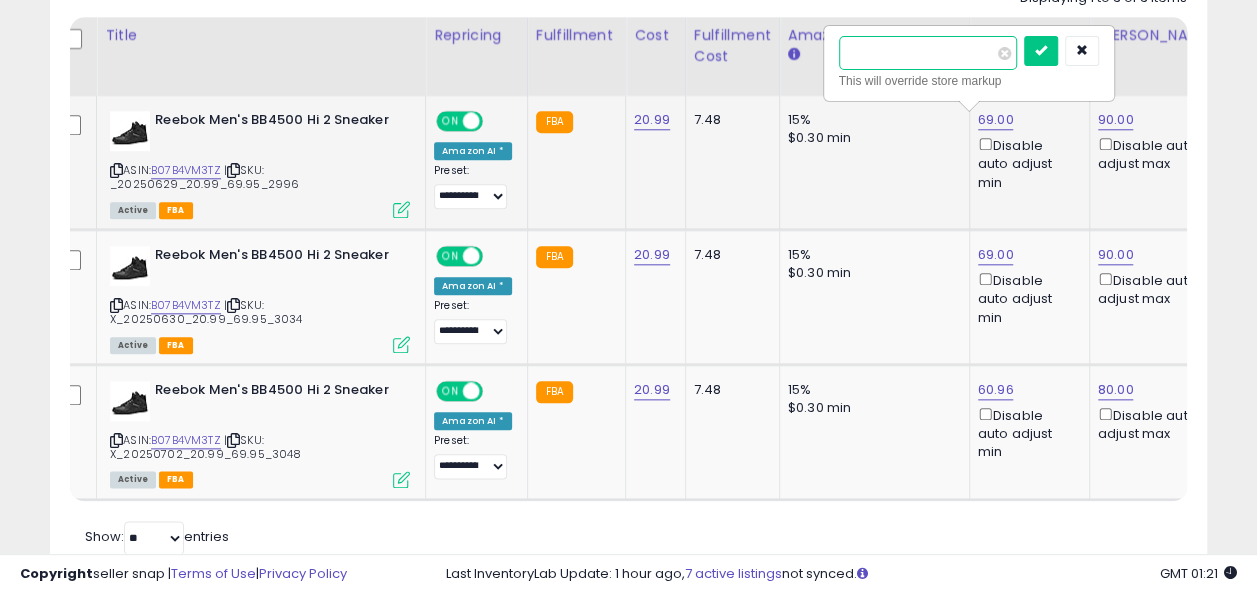type on "*" 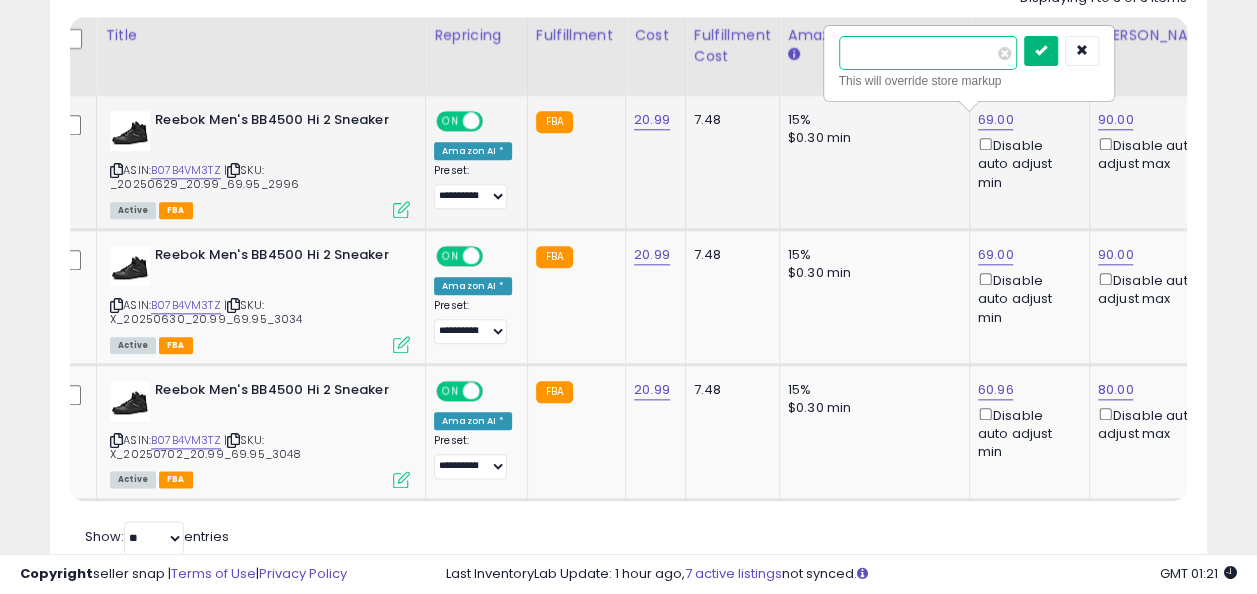 type on "*****" 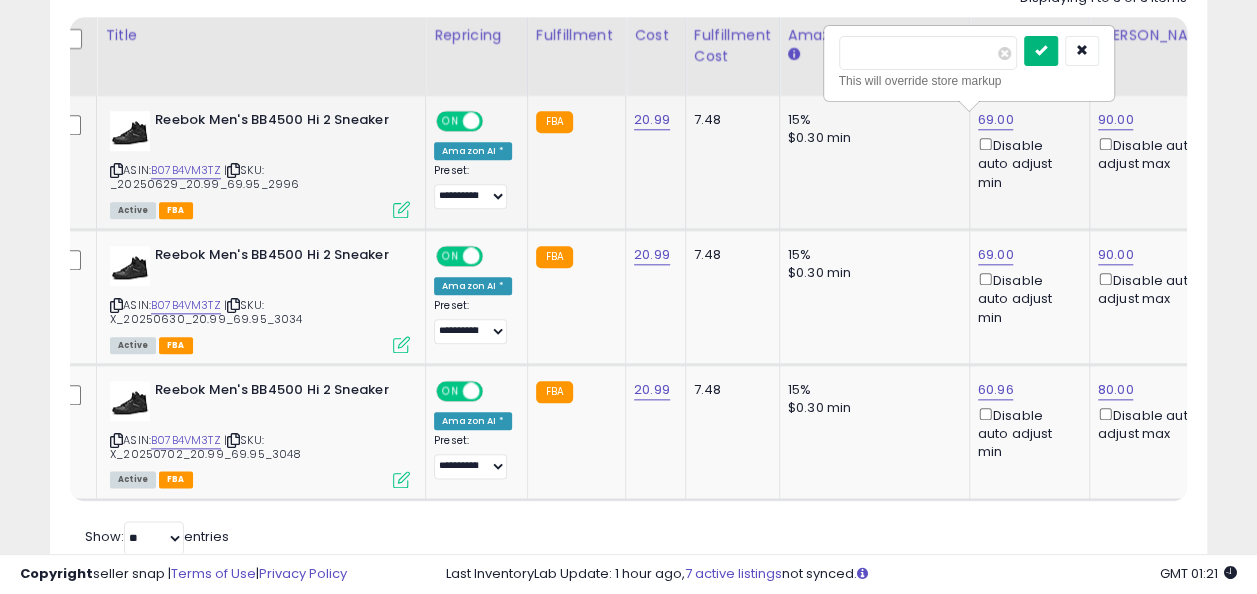 click at bounding box center (1041, 51) 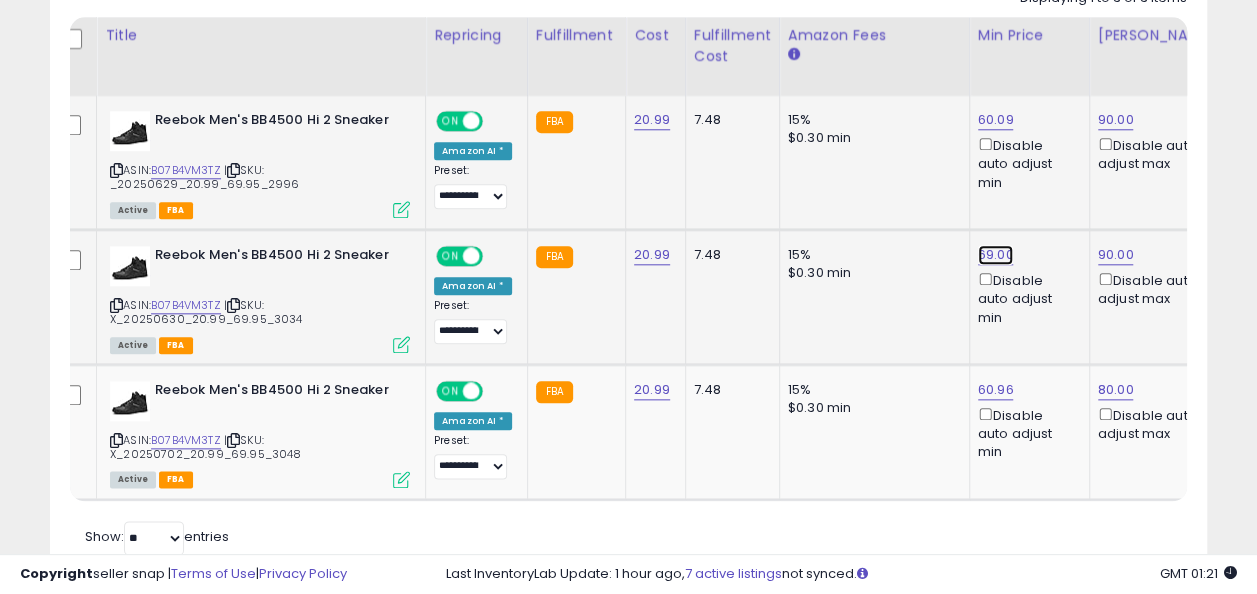 click on "69.00" at bounding box center [996, 120] 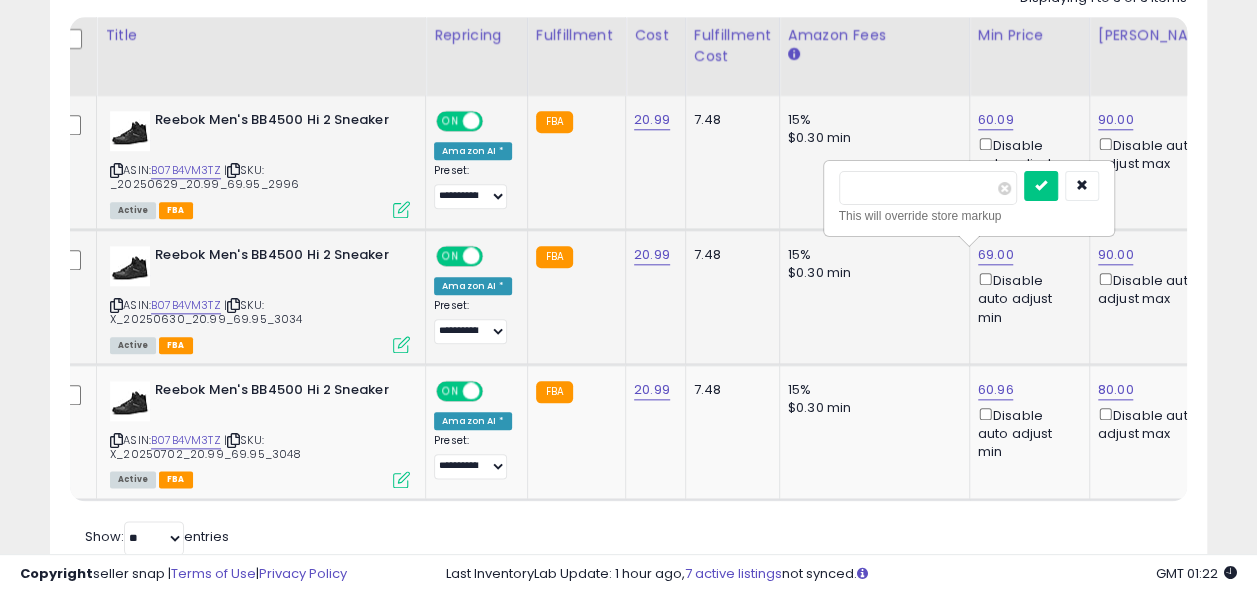type on "*" 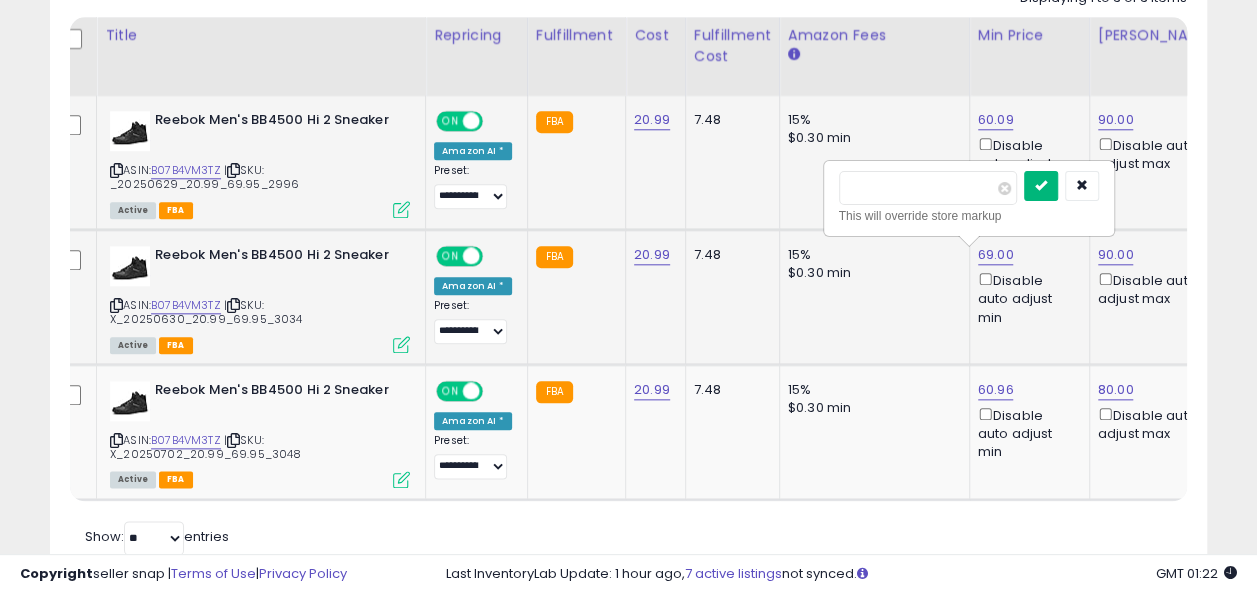 type on "*****" 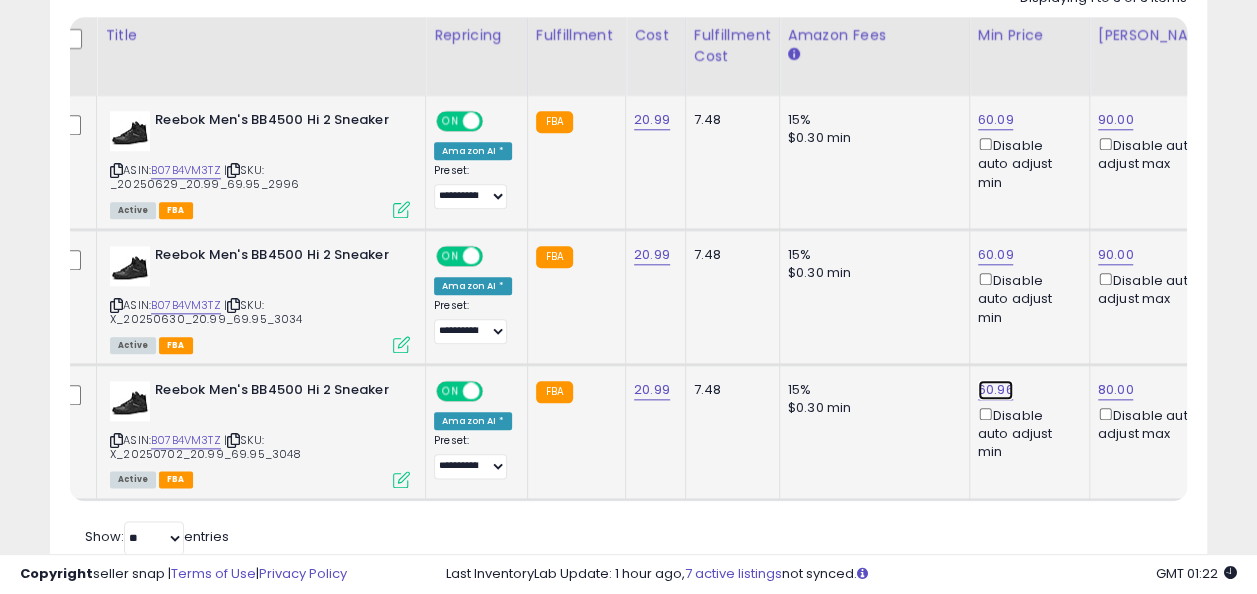 click on "60.96" at bounding box center (996, 120) 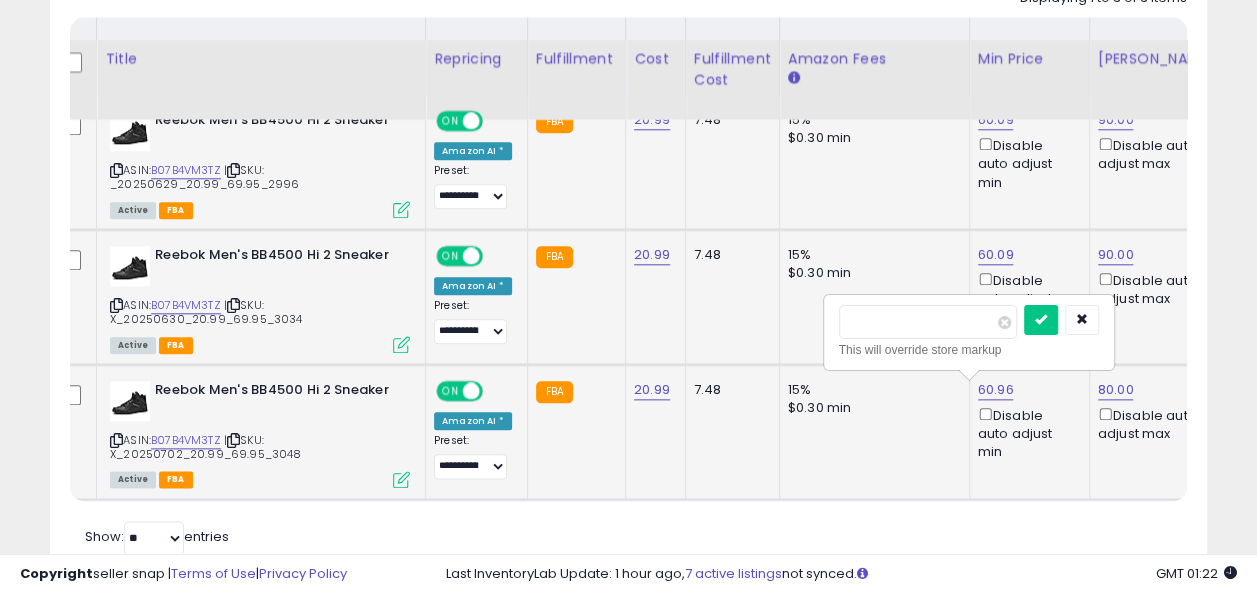scroll, scrollTop: 1028, scrollLeft: 0, axis: vertical 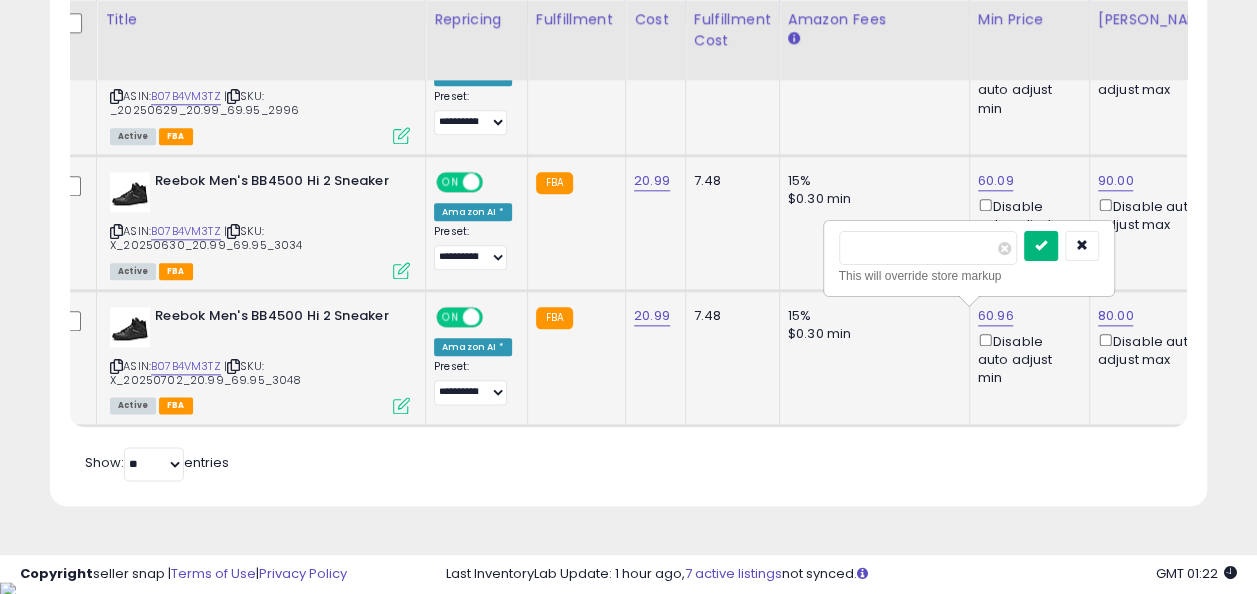type on "*****" 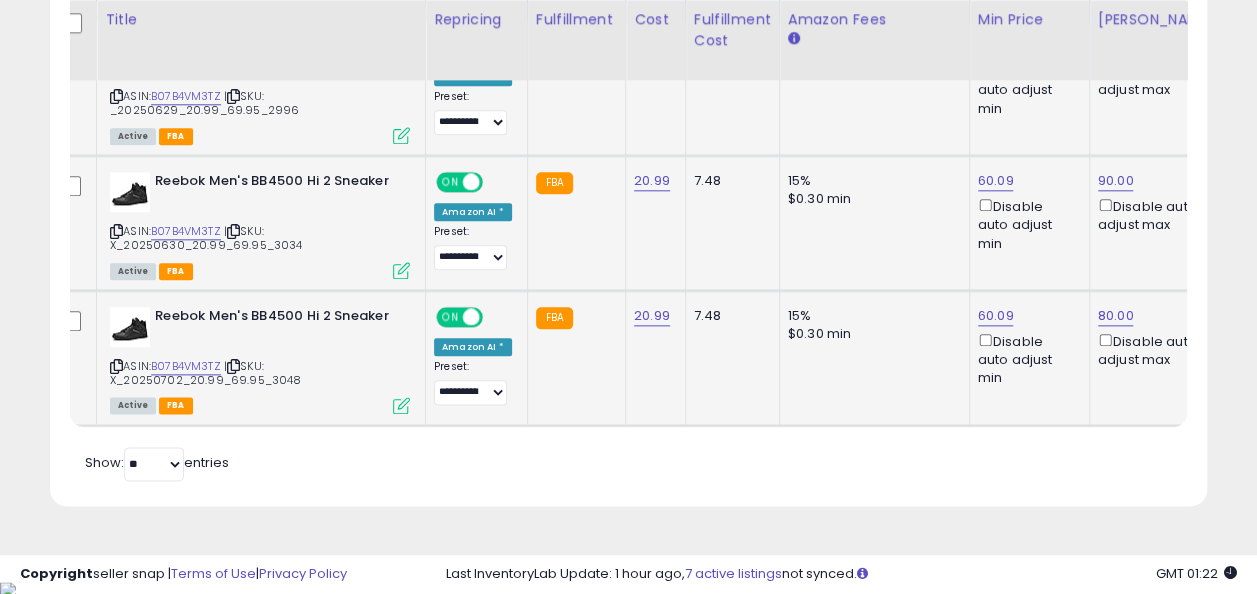 scroll, scrollTop: 0, scrollLeft: 0, axis: both 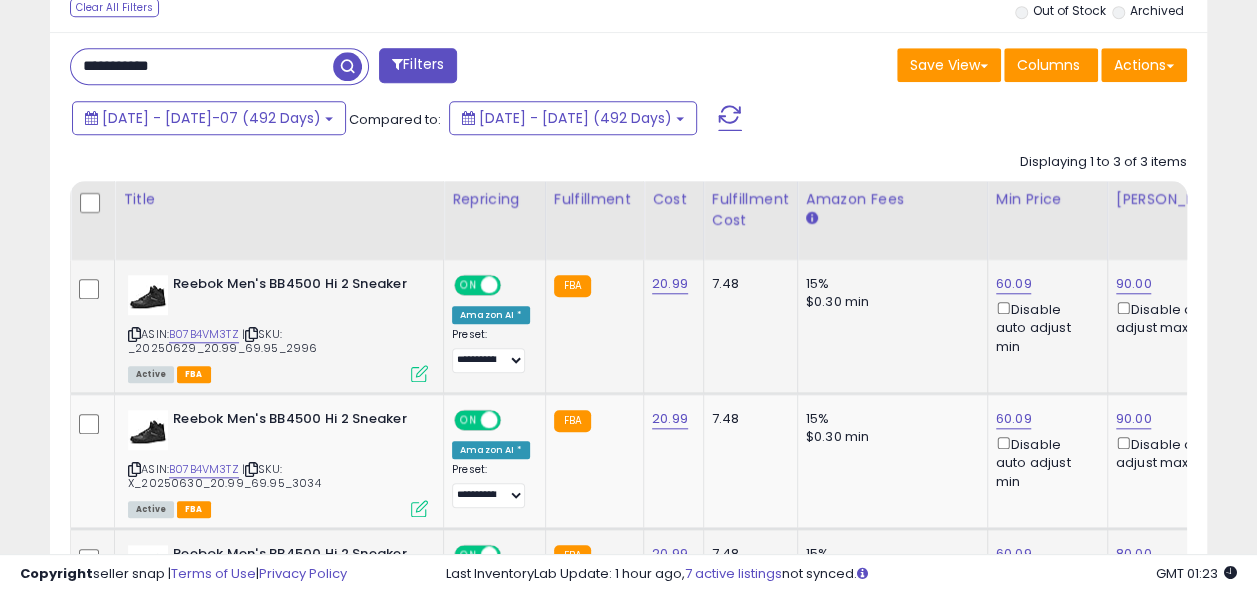 drag, startPoint x: 189, startPoint y: 73, endPoint x: 36, endPoint y: 96, distance: 154.7191 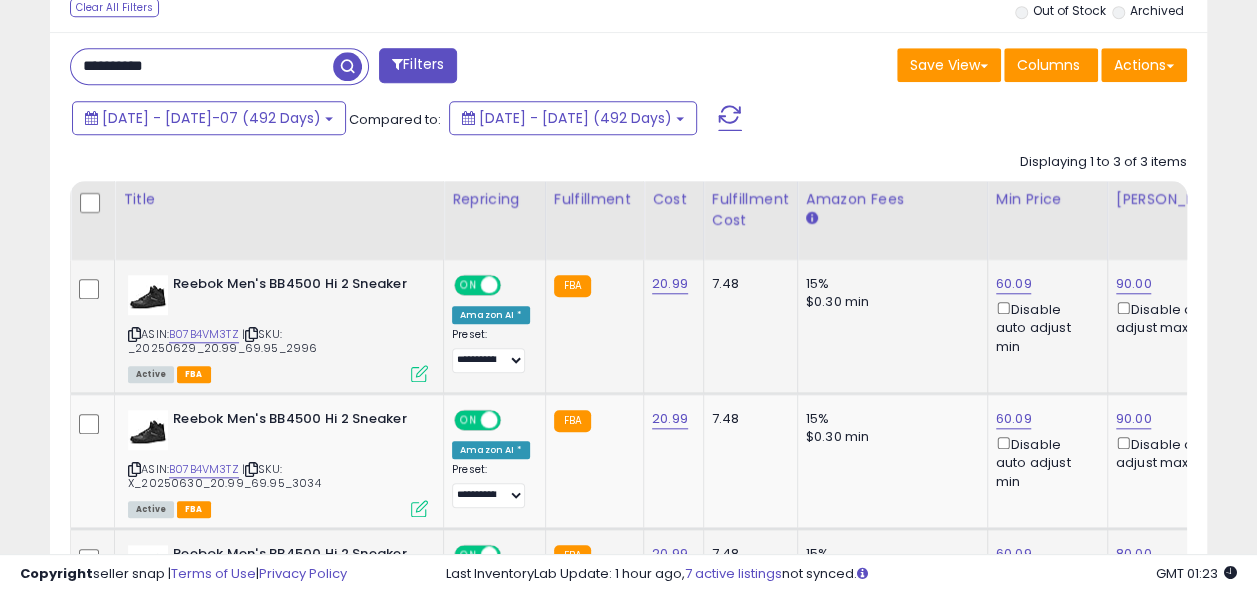 type on "**********" 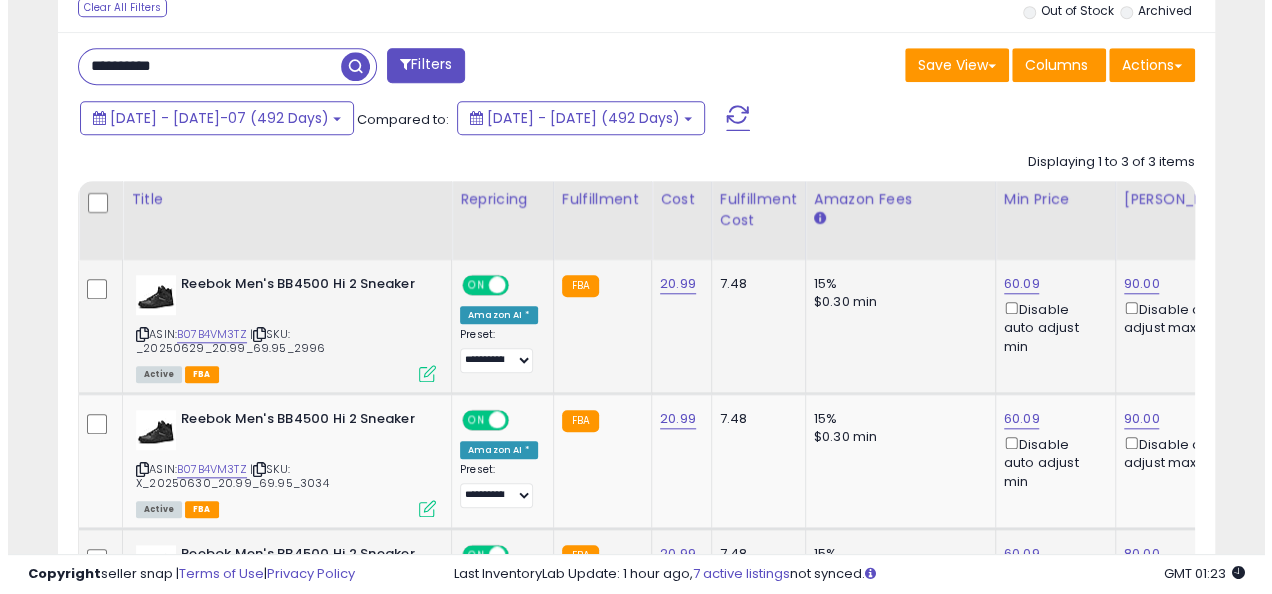 scroll, scrollTop: 624, scrollLeft: 0, axis: vertical 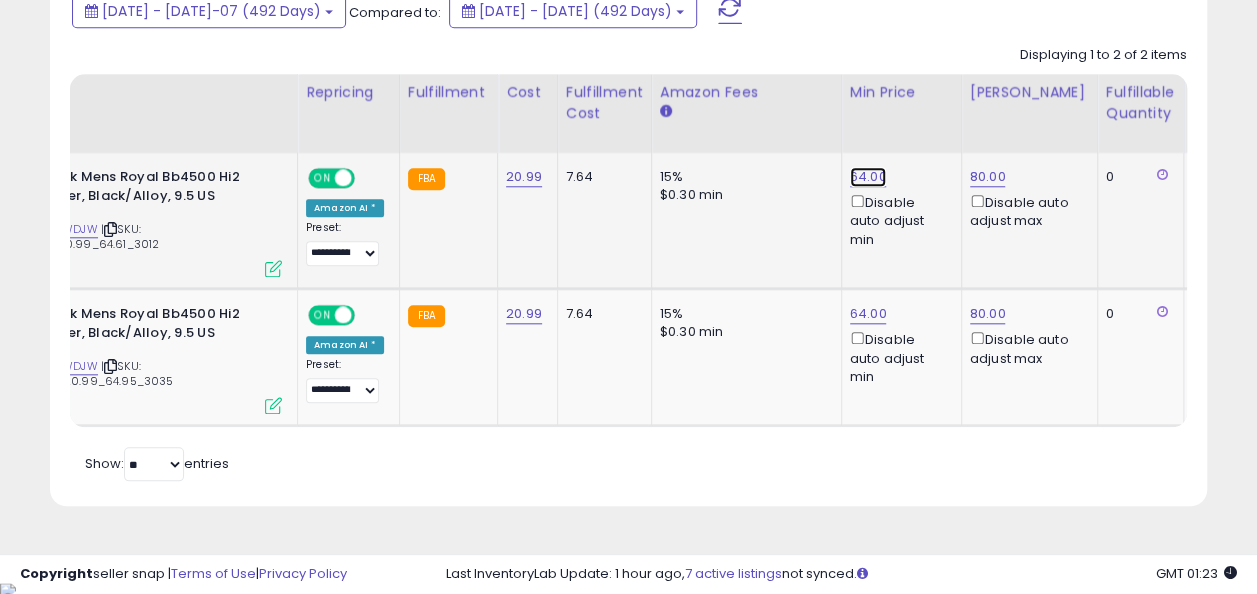 click on "64.00" at bounding box center (868, 177) 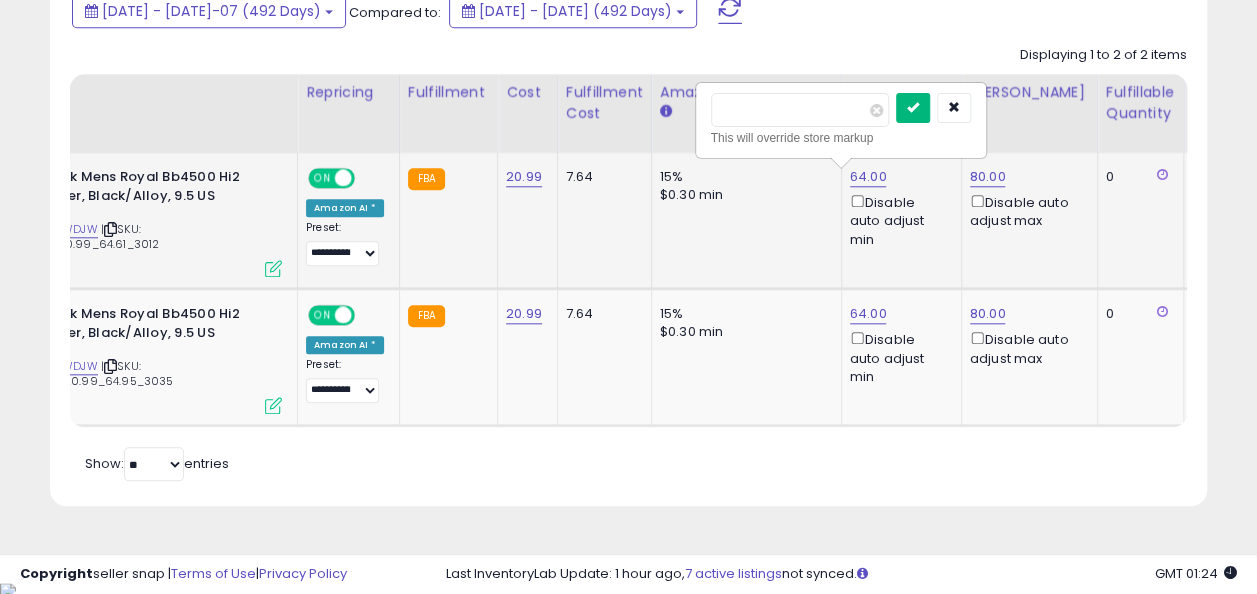 type on "*****" 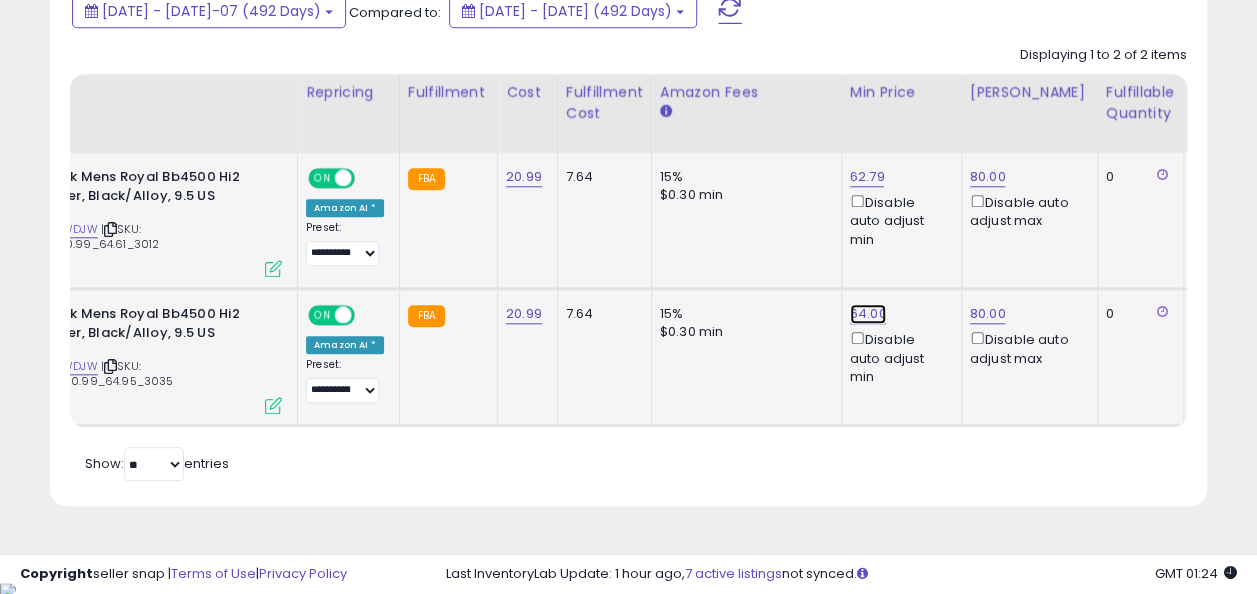 click on "64.00" at bounding box center (867, 177) 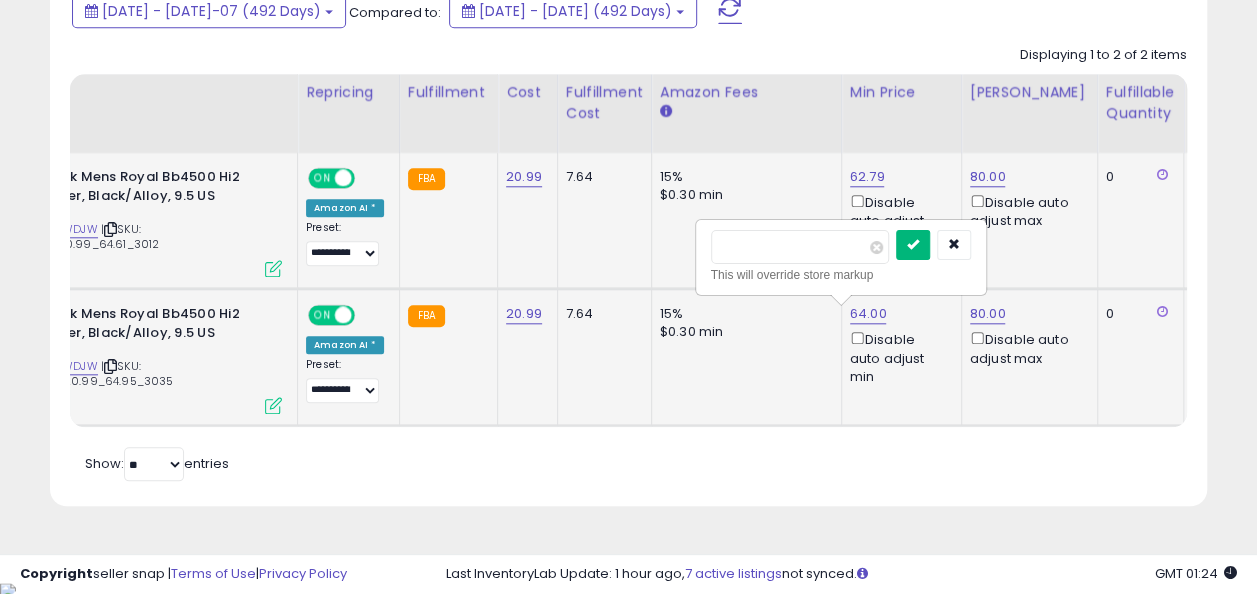 type on "*****" 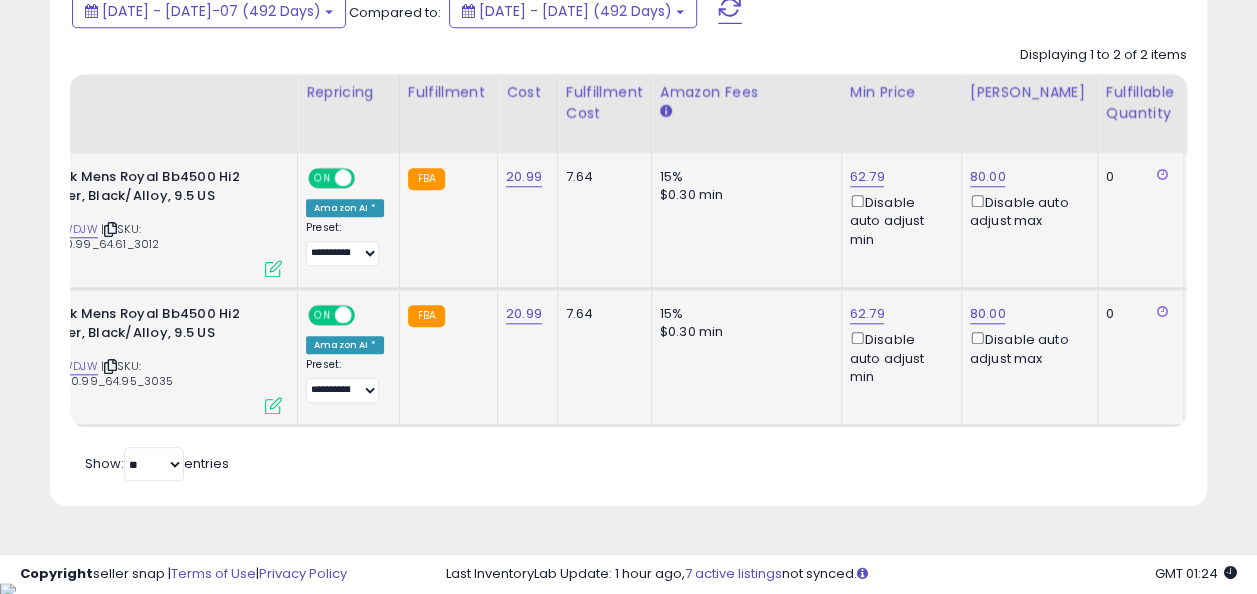 scroll, scrollTop: 0, scrollLeft: 0, axis: both 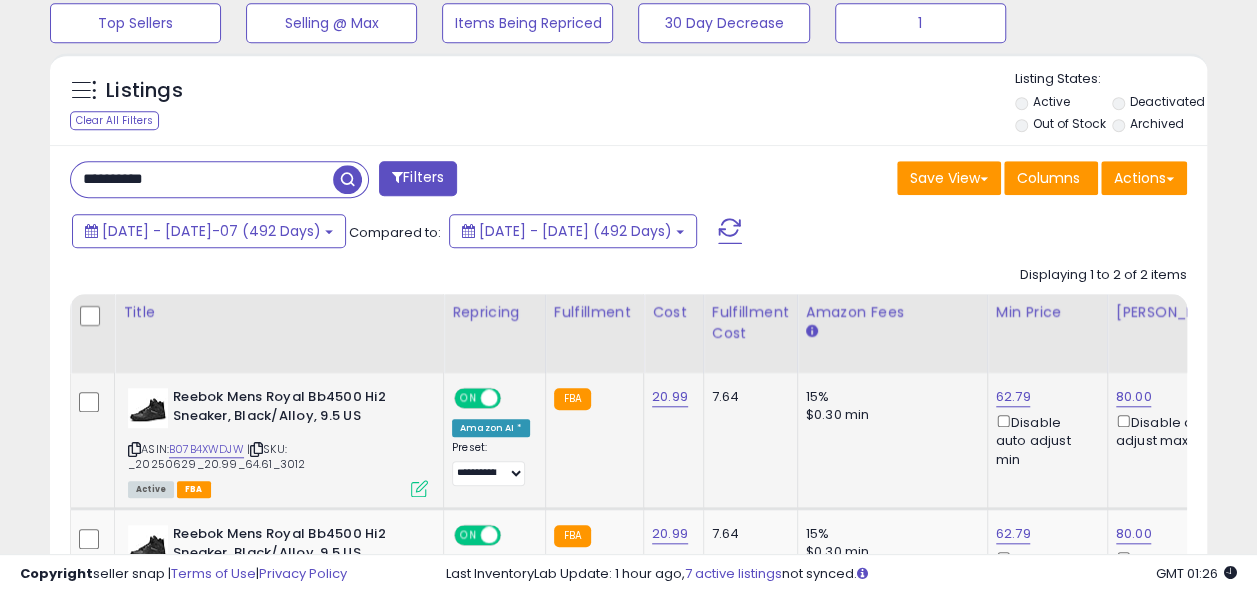 drag, startPoint x: 186, startPoint y: 176, endPoint x: 24, endPoint y: 179, distance: 162.02777 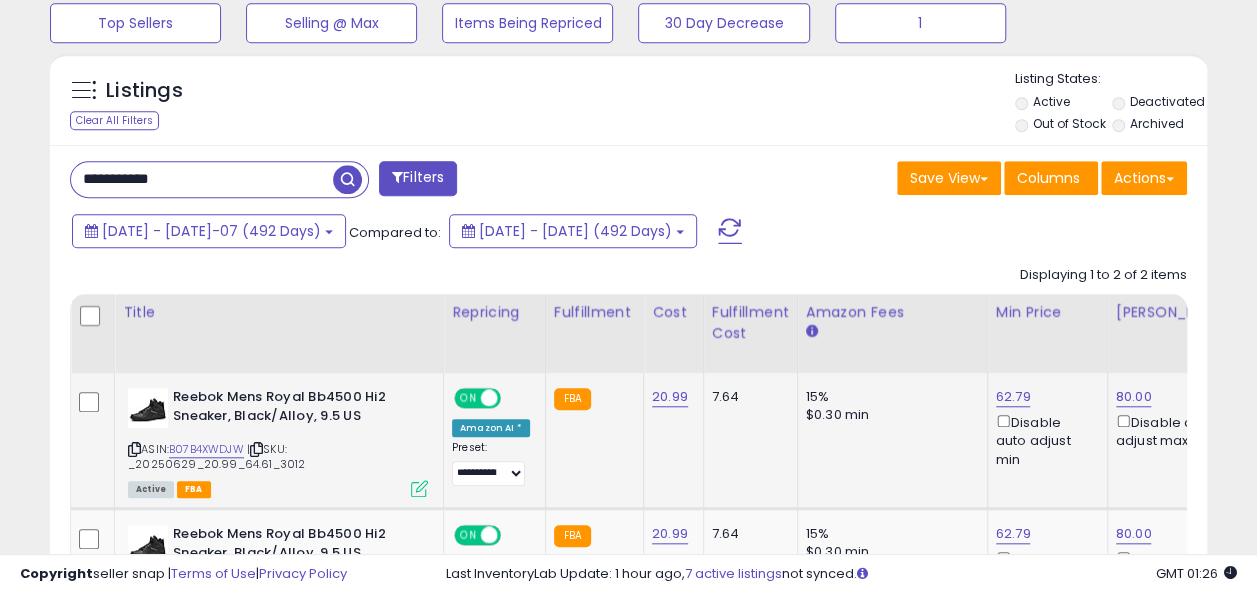 type on "**********" 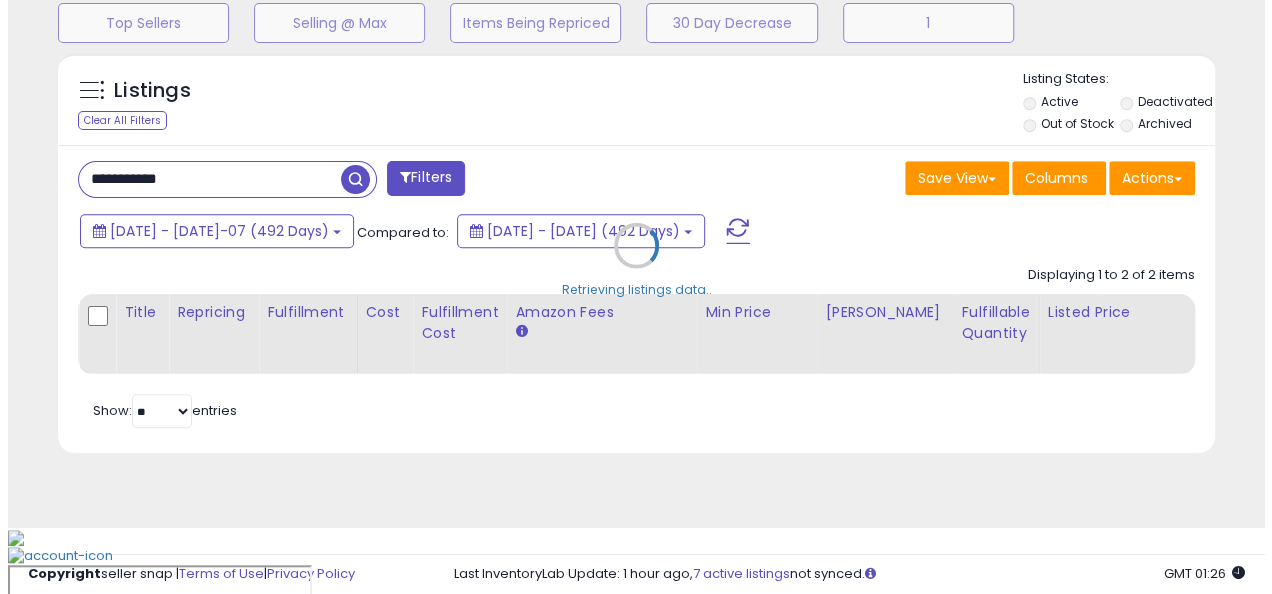 scroll, scrollTop: 624, scrollLeft: 0, axis: vertical 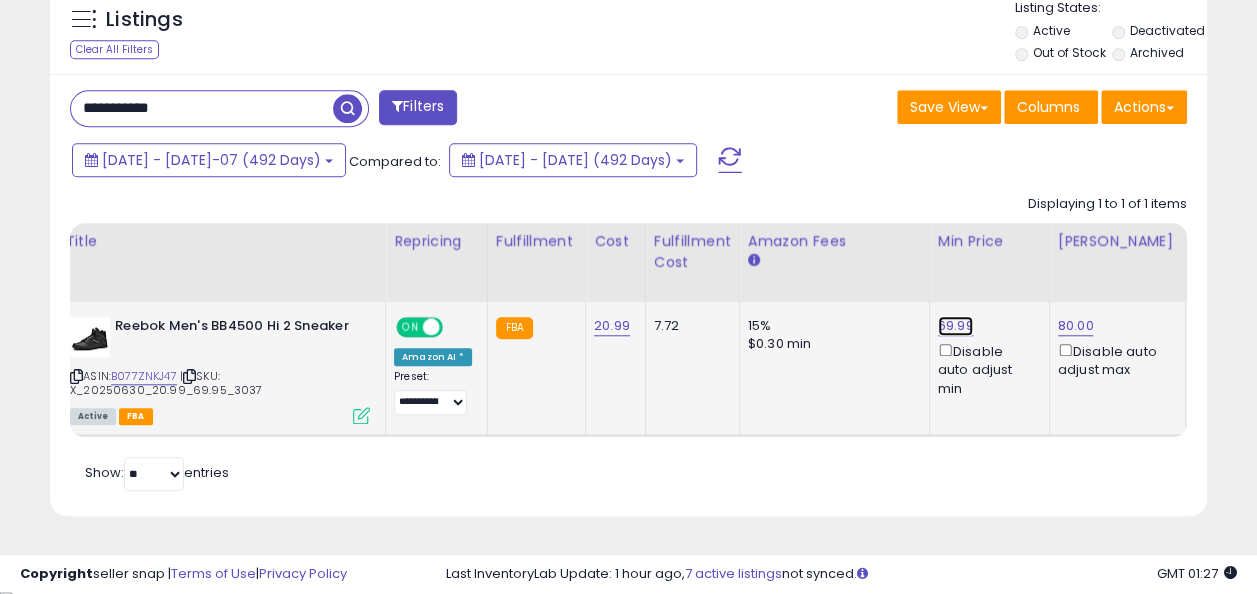 click on "69.99" at bounding box center (956, 326) 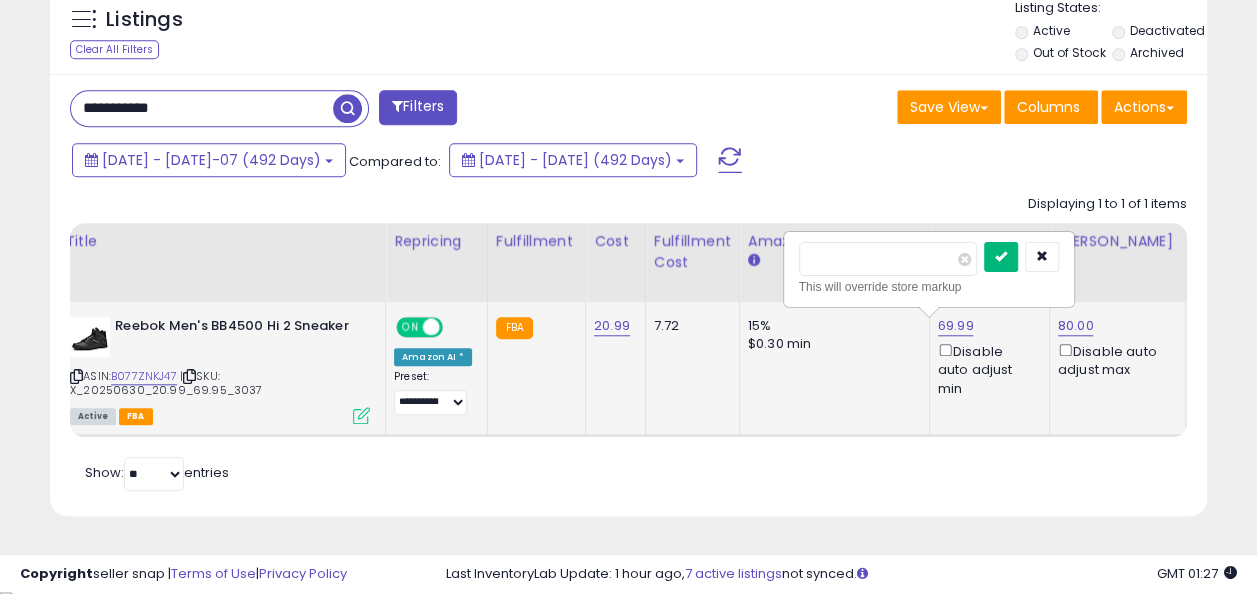 type on "*****" 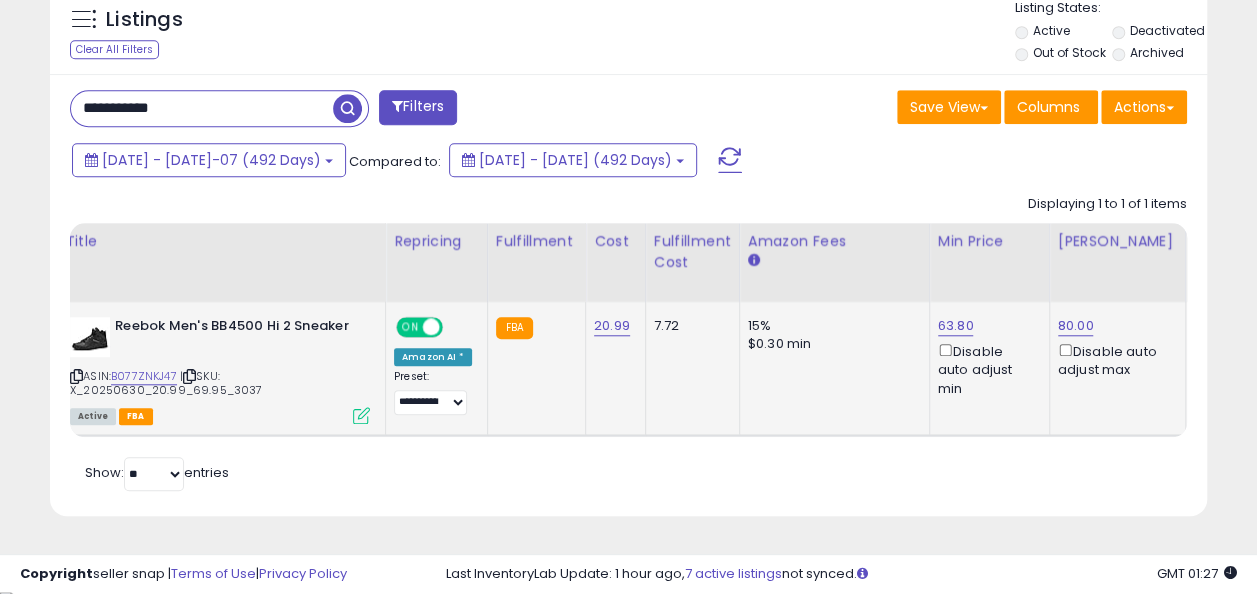 scroll, scrollTop: 0, scrollLeft: 0, axis: both 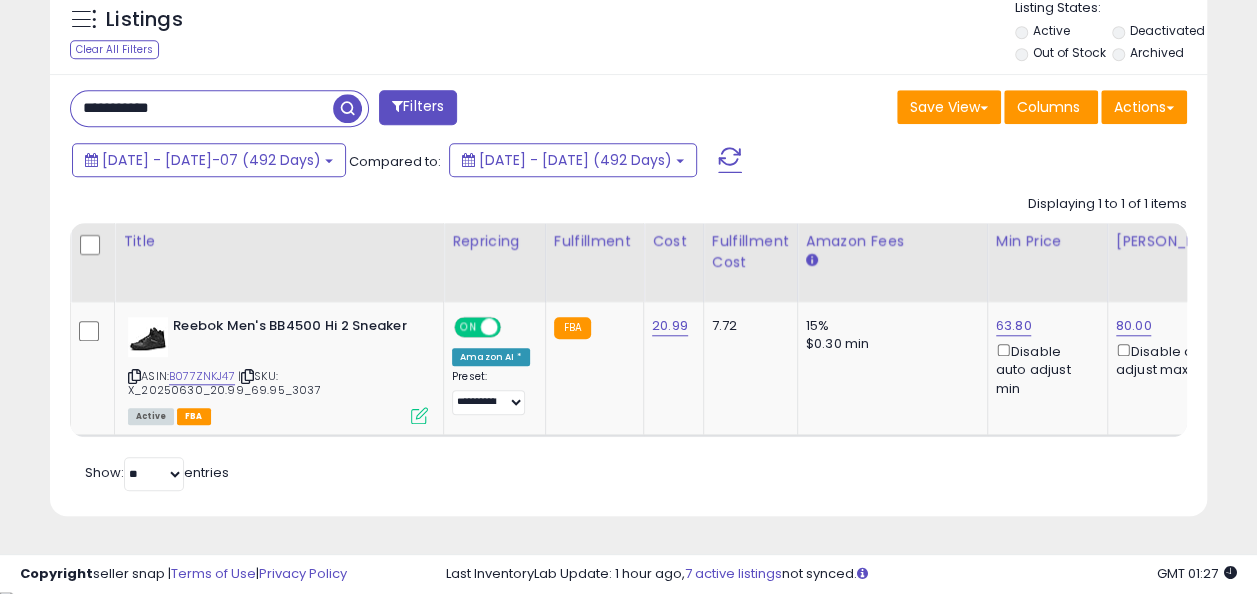 drag, startPoint x: 203, startPoint y: 94, endPoint x: 36, endPoint y: 106, distance: 167.43059 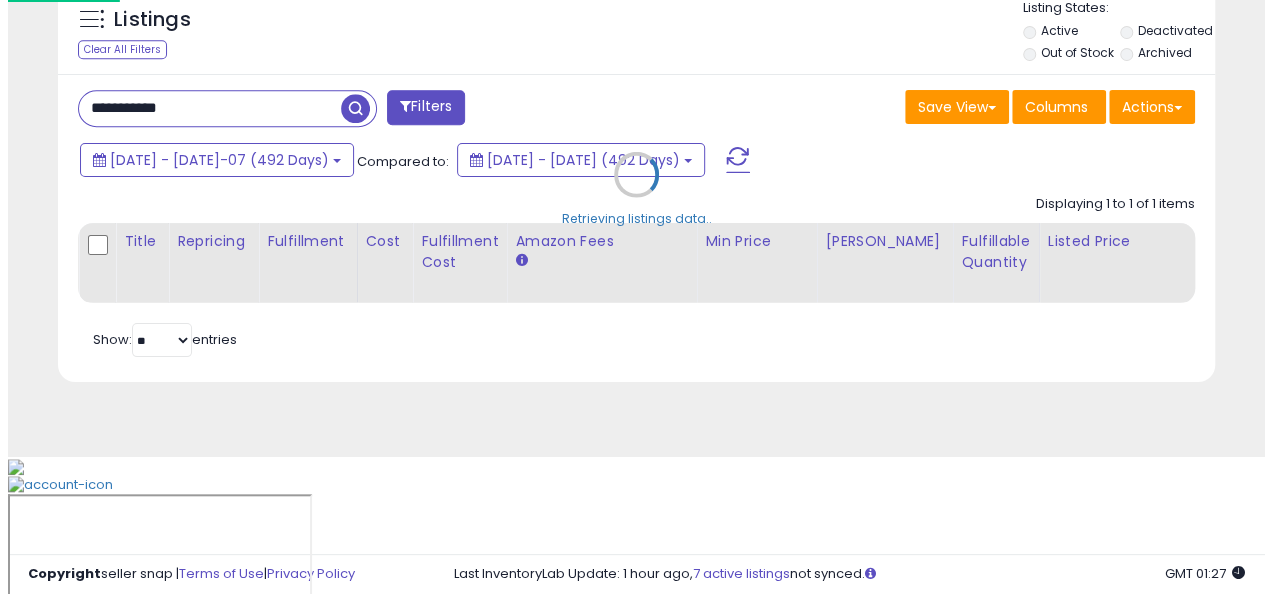 scroll, scrollTop: 624, scrollLeft: 0, axis: vertical 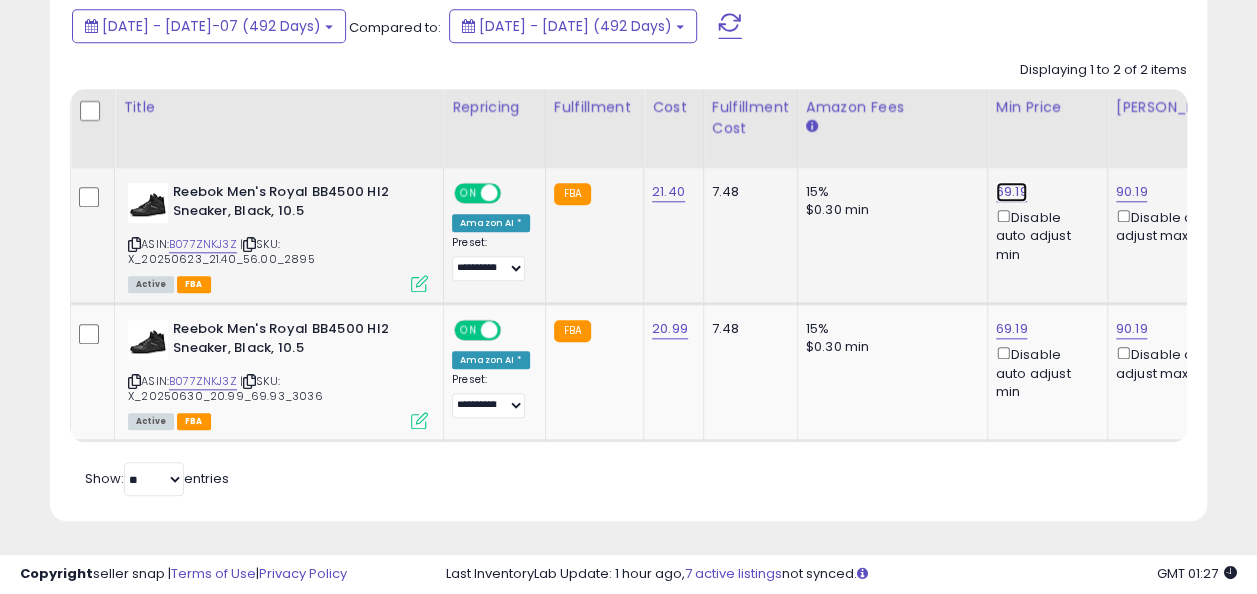 click on "69.19" at bounding box center (1012, 192) 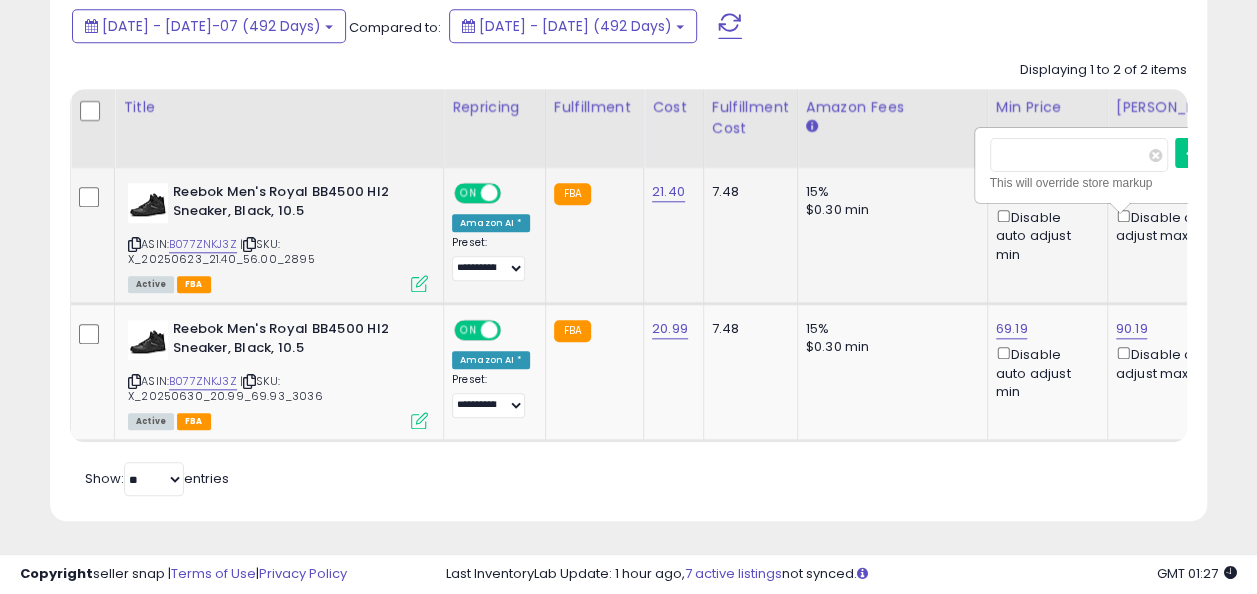 scroll, scrollTop: 0, scrollLeft: 16, axis: horizontal 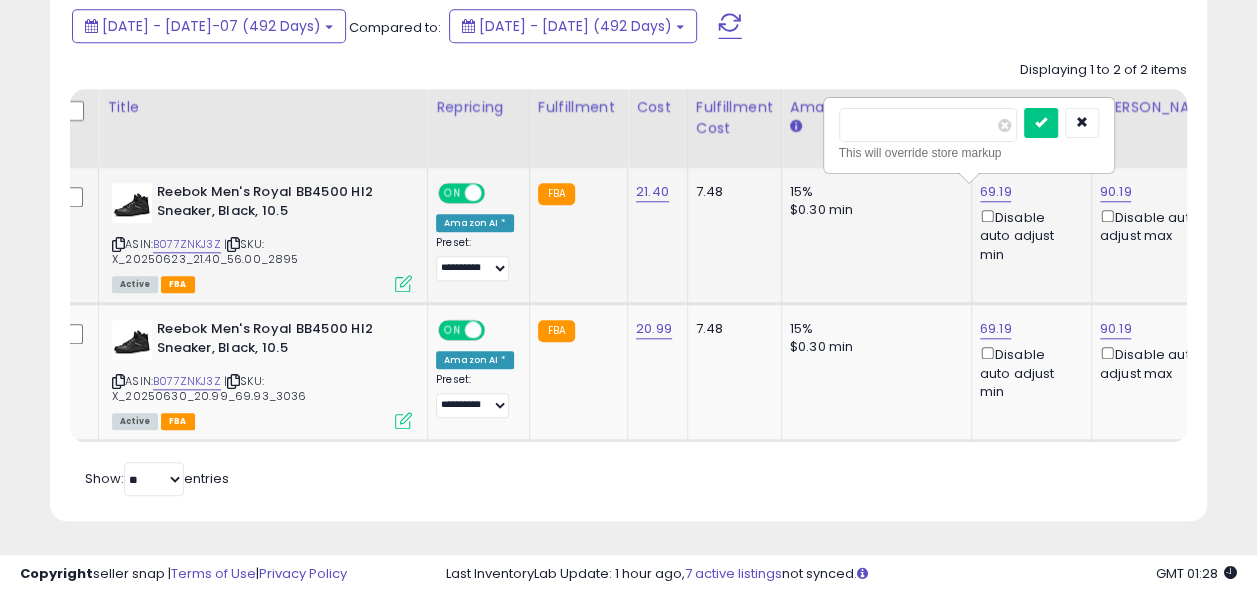 type on "*" 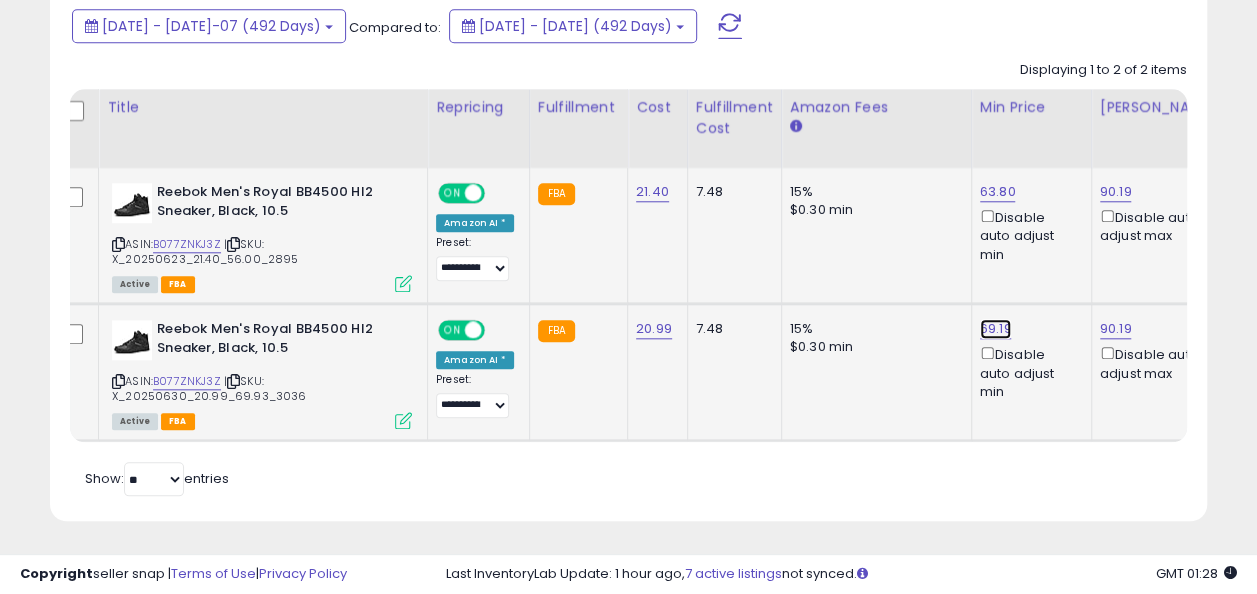 click on "69.19" at bounding box center (998, 192) 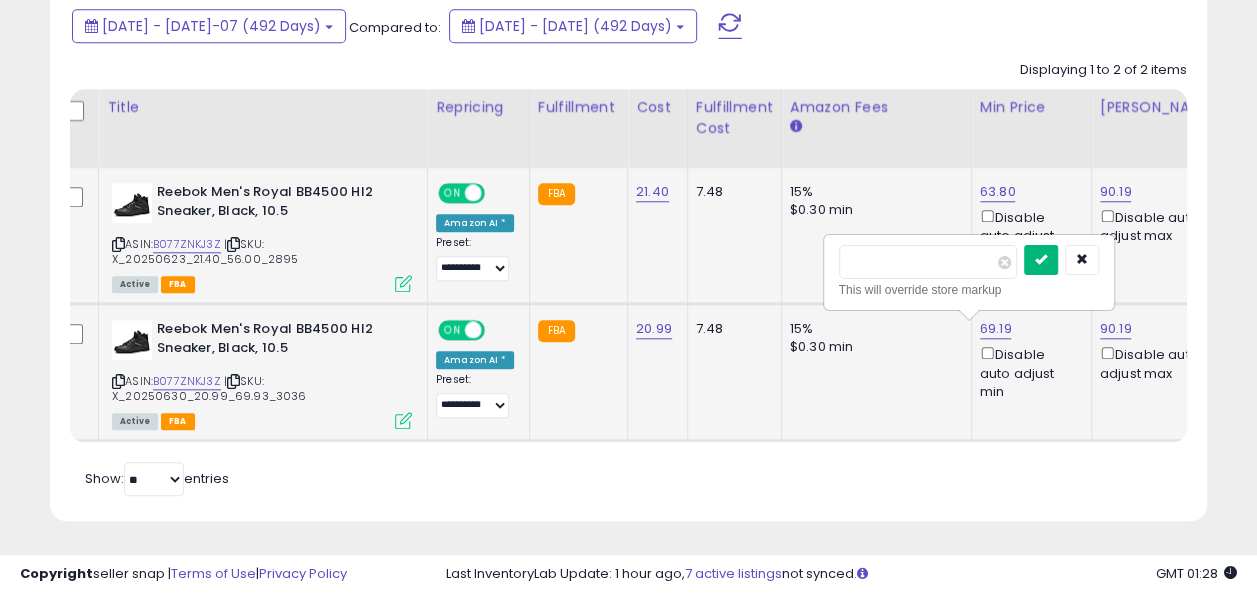 type on "*****" 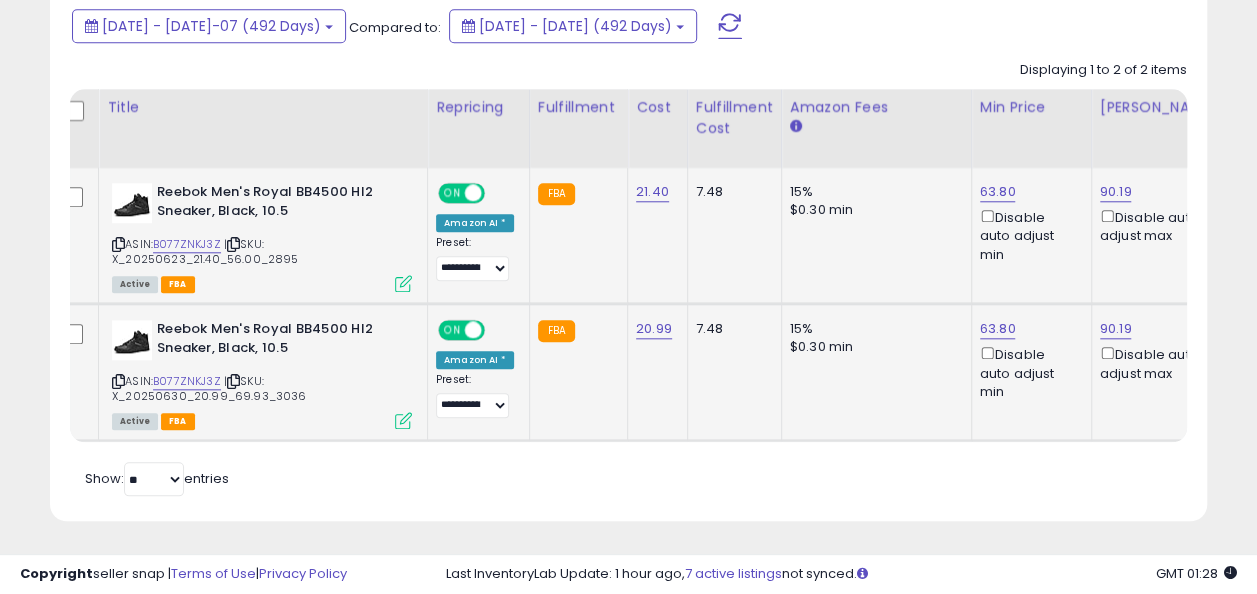 scroll, scrollTop: 0, scrollLeft: 0, axis: both 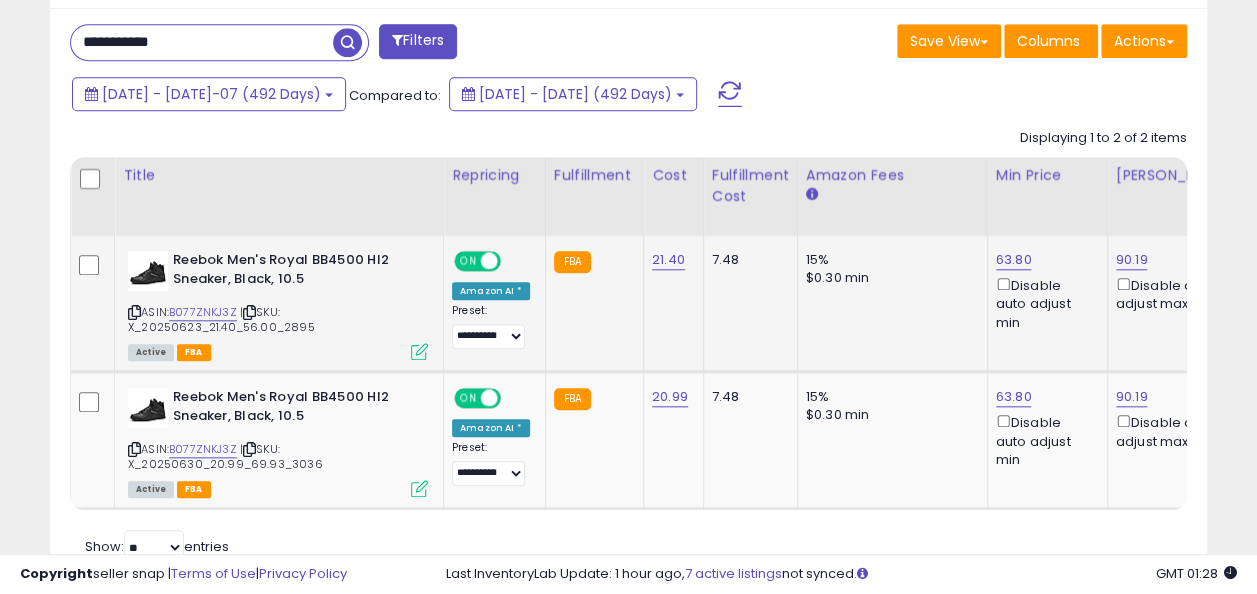 drag, startPoint x: 188, startPoint y: 45, endPoint x: 48, endPoint y: 69, distance: 142.04225 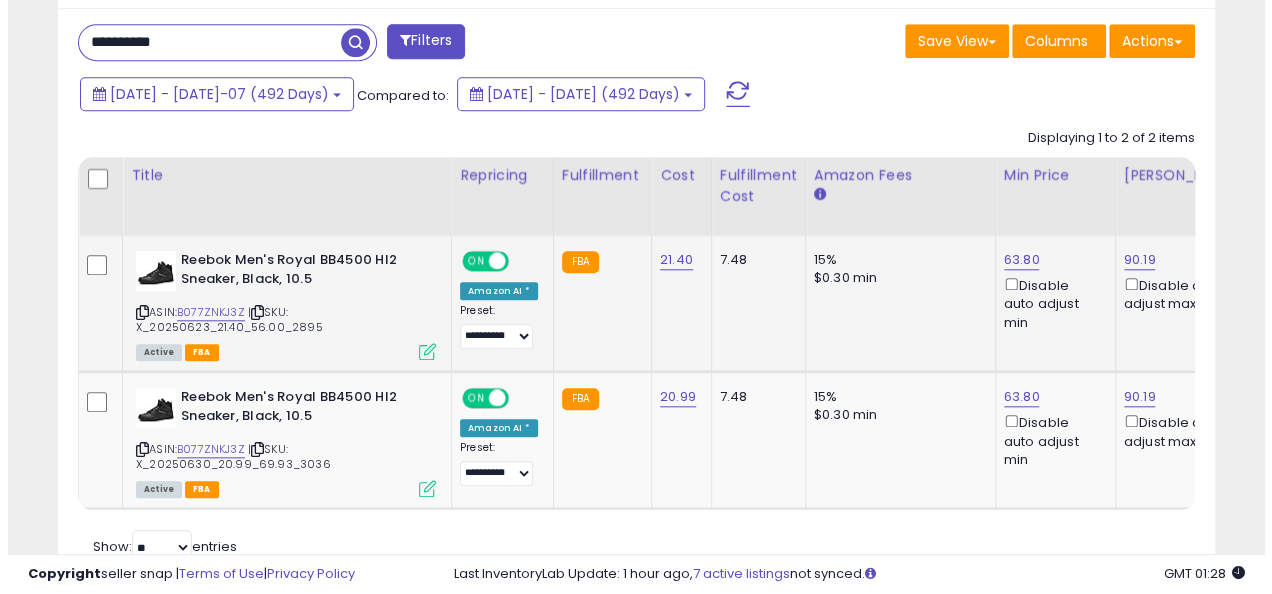 scroll, scrollTop: 624, scrollLeft: 0, axis: vertical 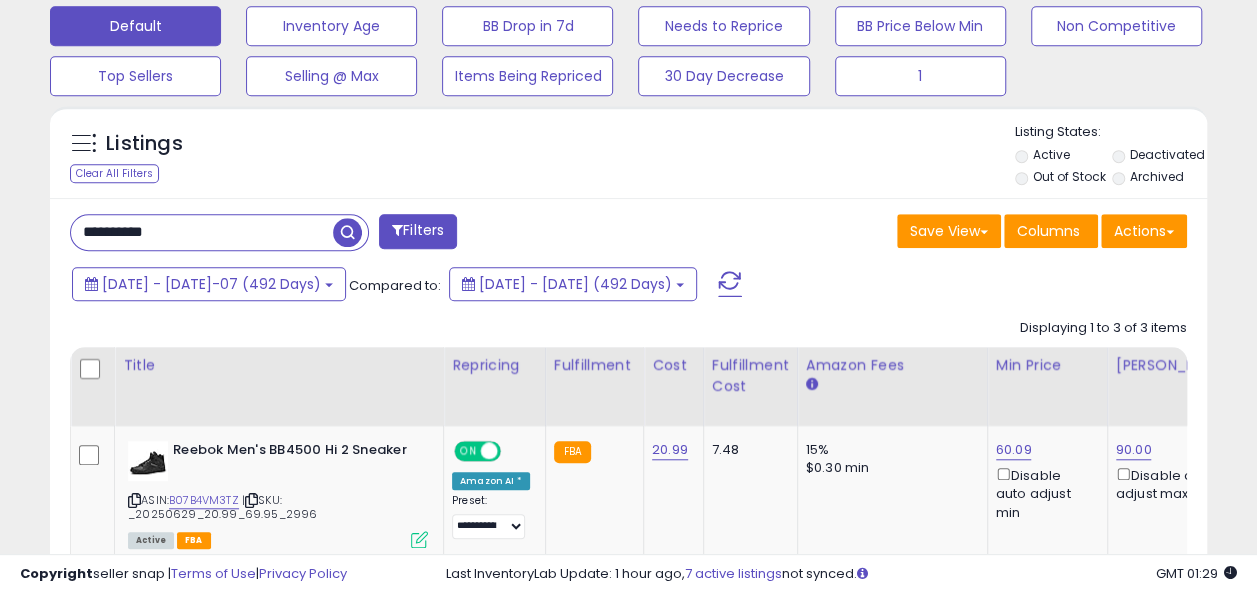 drag, startPoint x: 210, startPoint y: 223, endPoint x: 54, endPoint y: 221, distance: 156.01282 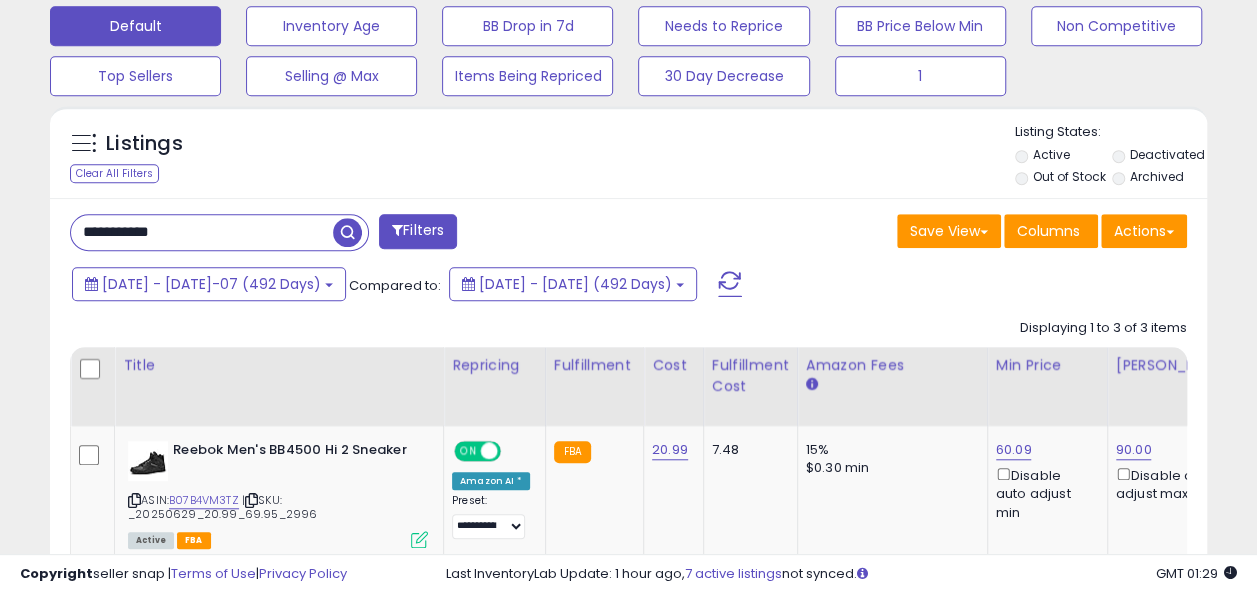 type on "**********" 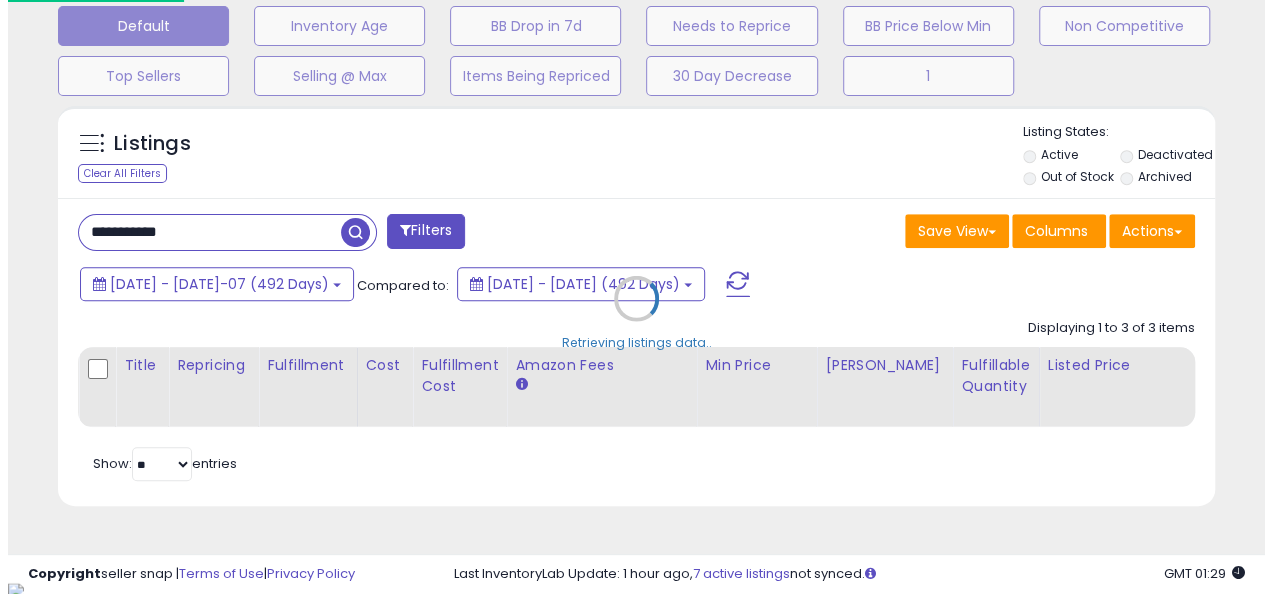scroll, scrollTop: 999590, scrollLeft: 999322, axis: both 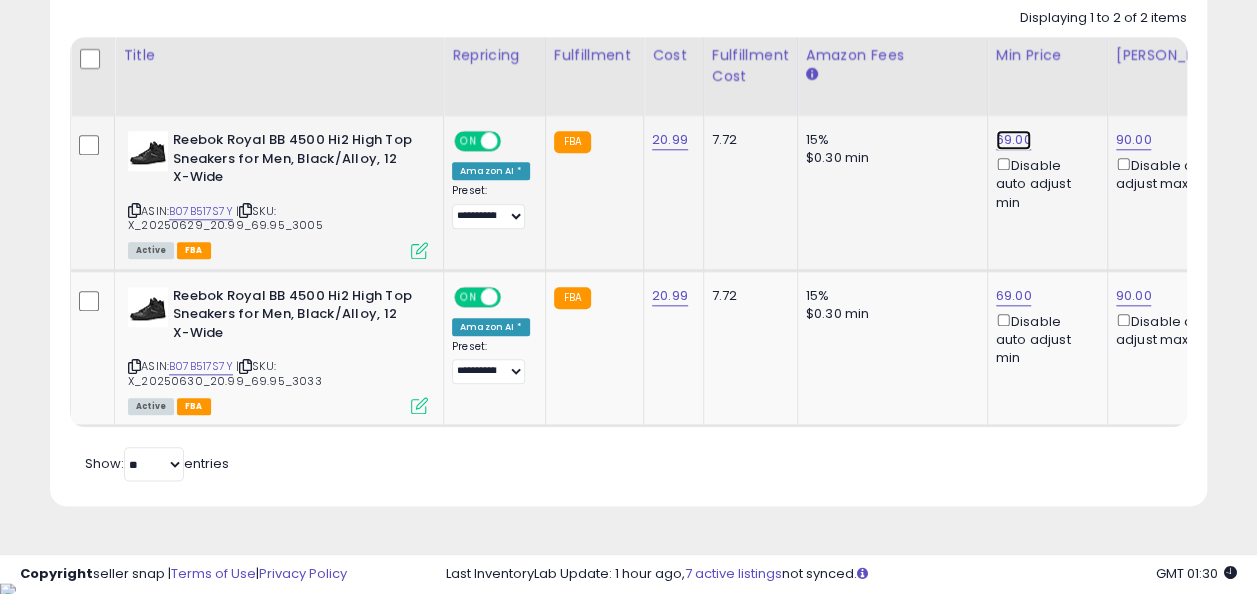 click on "69.00" at bounding box center [1014, 140] 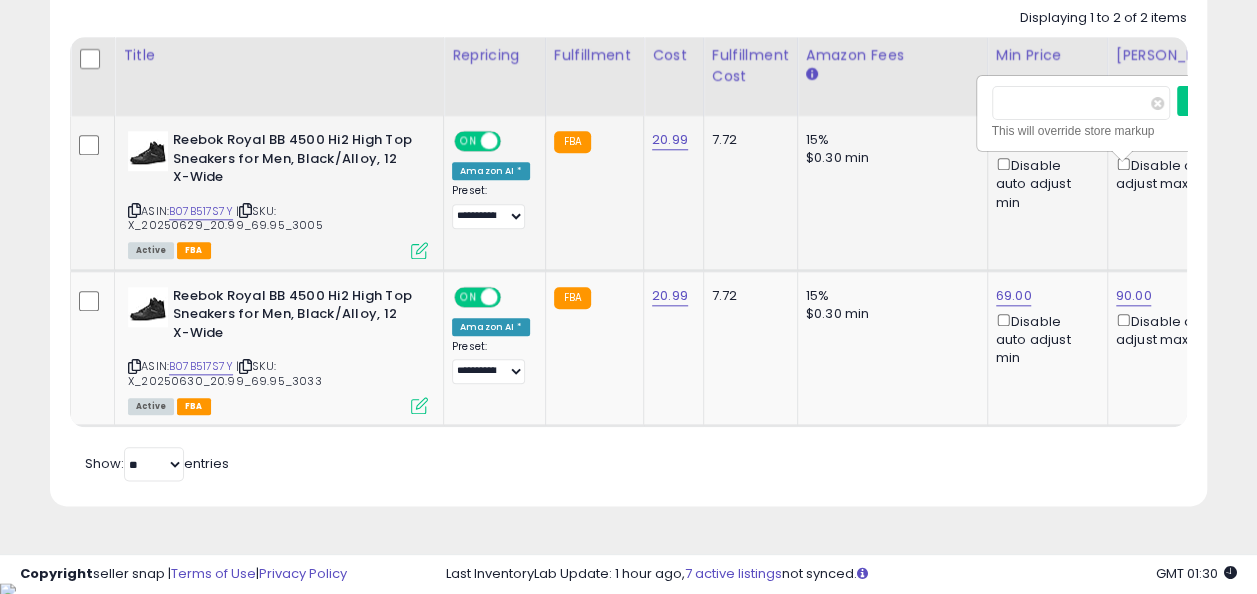 scroll, scrollTop: 0, scrollLeft: 18, axis: horizontal 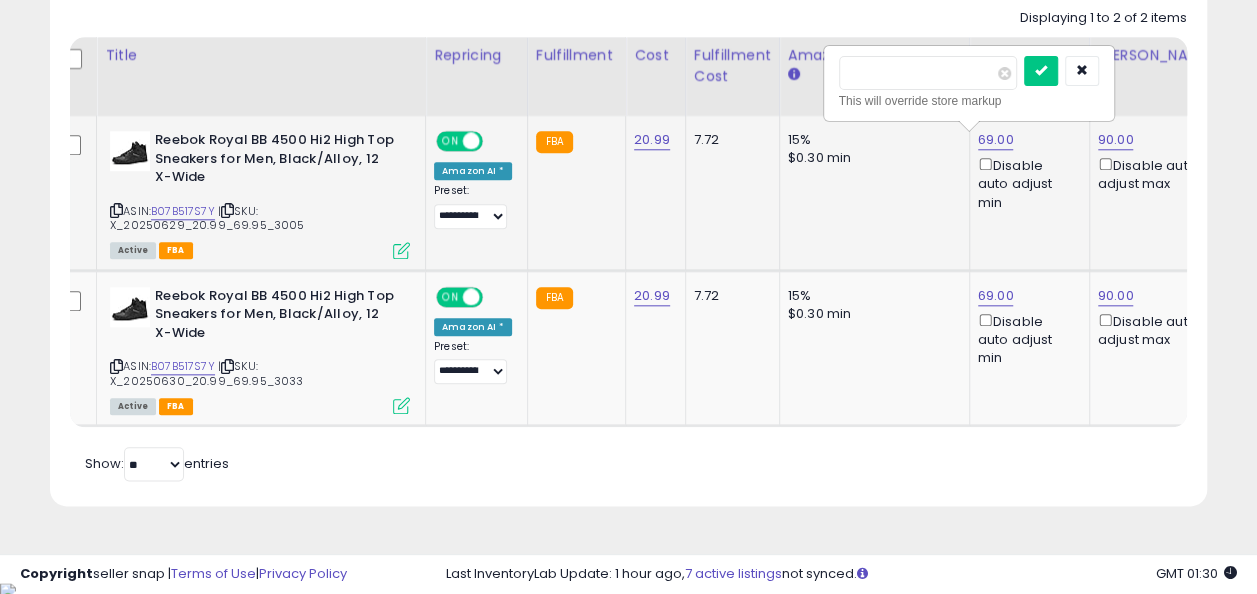 type on "*****" 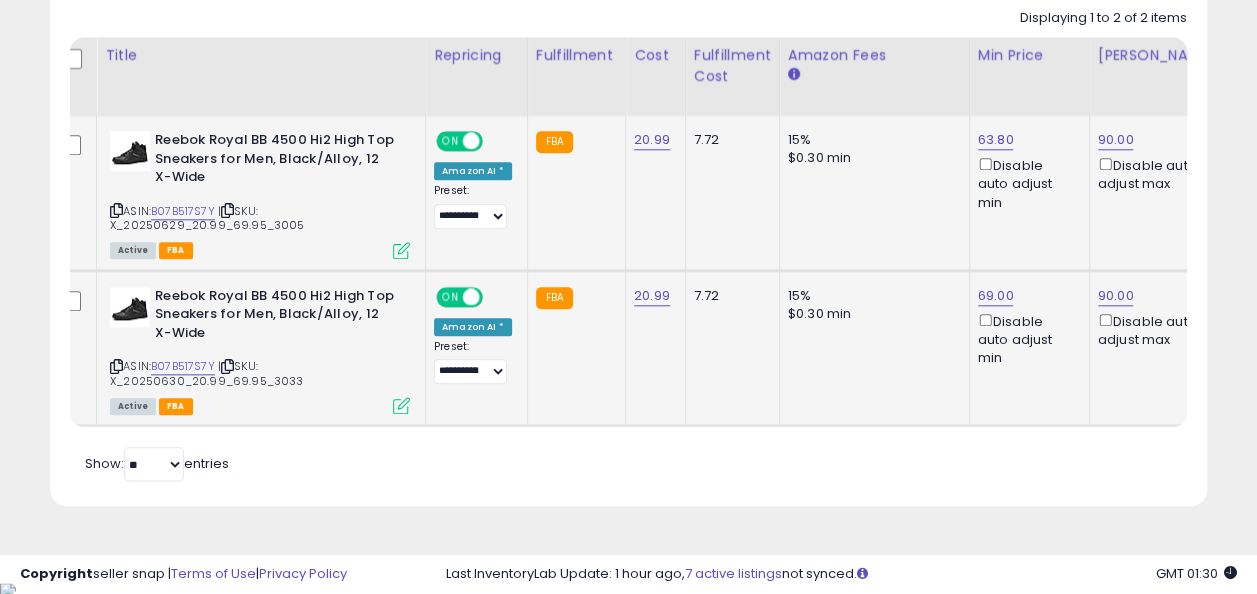 click on "69.00  Disable auto adjust min" at bounding box center [1026, 327] 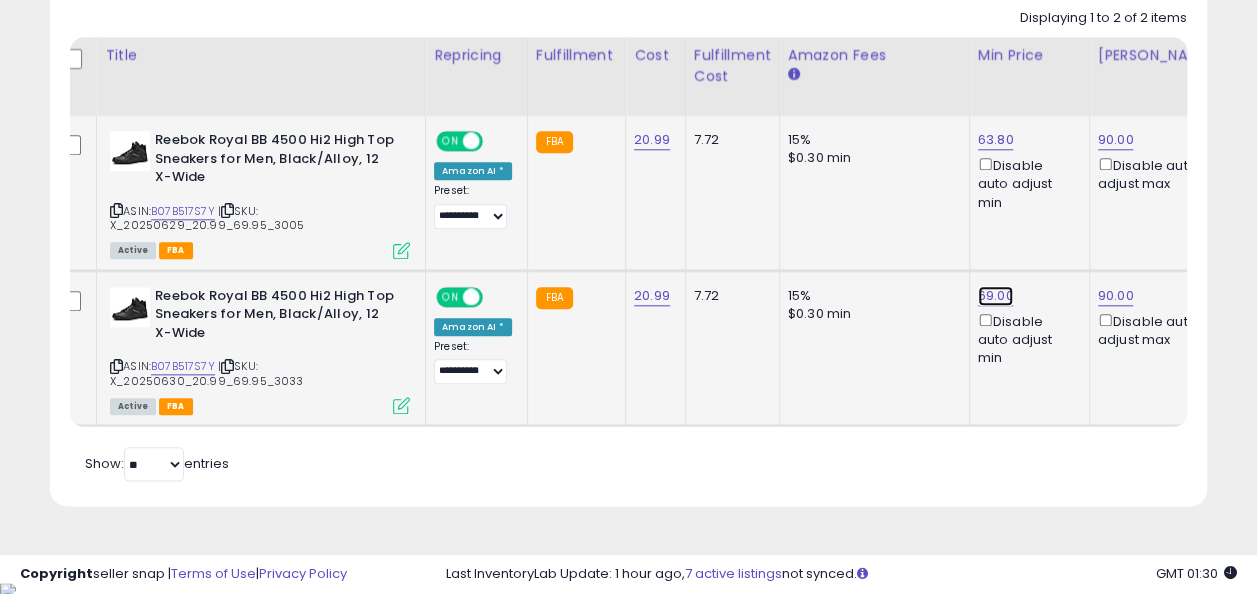 click on "69.00" at bounding box center [996, 140] 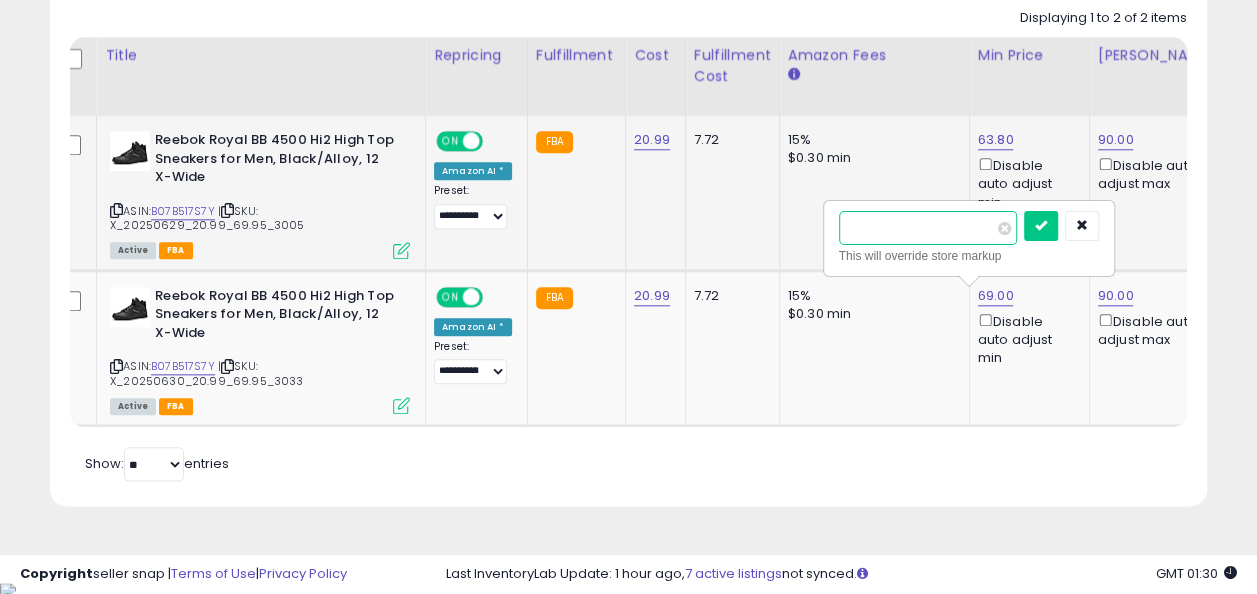 type on "*" 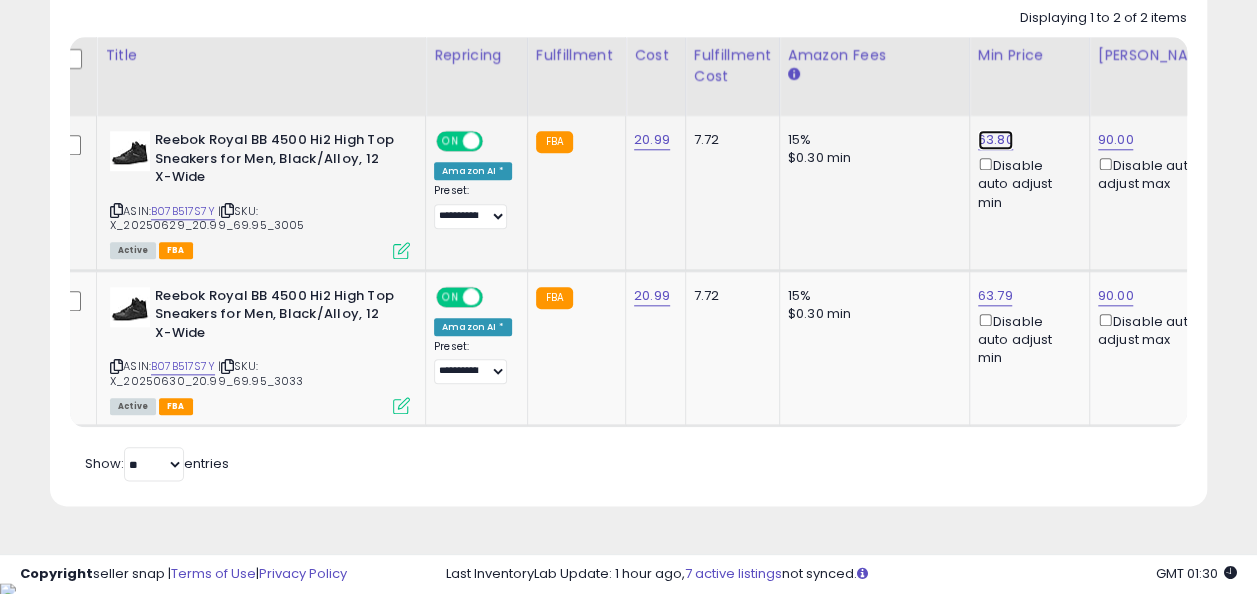 click on "63.80" at bounding box center [996, 140] 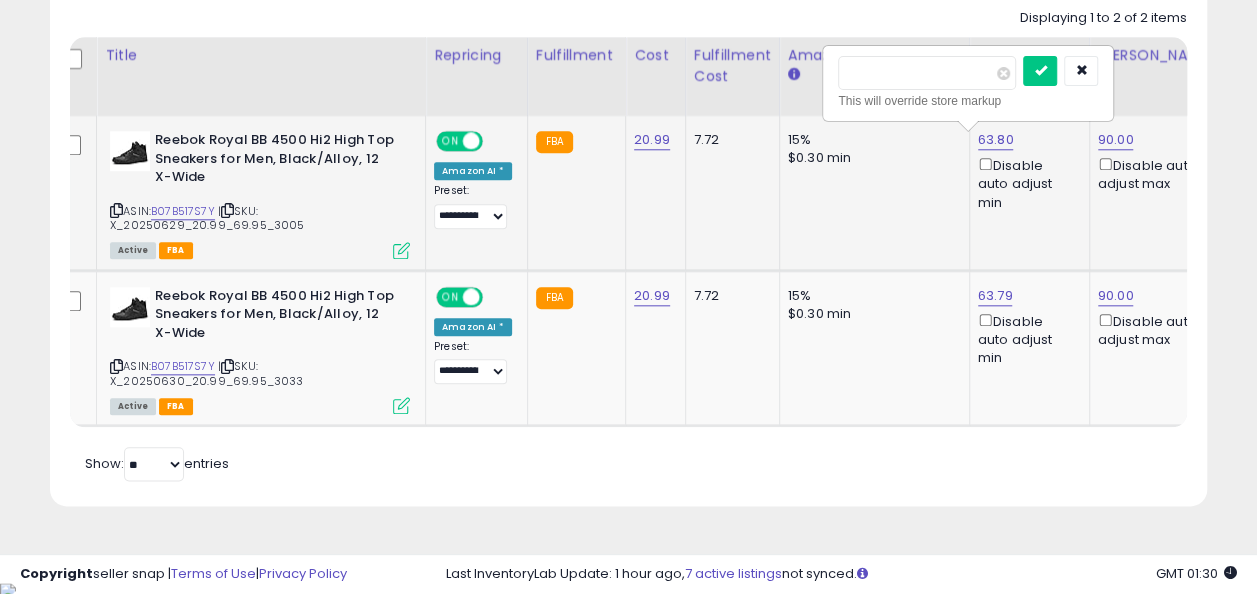 type on "*****" 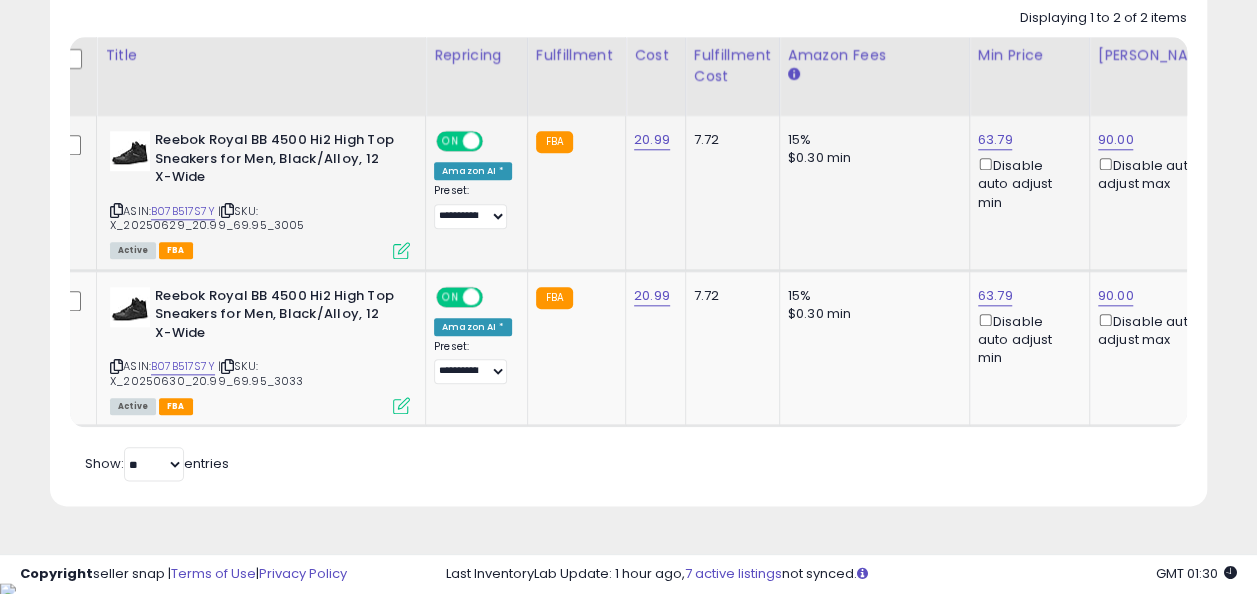 scroll, scrollTop: 0, scrollLeft: 0, axis: both 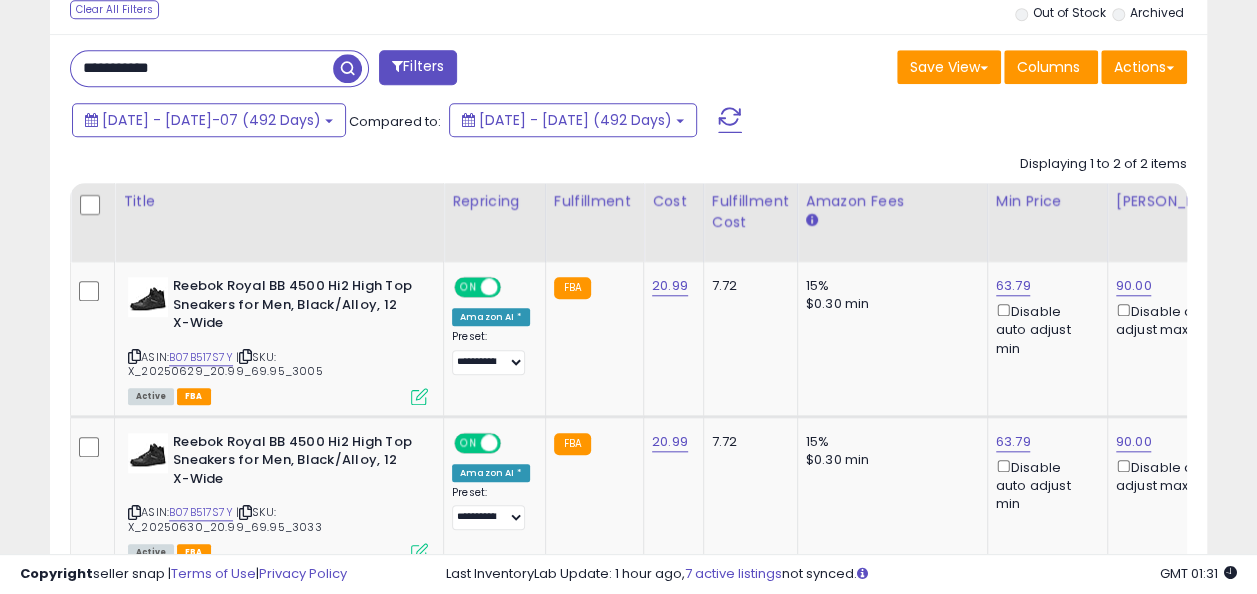 drag, startPoint x: 187, startPoint y: 62, endPoint x: 38, endPoint y: 68, distance: 149.12076 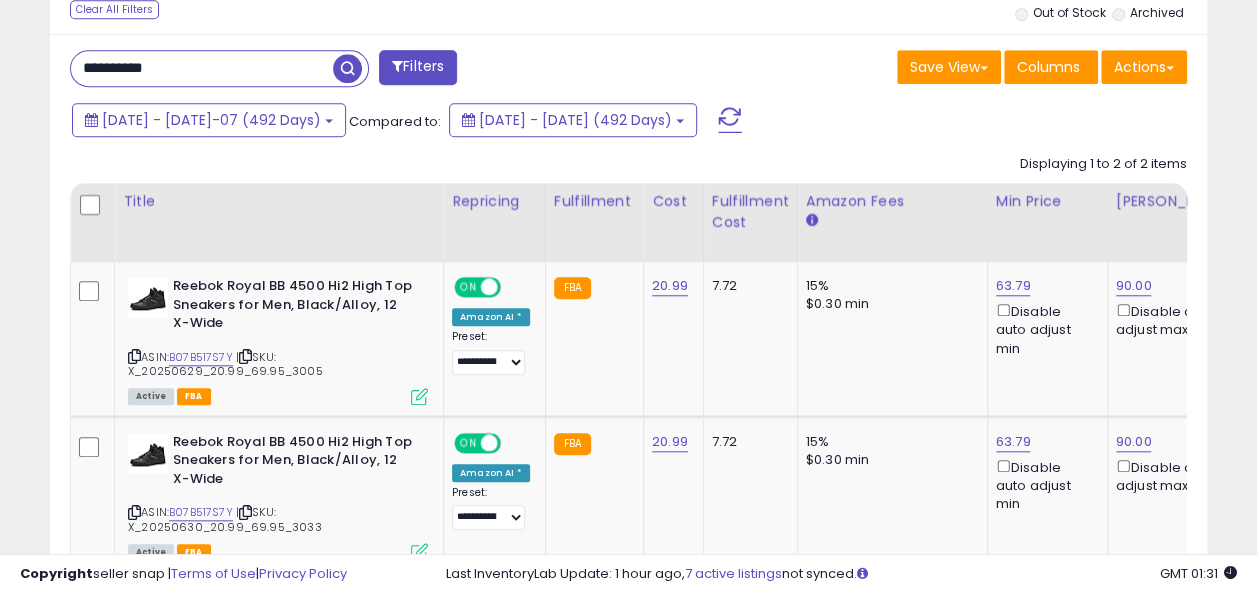 type on "**********" 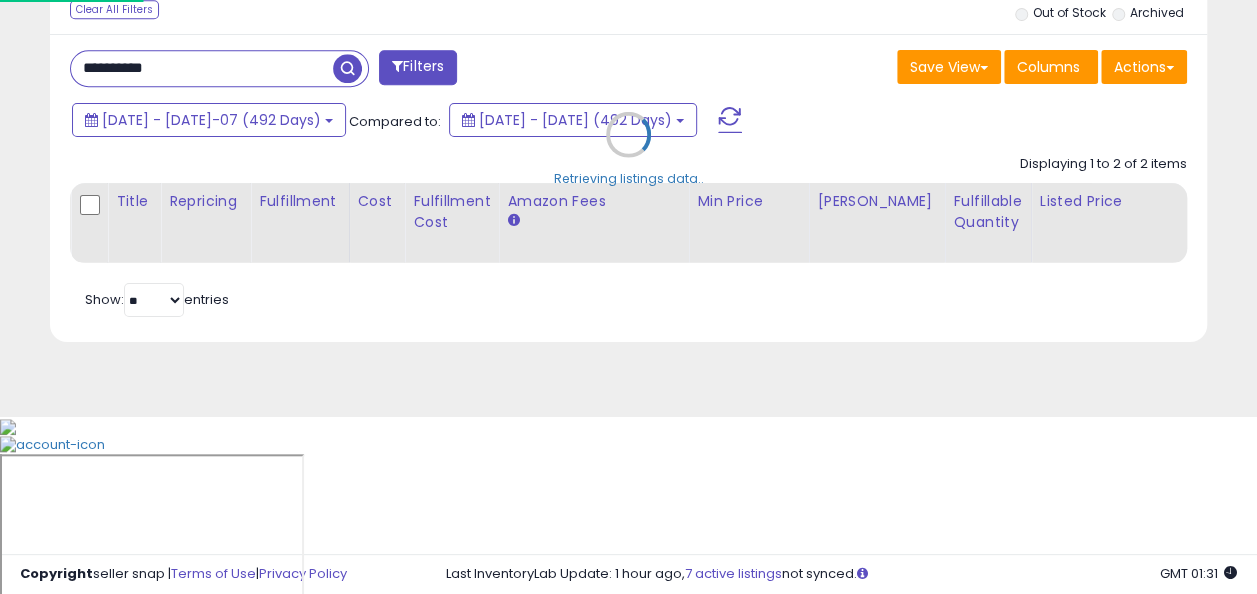 scroll, scrollTop: 999590, scrollLeft: 999322, axis: both 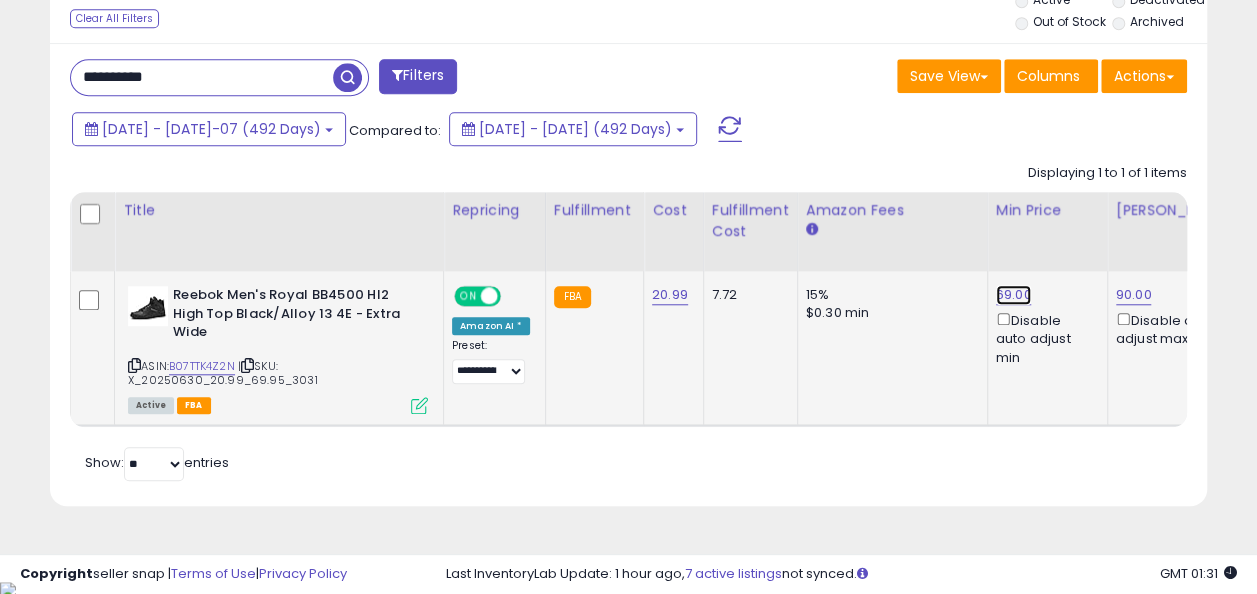 click on "69.00" at bounding box center [1014, 295] 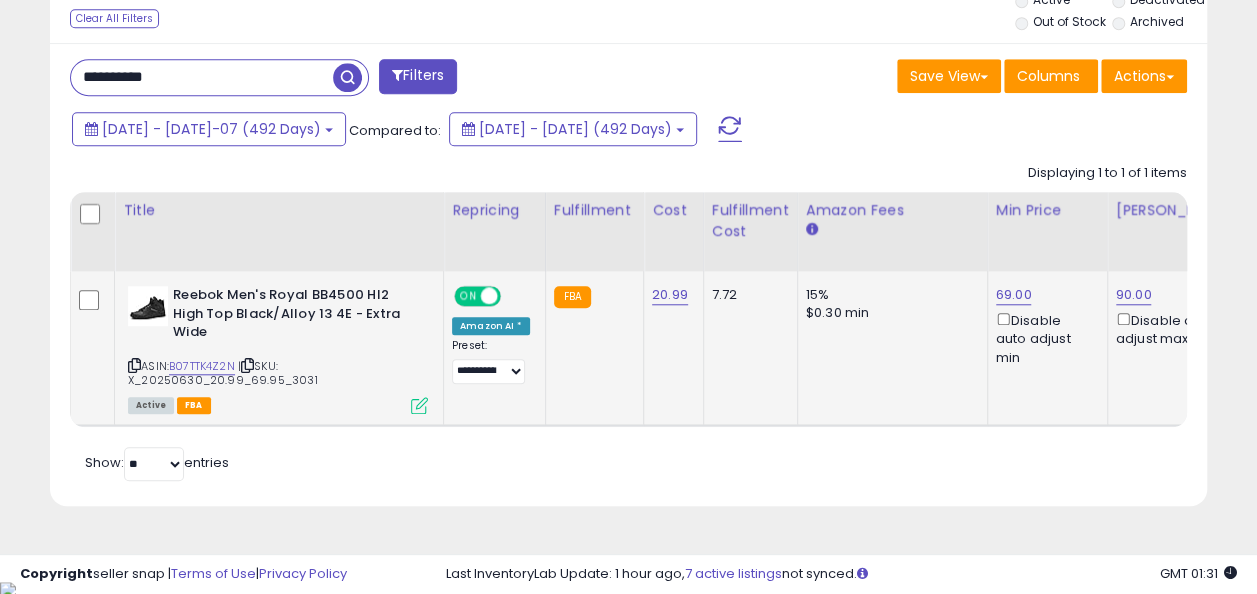 scroll, scrollTop: 0, scrollLeft: 18, axis: horizontal 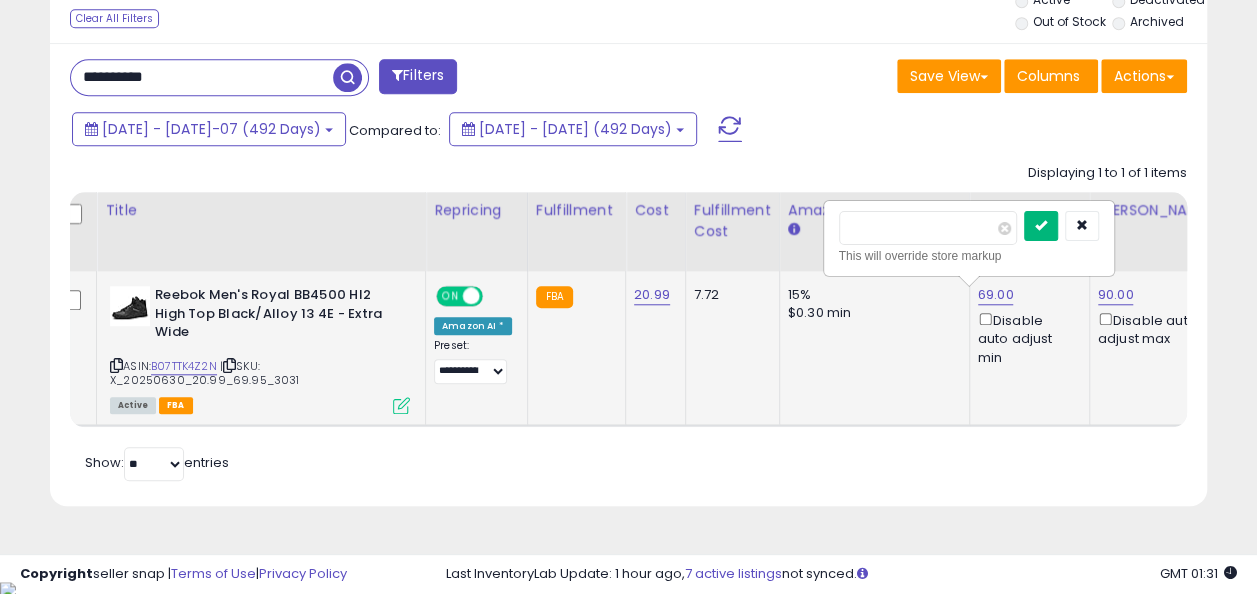 type on "*****" 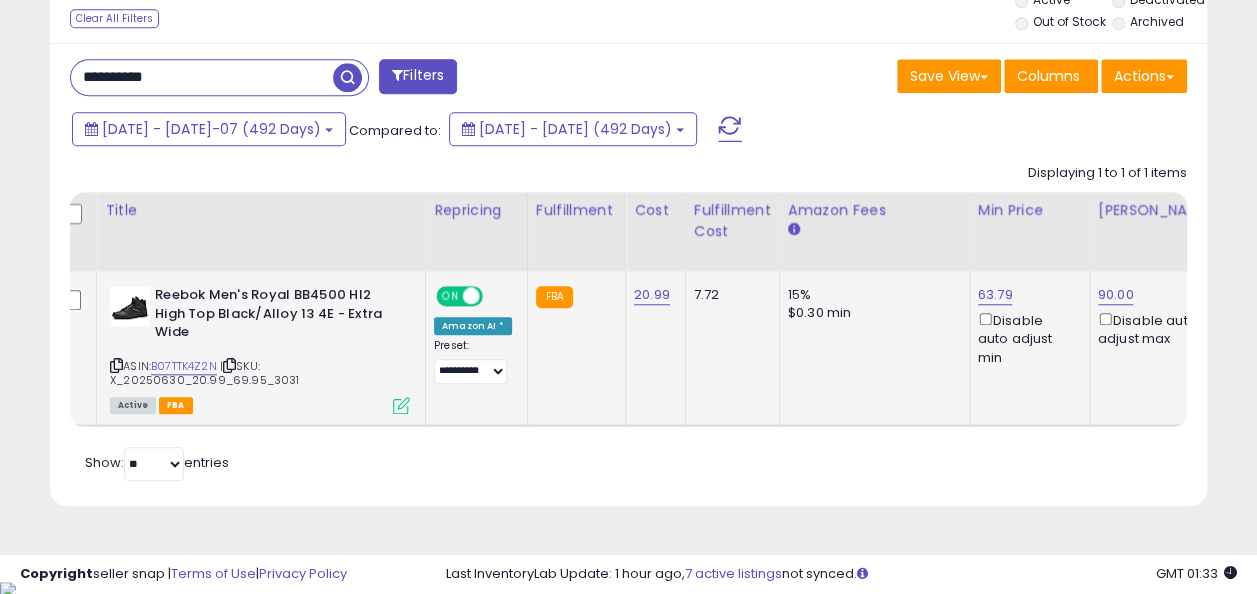 drag, startPoint x: 178, startPoint y: 78, endPoint x: 46, endPoint y: 77, distance: 132.00378 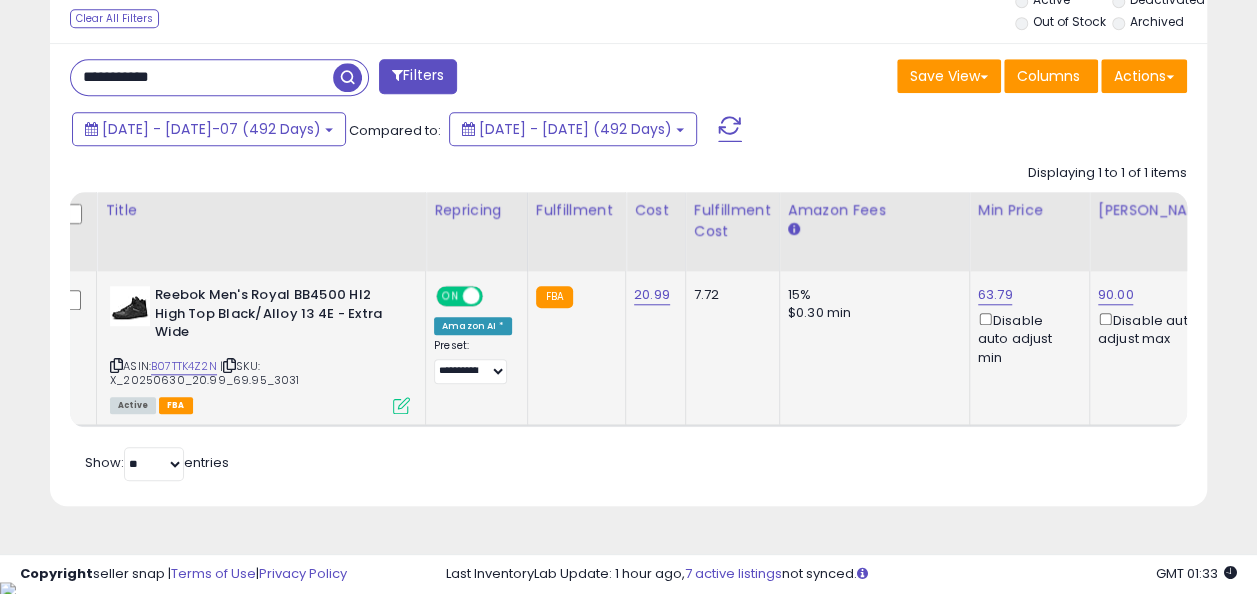 type on "**********" 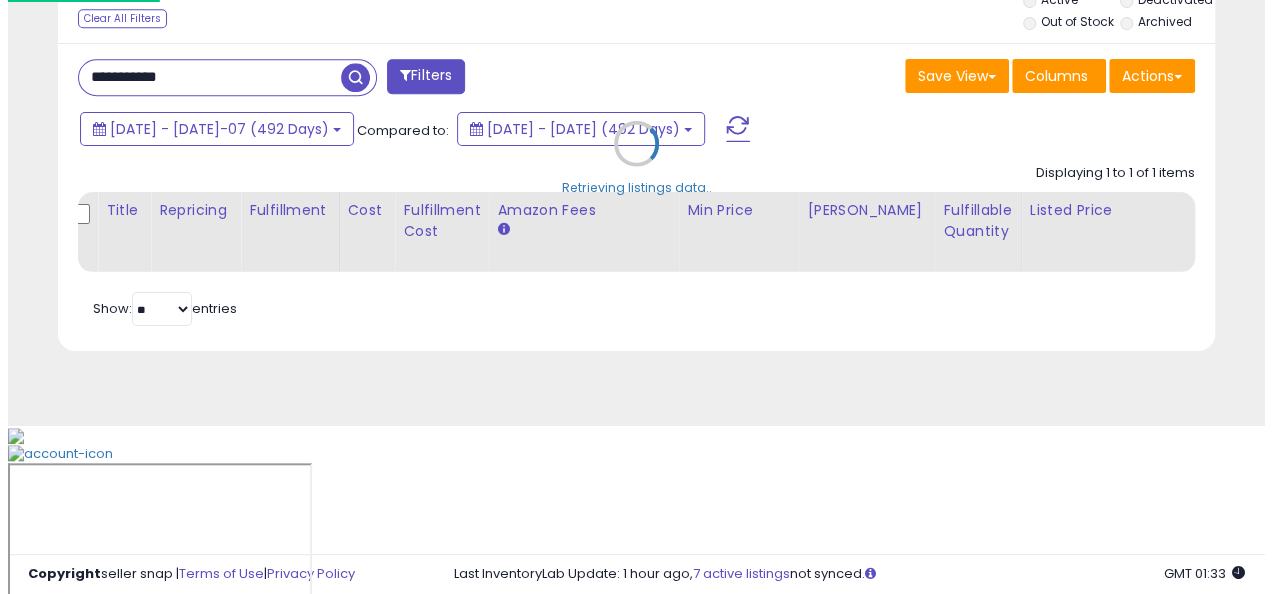 scroll, scrollTop: 624, scrollLeft: 0, axis: vertical 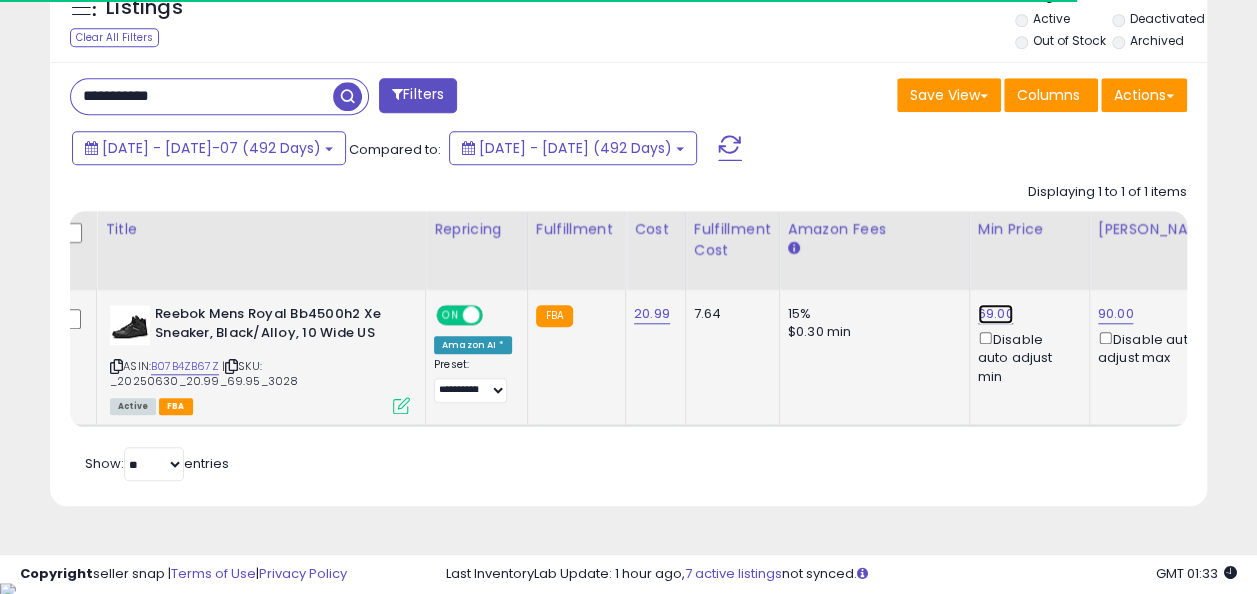 click on "69.00" at bounding box center (996, 314) 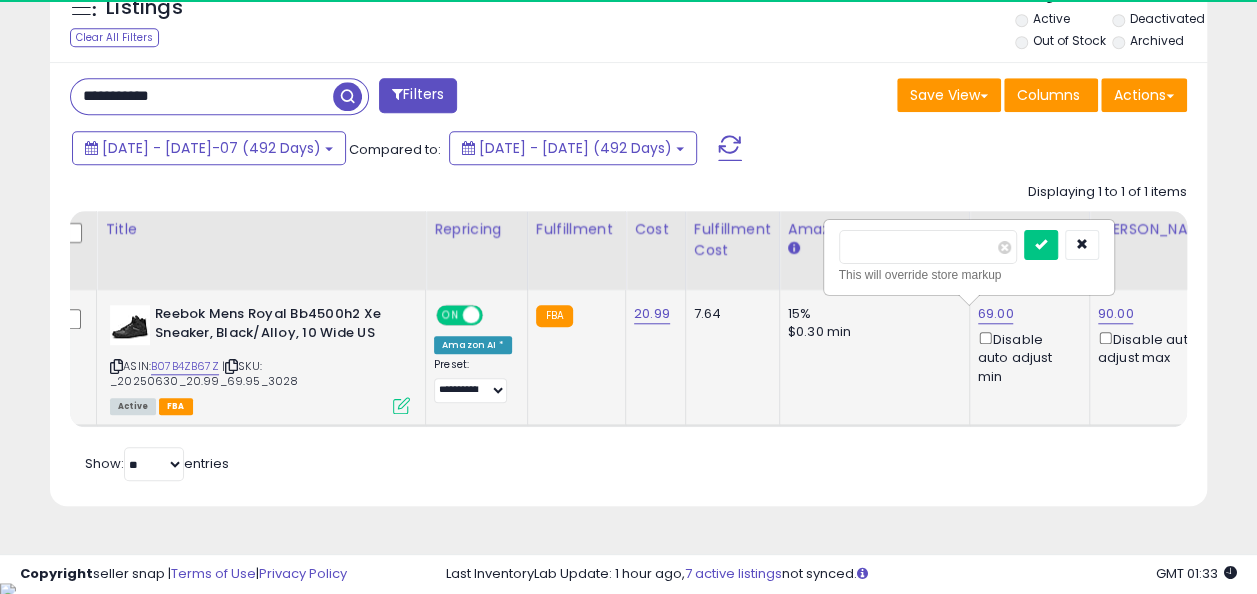 scroll, scrollTop: 999590, scrollLeft: 999331, axis: both 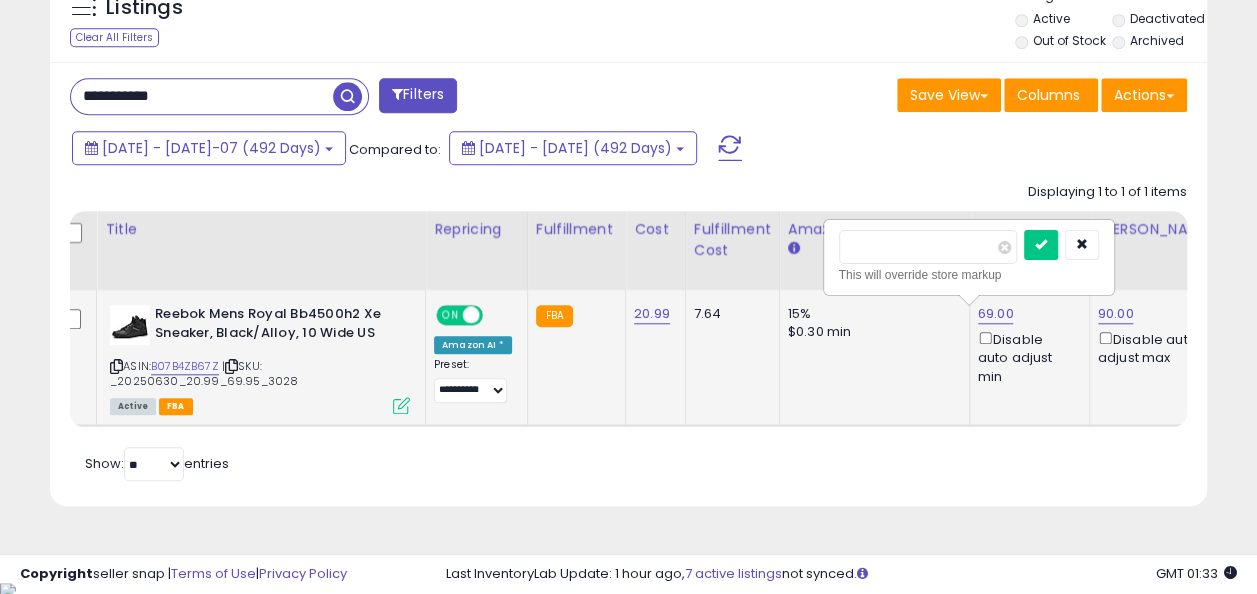 type on "*****" 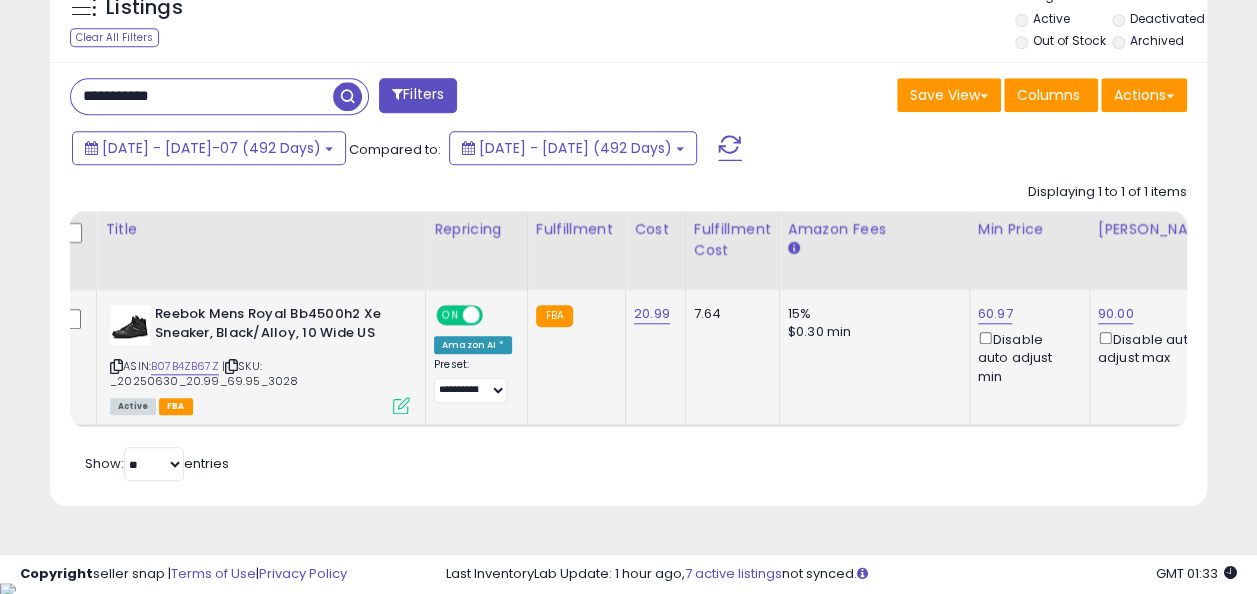 drag, startPoint x: 192, startPoint y: 89, endPoint x: 63, endPoint y: 72, distance: 130.11533 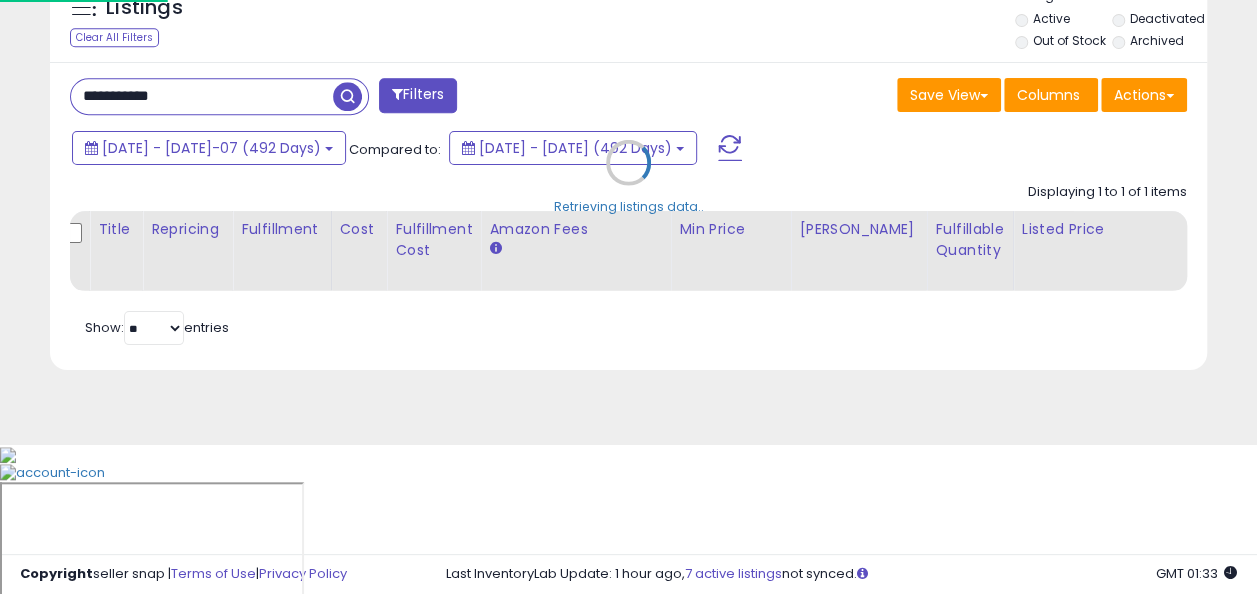scroll, scrollTop: 999590, scrollLeft: 999322, axis: both 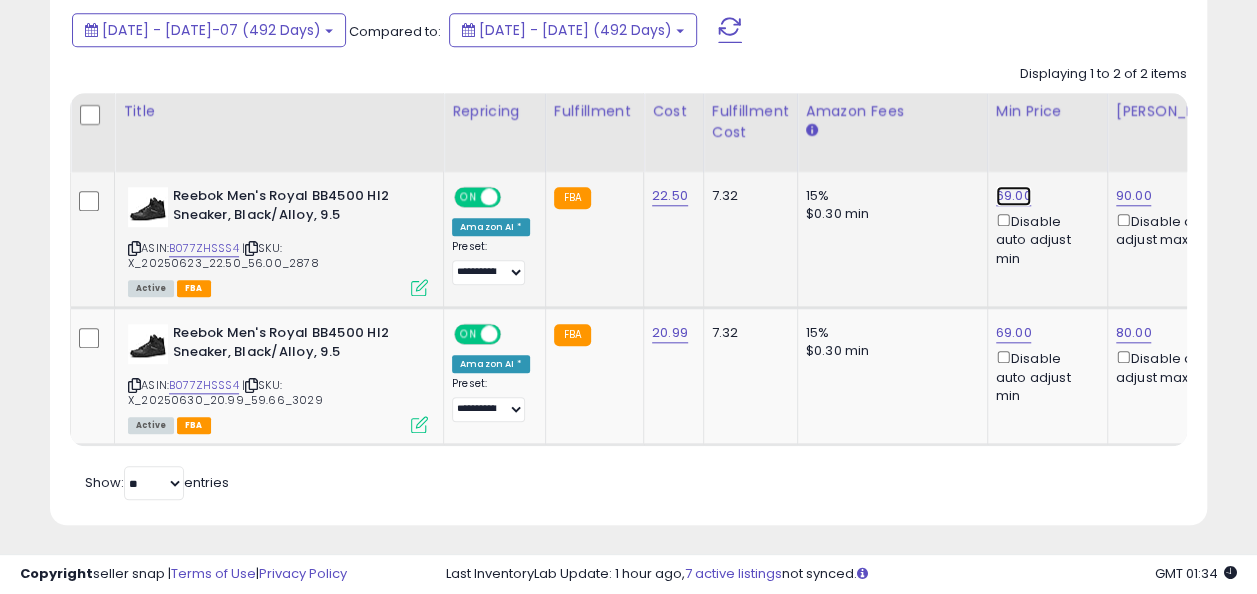 click on "69.00" at bounding box center [1014, 196] 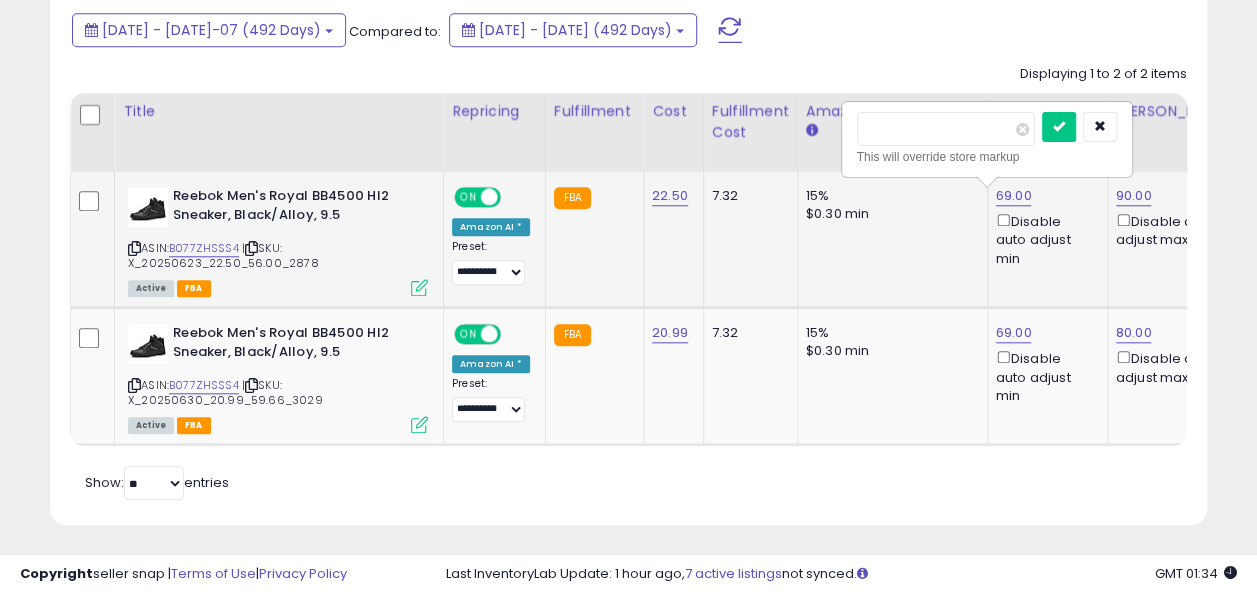 scroll, scrollTop: 0, scrollLeft: 18, axis: horizontal 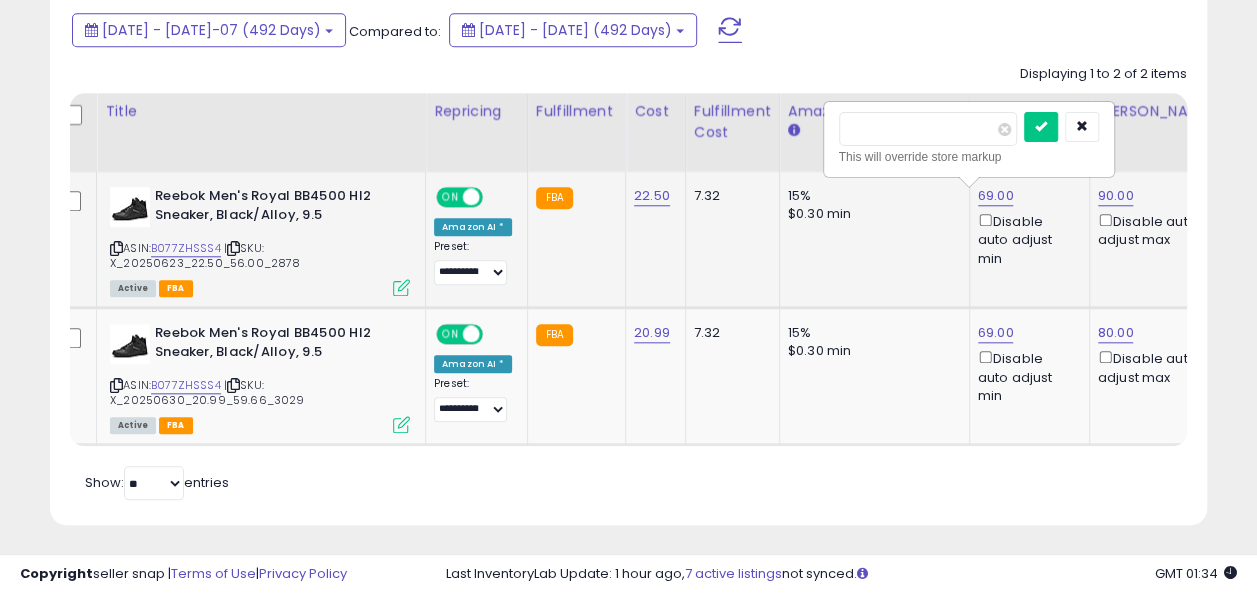 type on "*" 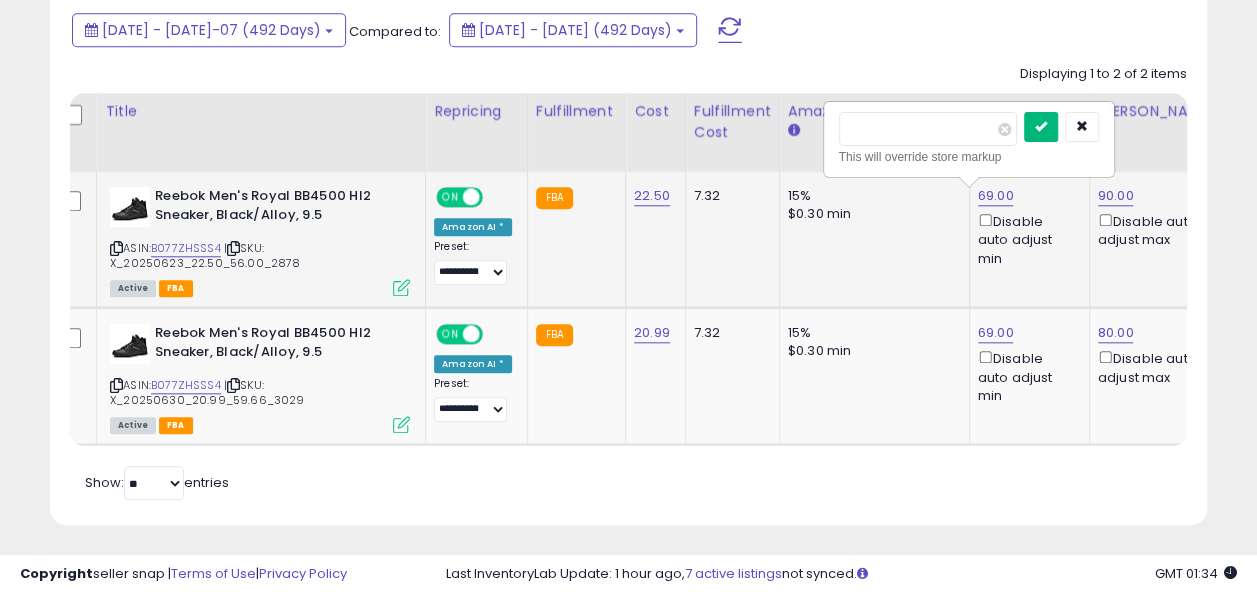 type on "*****" 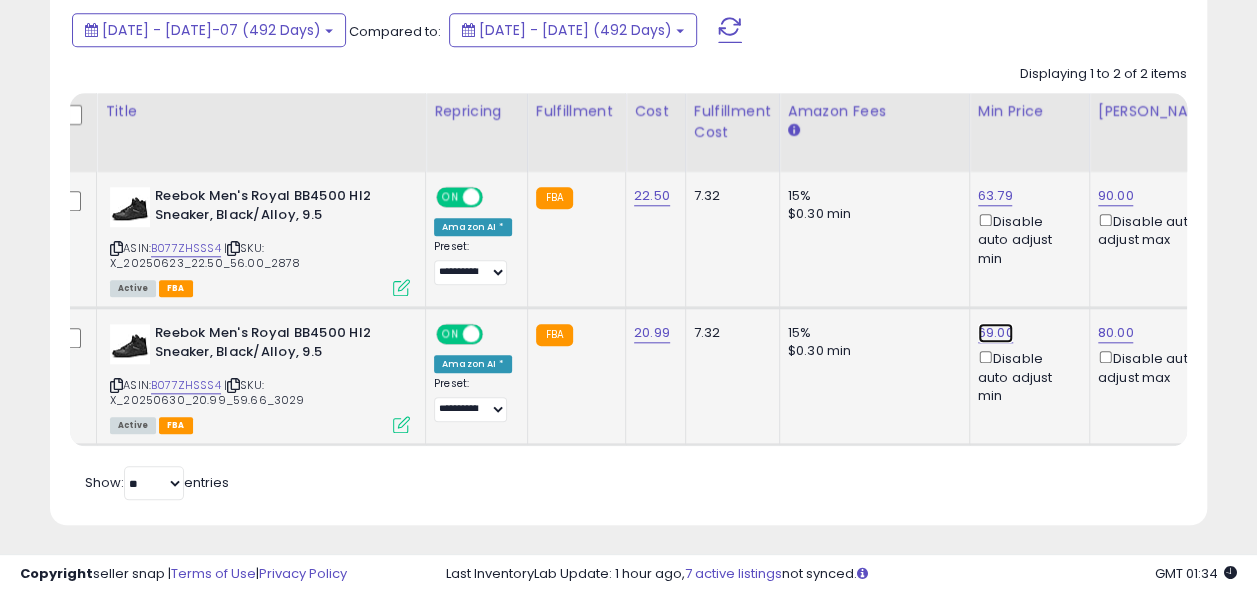 click on "69.00" at bounding box center (995, 196) 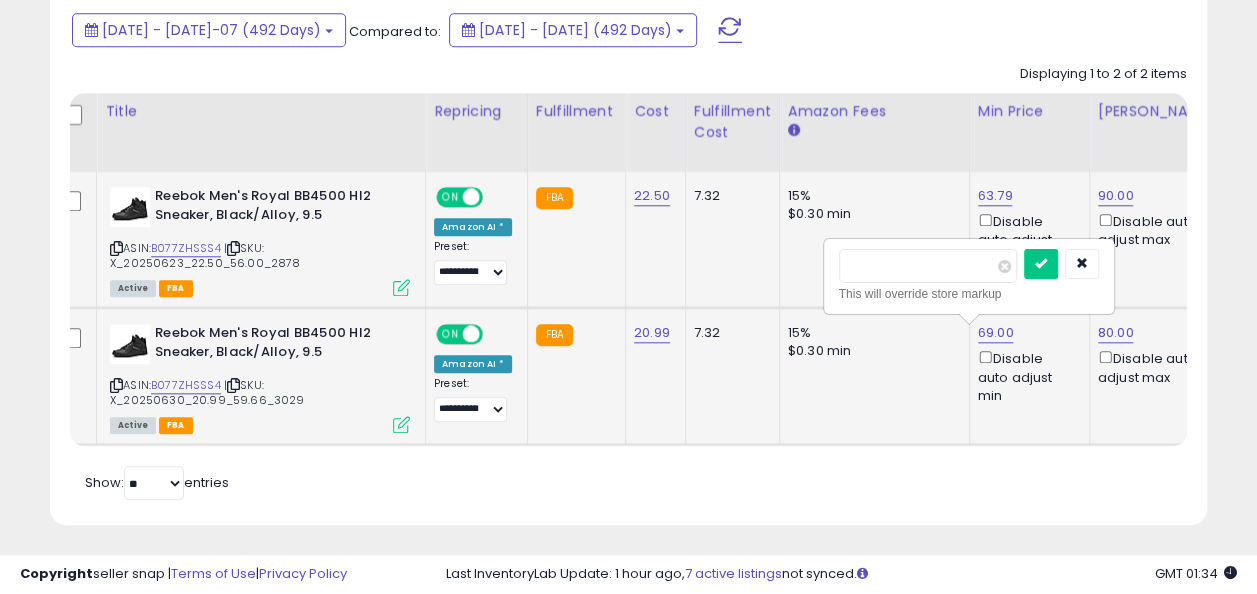 type on "*" 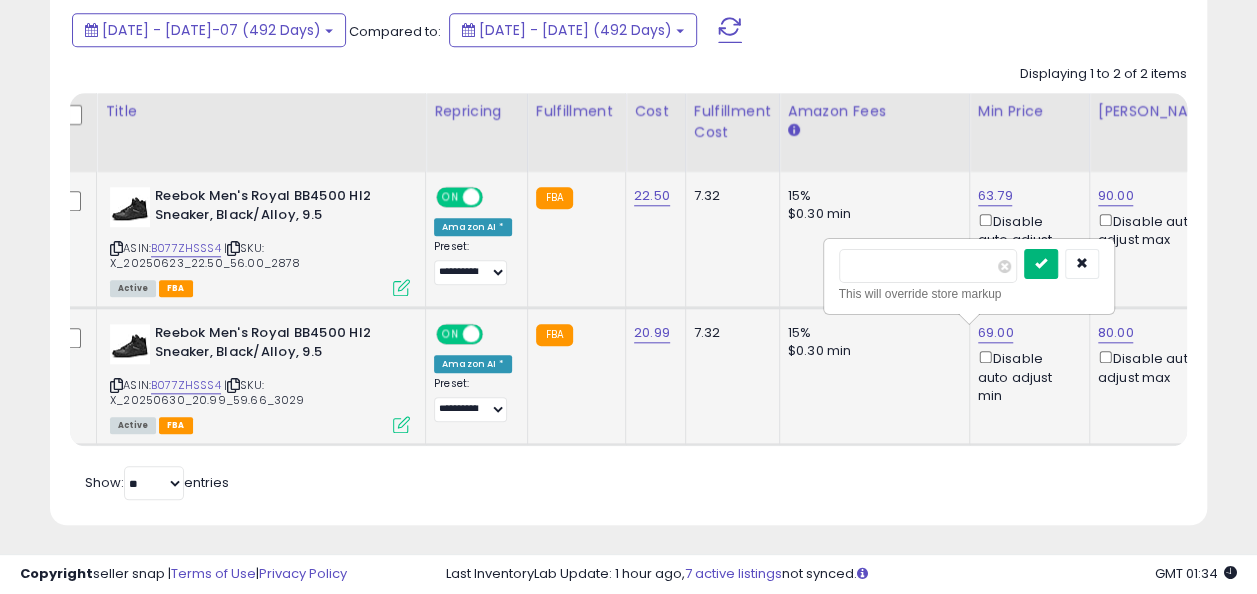 type on "*****" 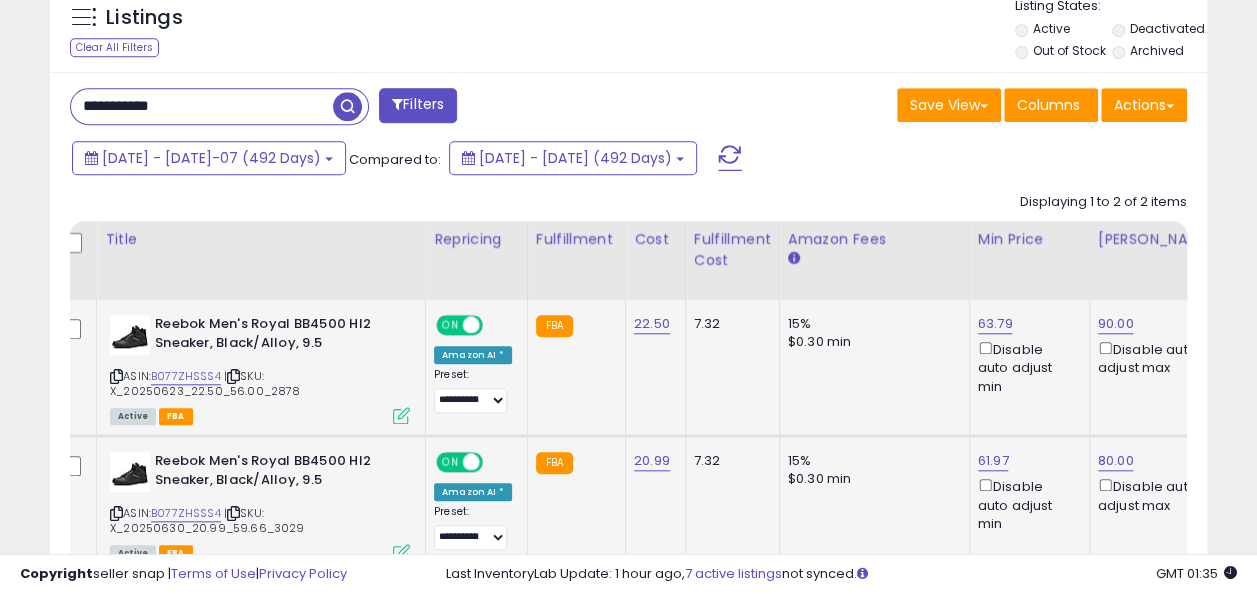 scroll, scrollTop: 738, scrollLeft: 0, axis: vertical 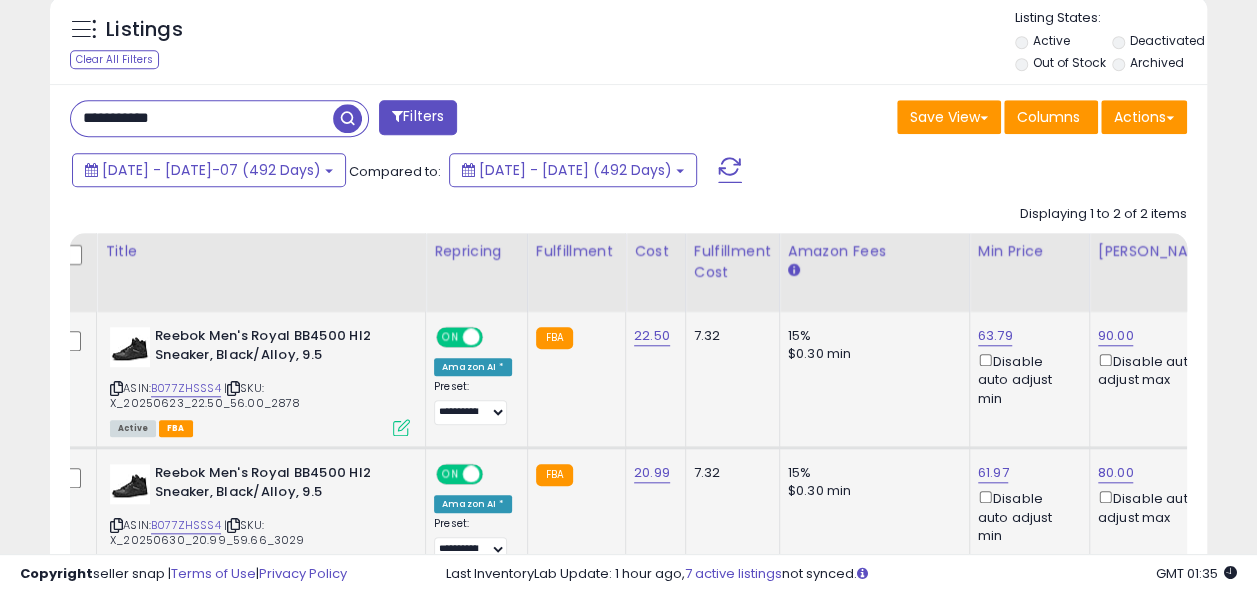 drag, startPoint x: 214, startPoint y: 112, endPoint x: 14, endPoint y: 106, distance: 200.08998 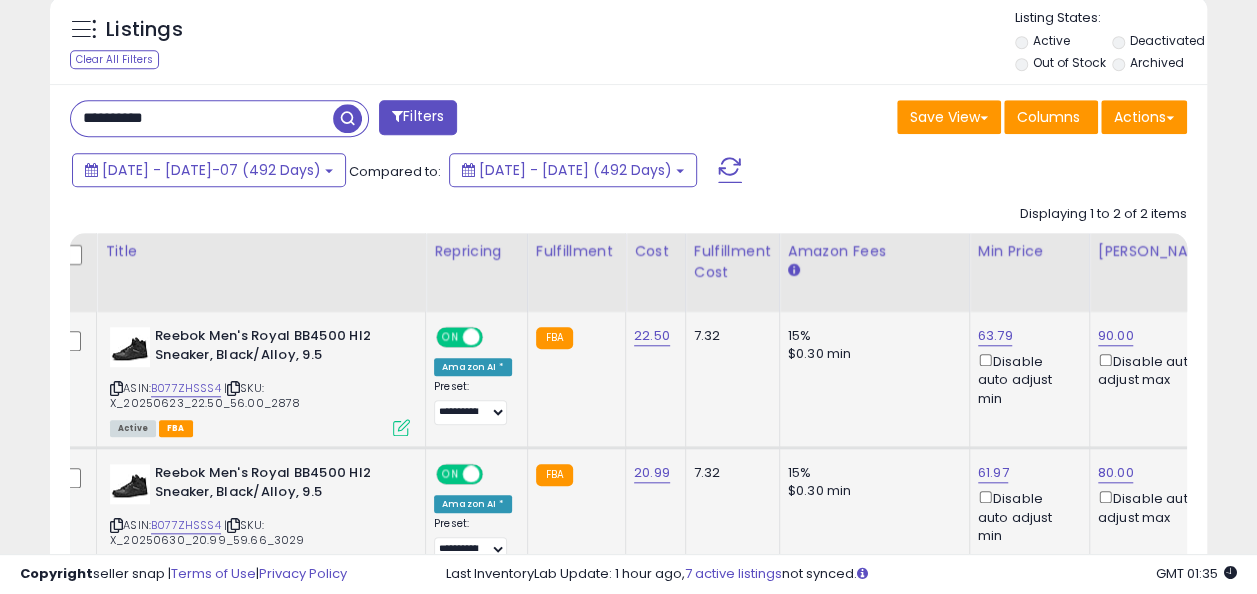 type on "**********" 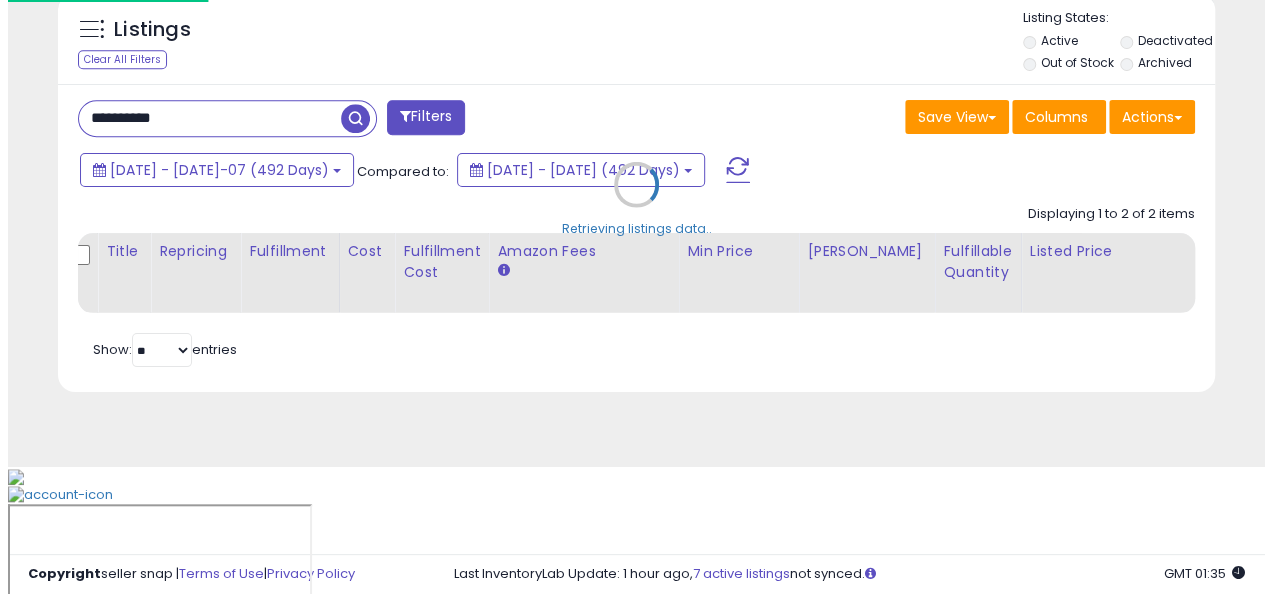 scroll, scrollTop: 624, scrollLeft: 0, axis: vertical 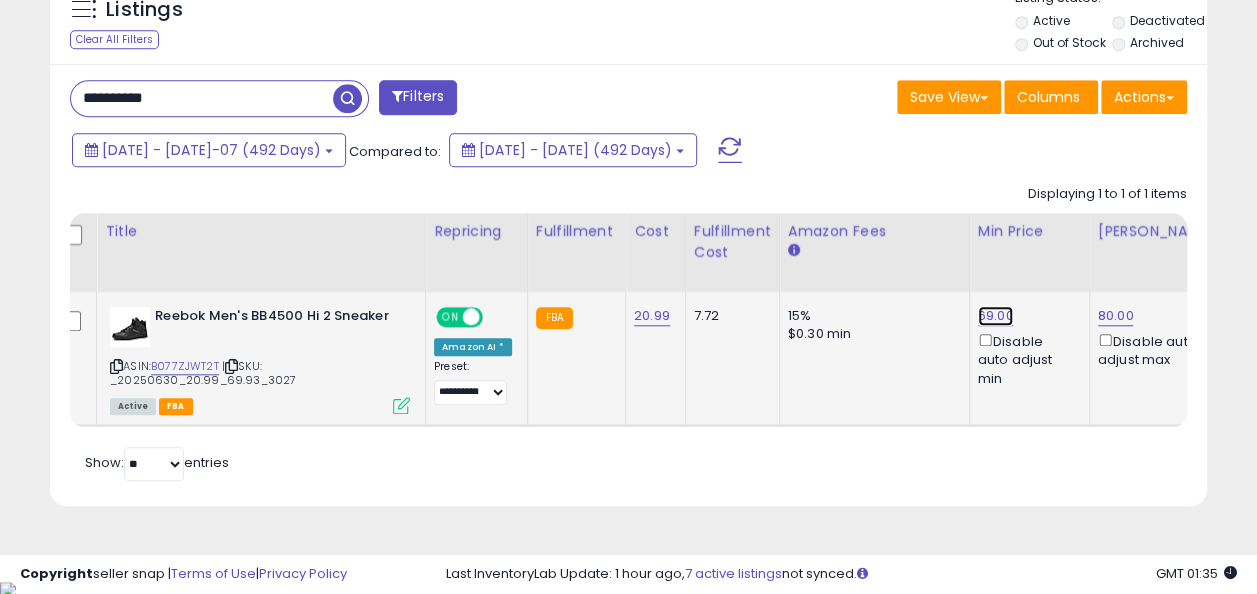 click on "69.00" at bounding box center (996, 316) 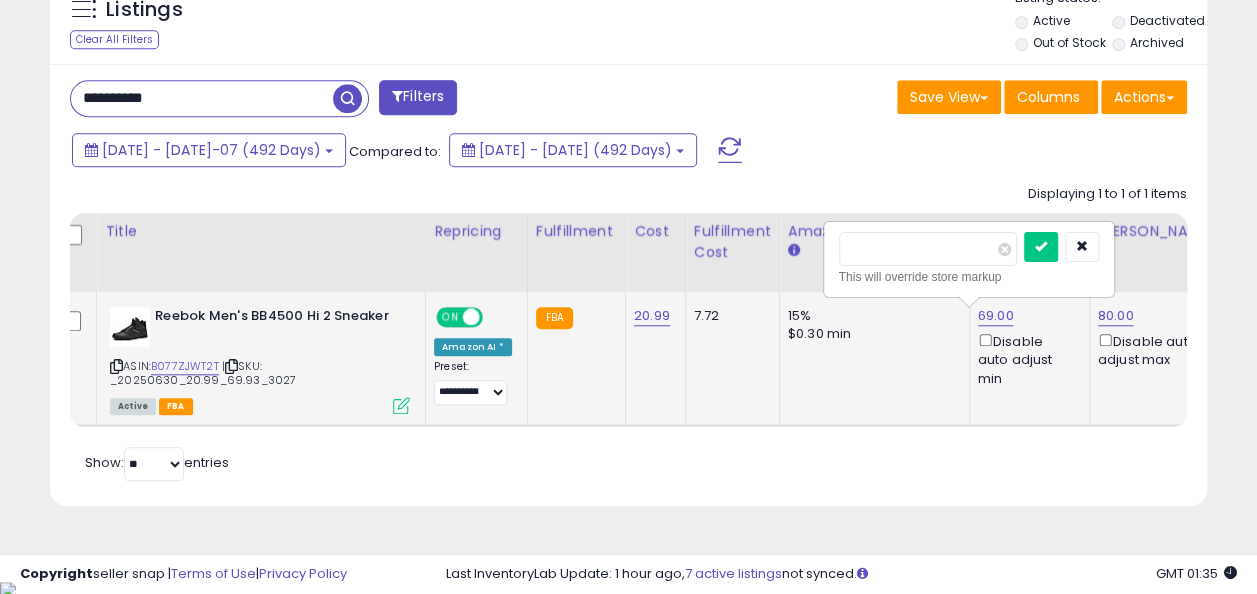 type on "**" 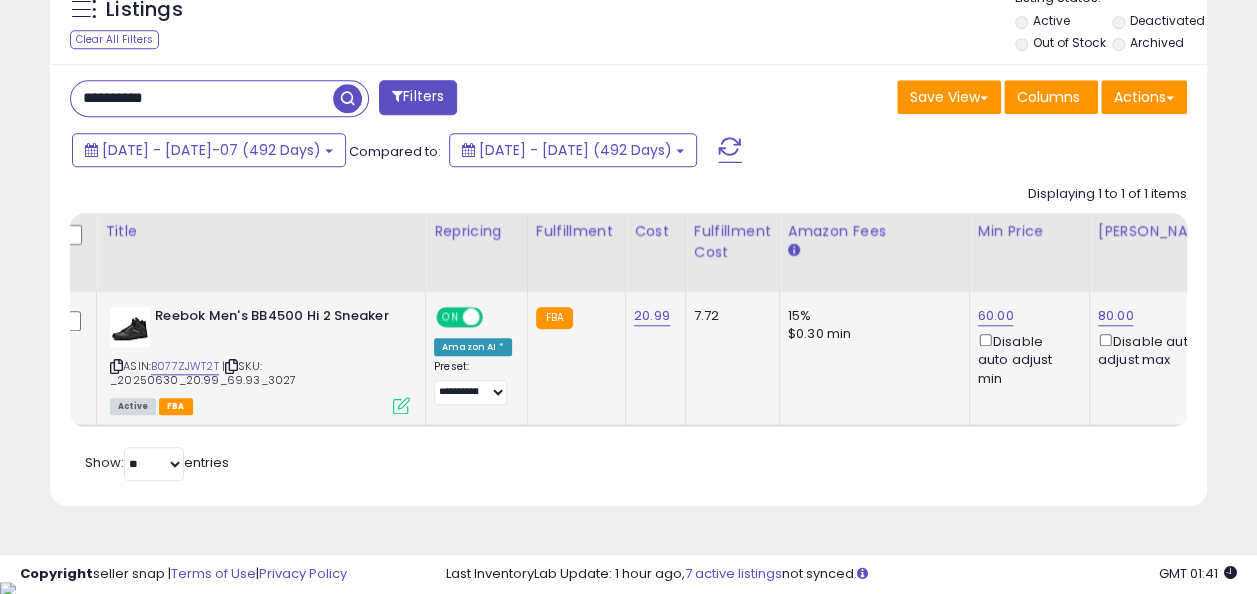 drag, startPoint x: 229, startPoint y: 94, endPoint x: 40, endPoint y: 92, distance: 189.01057 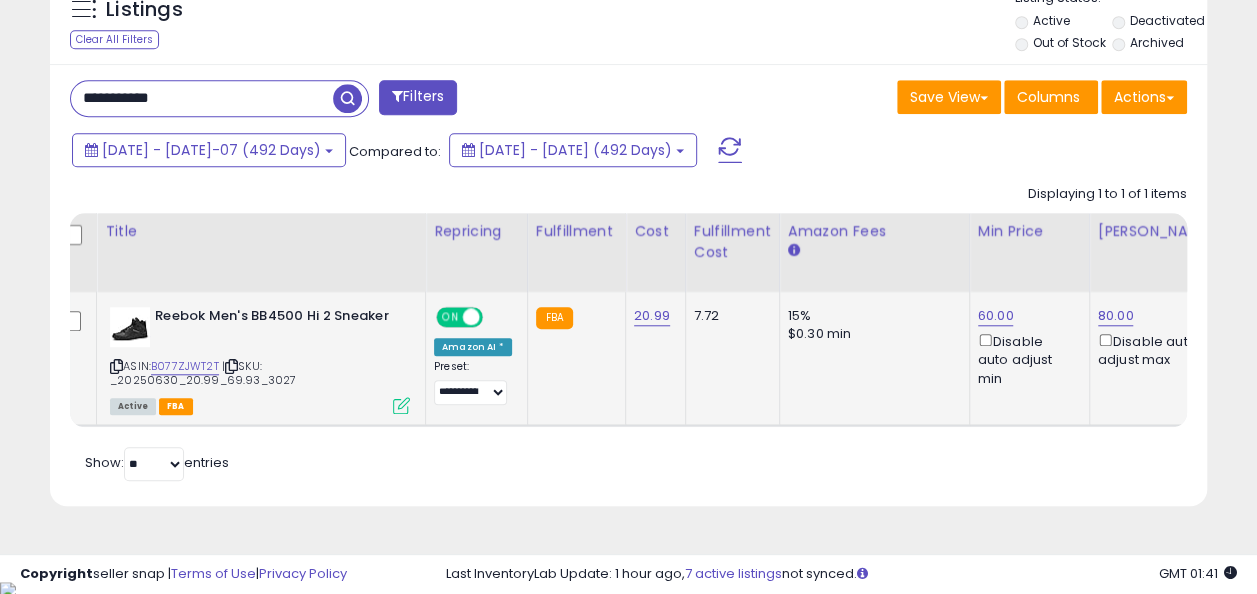 type on "**********" 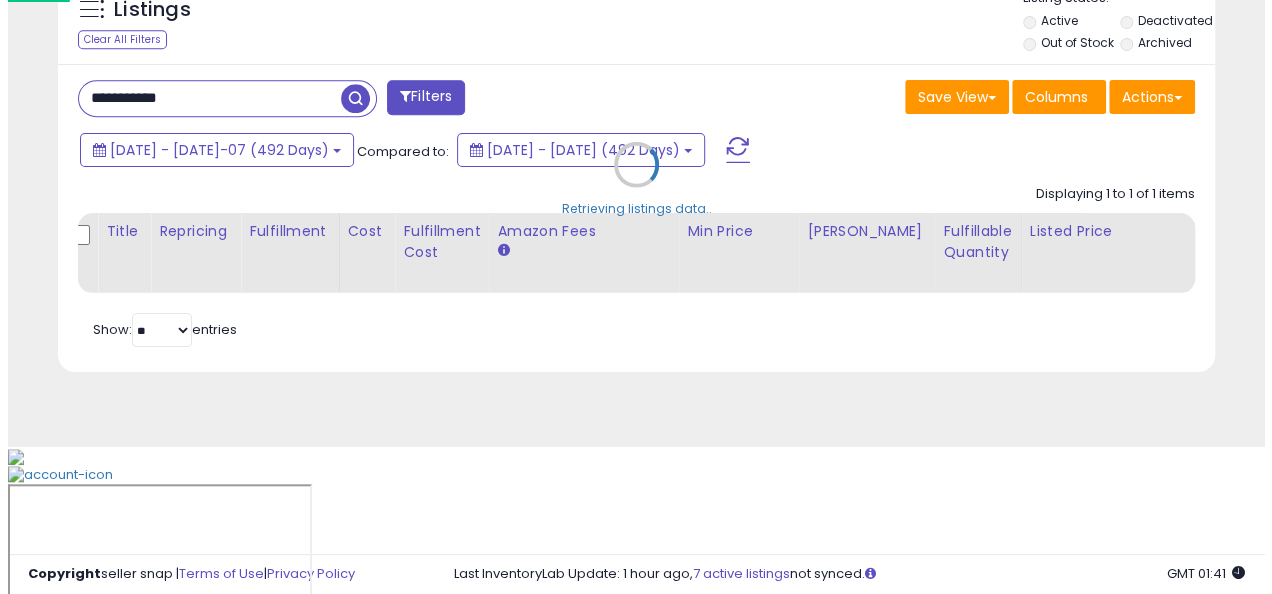 scroll, scrollTop: 624, scrollLeft: 0, axis: vertical 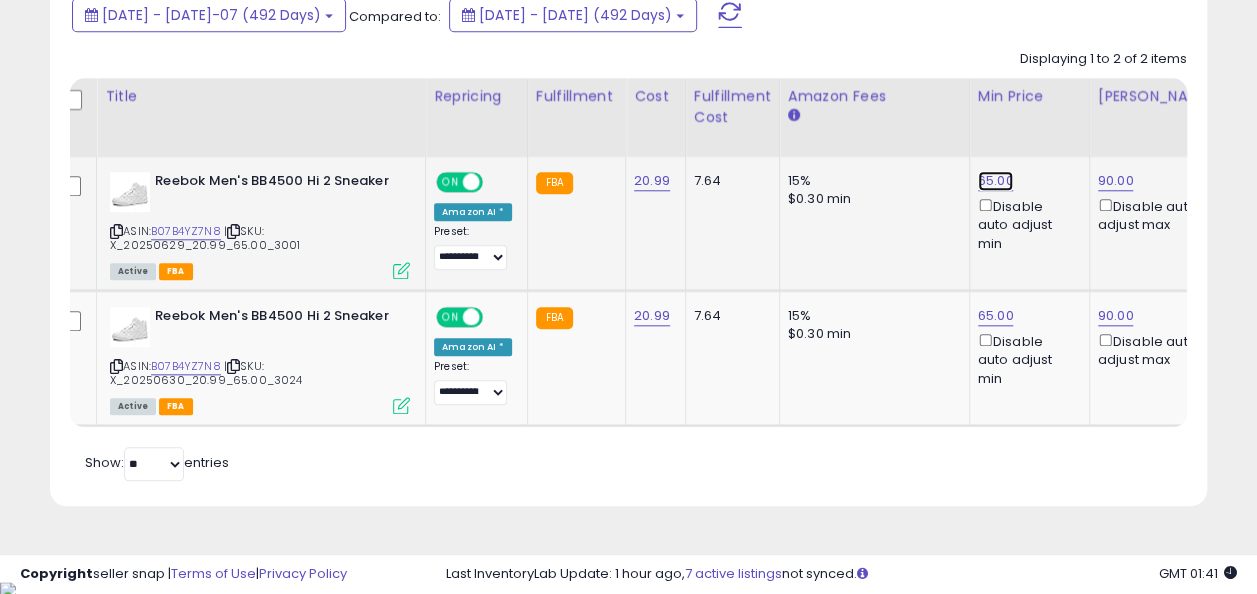 click on "65.00" at bounding box center (996, 181) 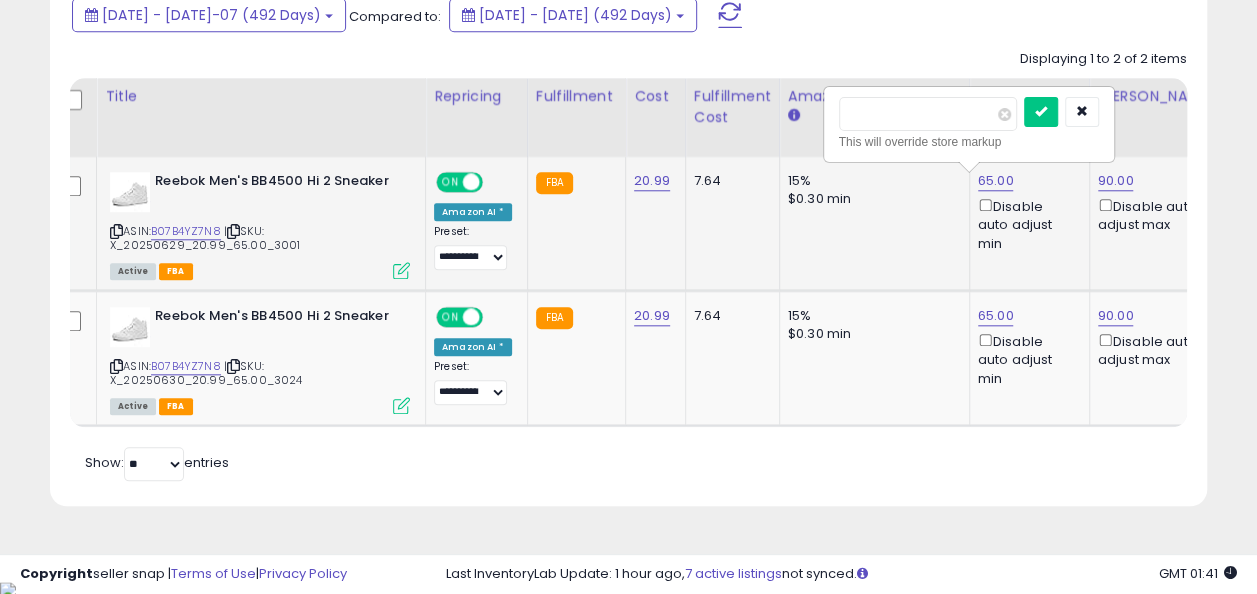 type on "*****" 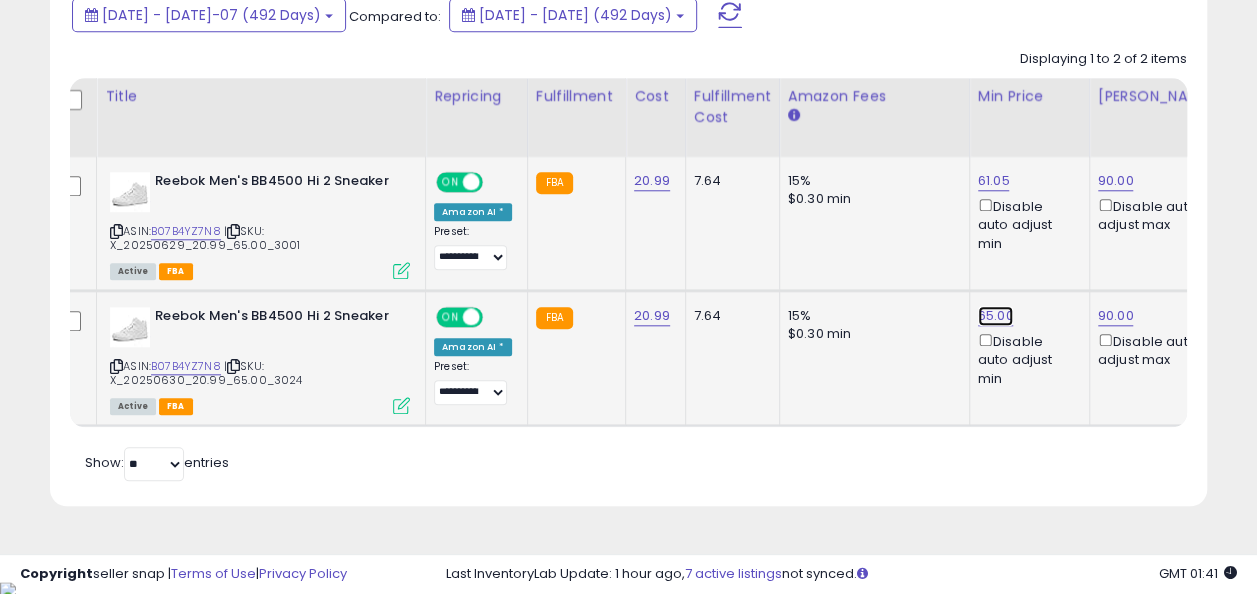 click on "65.00" at bounding box center (994, 181) 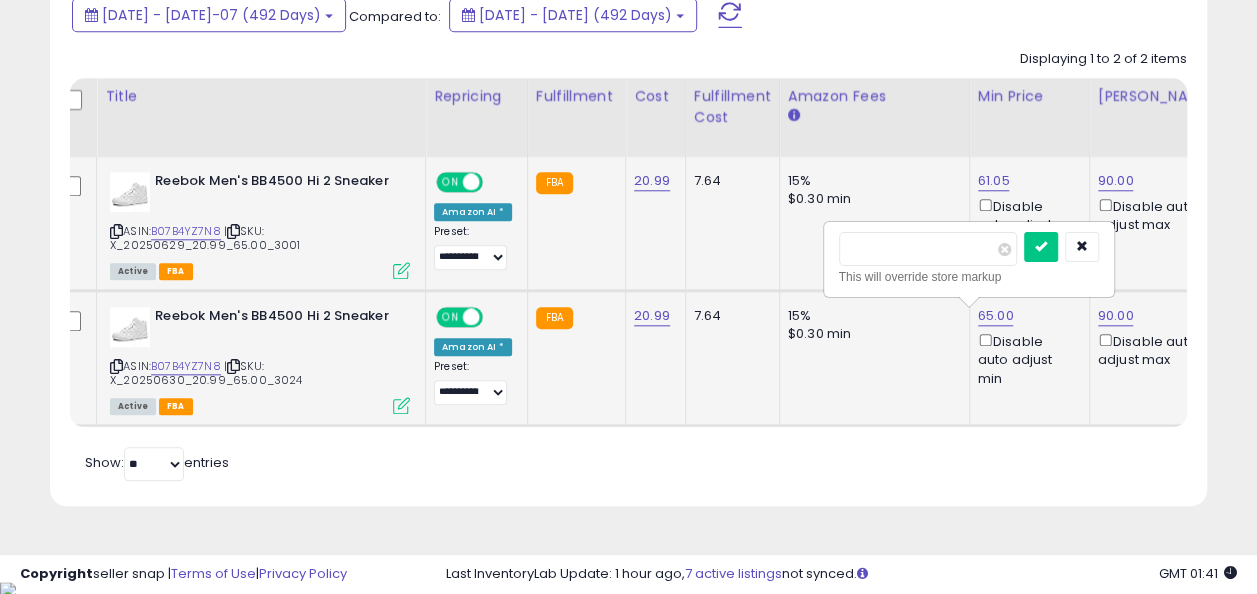 type on "*" 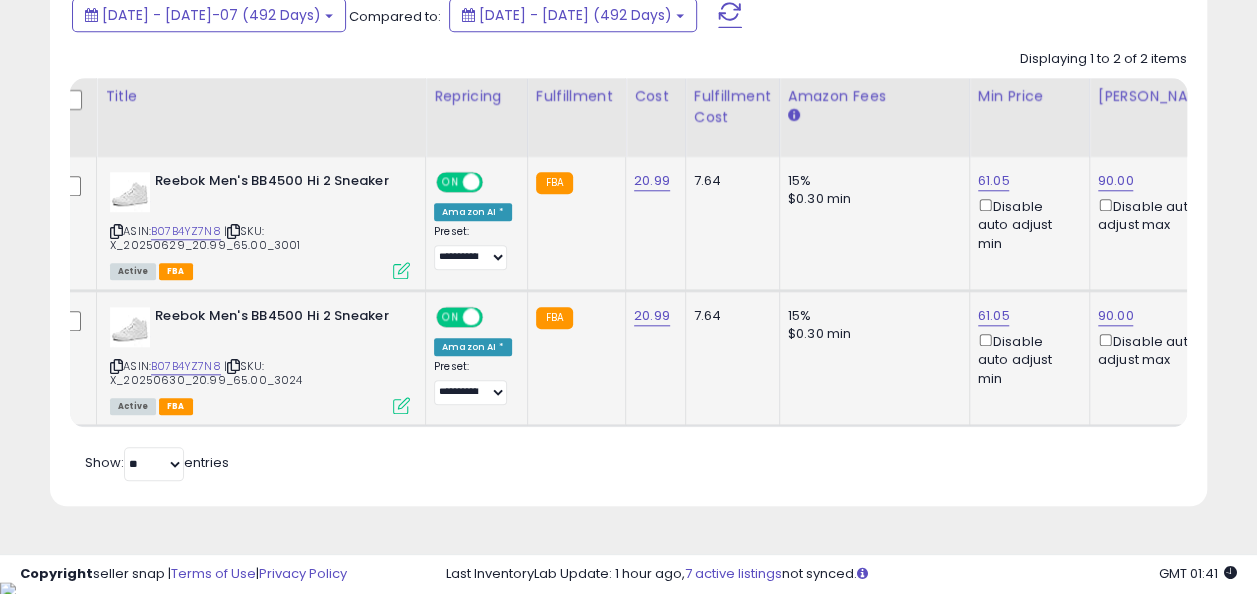 scroll, scrollTop: 0, scrollLeft: 0, axis: both 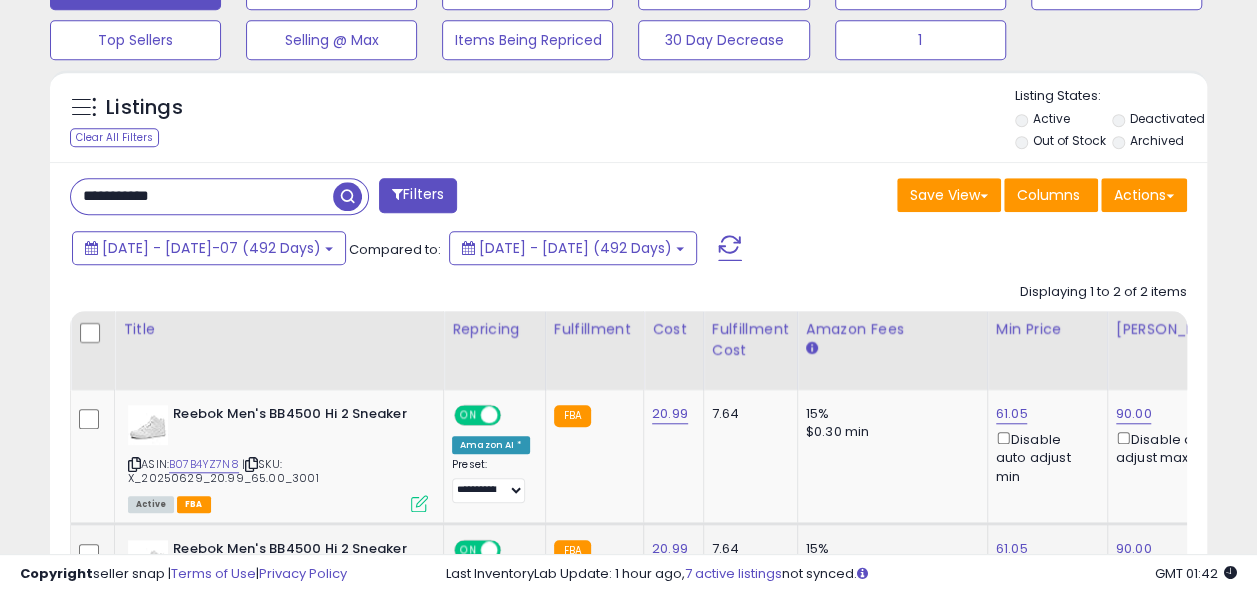 drag, startPoint x: 194, startPoint y: 198, endPoint x: 29, endPoint y: 194, distance: 165.04848 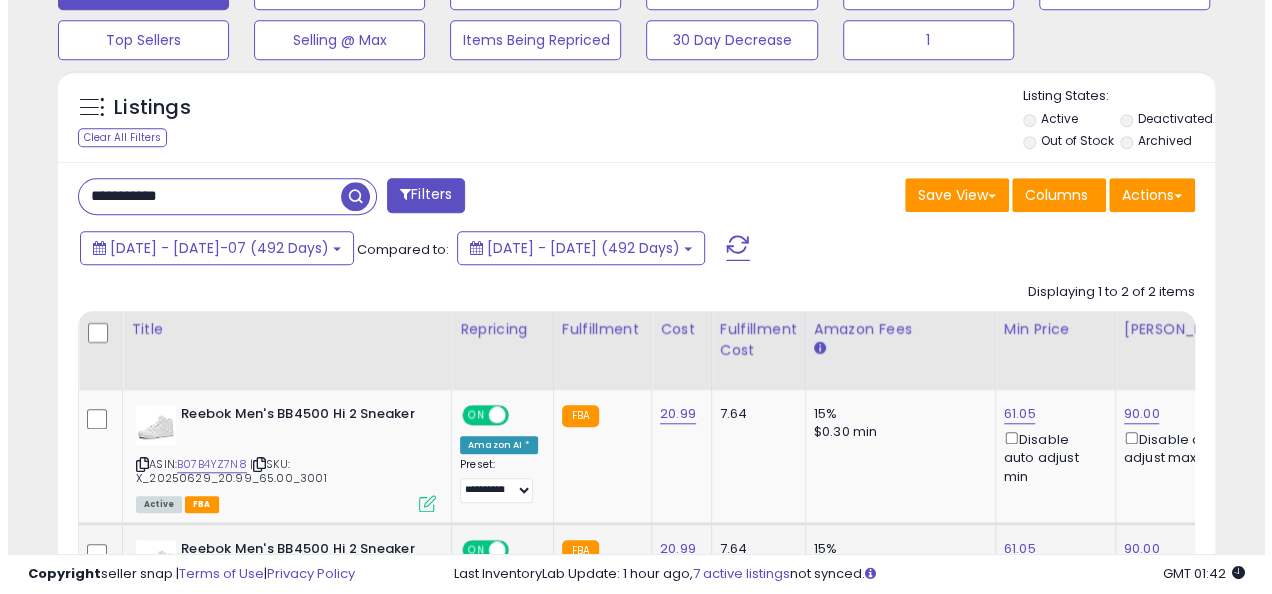 scroll, scrollTop: 624, scrollLeft: 0, axis: vertical 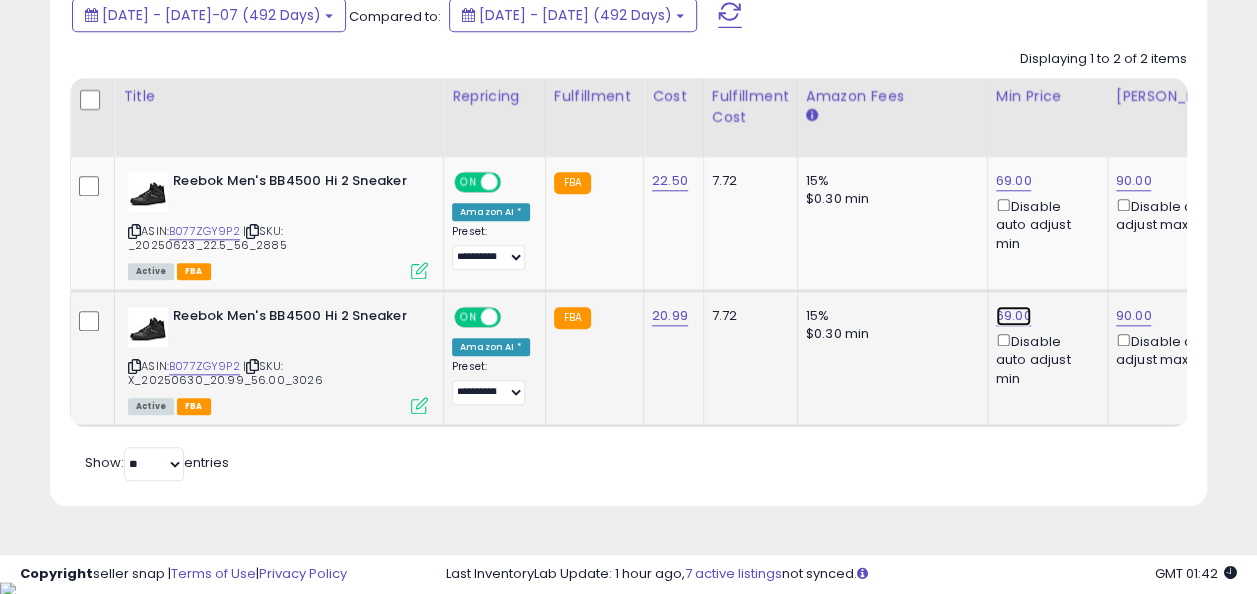 click on "69.00" at bounding box center [1014, 181] 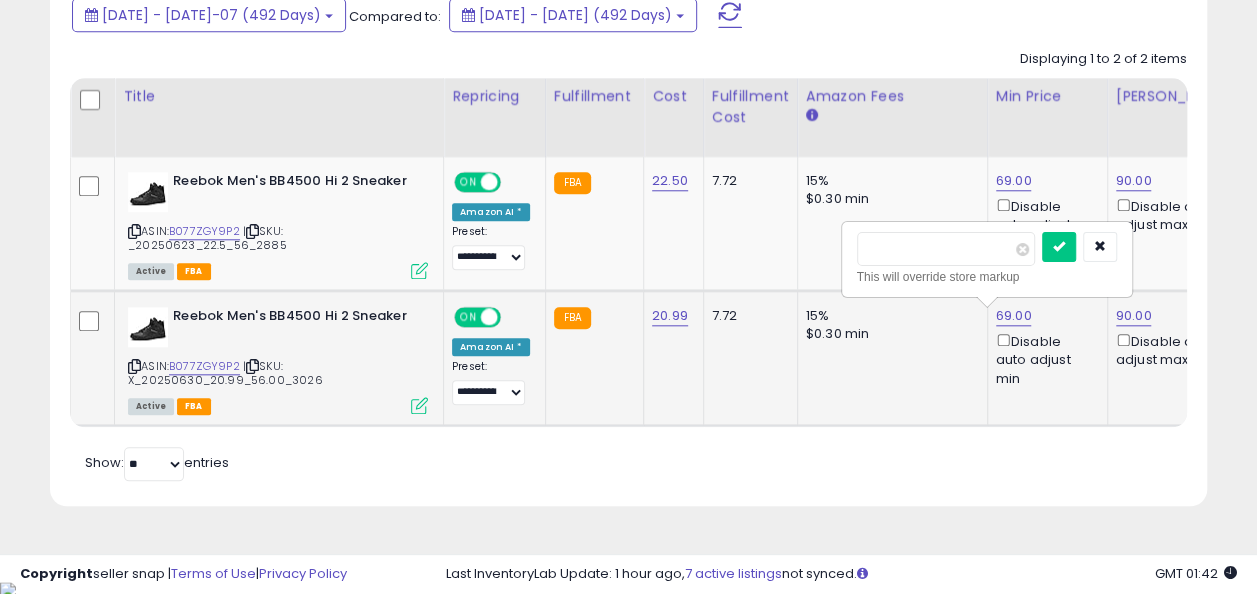 scroll, scrollTop: 0, scrollLeft: 18, axis: horizontal 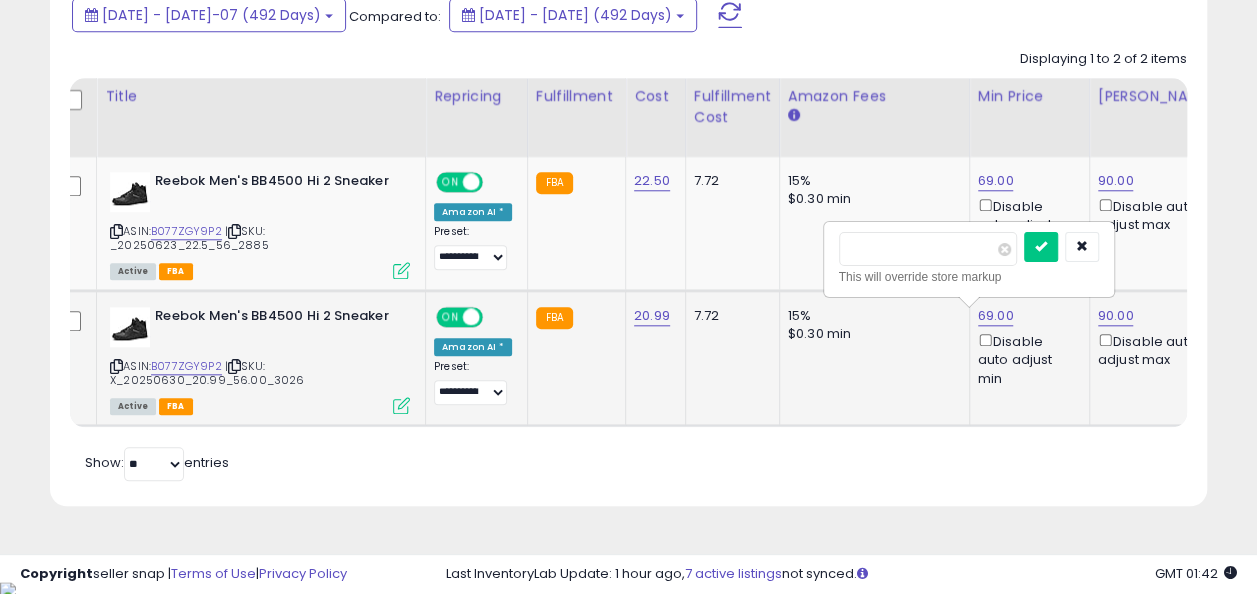 type on "*****" 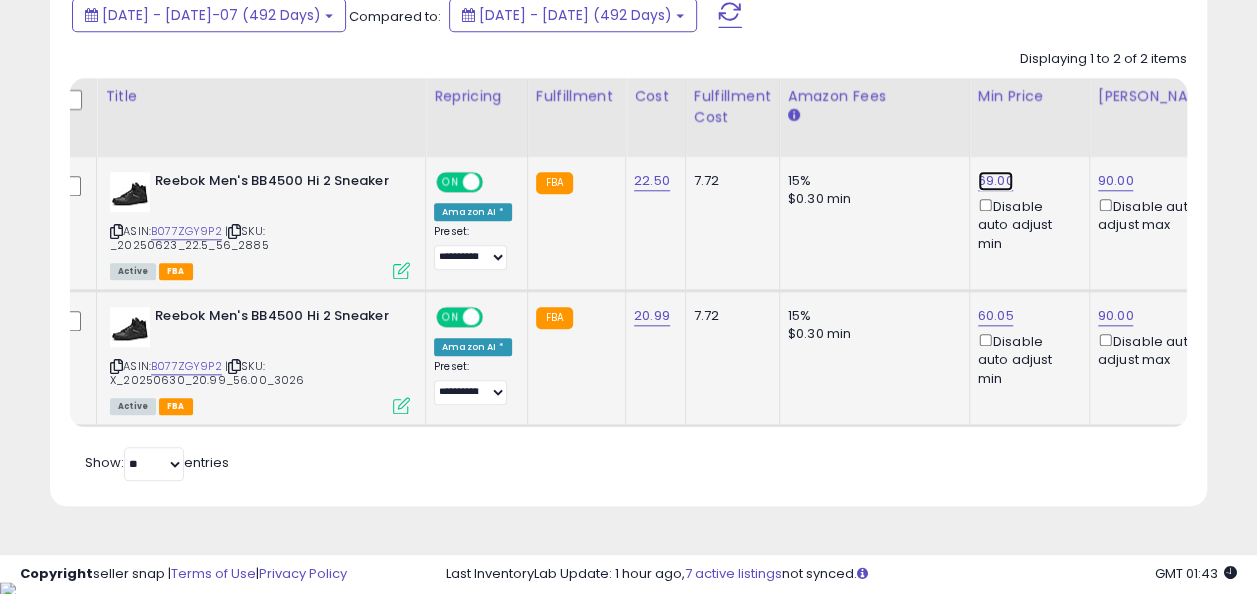 click on "69.00" at bounding box center [996, 181] 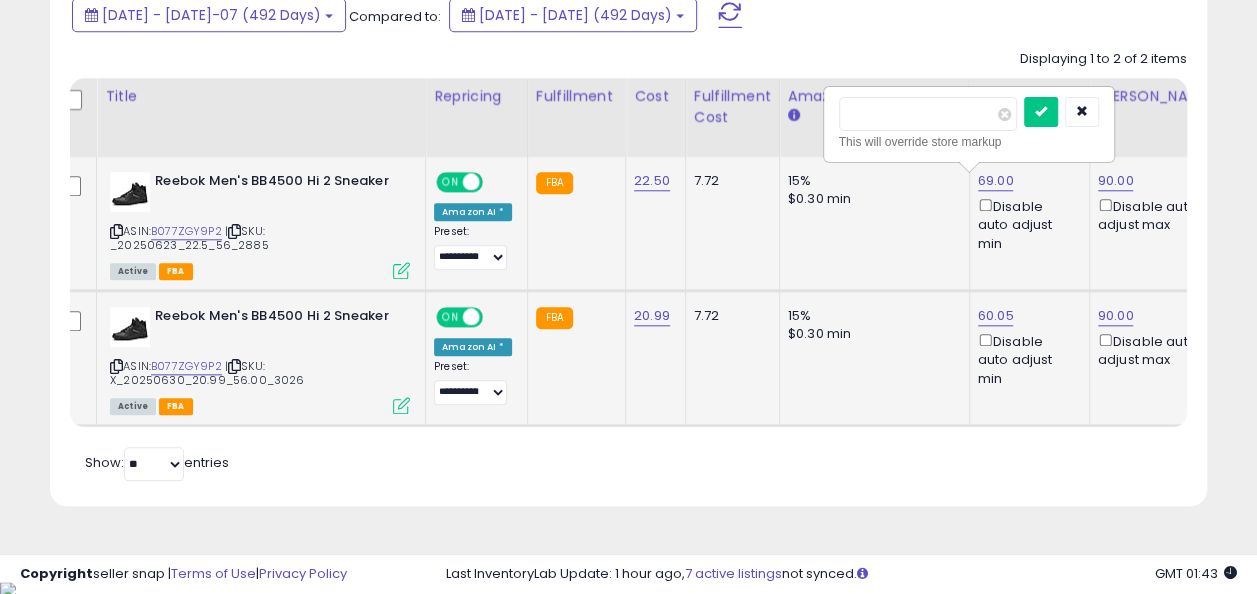 type on "*****" 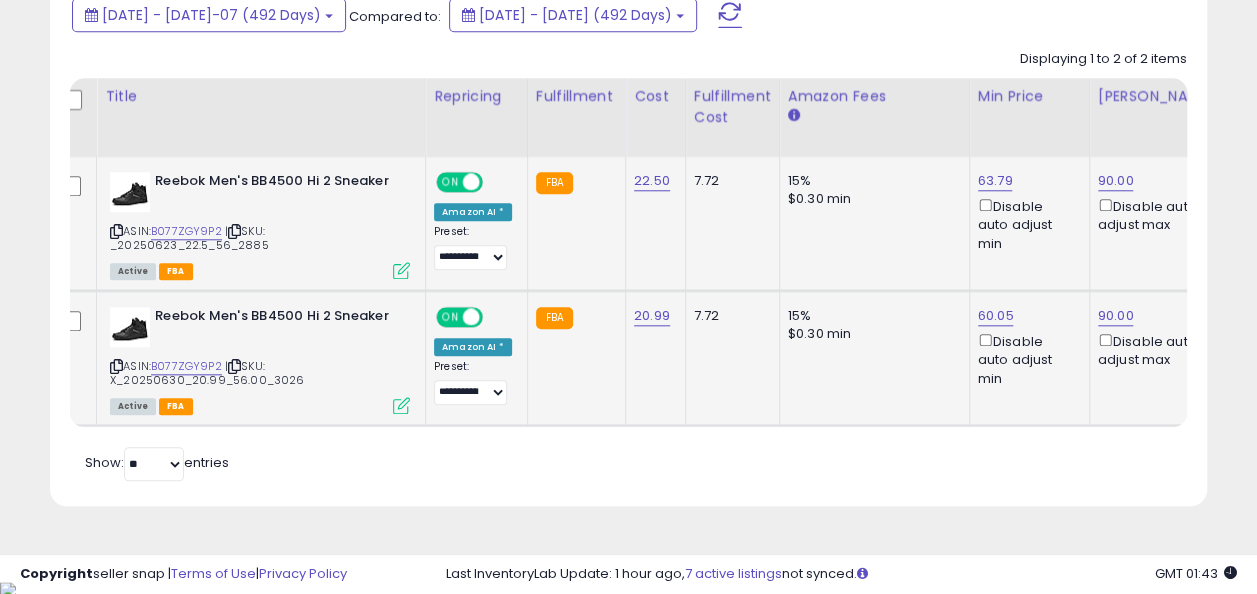 scroll, scrollTop: 0, scrollLeft: 0, axis: both 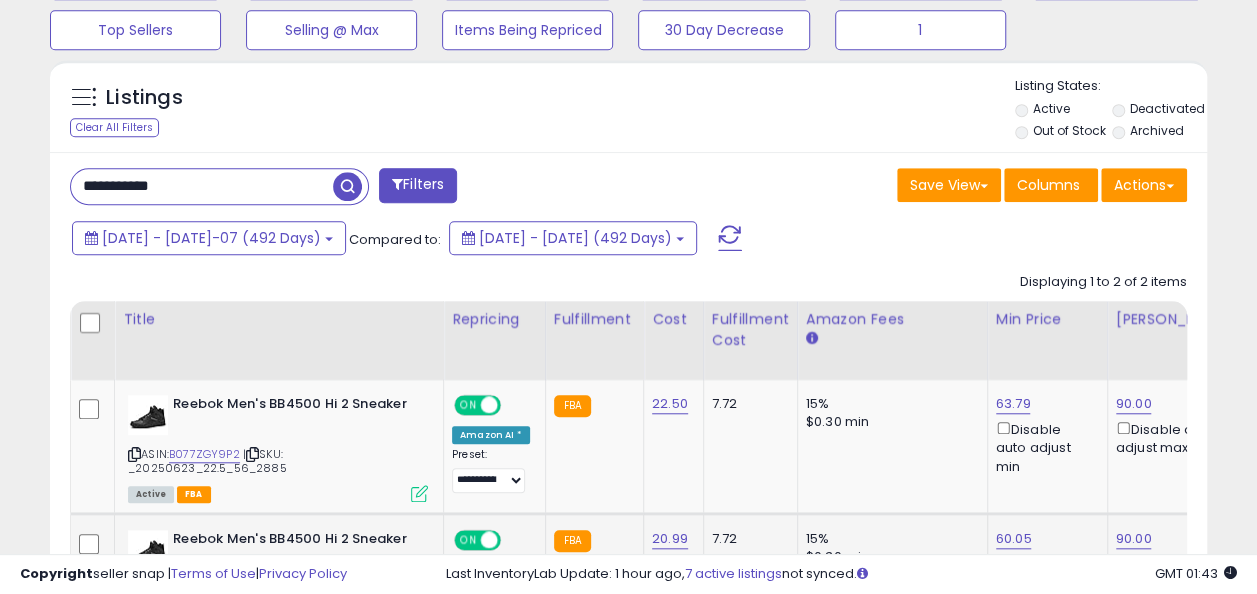 drag, startPoint x: 179, startPoint y: 184, endPoint x: 20, endPoint y: 182, distance: 159.01257 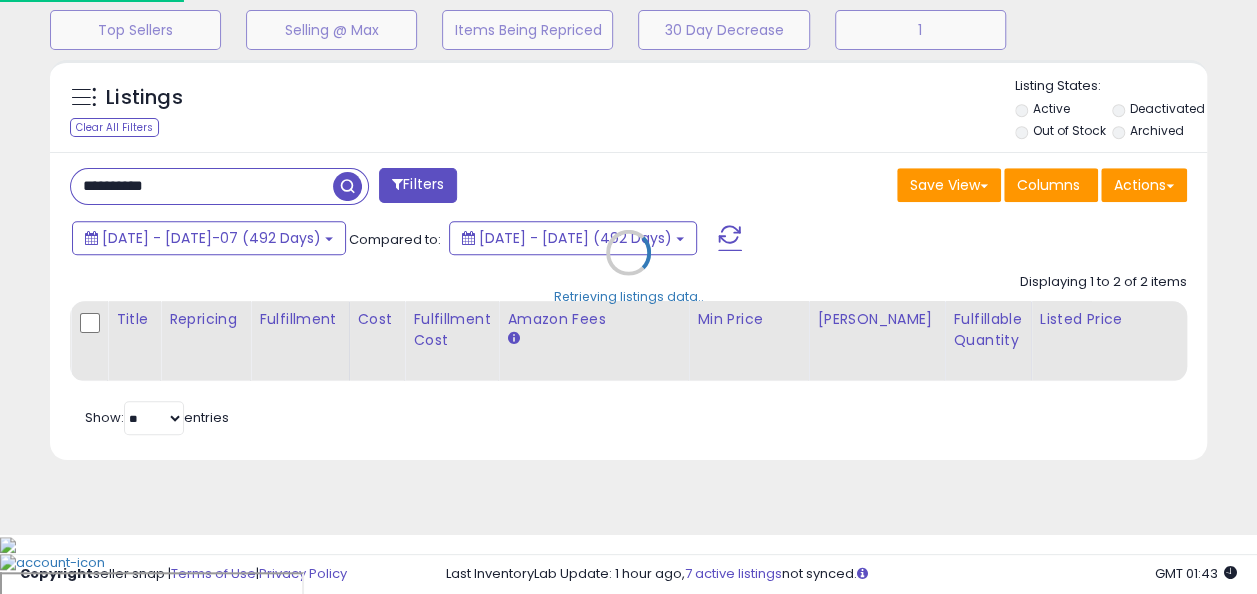 scroll, scrollTop: 999590, scrollLeft: 999322, axis: both 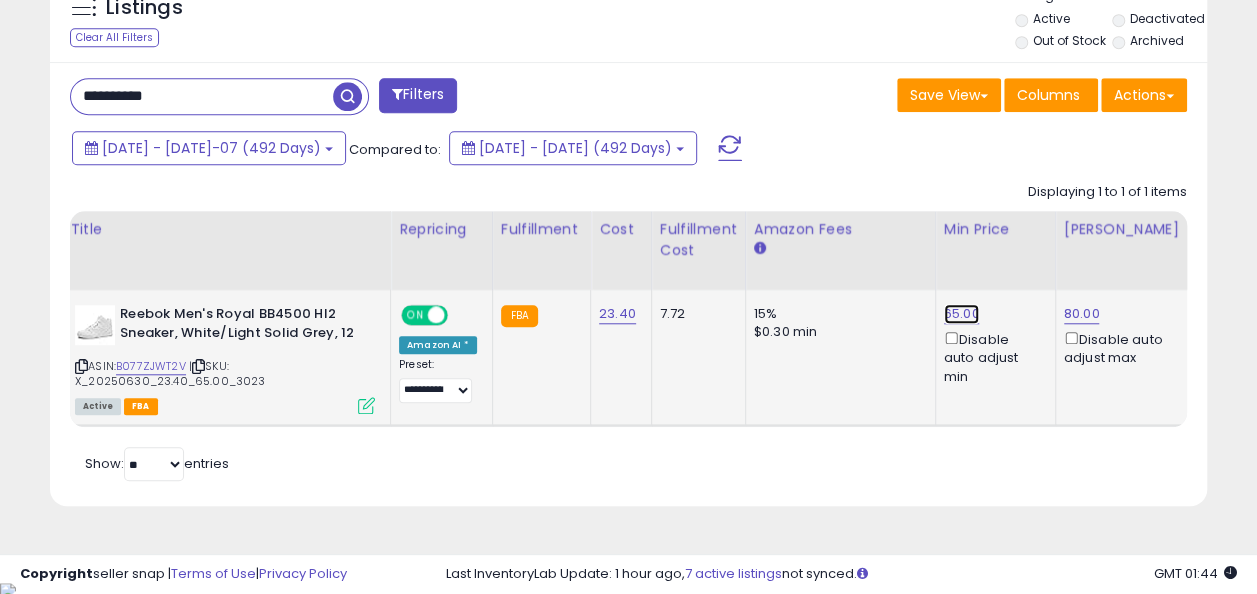 click on "65.00" at bounding box center [962, 314] 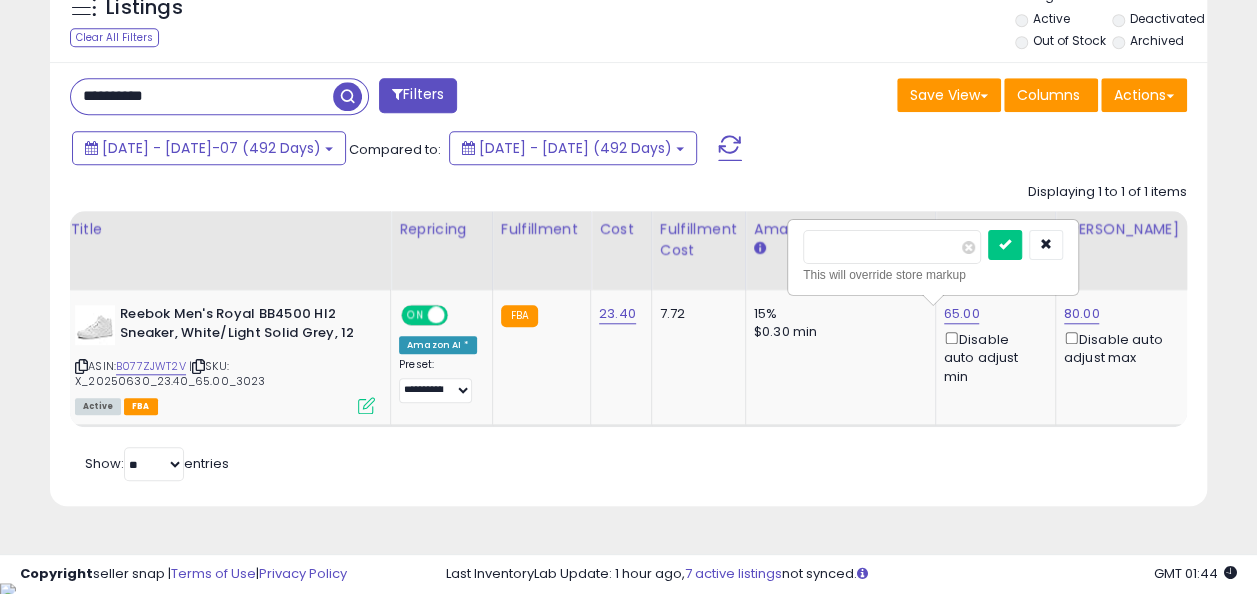 click on "Displaying 1 to 1 of 1 items
Title
Repricing" 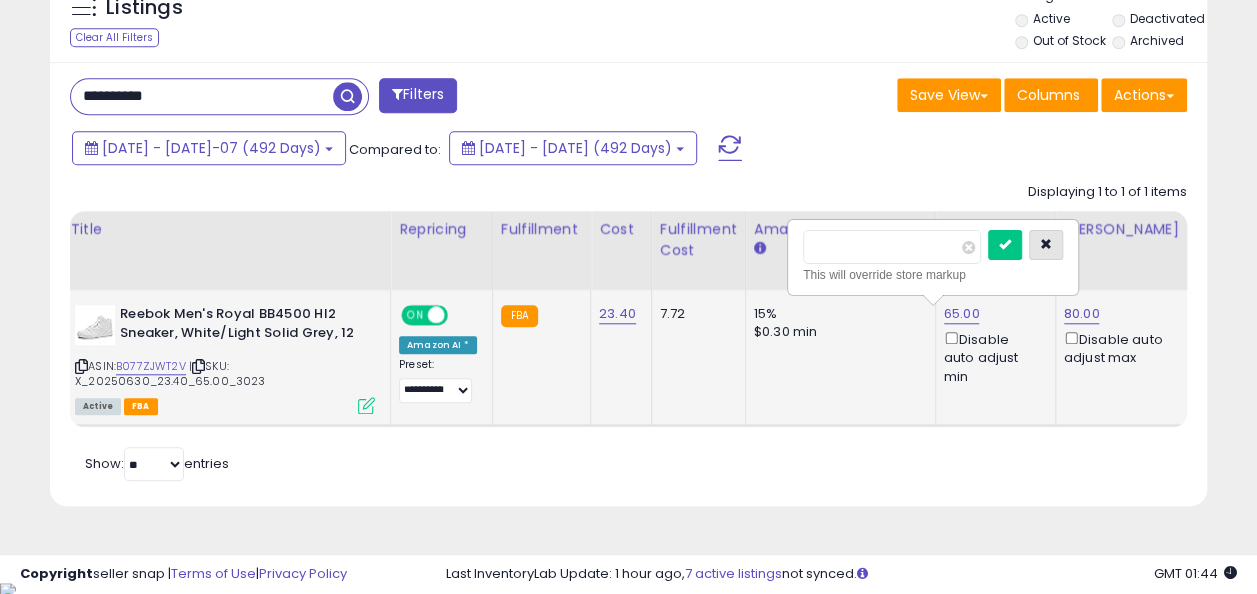 click at bounding box center (1046, 244) 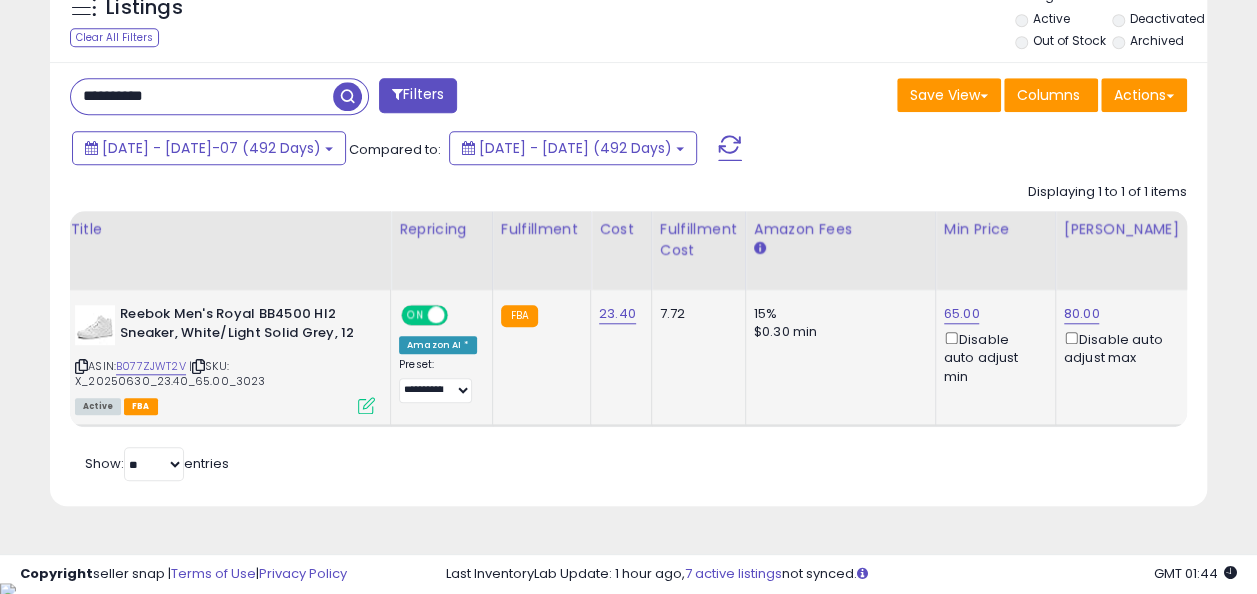 drag, startPoint x: 214, startPoint y: 94, endPoint x: 80, endPoint y: 107, distance: 134.62912 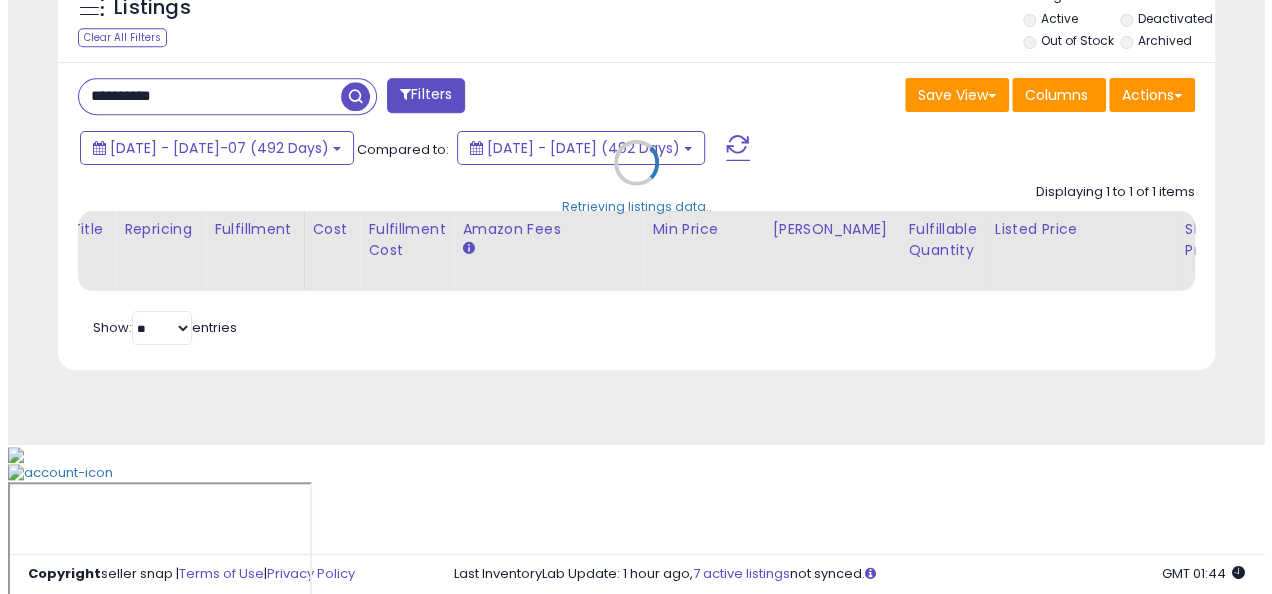 scroll, scrollTop: 624, scrollLeft: 0, axis: vertical 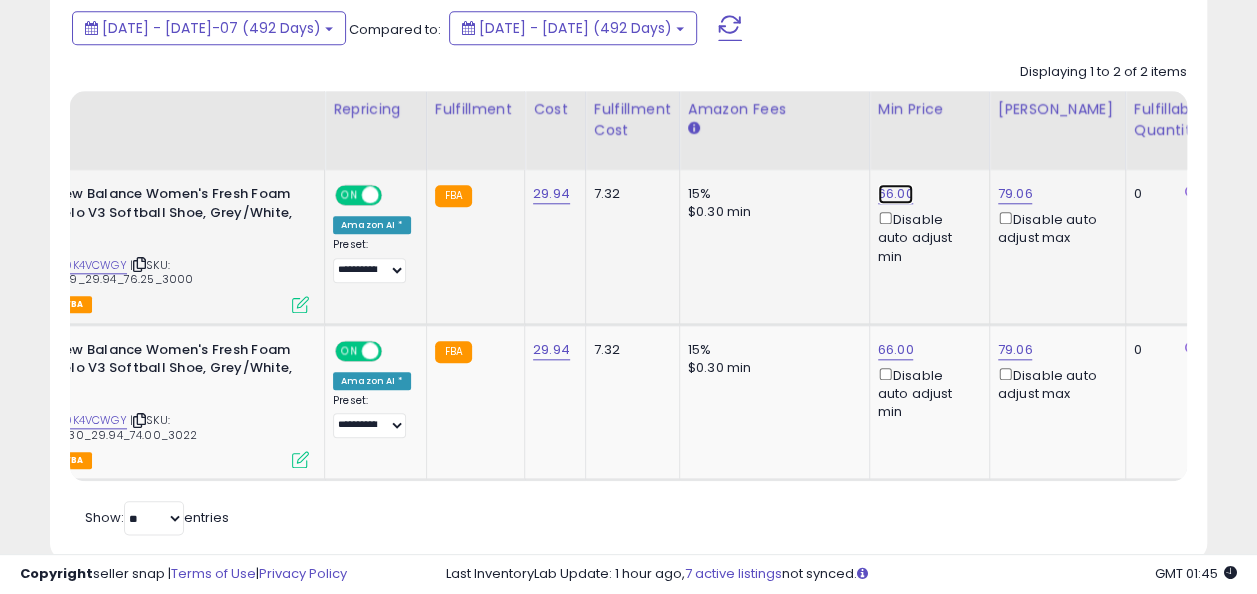 click on "66.00" at bounding box center (896, 194) 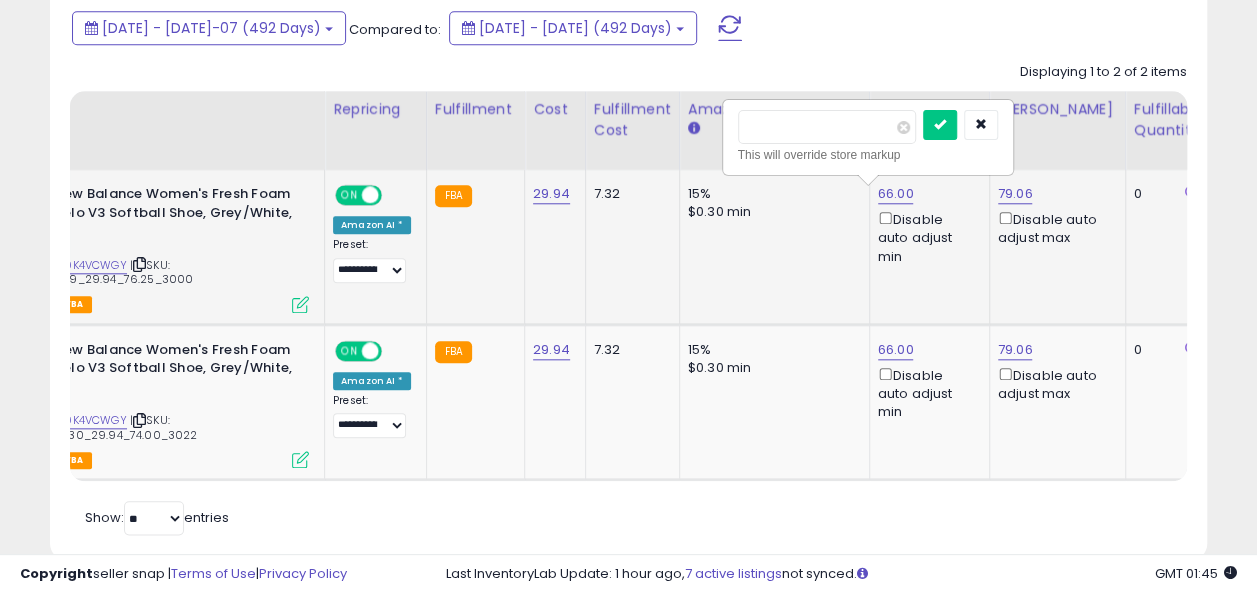 type on "*****" 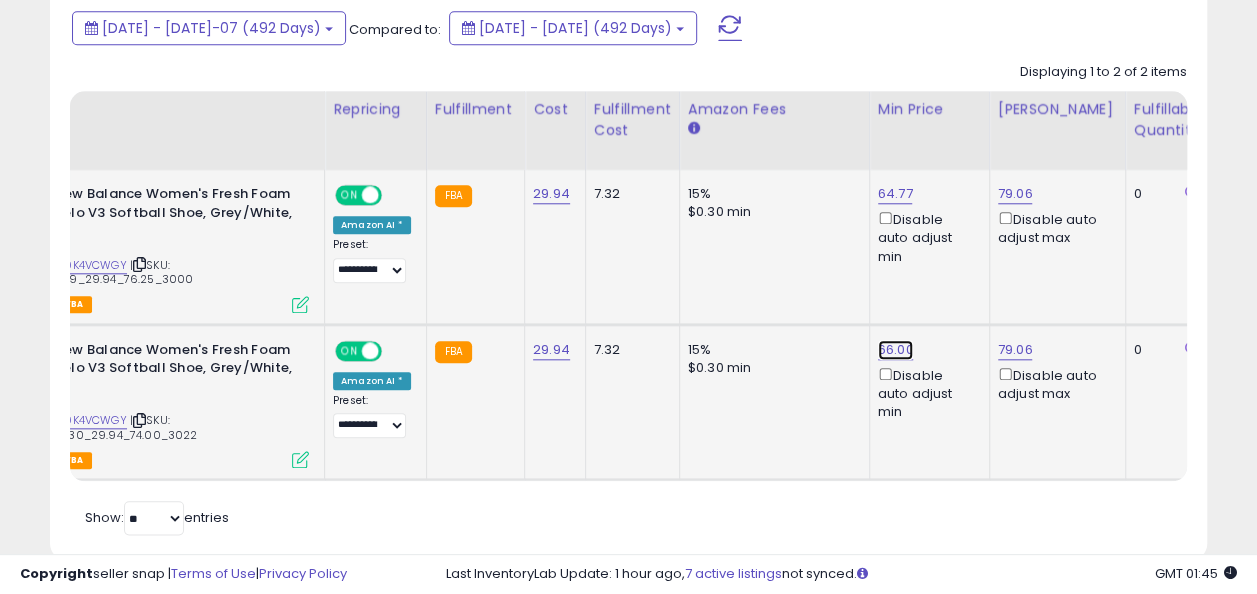click on "66.00" at bounding box center [895, 194] 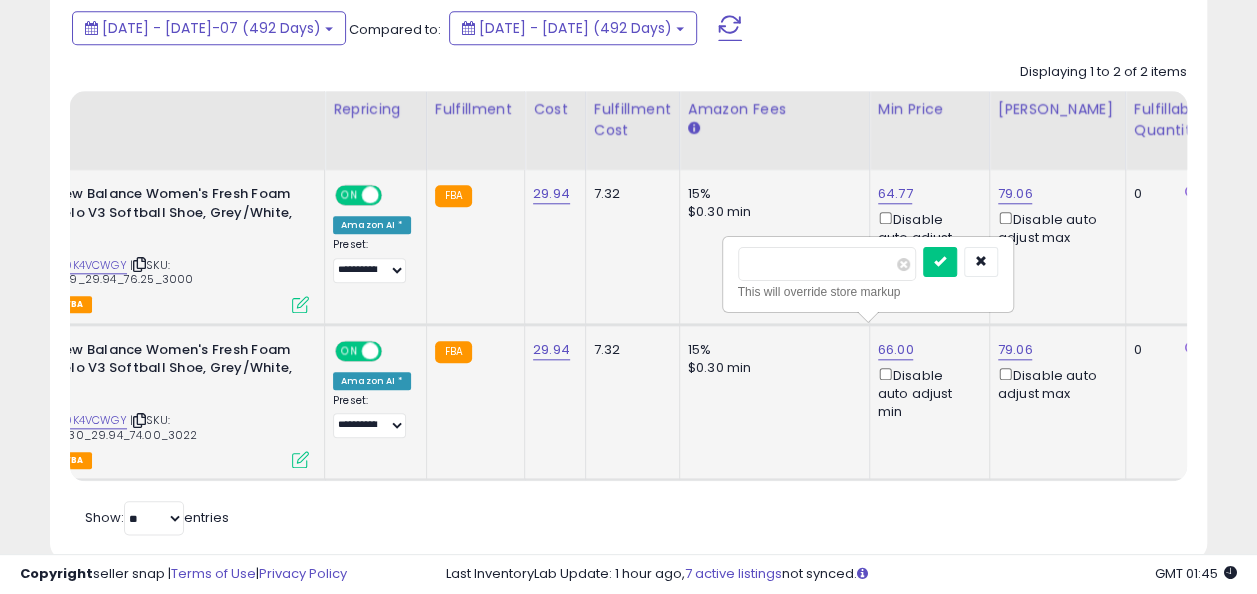 type on "*****" 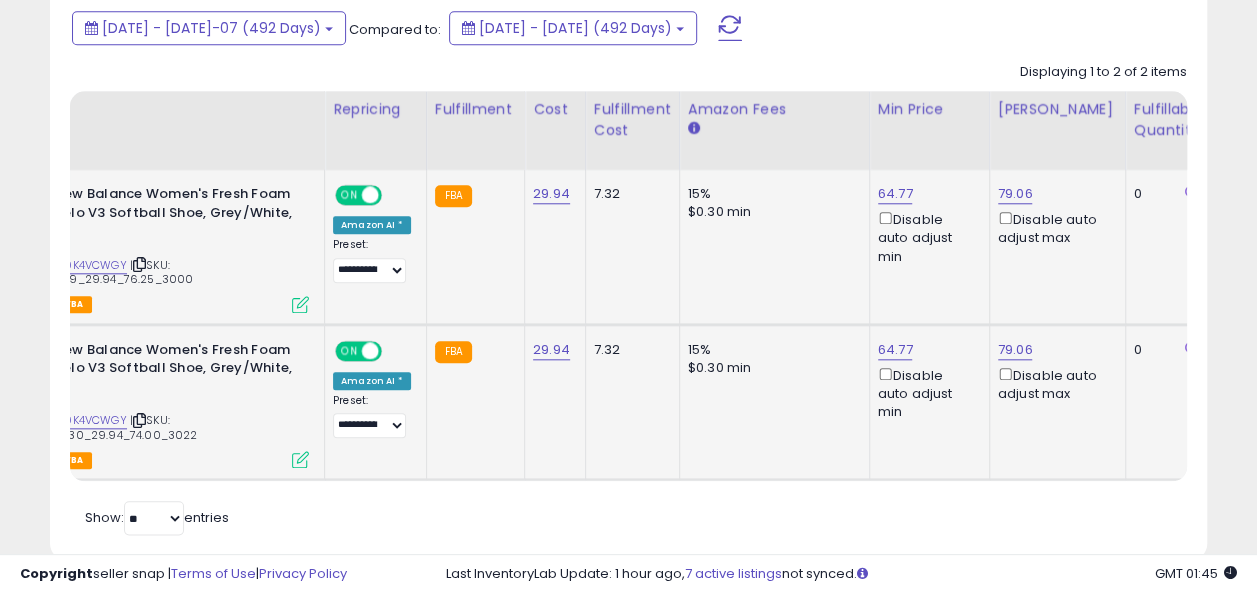 scroll, scrollTop: 0, scrollLeft: 0, axis: both 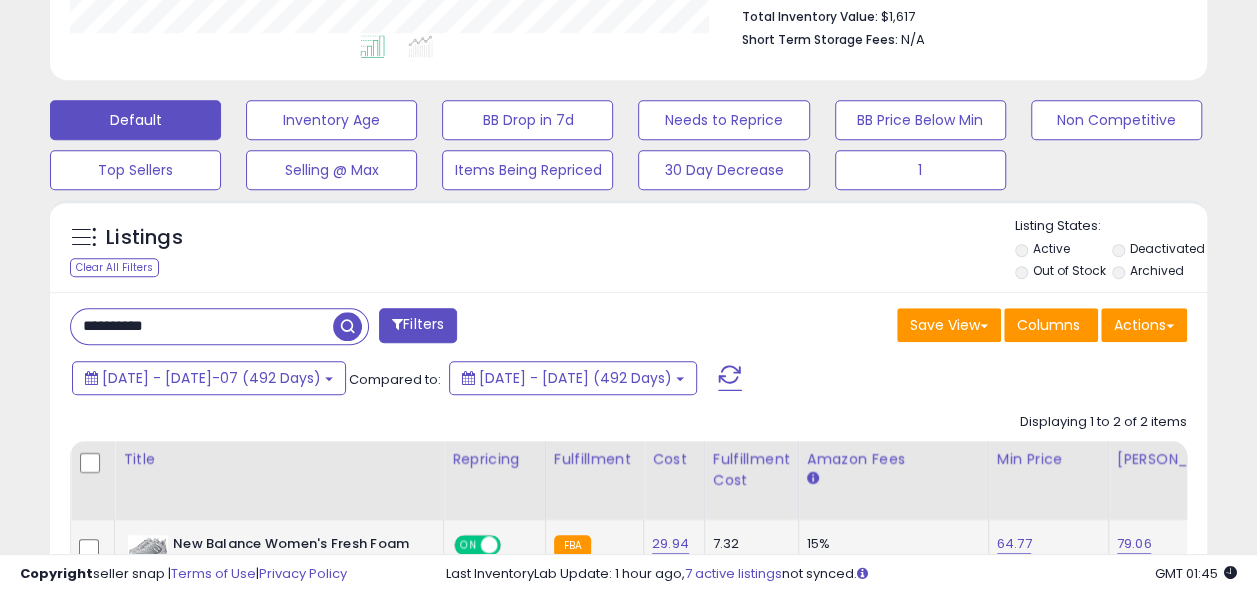 drag, startPoint x: 192, startPoint y: 326, endPoint x: 54, endPoint y: 334, distance: 138.23169 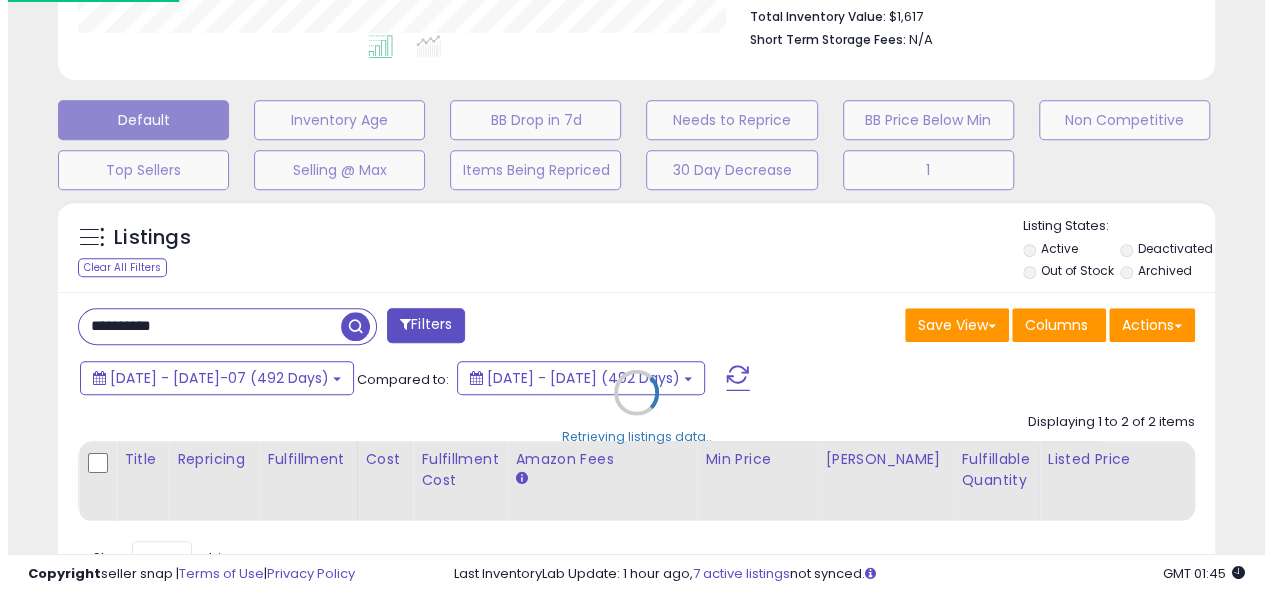 scroll, scrollTop: 999590, scrollLeft: 999322, axis: both 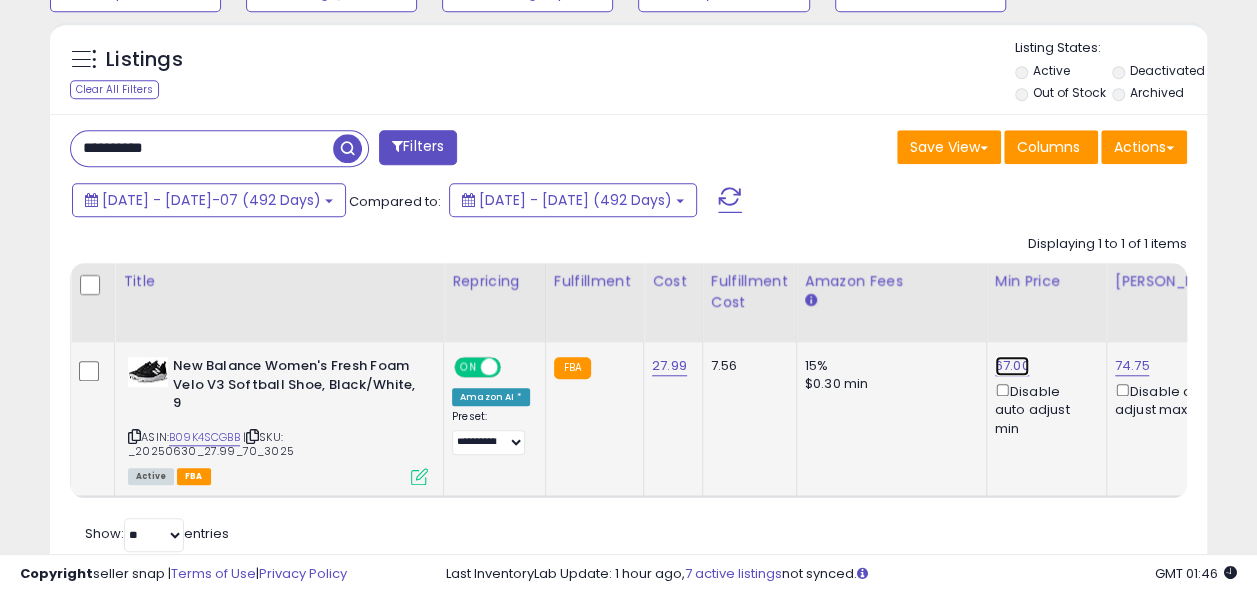 click on "67.00" at bounding box center (1012, 366) 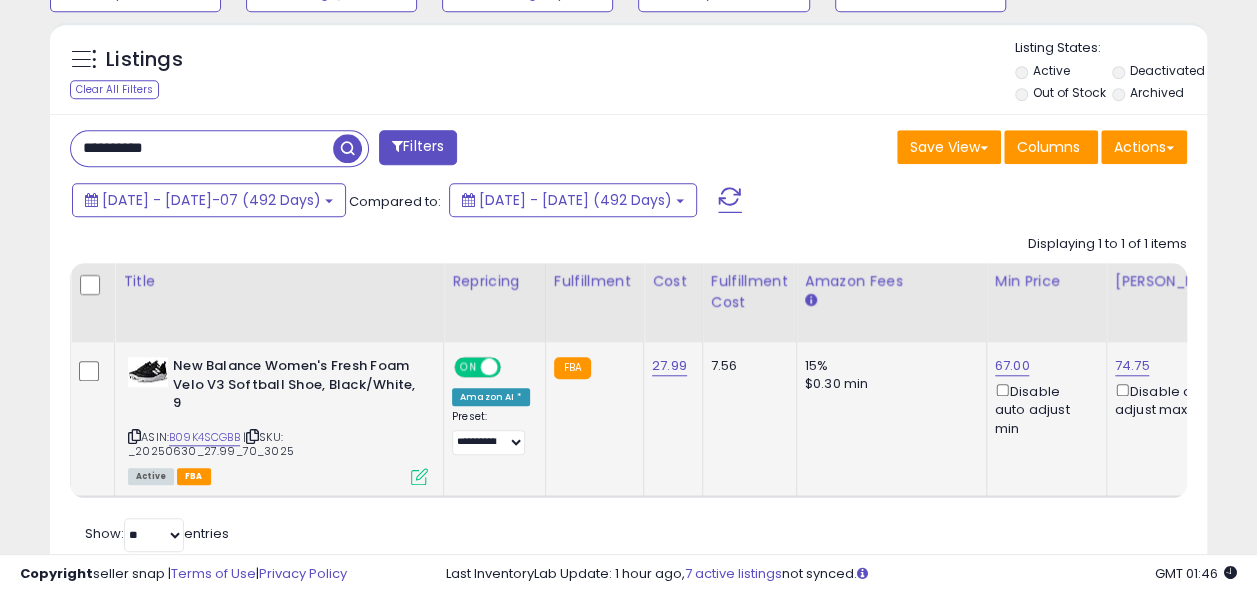 scroll, scrollTop: 0, scrollLeft: 16, axis: horizontal 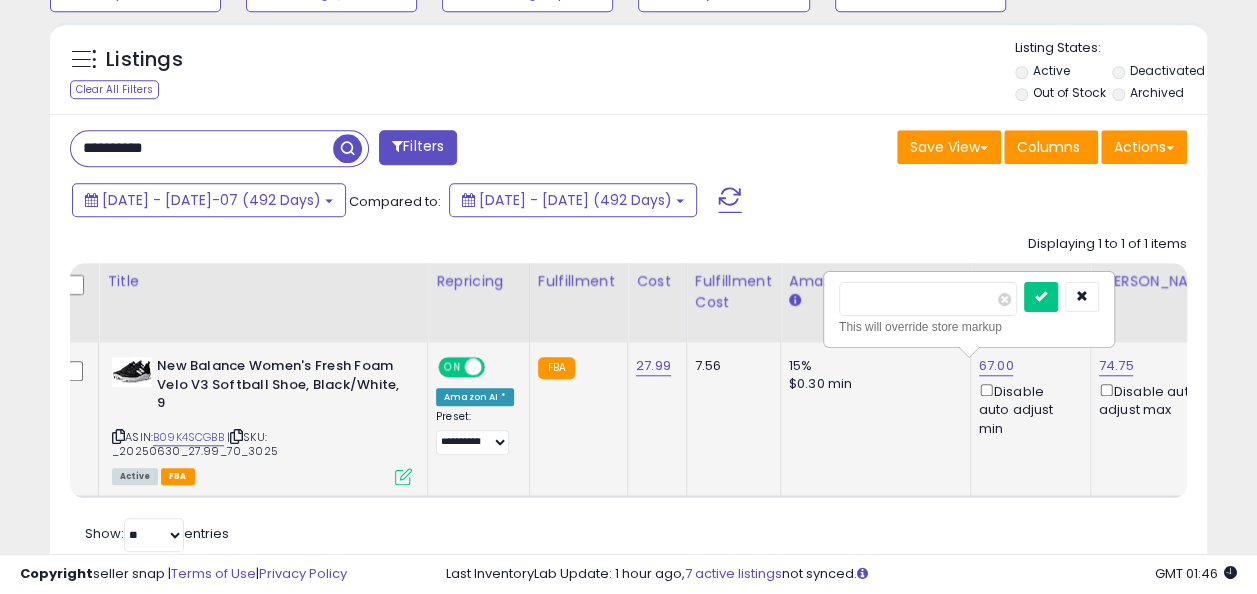 type on "*****" 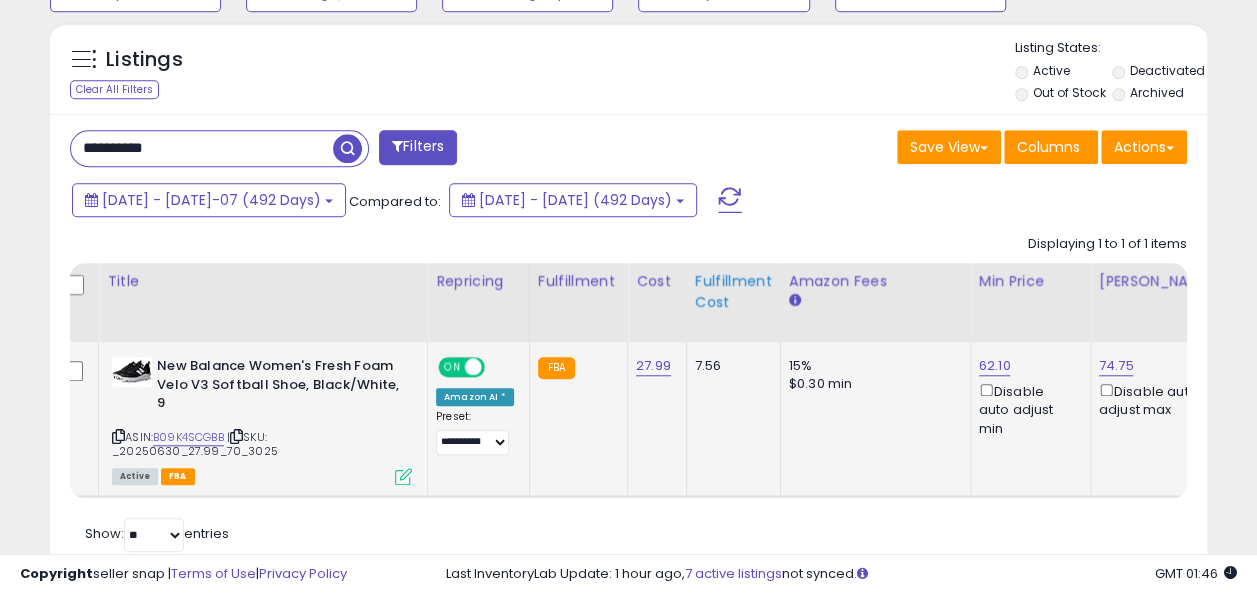 scroll, scrollTop: 0, scrollLeft: 0, axis: both 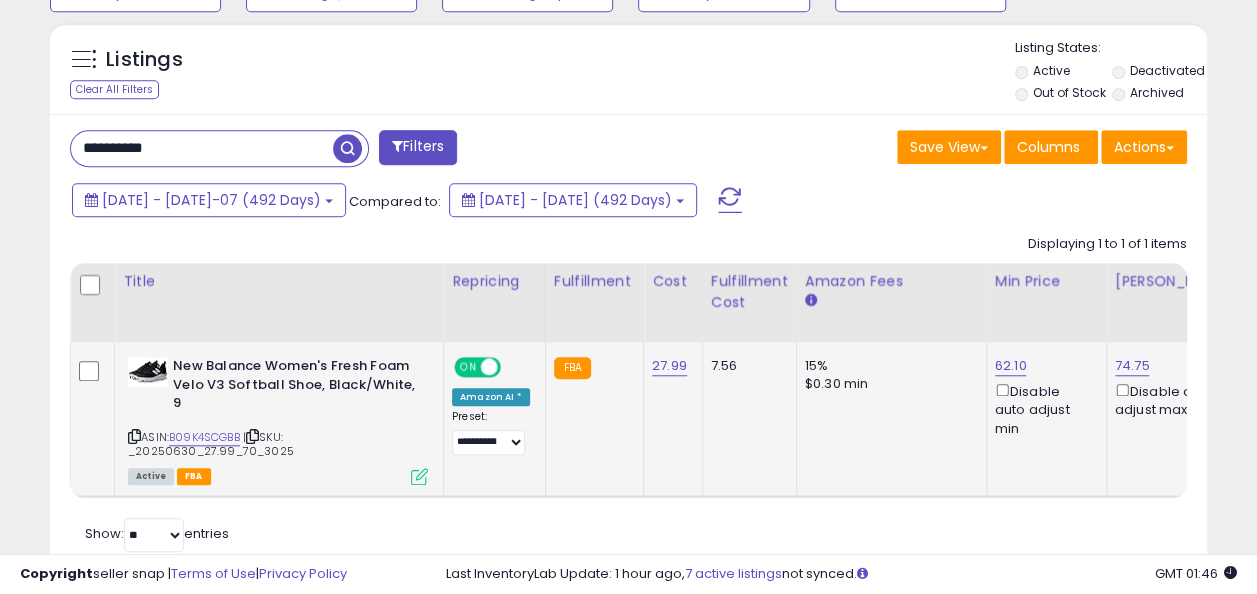 drag, startPoint x: 202, startPoint y: 158, endPoint x: 37, endPoint y: 162, distance: 165.04848 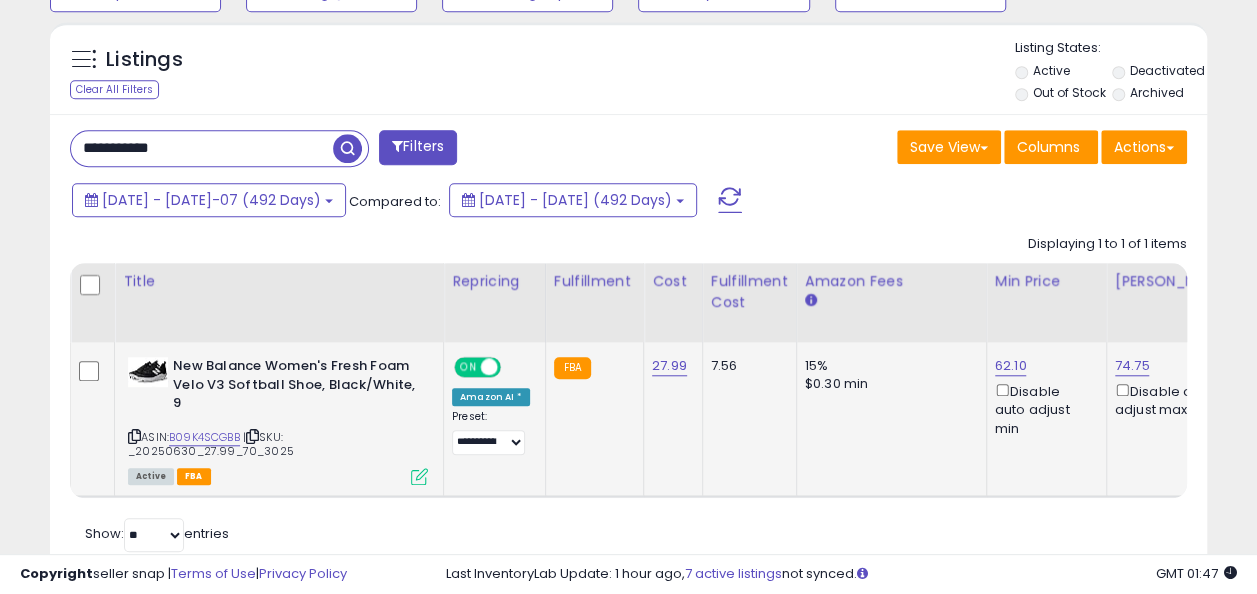 type on "**********" 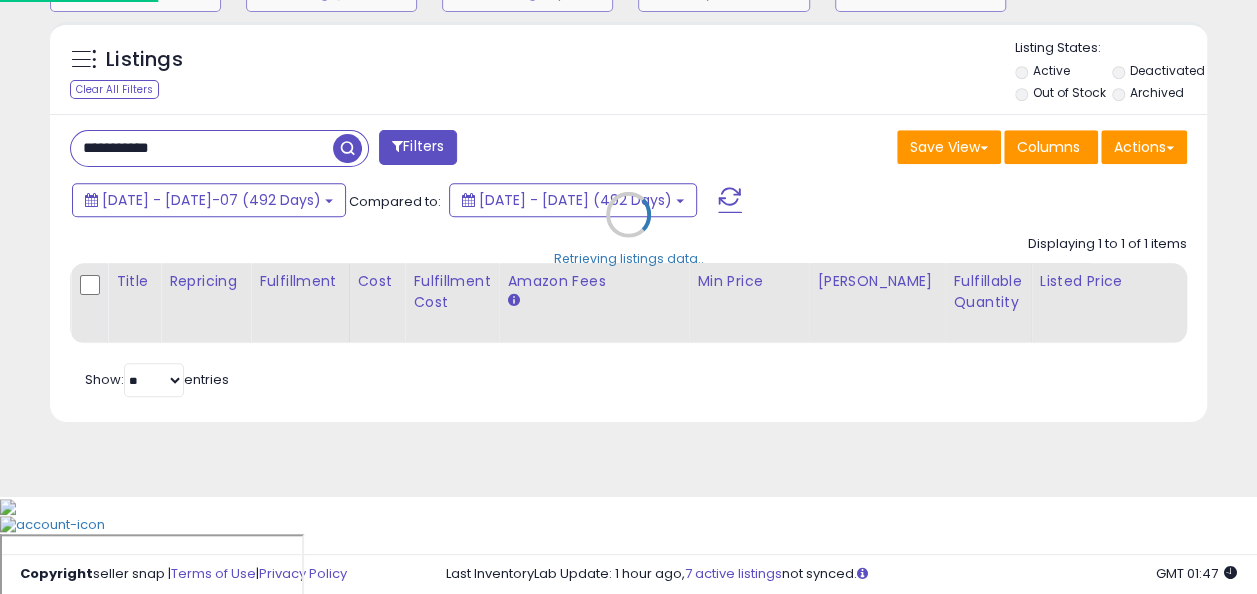 scroll, scrollTop: 999590, scrollLeft: 999322, axis: both 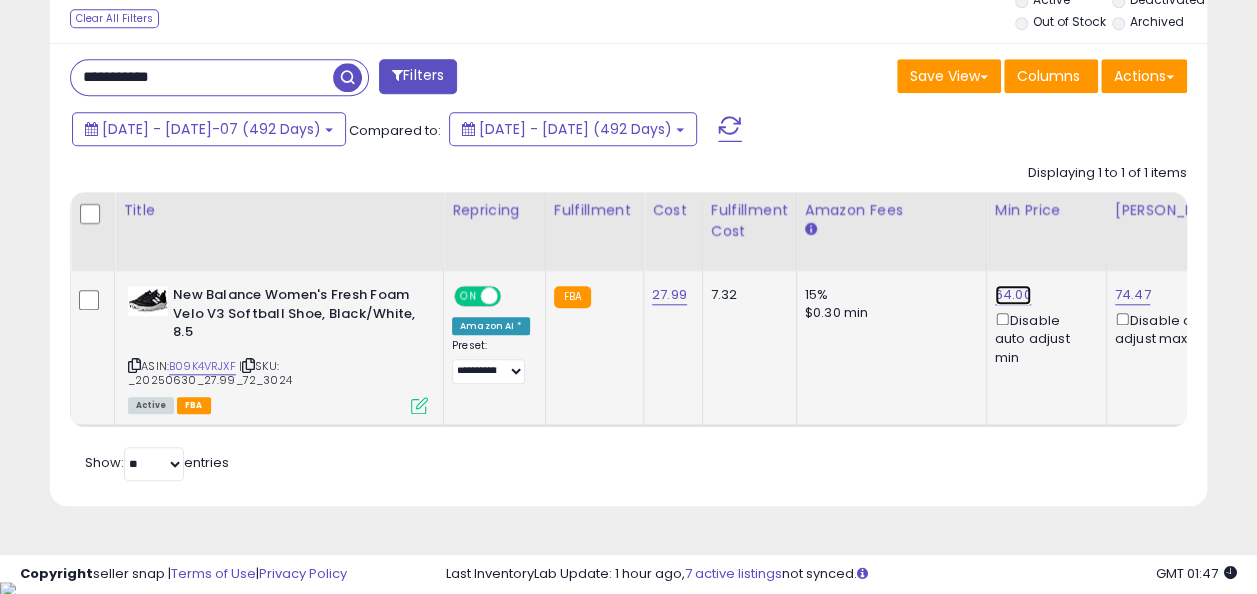 click on "64.00" at bounding box center (1013, 295) 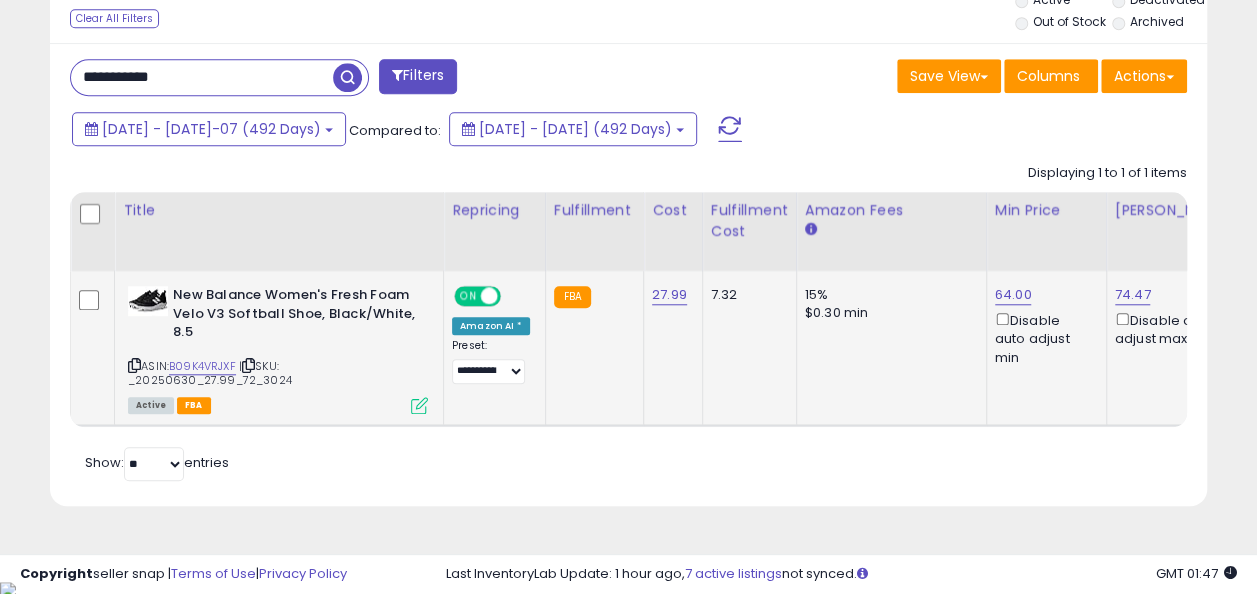 scroll, scrollTop: 0, scrollLeft: 17, axis: horizontal 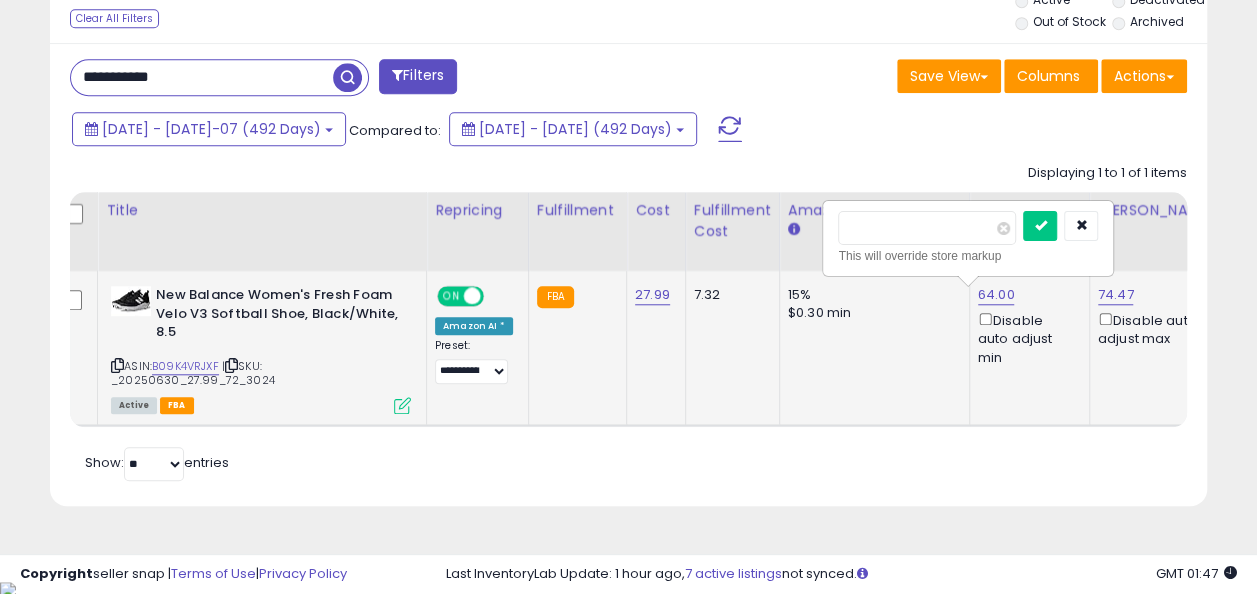 type on "*" 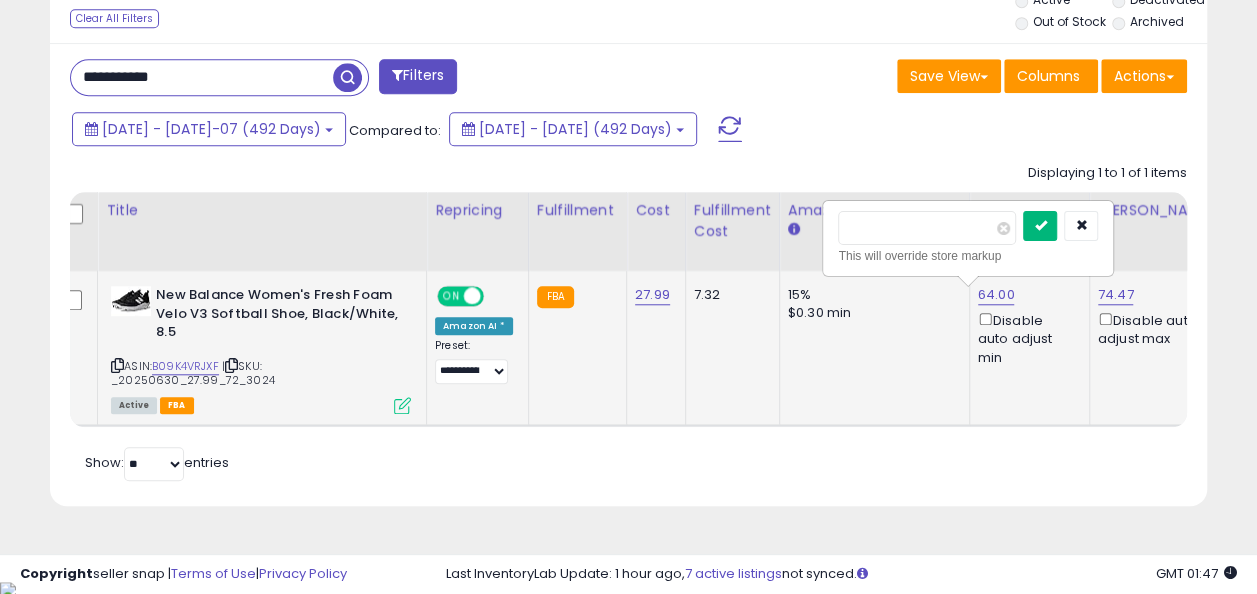 type on "*****" 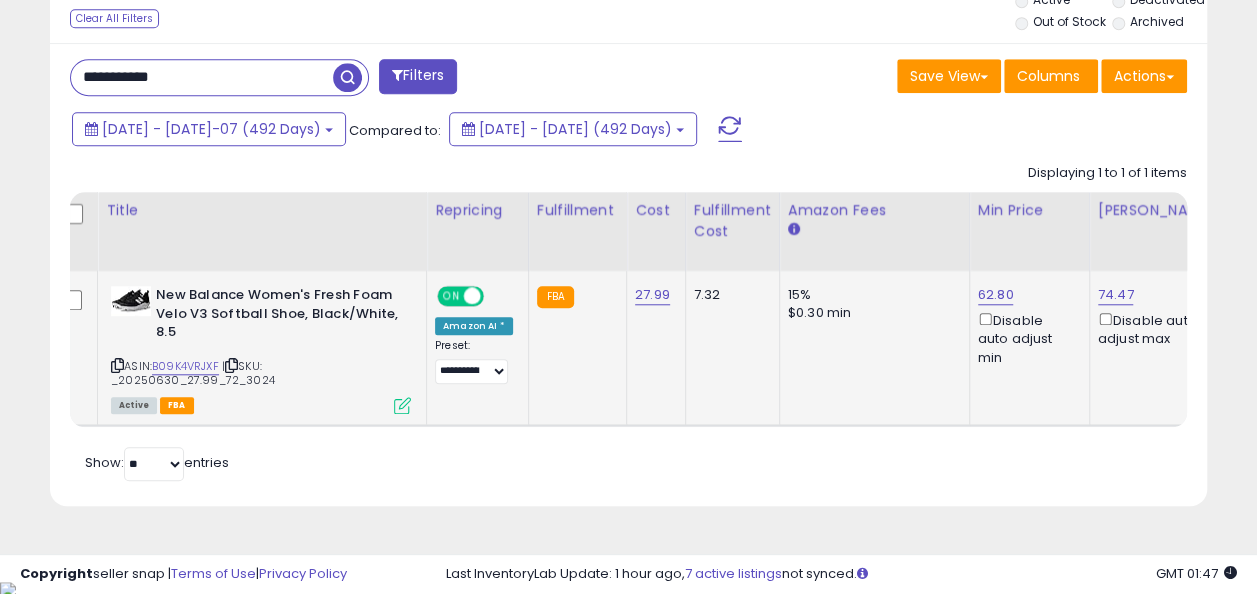 scroll, scrollTop: 0, scrollLeft: 0, axis: both 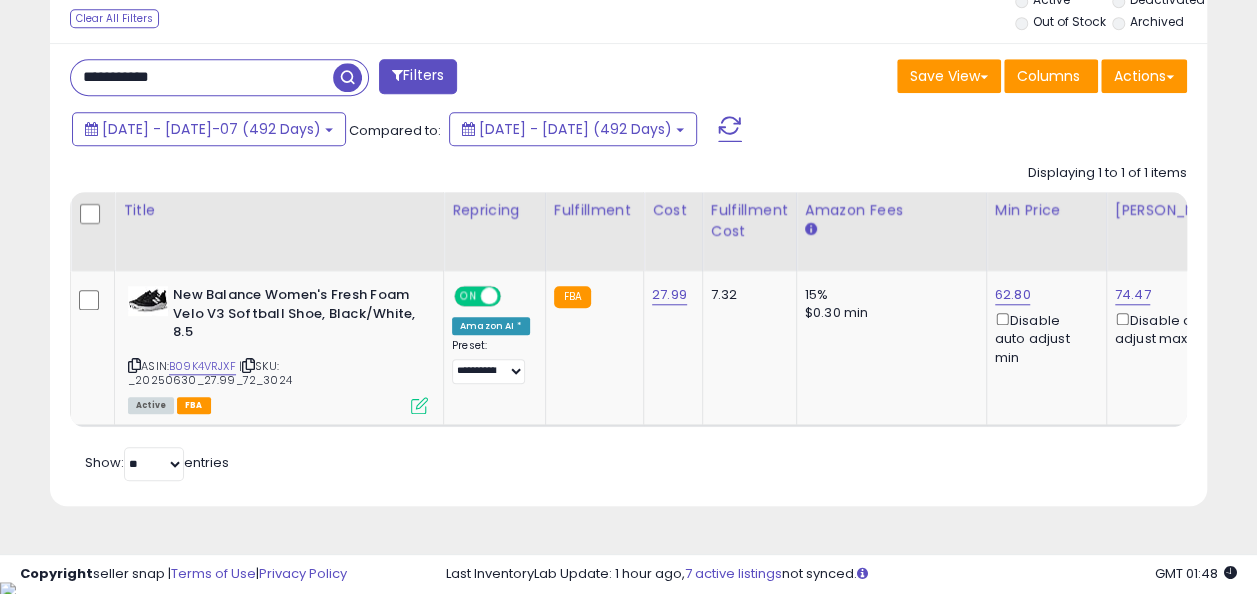 drag, startPoint x: 200, startPoint y: 82, endPoint x: 40, endPoint y: 68, distance: 160.61133 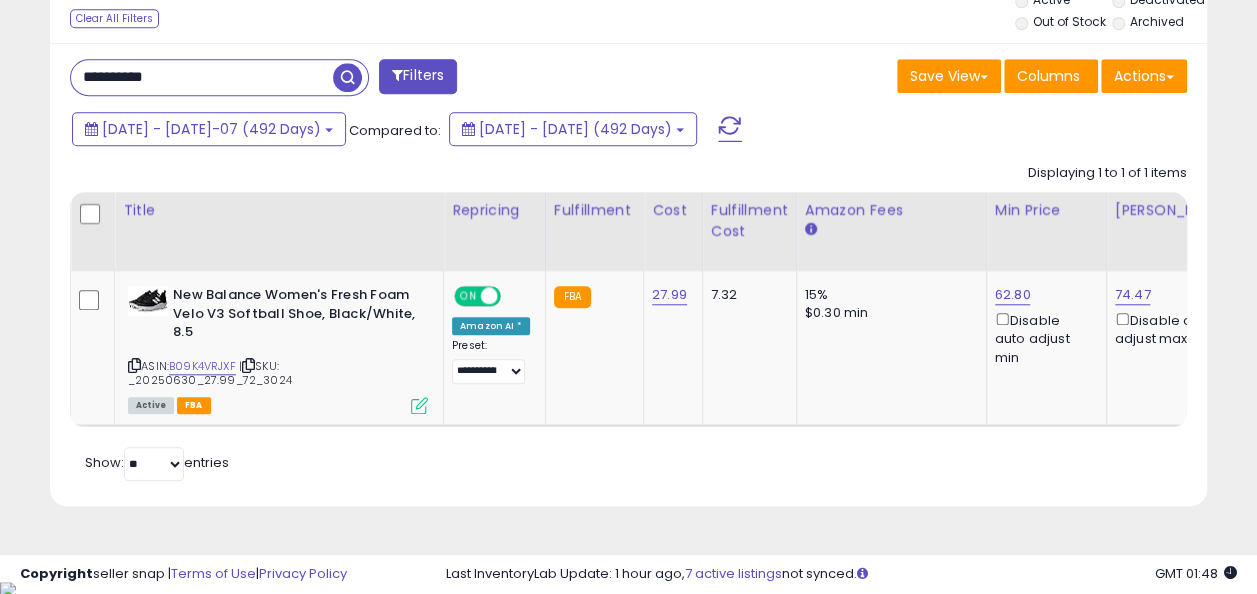 scroll, scrollTop: 999590, scrollLeft: 999322, axis: both 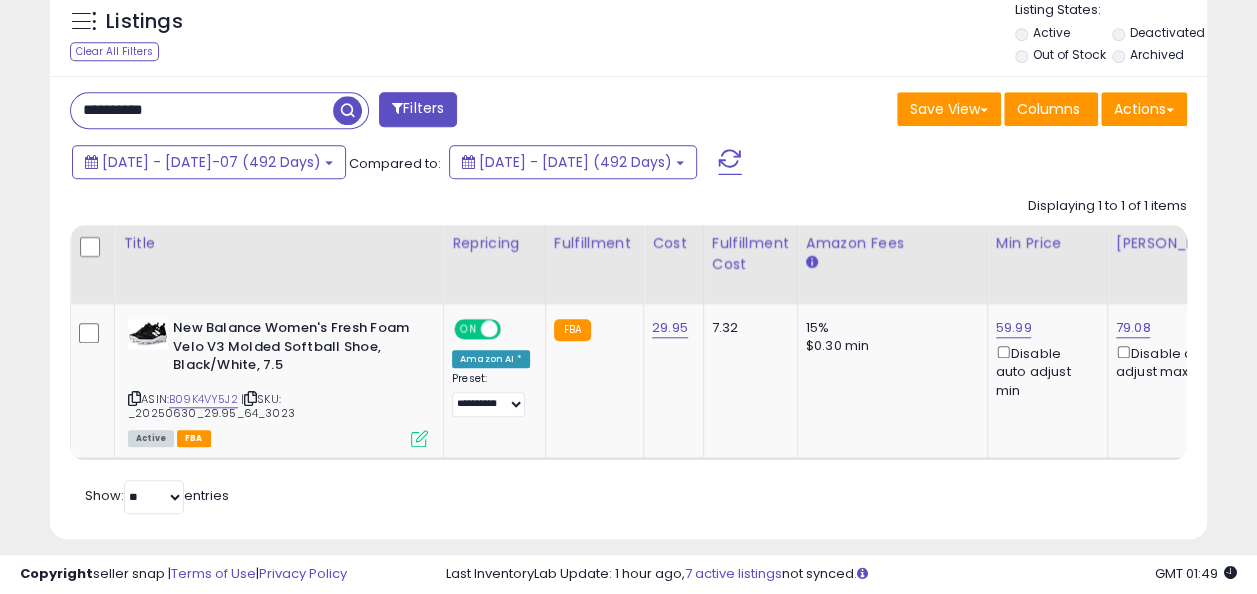drag, startPoint x: 212, startPoint y: 117, endPoint x: 39, endPoint y: 124, distance: 173.14156 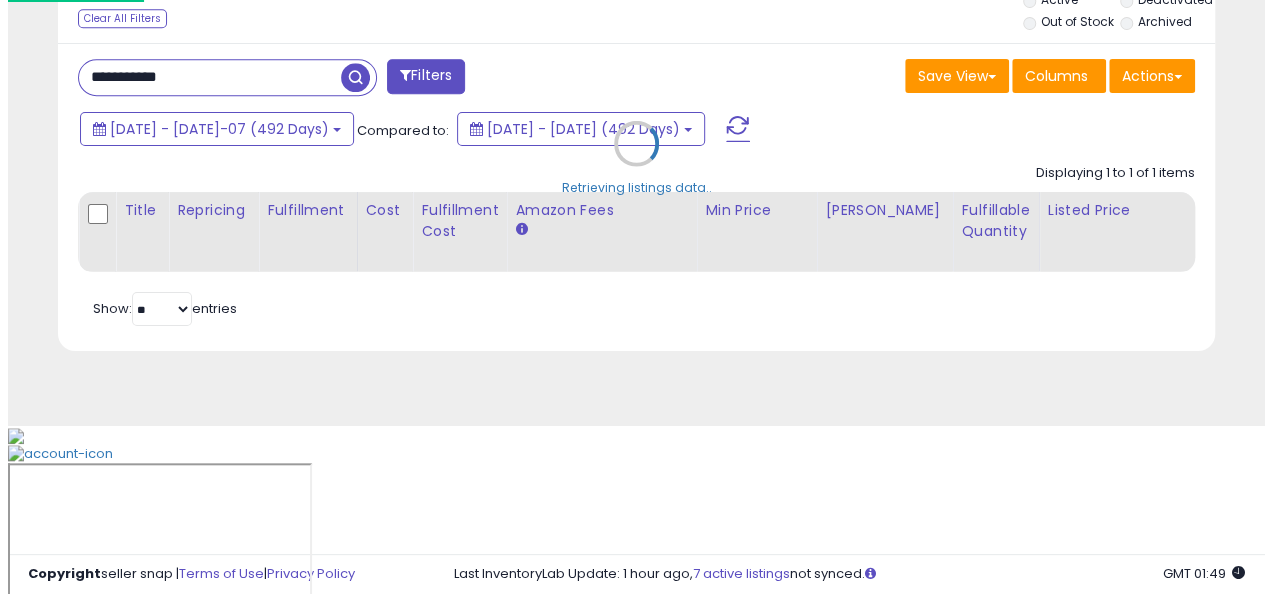 scroll, scrollTop: 624, scrollLeft: 0, axis: vertical 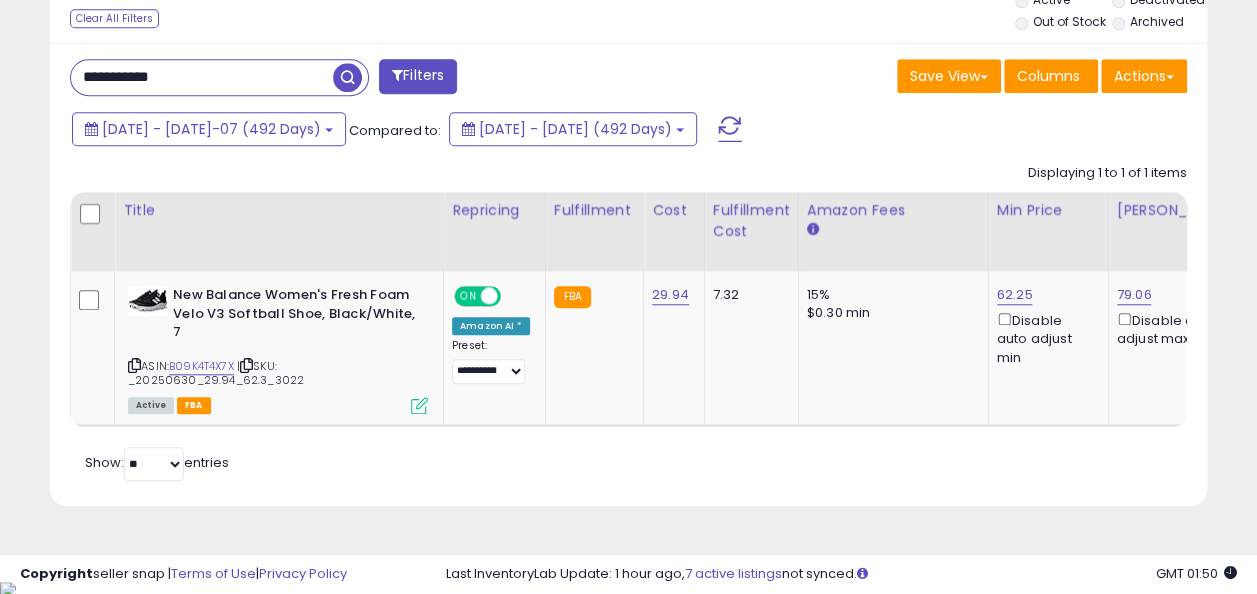 drag, startPoint x: 195, startPoint y: 76, endPoint x: 68, endPoint y: 54, distance: 128.89143 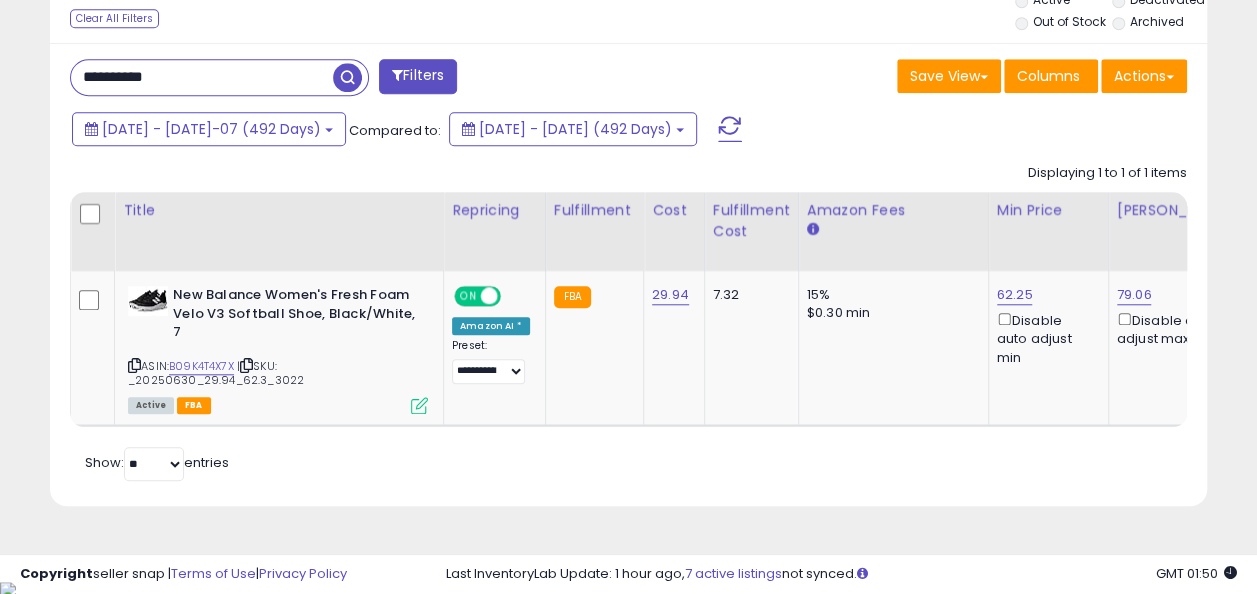 type on "**********" 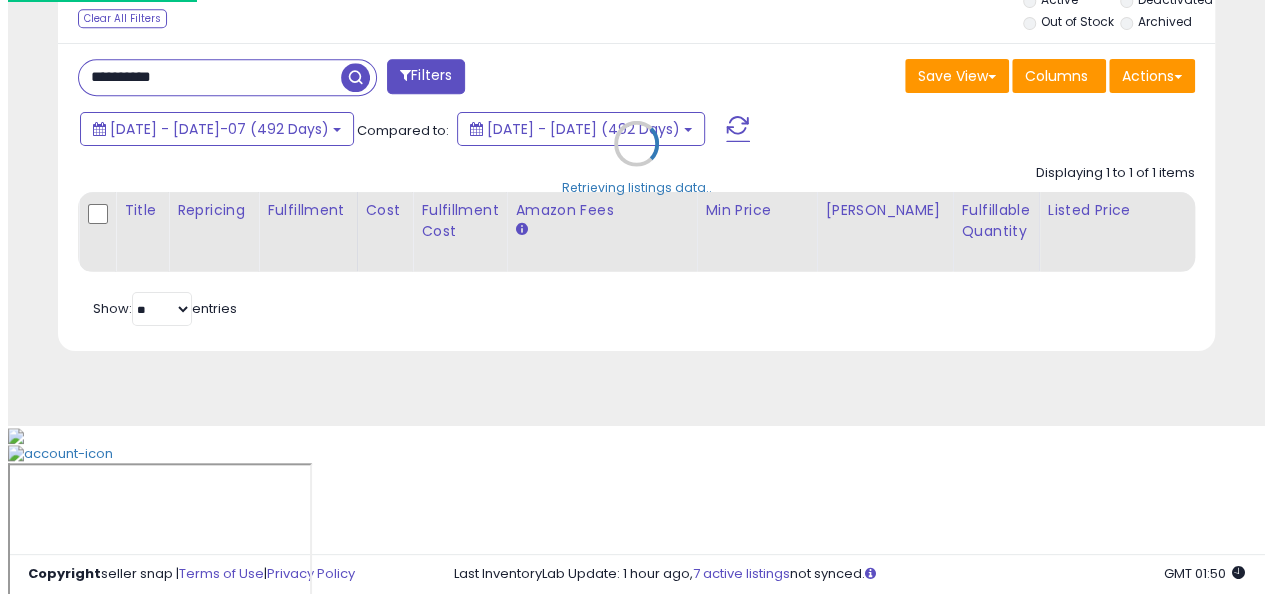 scroll, scrollTop: 624, scrollLeft: 0, axis: vertical 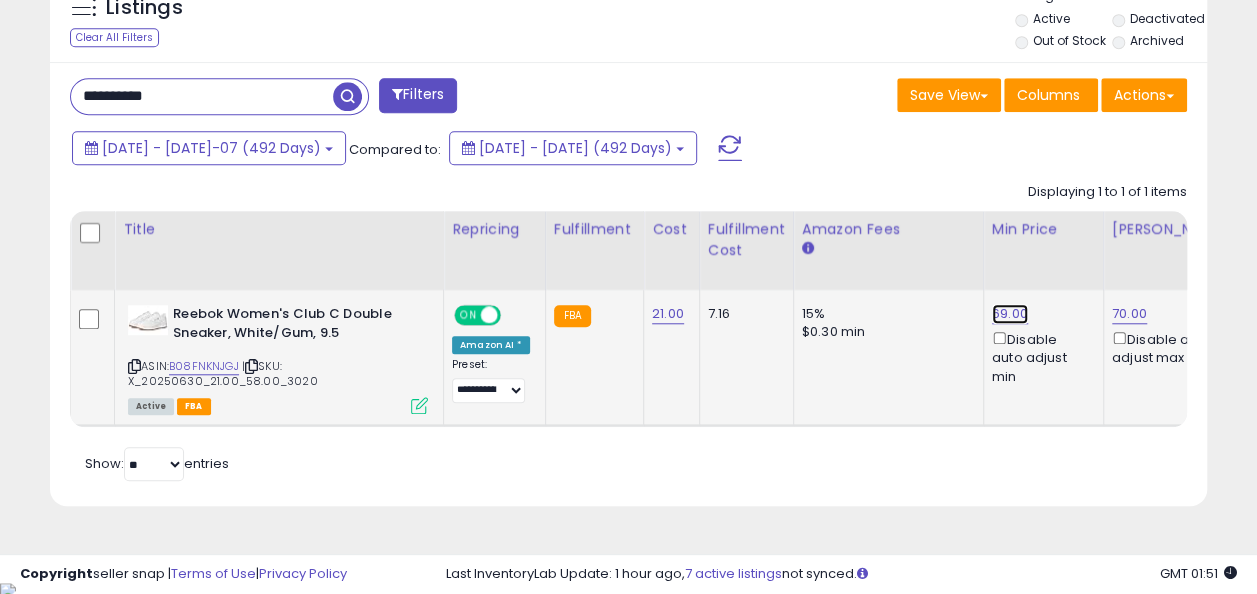 click on "69.00" at bounding box center (1010, 314) 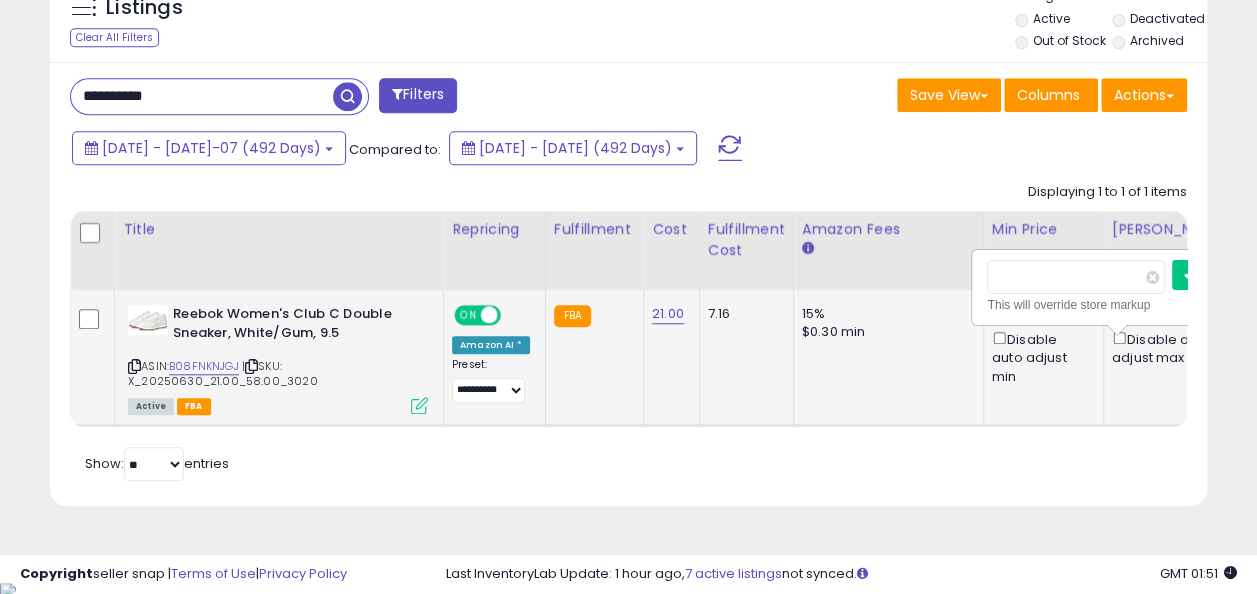 scroll, scrollTop: 0, scrollLeft: 14, axis: horizontal 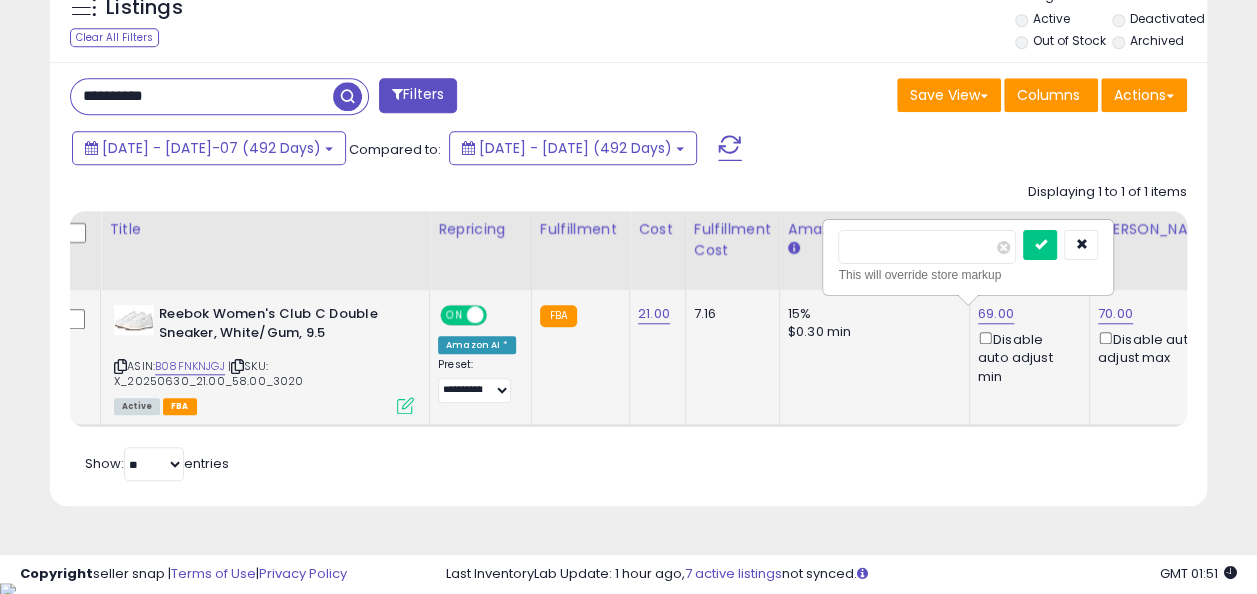 type on "*" 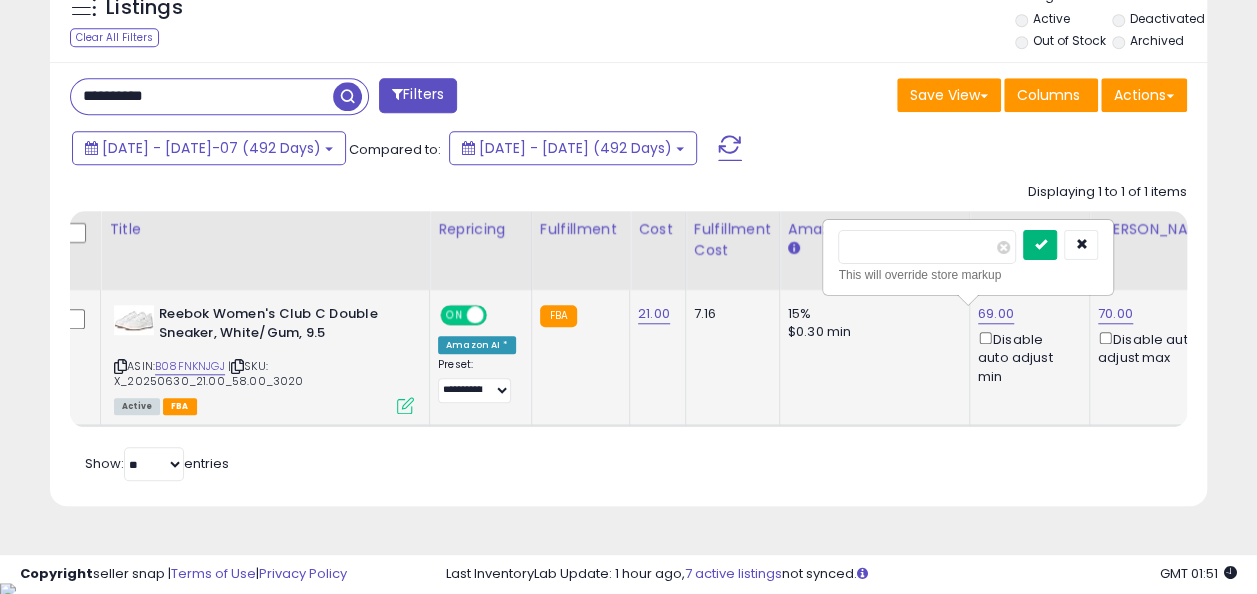 type on "*****" 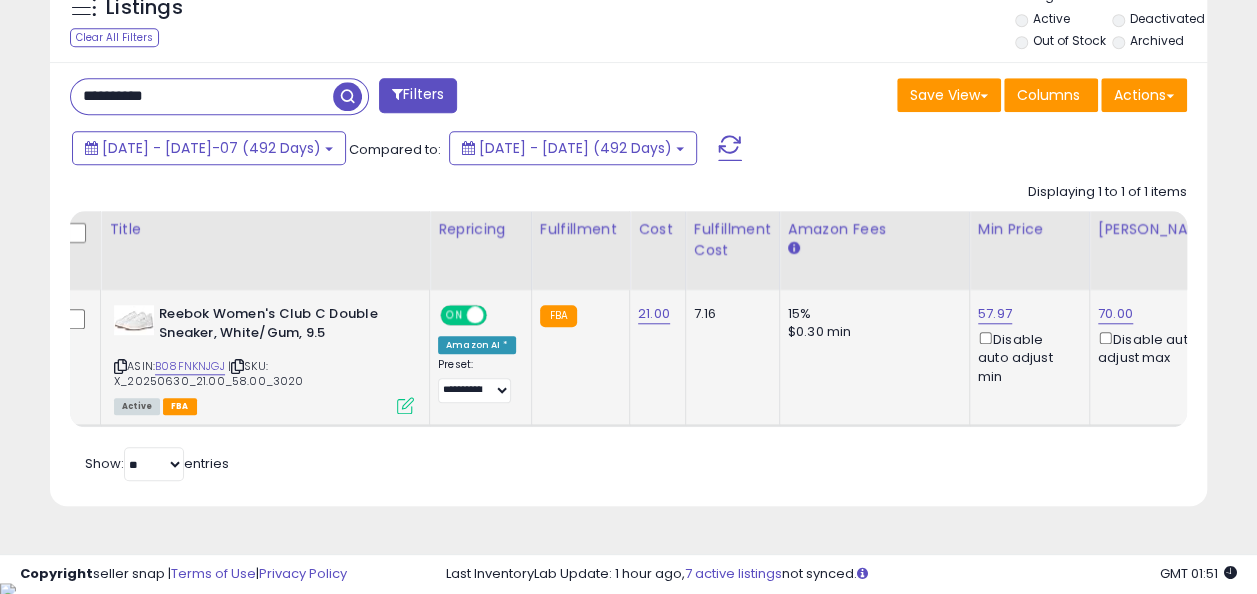 scroll, scrollTop: 0, scrollLeft: 0, axis: both 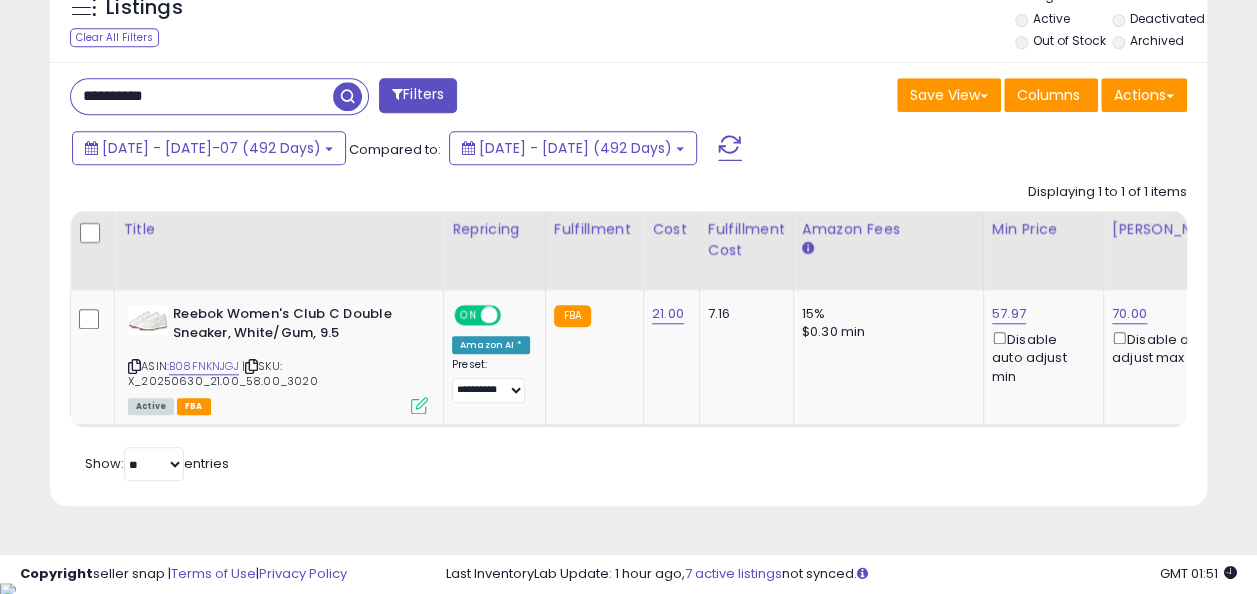 drag, startPoint x: 216, startPoint y: 80, endPoint x: 46, endPoint y: 72, distance: 170.18813 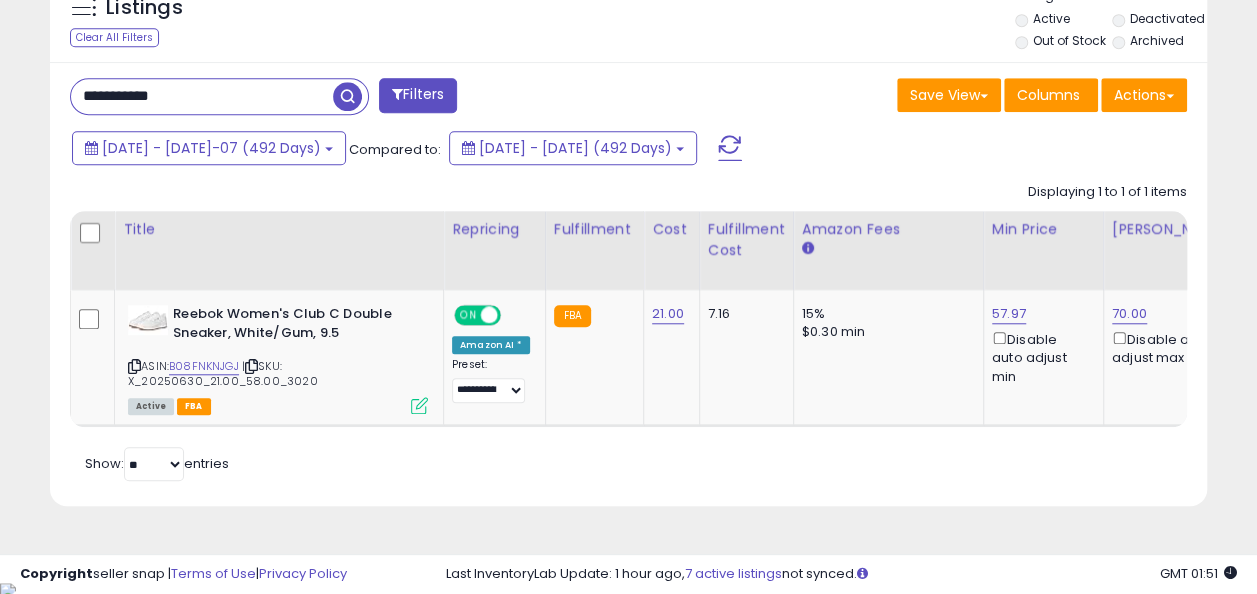 type on "**********" 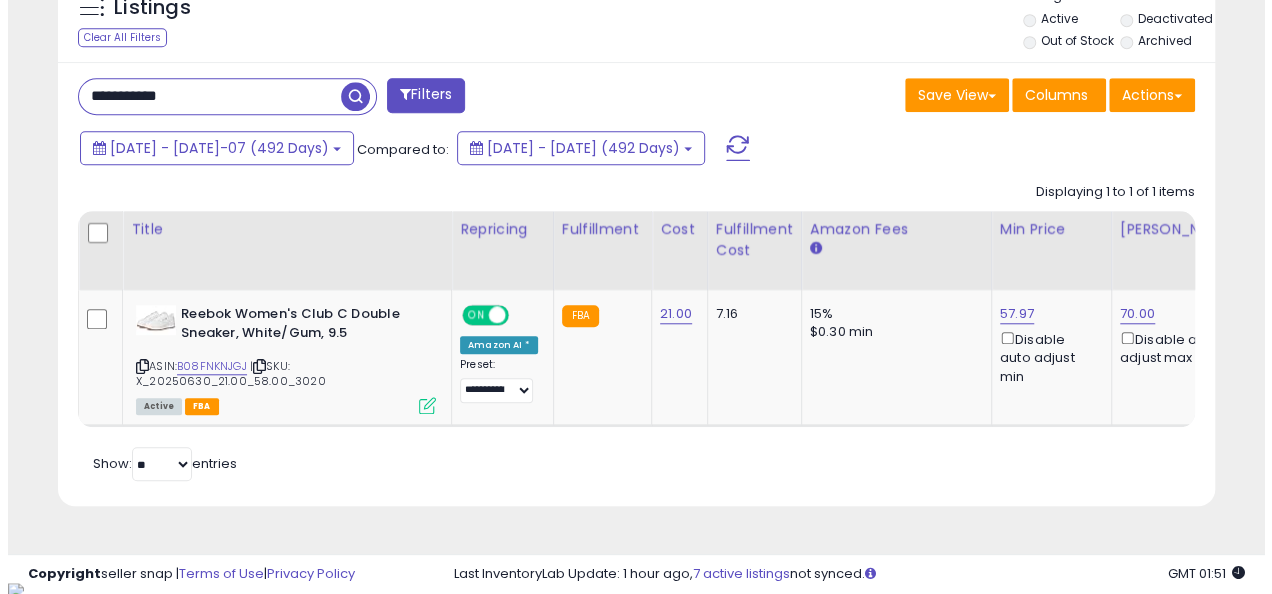 scroll, scrollTop: 624, scrollLeft: 0, axis: vertical 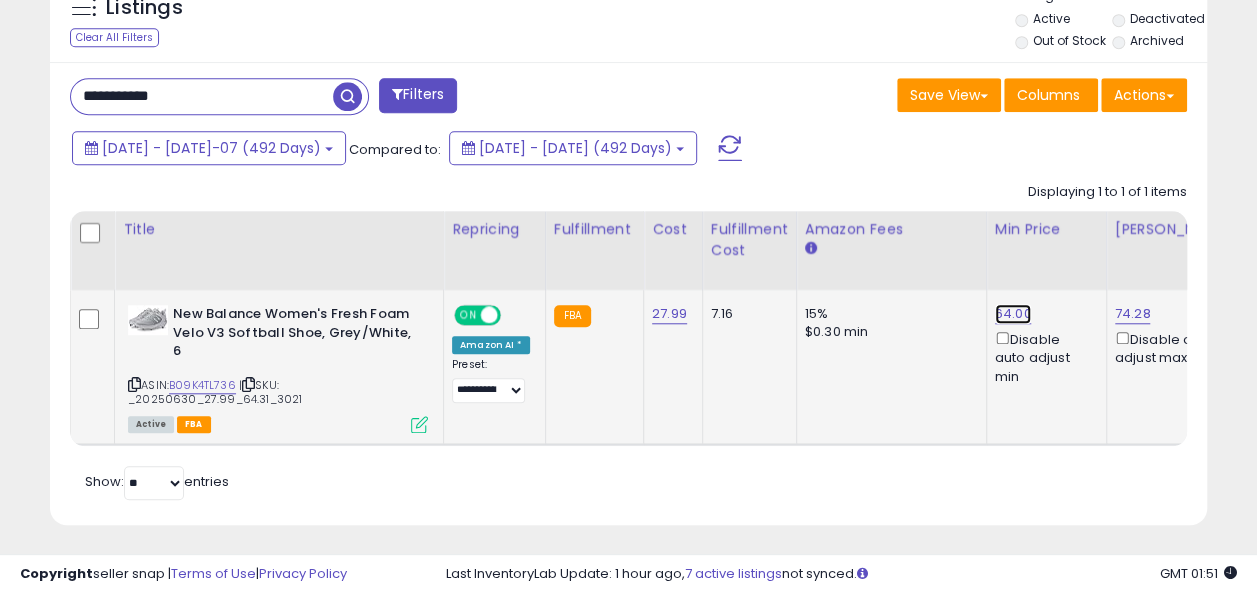 click on "64.00" at bounding box center [1013, 314] 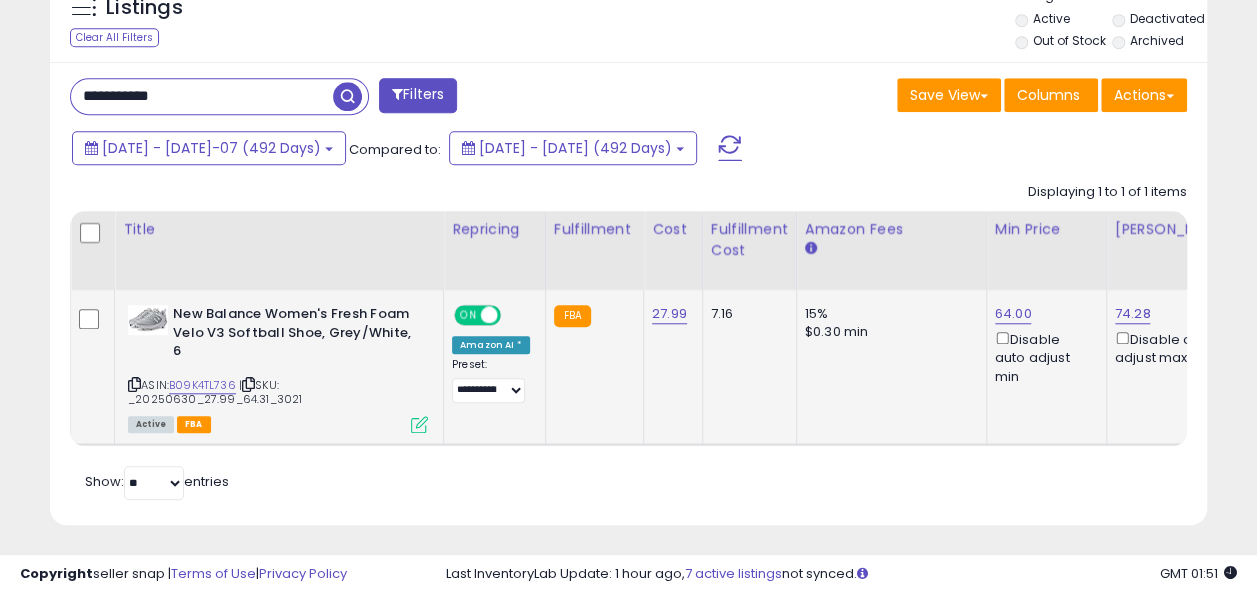 scroll, scrollTop: 0, scrollLeft: 17, axis: horizontal 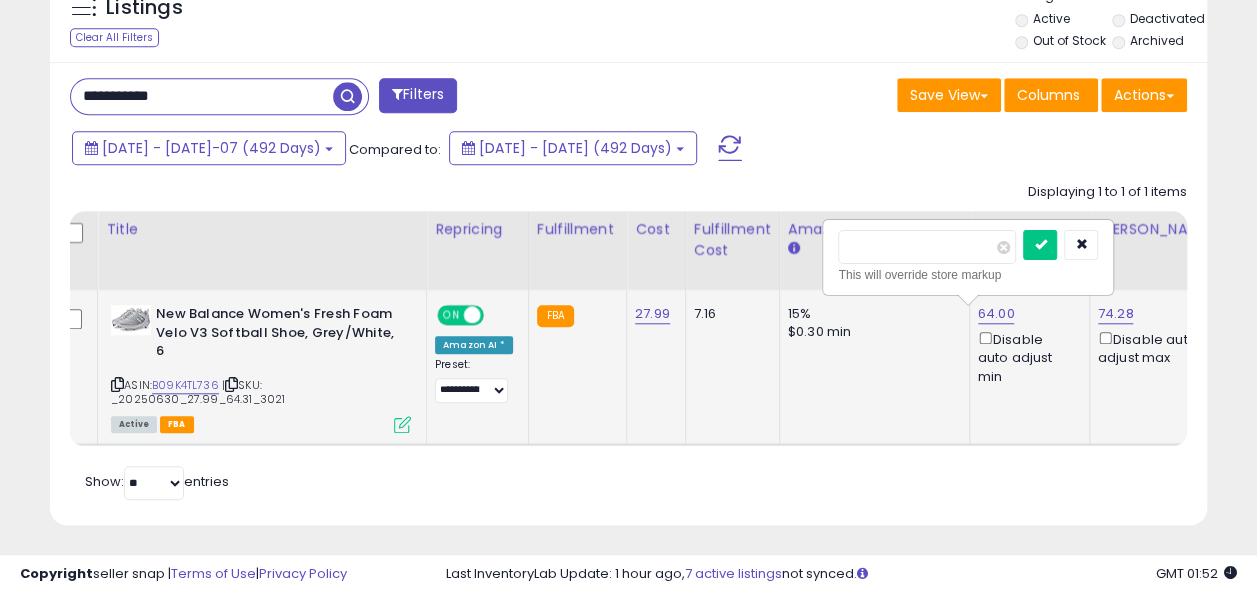 type on "*****" 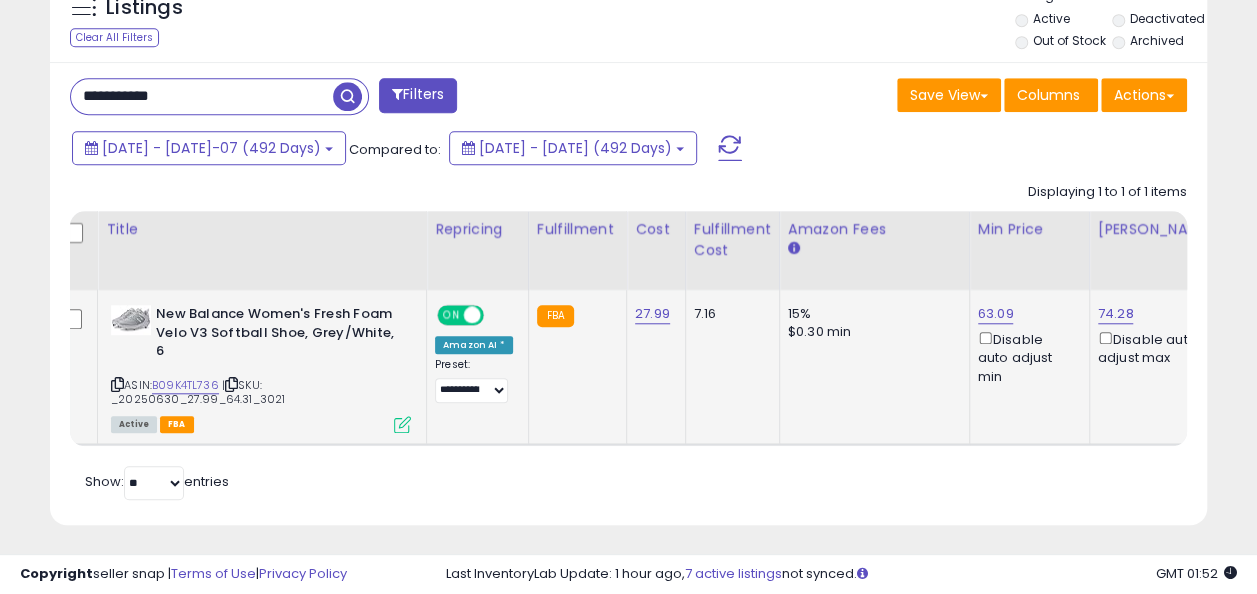 drag, startPoint x: 188, startPoint y: 104, endPoint x: 84, endPoint y: 103, distance: 104.00481 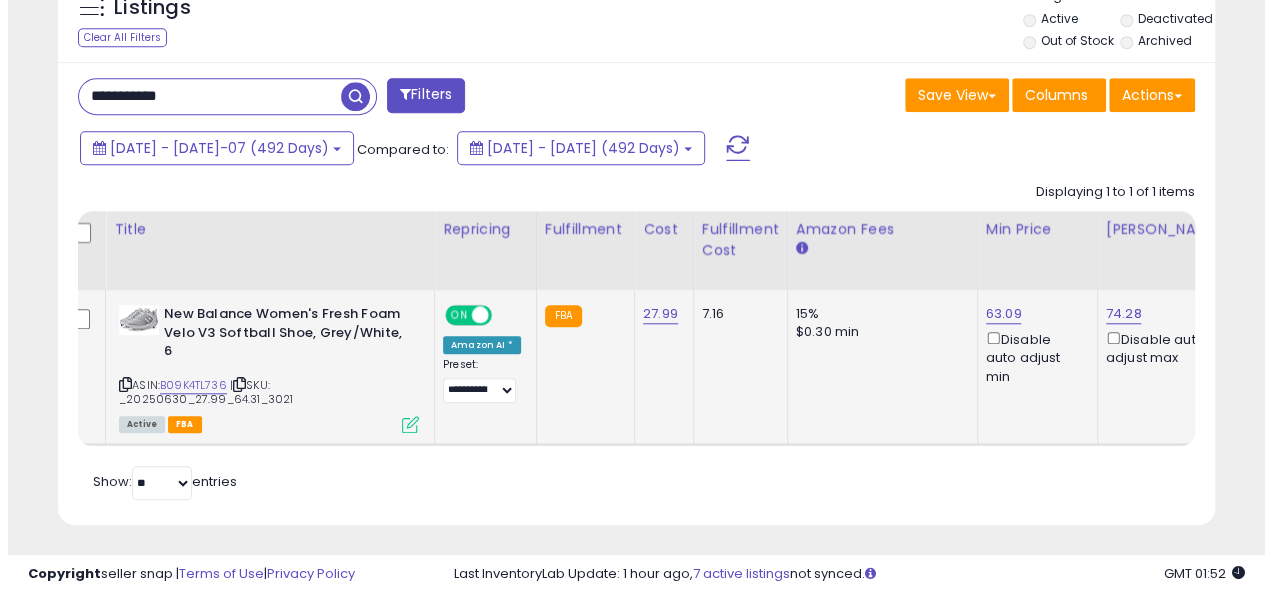 scroll, scrollTop: 624, scrollLeft: 0, axis: vertical 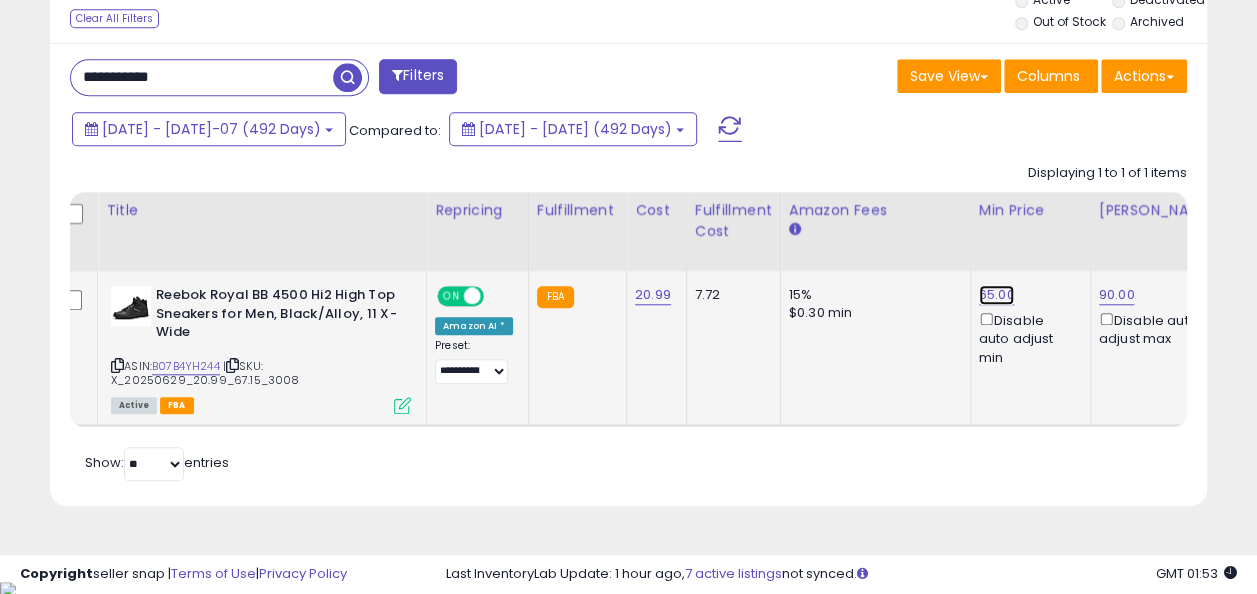click on "65.00" at bounding box center (997, 295) 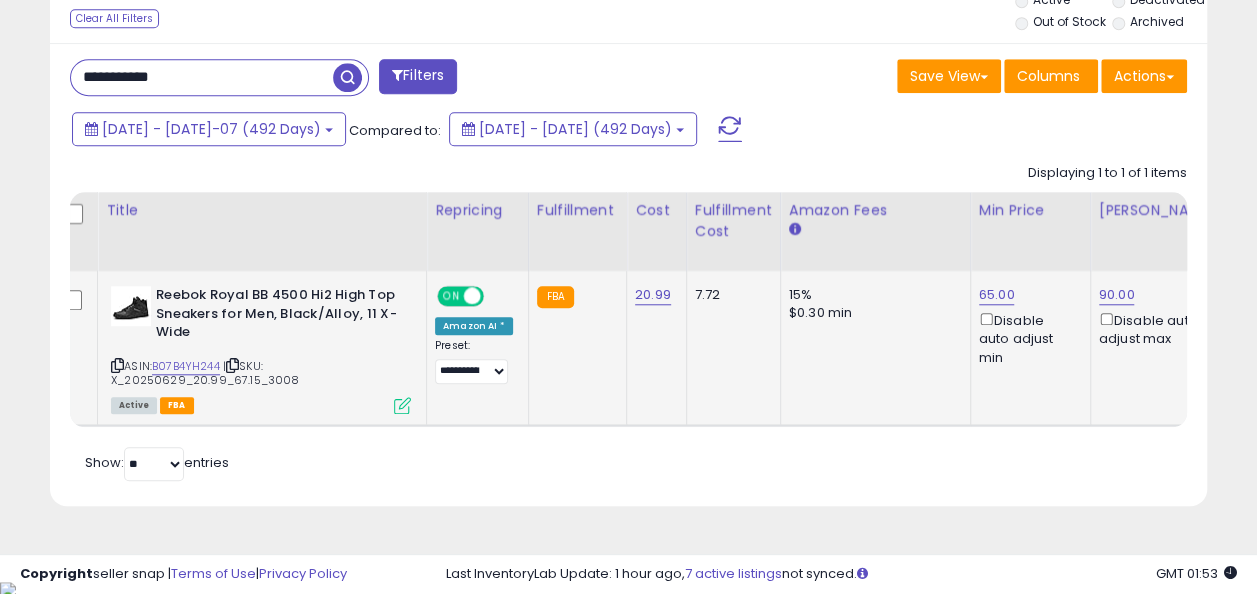 scroll, scrollTop: 0, scrollLeft: 18, axis: horizontal 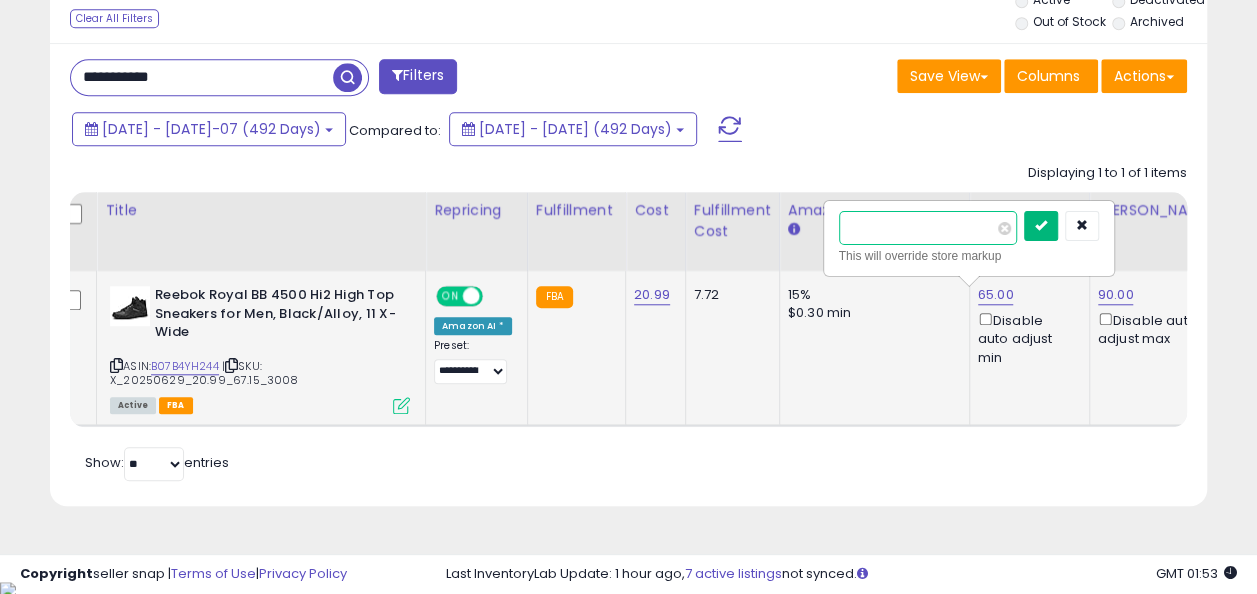 type on "**" 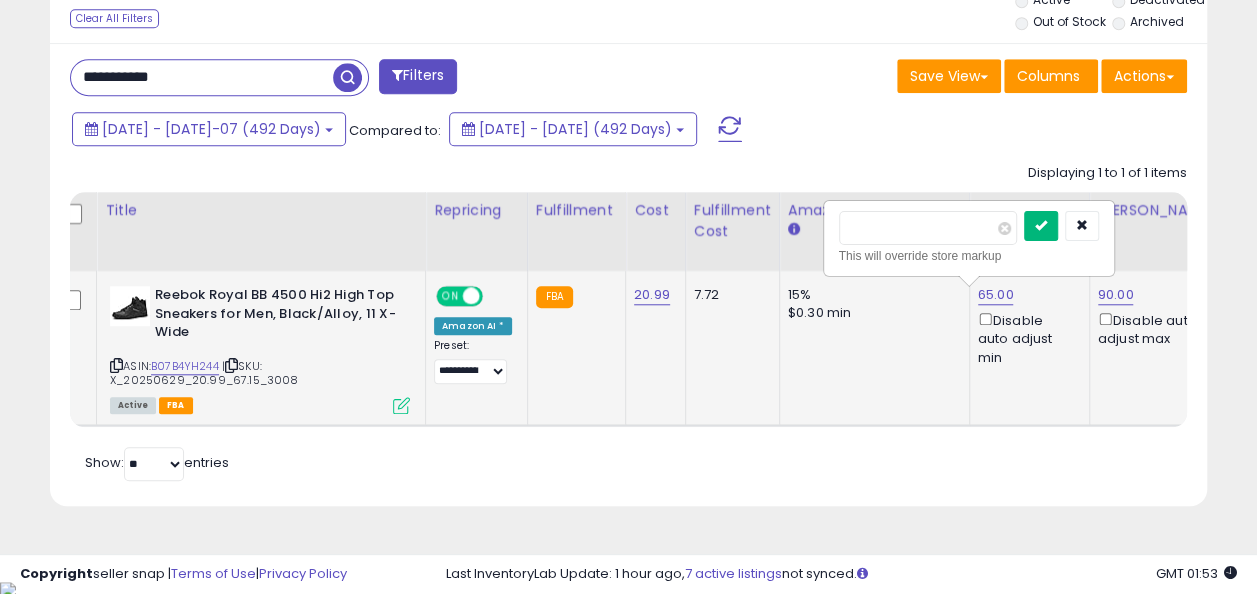 click at bounding box center (1041, 226) 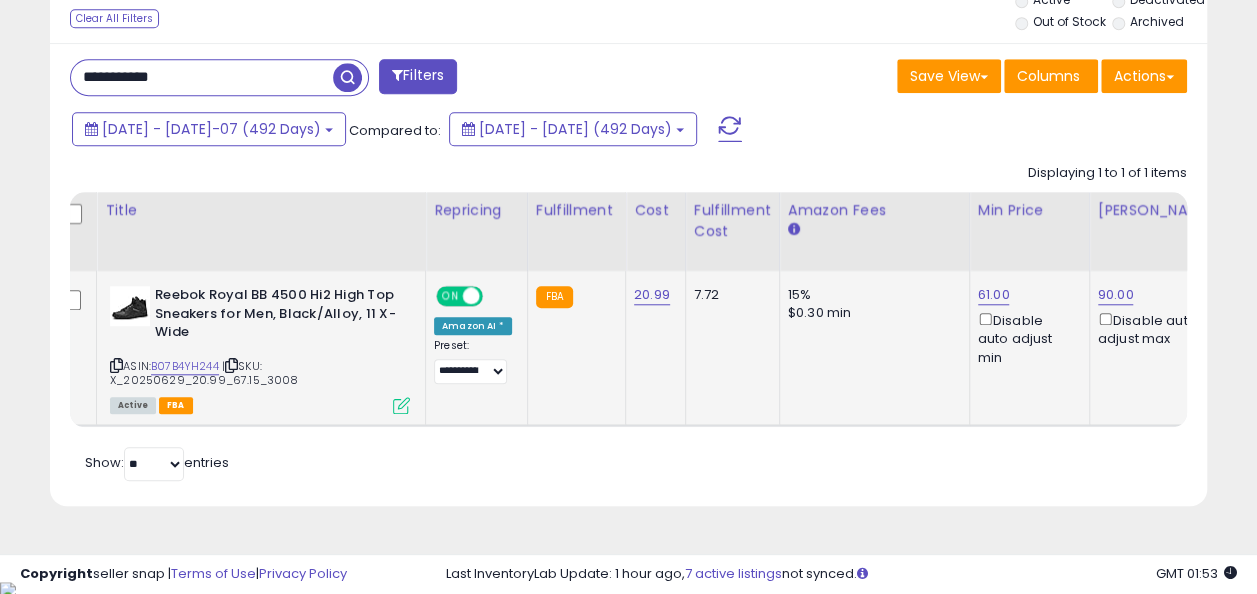 drag, startPoint x: 202, startPoint y: 88, endPoint x: 52, endPoint y: 74, distance: 150.65192 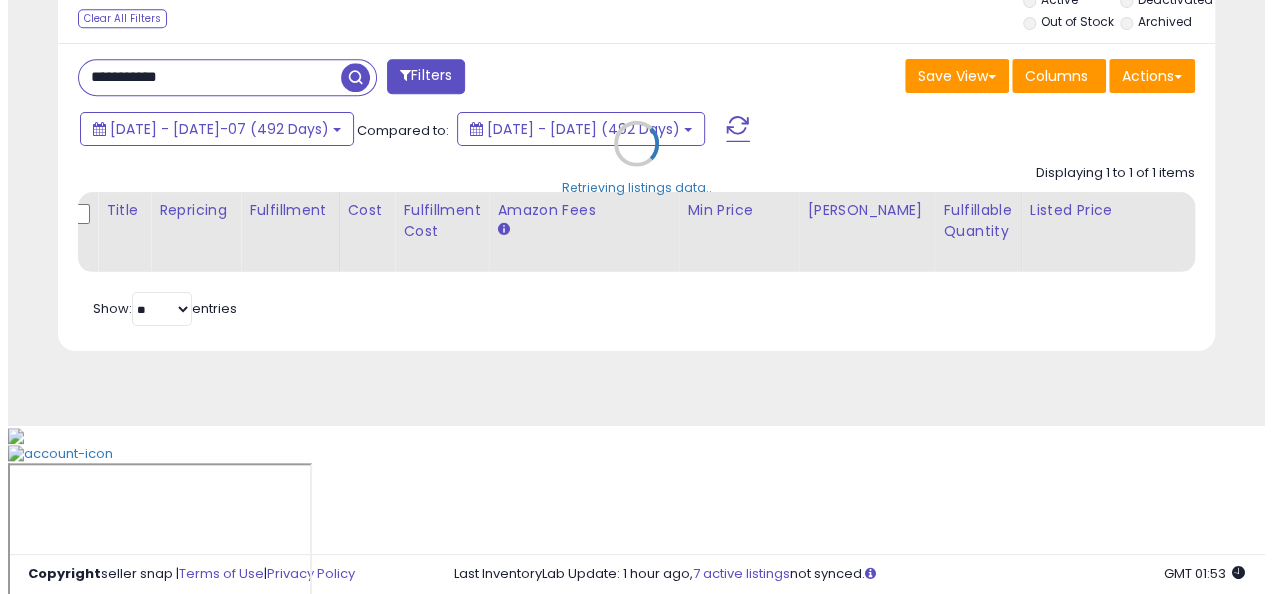 scroll, scrollTop: 624, scrollLeft: 0, axis: vertical 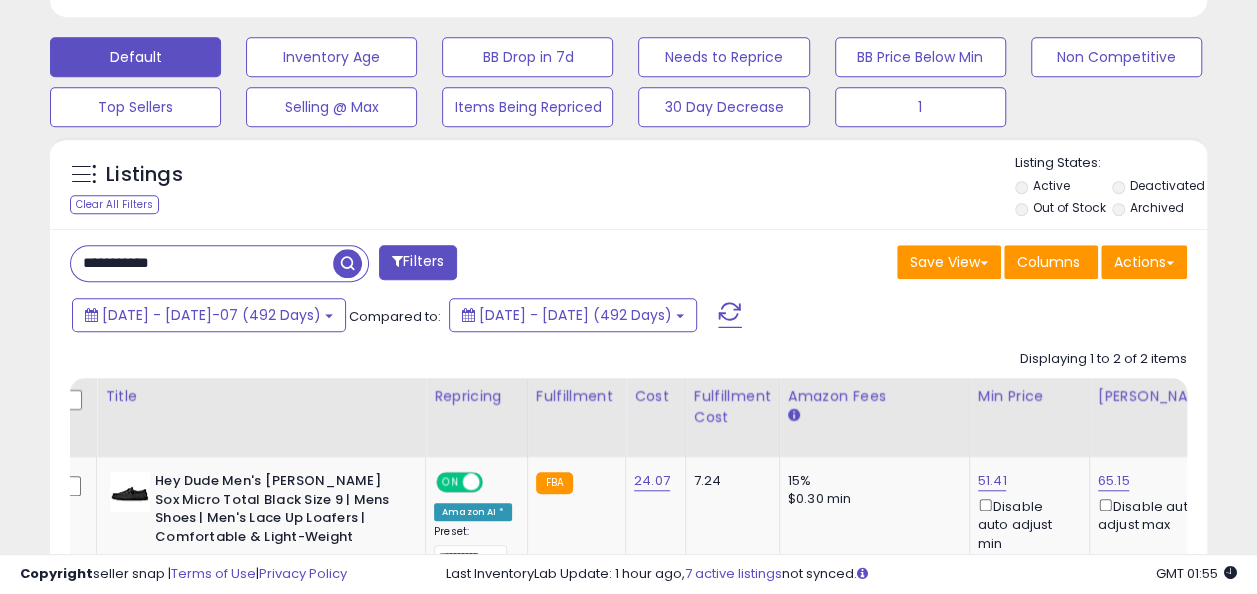 drag, startPoint x: 204, startPoint y: 256, endPoint x: 24, endPoint y: 248, distance: 180.17769 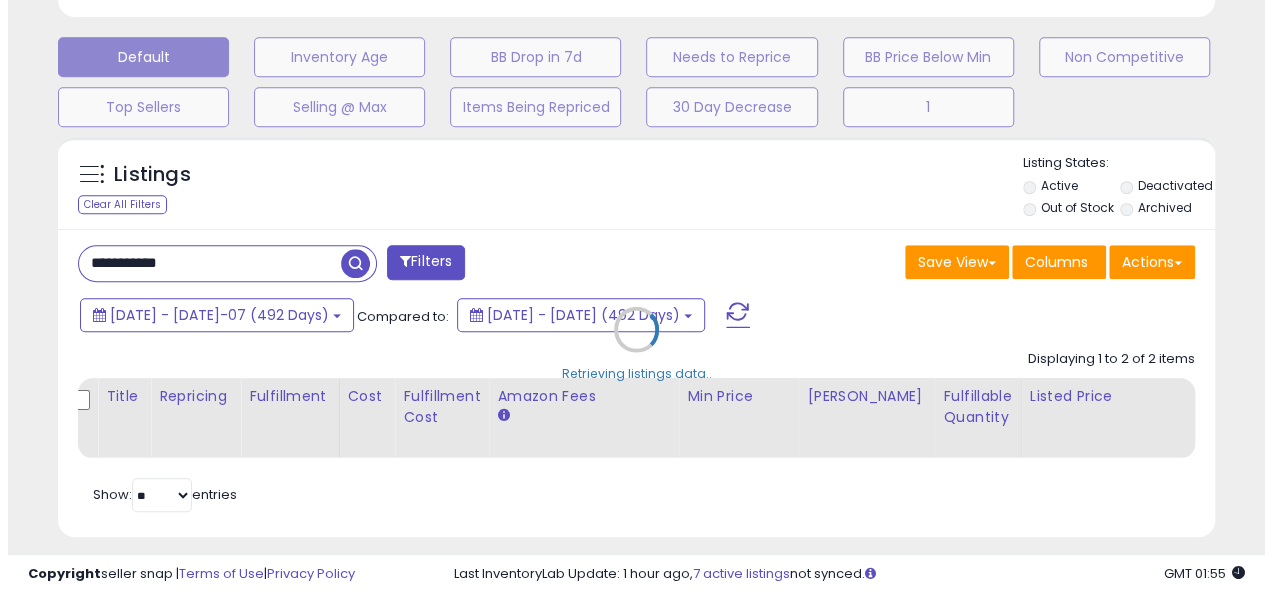 scroll, scrollTop: 999590, scrollLeft: 999322, axis: both 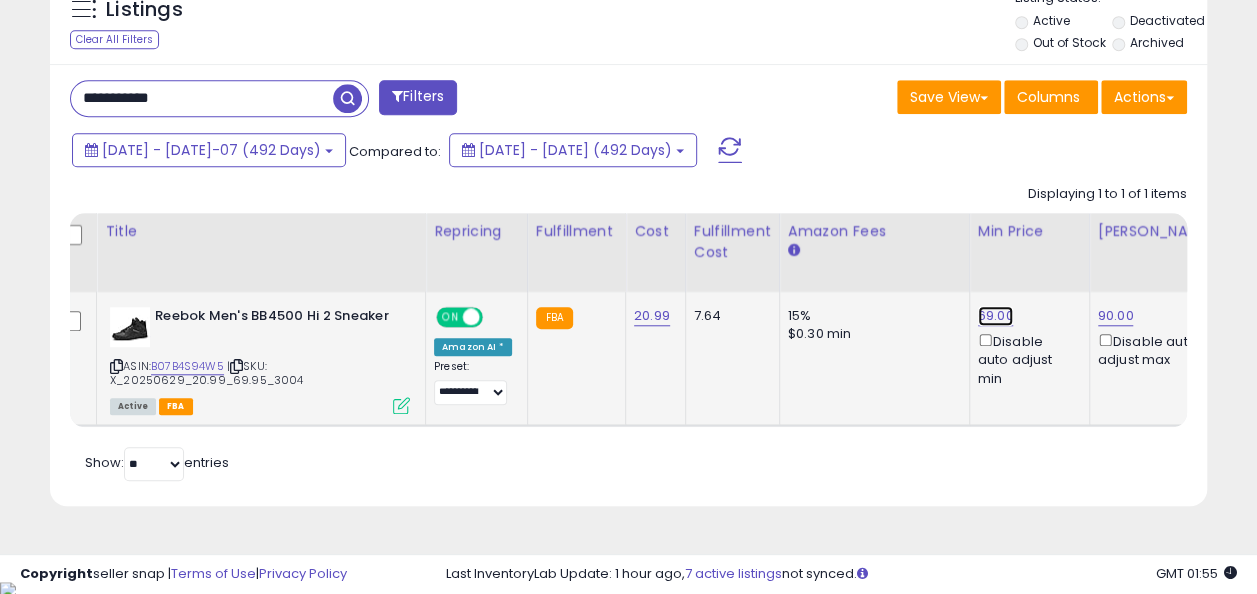 click on "69.00" at bounding box center (996, 316) 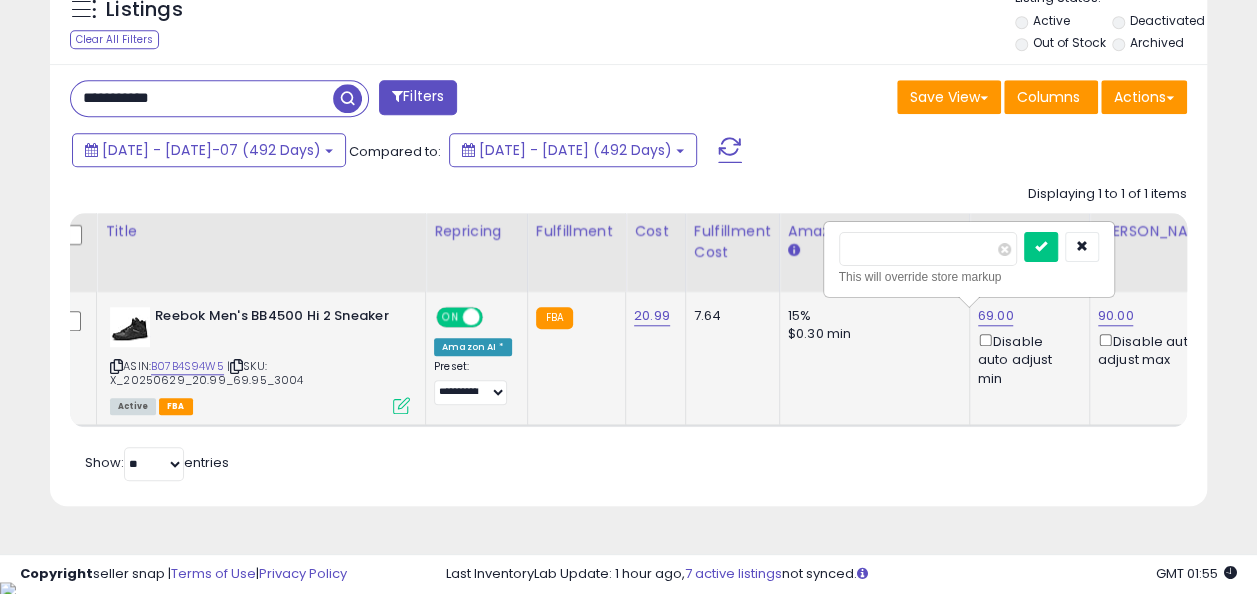 type on "*" 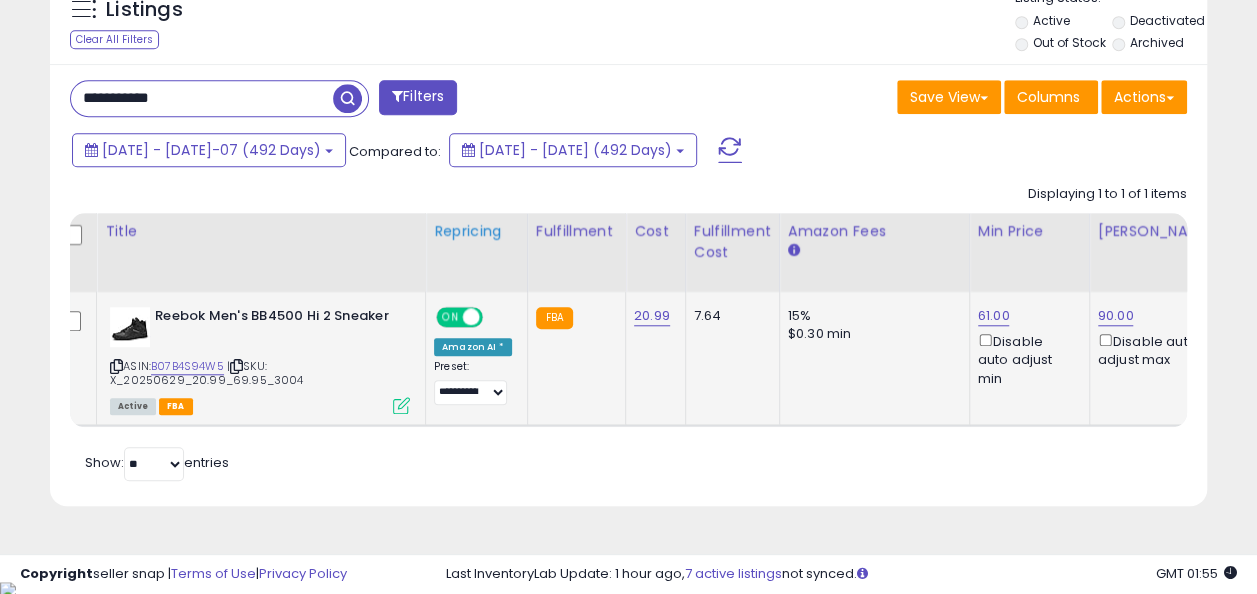 scroll, scrollTop: 0, scrollLeft: 0, axis: both 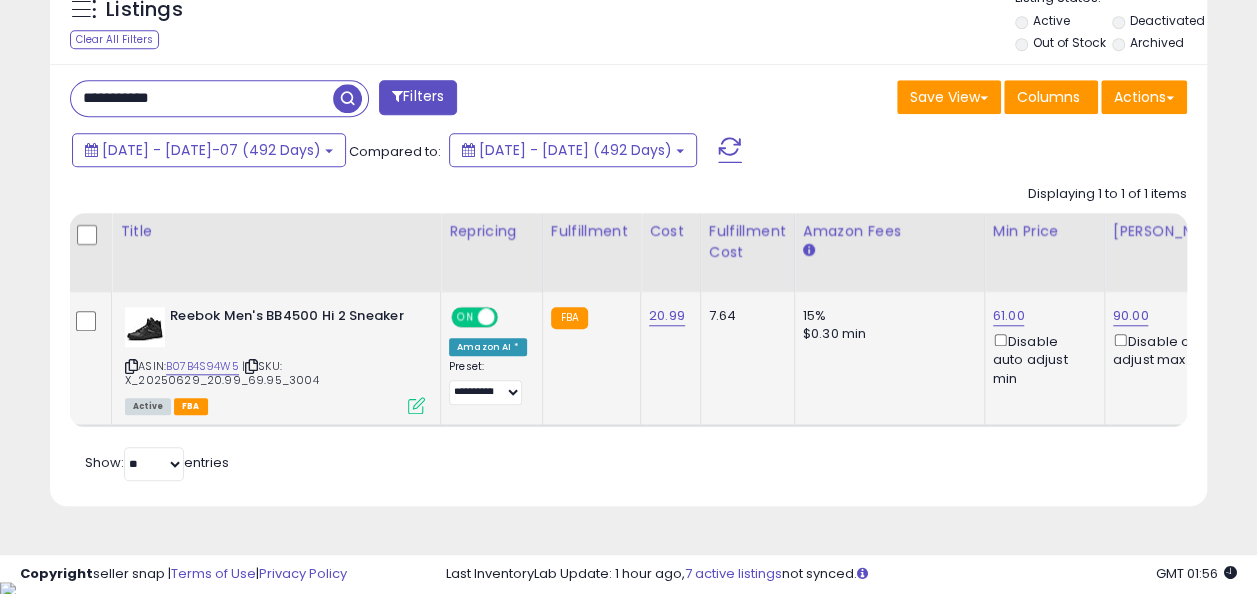 drag, startPoint x: 200, startPoint y: 106, endPoint x: 56, endPoint y: 121, distance: 144.77914 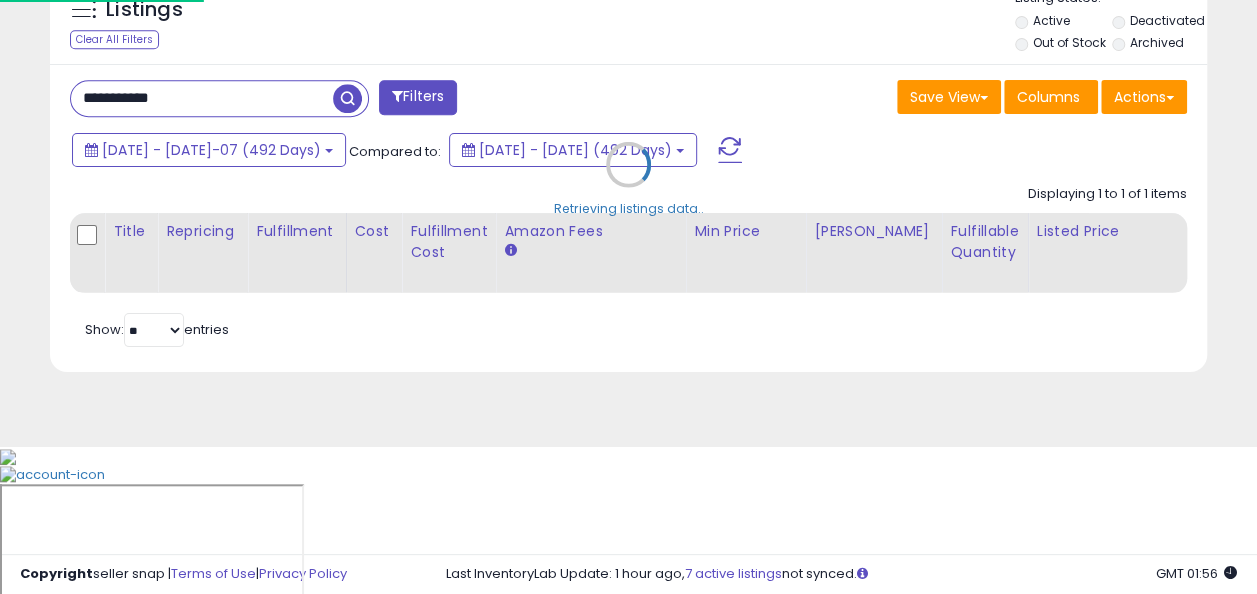 scroll, scrollTop: 999590, scrollLeft: 999322, axis: both 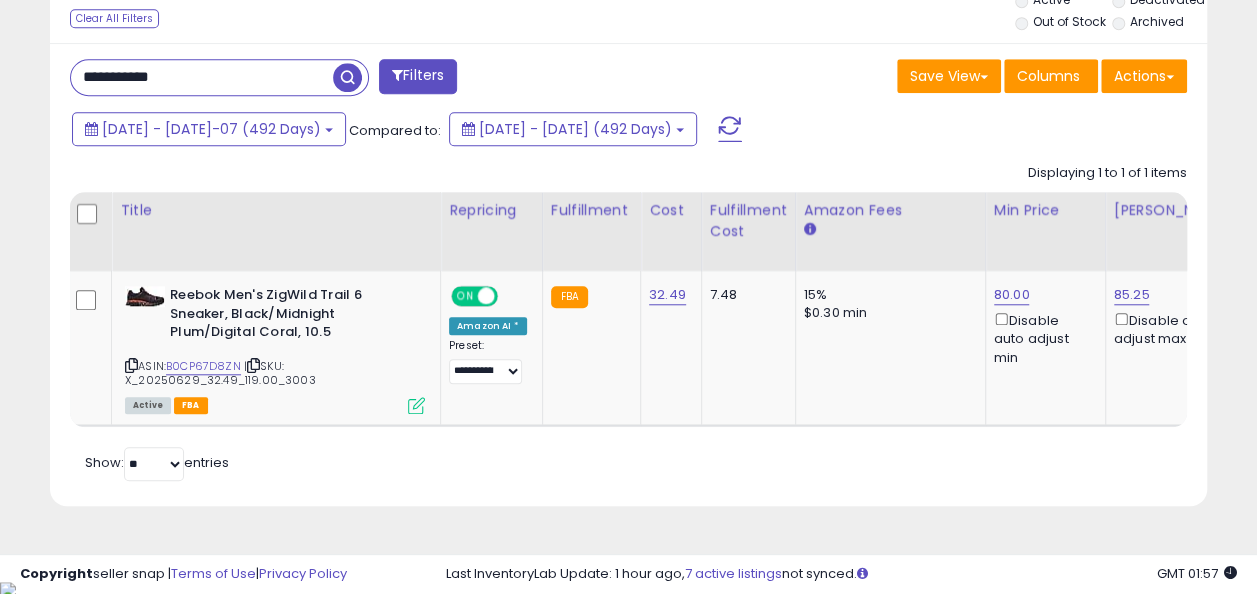 drag, startPoint x: 198, startPoint y: 72, endPoint x: 18, endPoint y: 81, distance: 180.22485 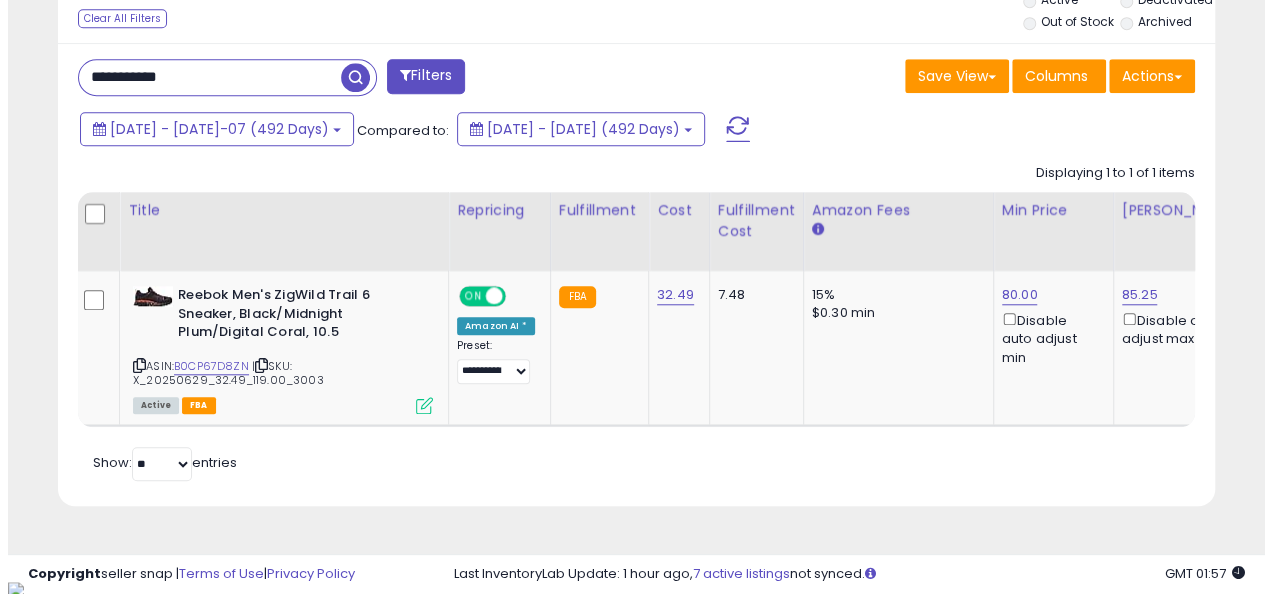 scroll, scrollTop: 624, scrollLeft: 0, axis: vertical 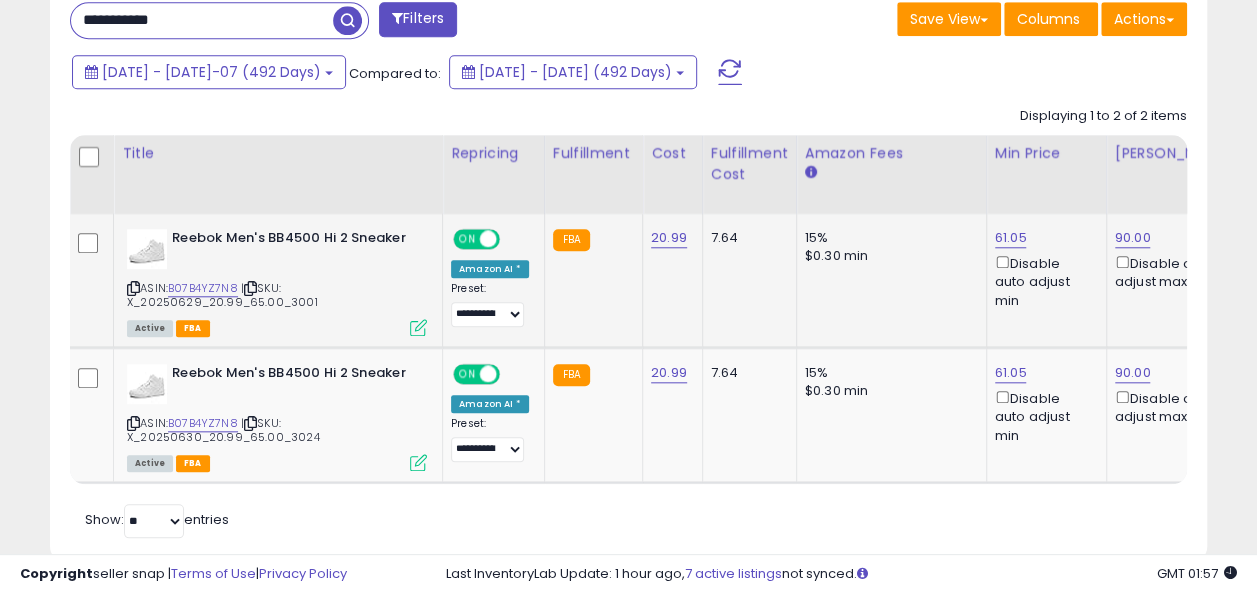 click on "OFF" at bounding box center (513, 239) 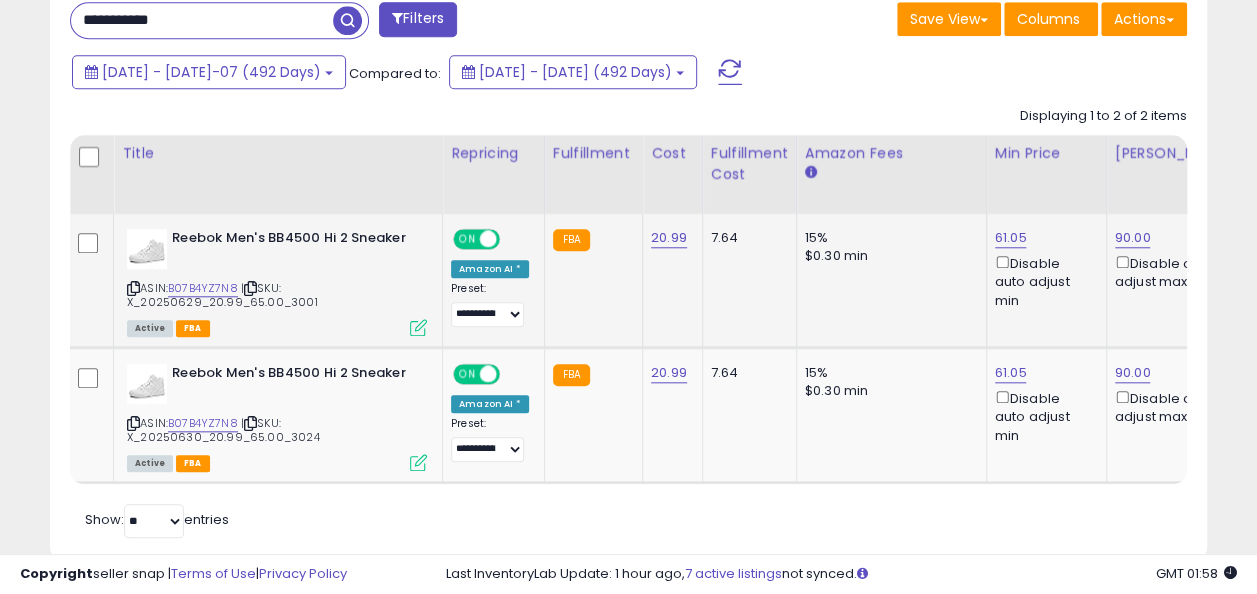 click at bounding box center (488, 239) 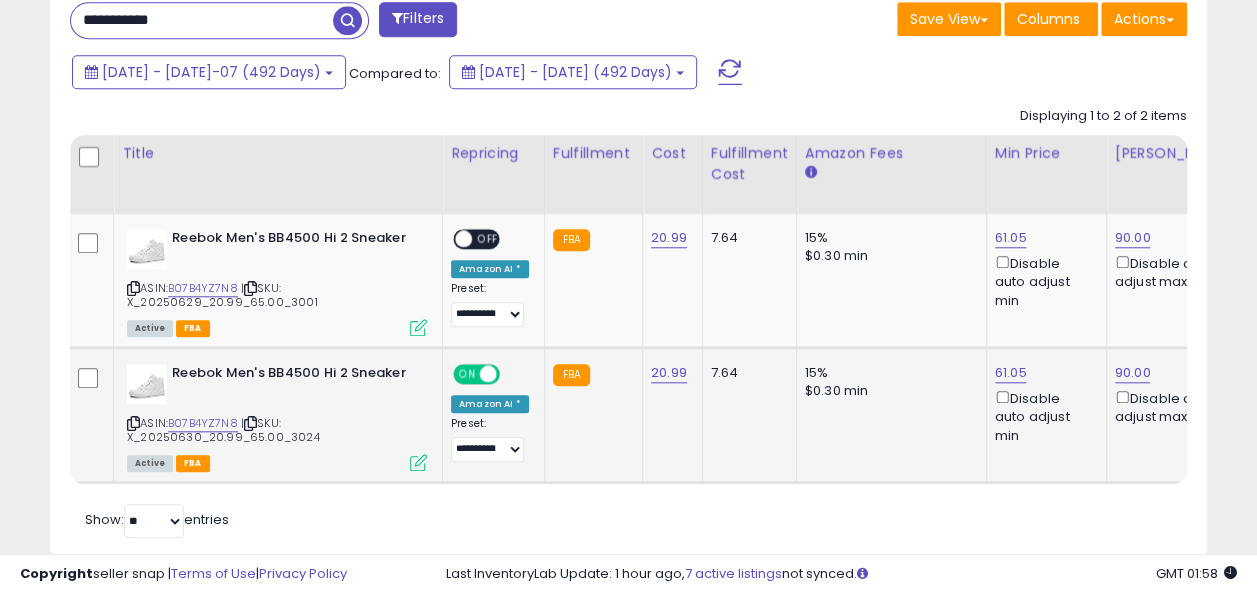 click on "ON" at bounding box center [467, 374] 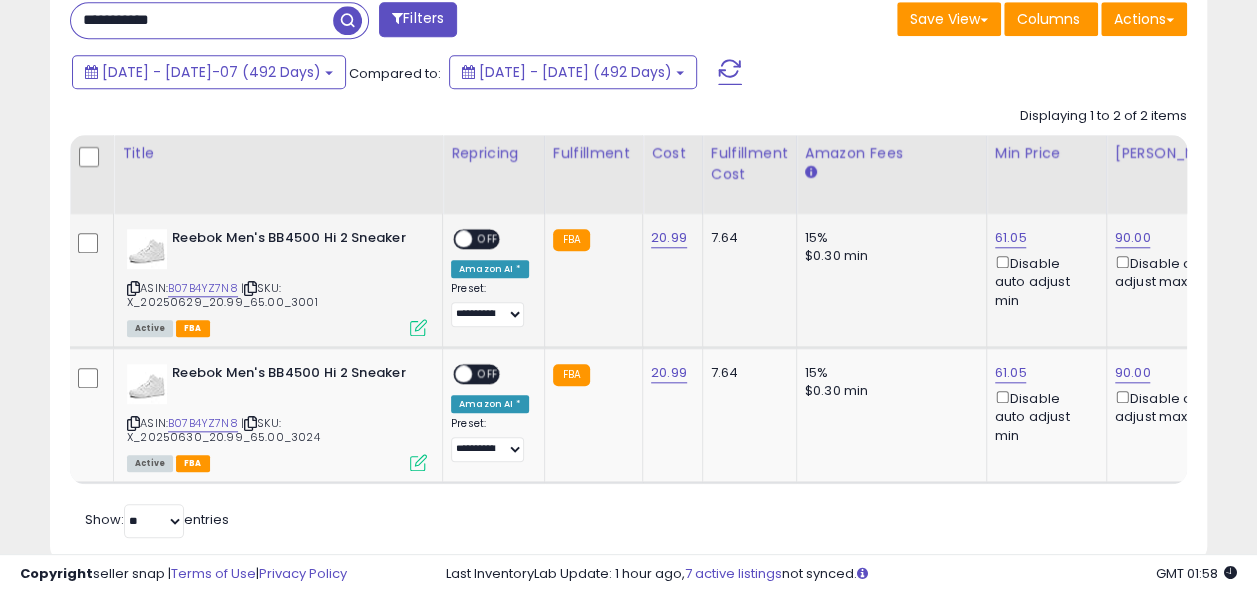 click at bounding box center [463, 239] 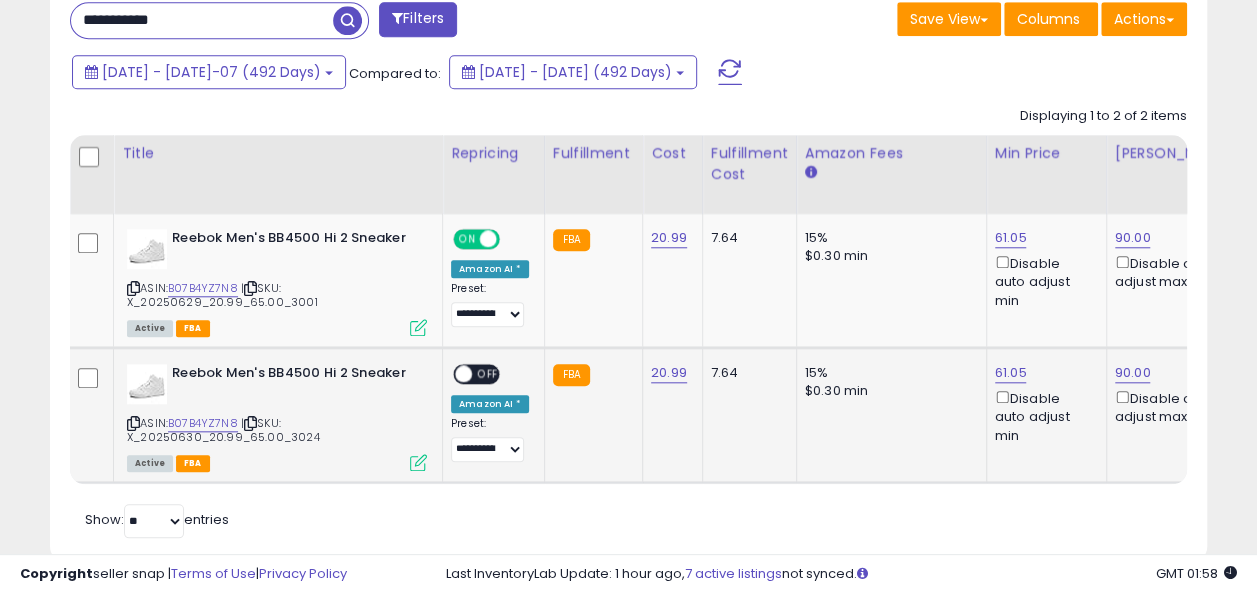 click on "OFF" at bounding box center (488, 374) 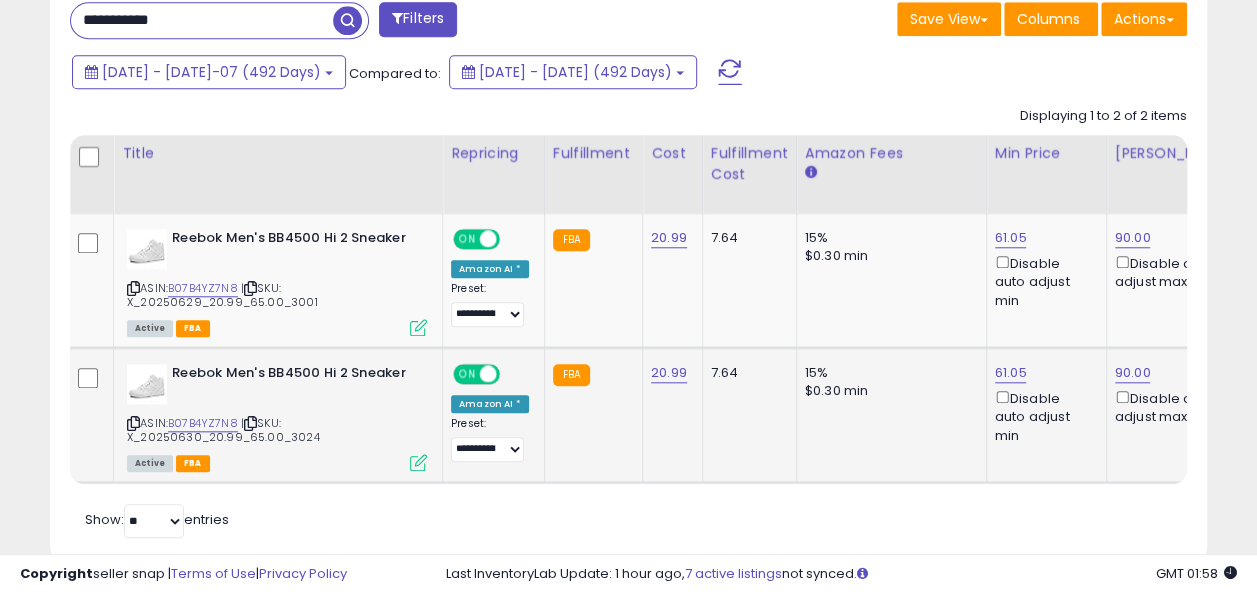 scroll, scrollTop: 0, scrollLeft: 226, axis: horizontal 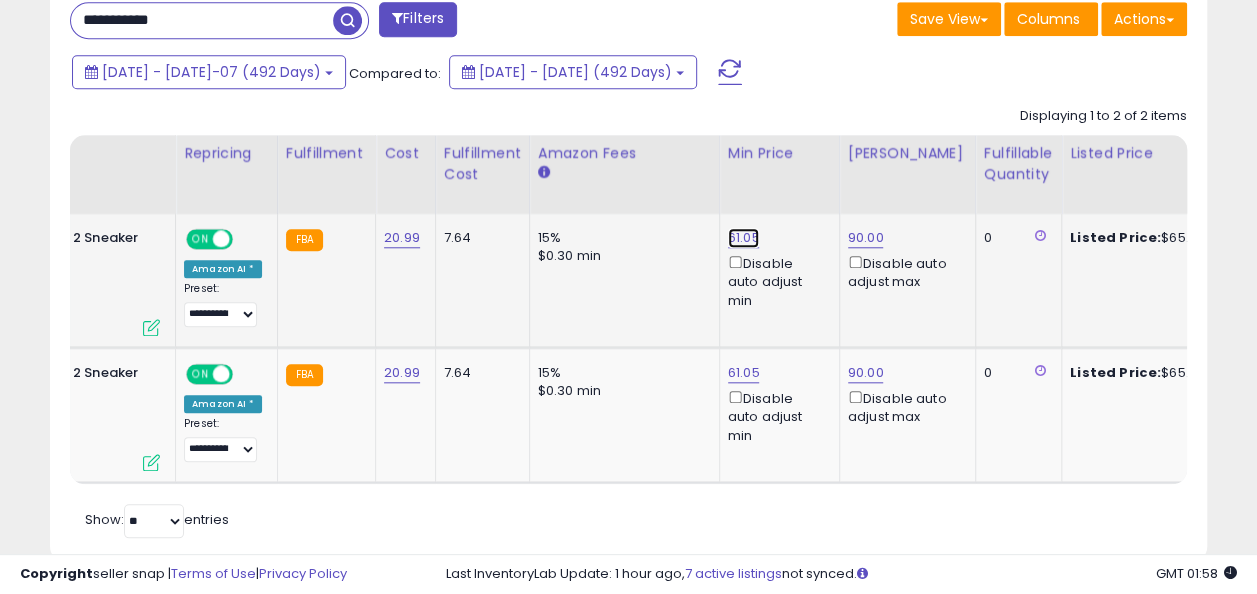 click on "61.05" at bounding box center [744, 238] 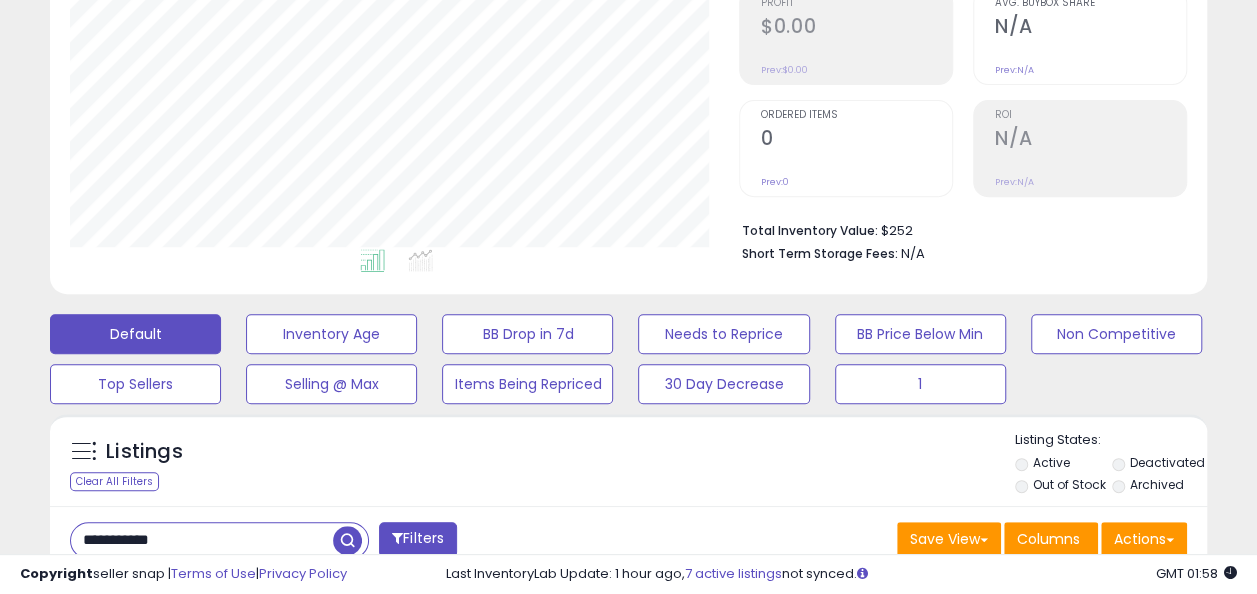 scroll, scrollTop: 893, scrollLeft: 0, axis: vertical 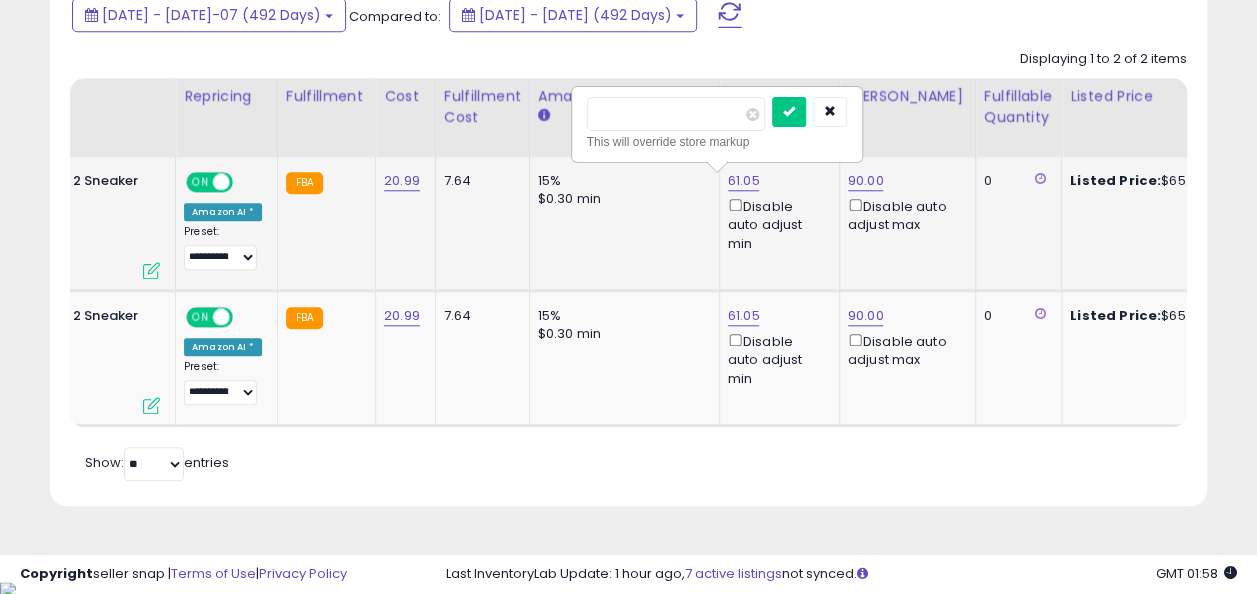 click at bounding box center [789, 112] 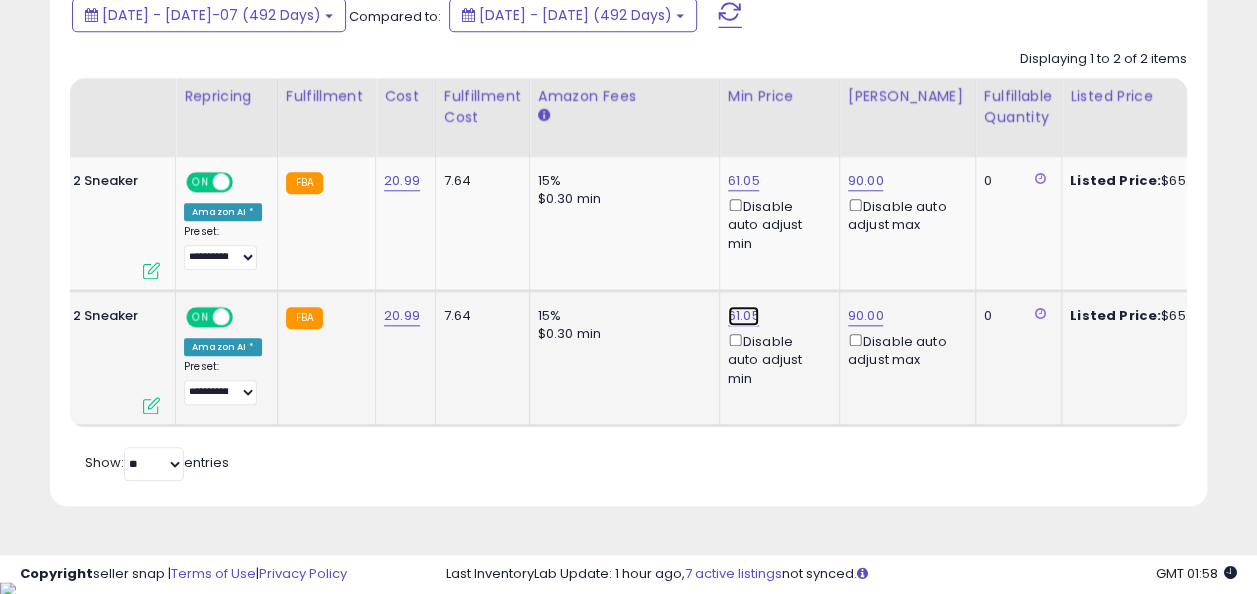 click on "61.05" at bounding box center (744, 181) 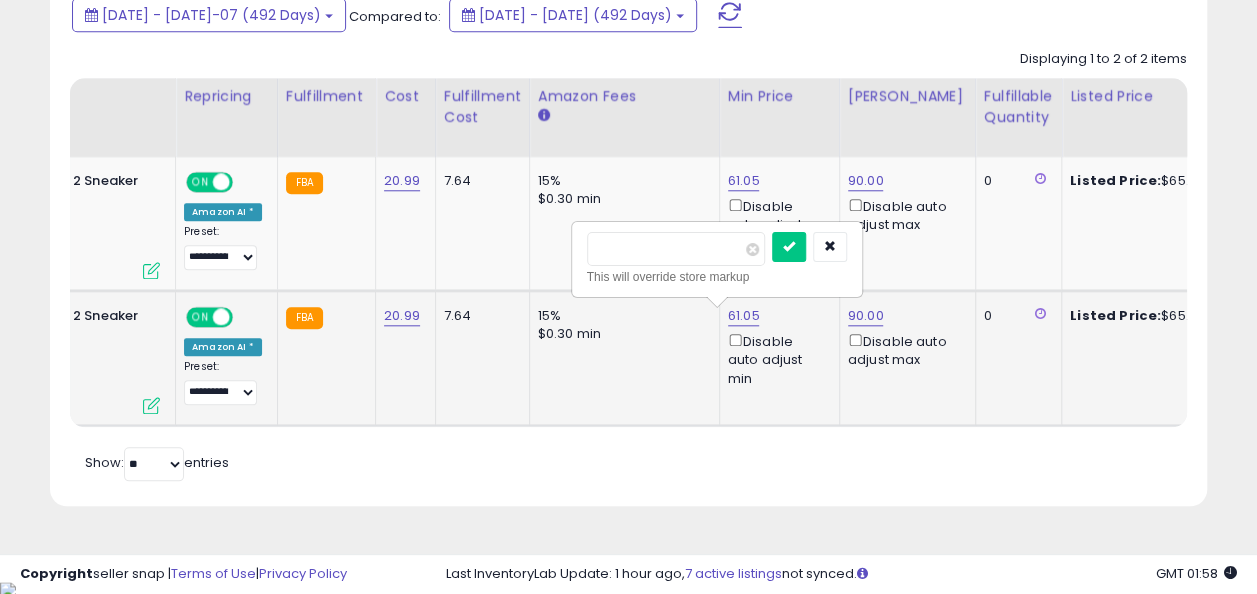 click on "*****" at bounding box center [676, 249] 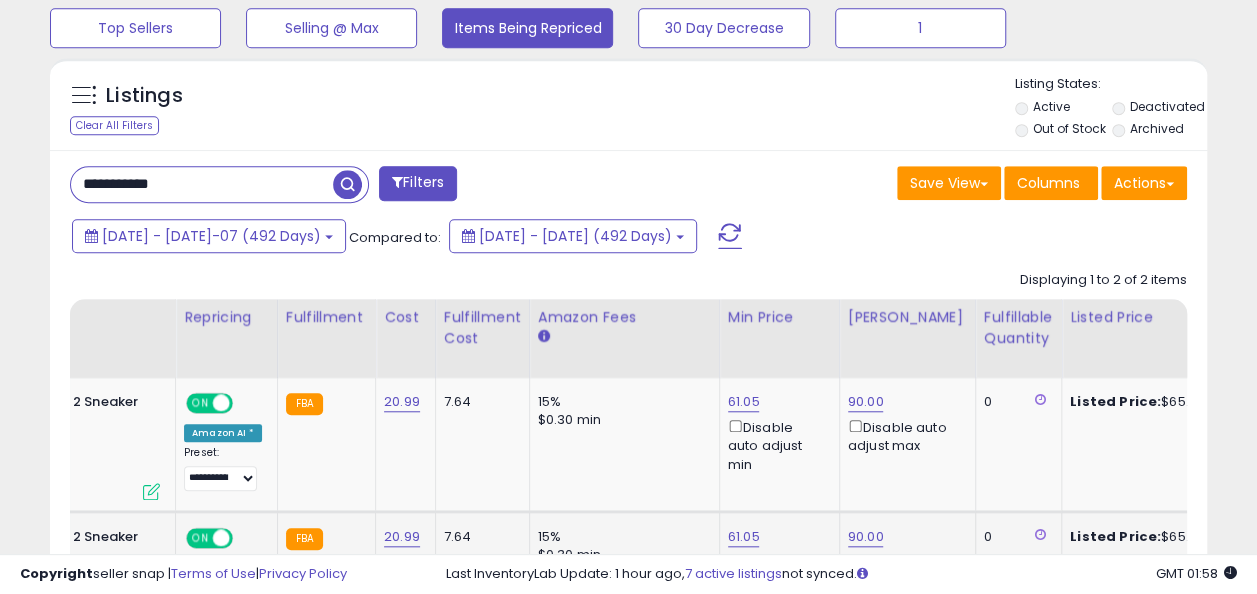 scroll, scrollTop: 669, scrollLeft: 0, axis: vertical 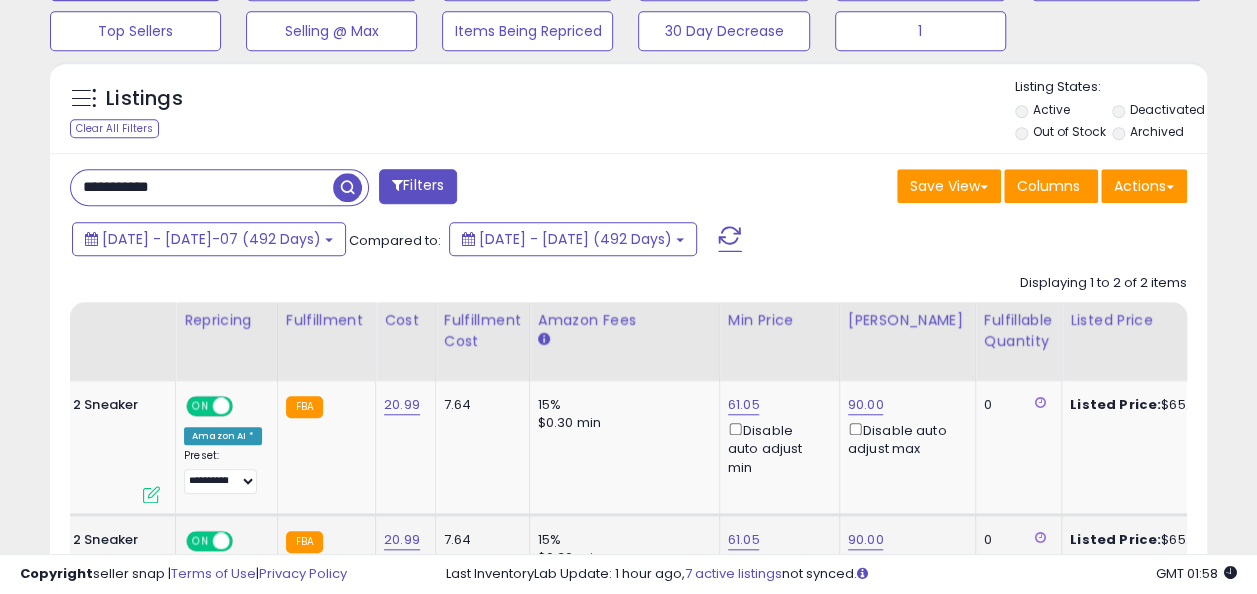 drag, startPoint x: 221, startPoint y: 186, endPoint x: 43, endPoint y: 186, distance: 178 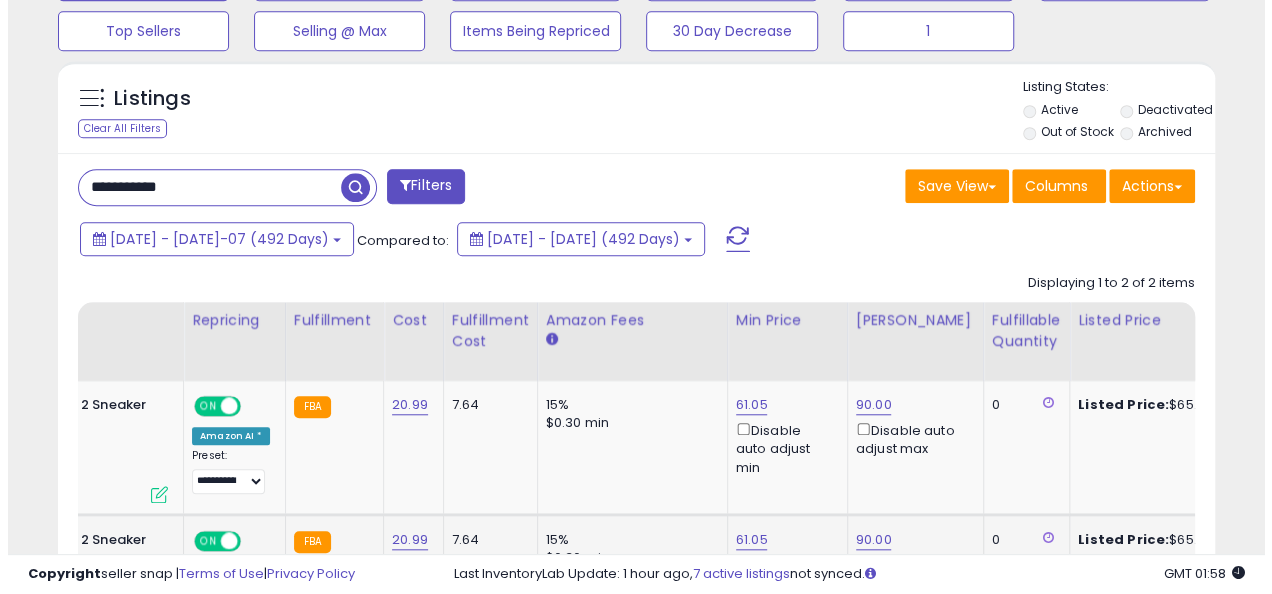 scroll, scrollTop: 624, scrollLeft: 0, axis: vertical 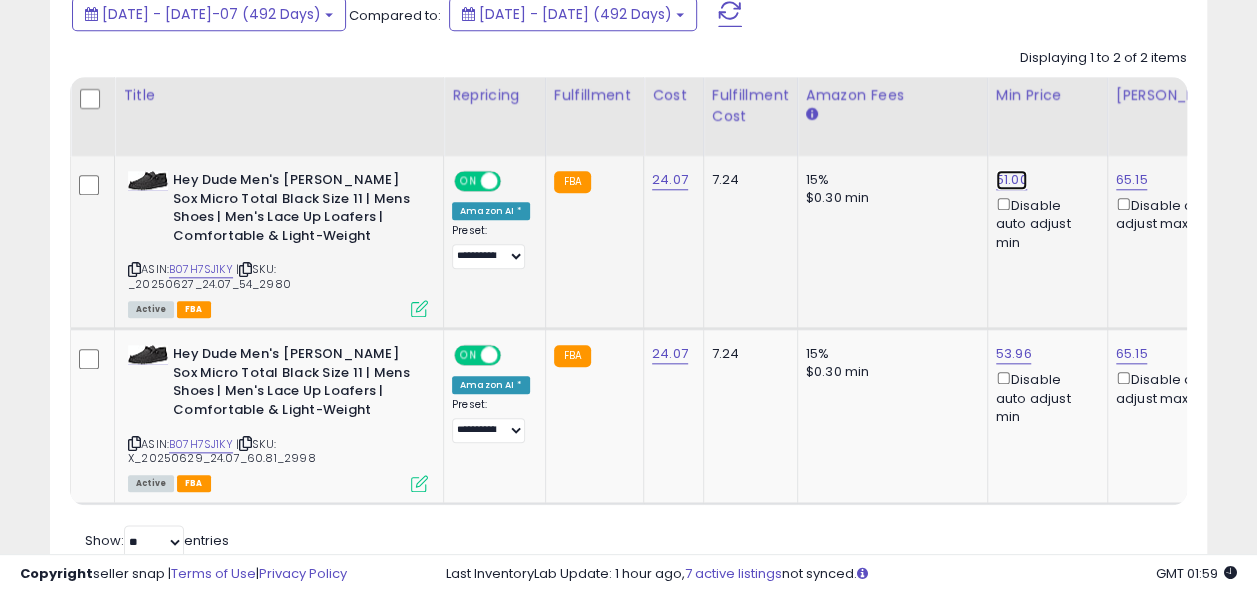 click on "51.00" at bounding box center [1012, 180] 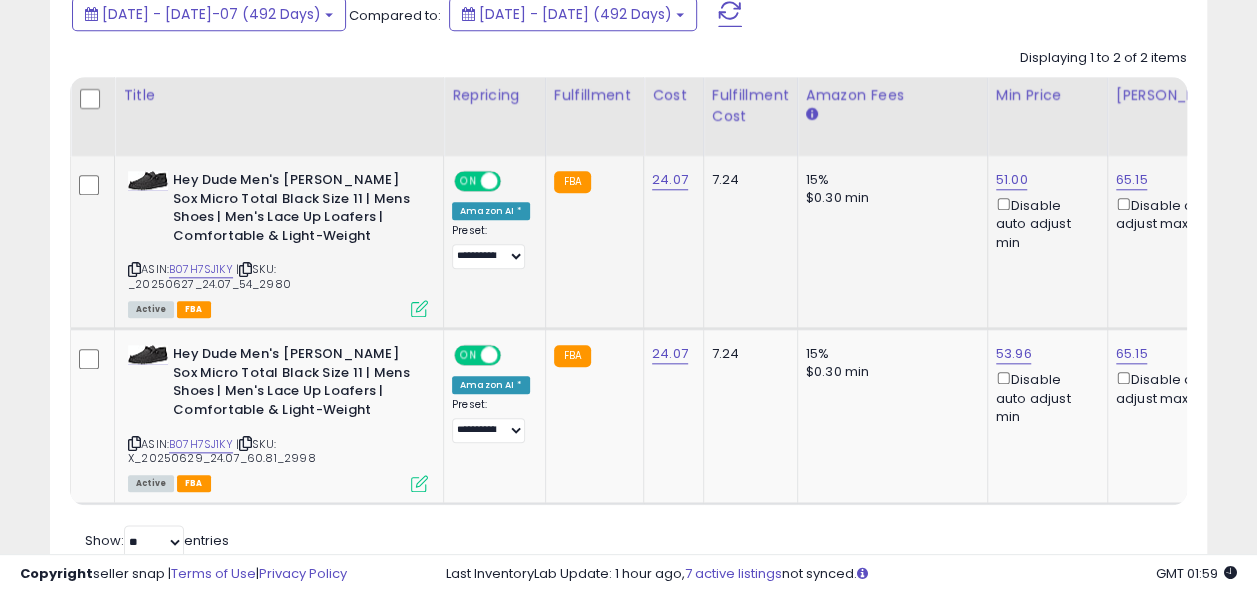 scroll, scrollTop: 0, scrollLeft: 15, axis: horizontal 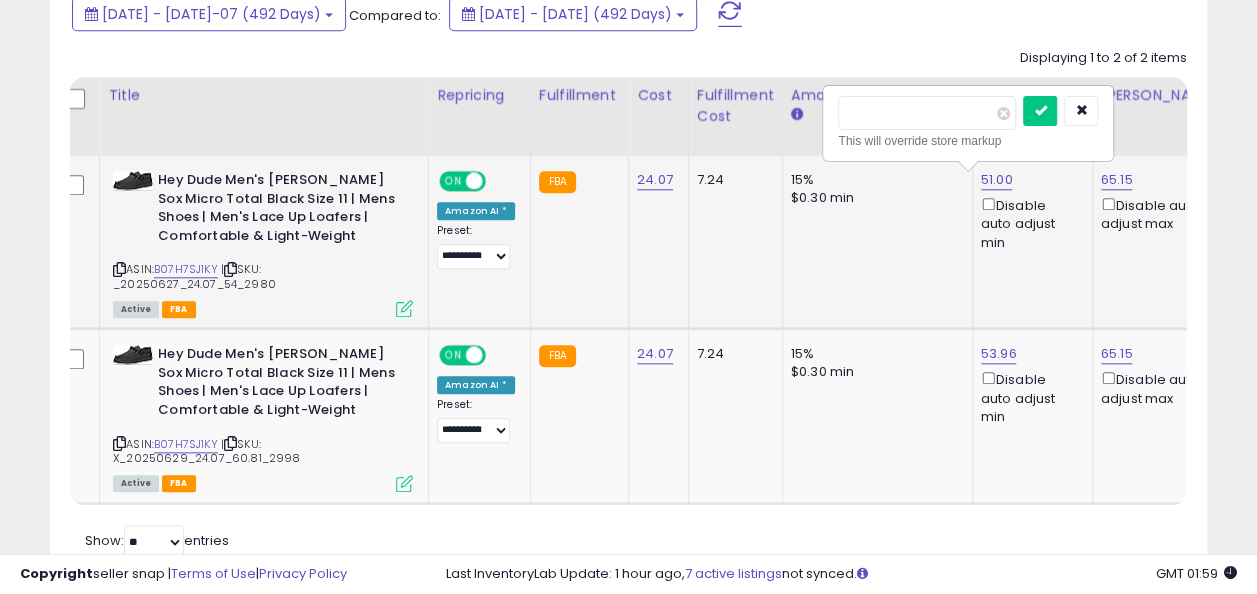 type on "*****" 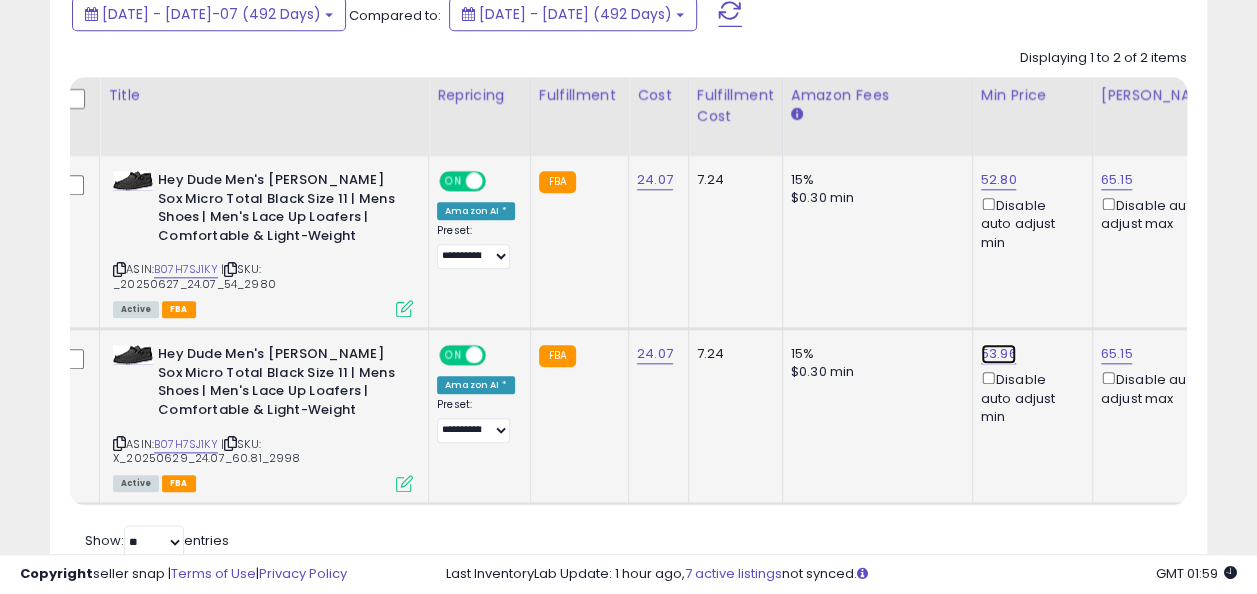 click on "53.96" at bounding box center [999, 180] 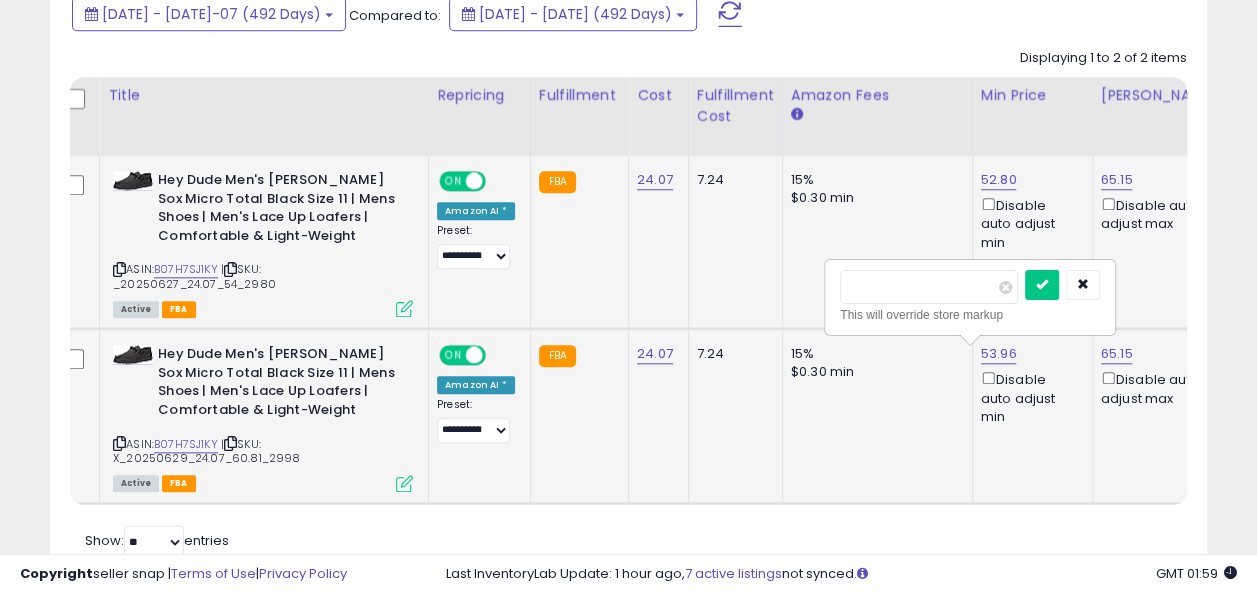 scroll, scrollTop: 0, scrollLeft: 17, axis: horizontal 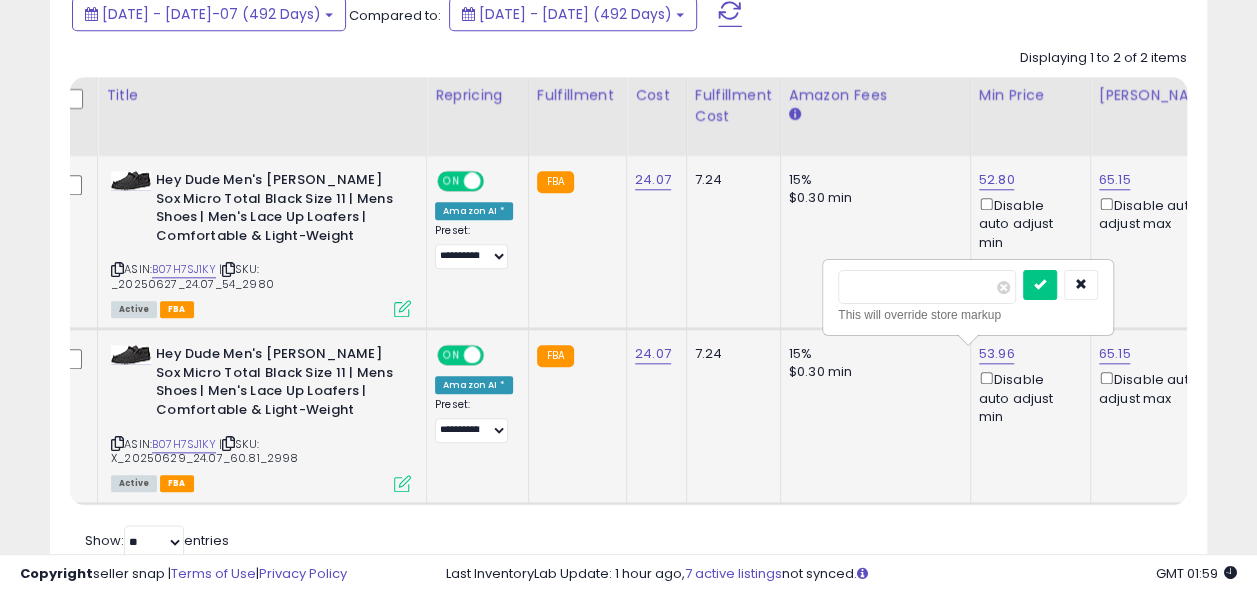 type on "*****" 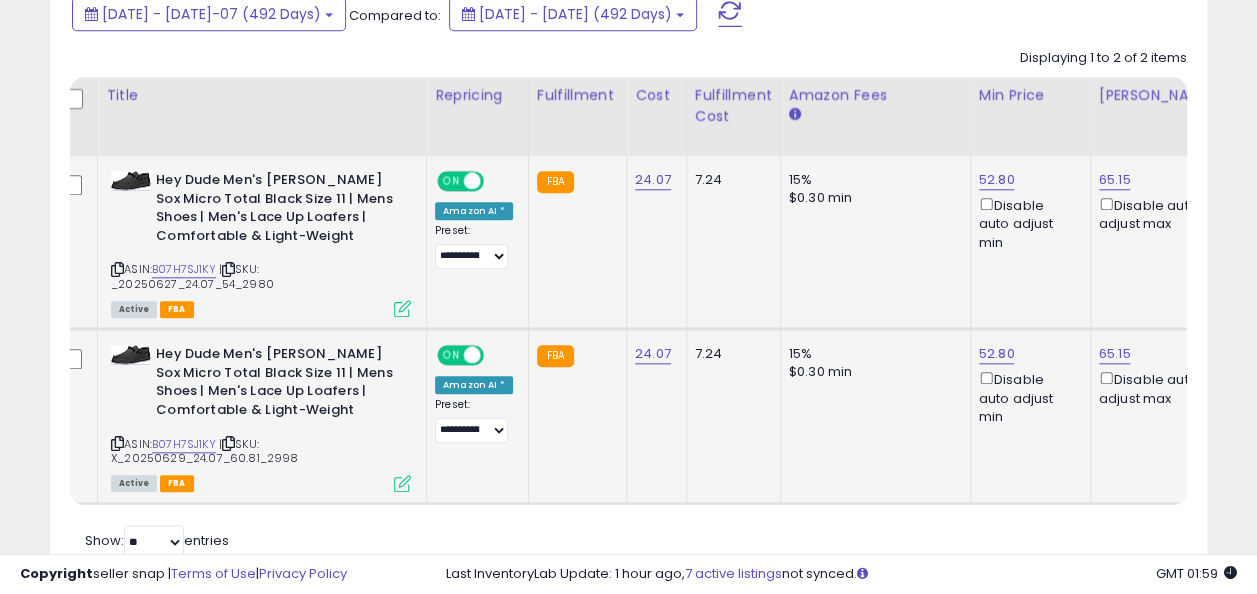 scroll, scrollTop: 0, scrollLeft: 0, axis: both 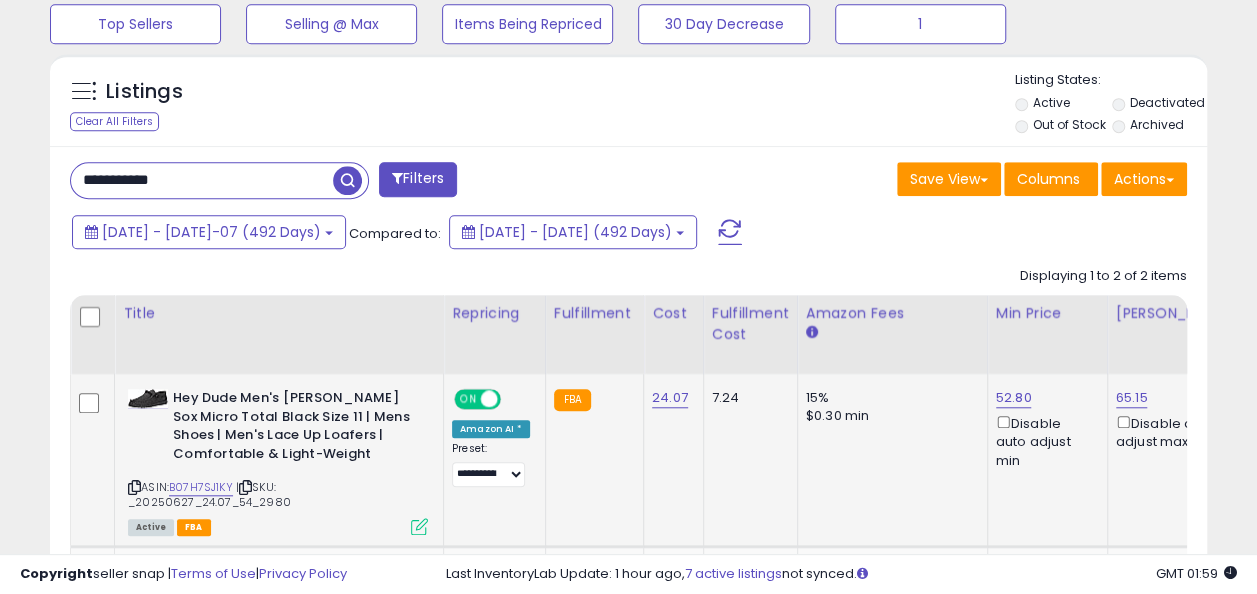 drag, startPoint x: 200, startPoint y: 186, endPoint x: 50, endPoint y: 192, distance: 150.11995 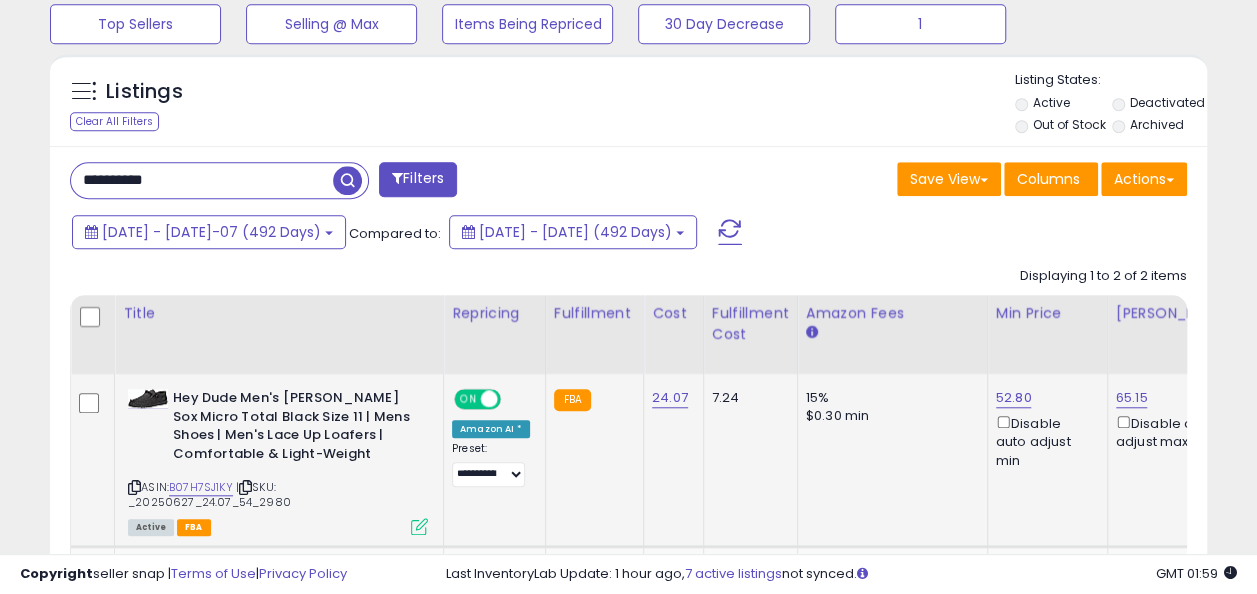 scroll, scrollTop: 999590, scrollLeft: 999322, axis: both 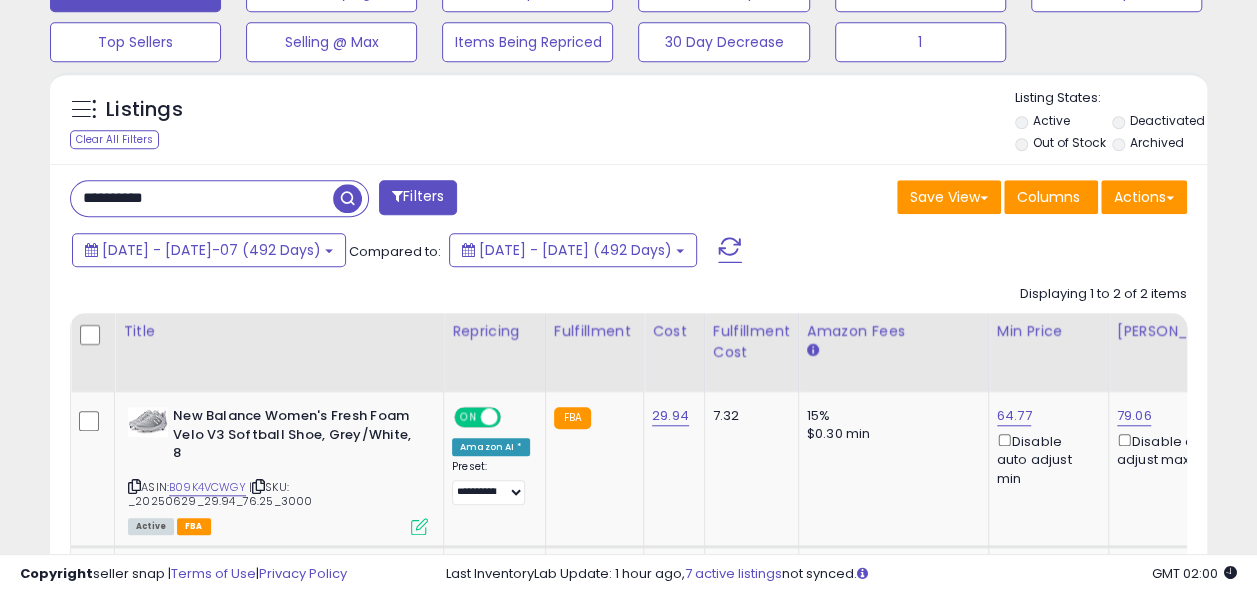 drag, startPoint x: 204, startPoint y: 180, endPoint x: 52, endPoint y: 212, distance: 155.33191 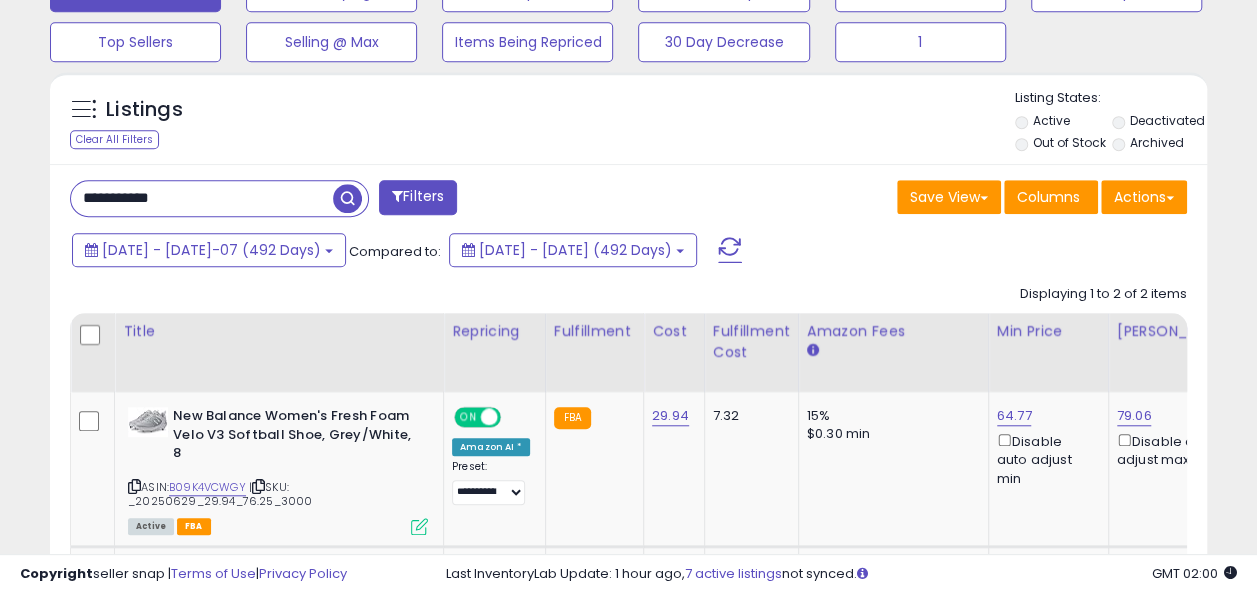 type on "**********" 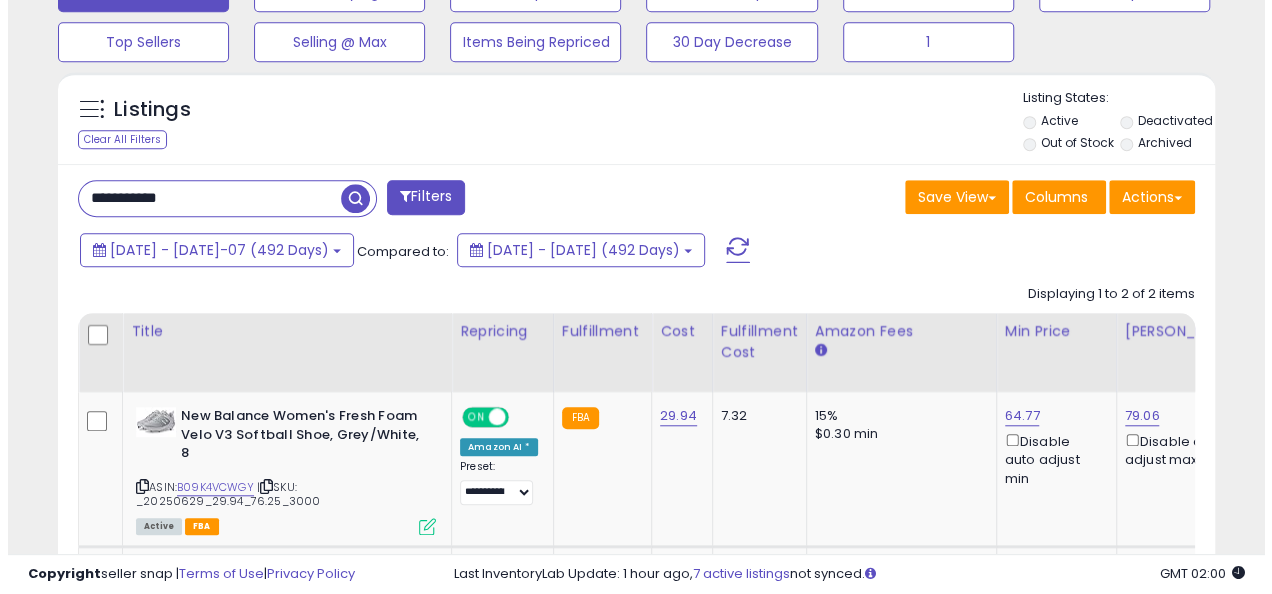 scroll, scrollTop: 624, scrollLeft: 0, axis: vertical 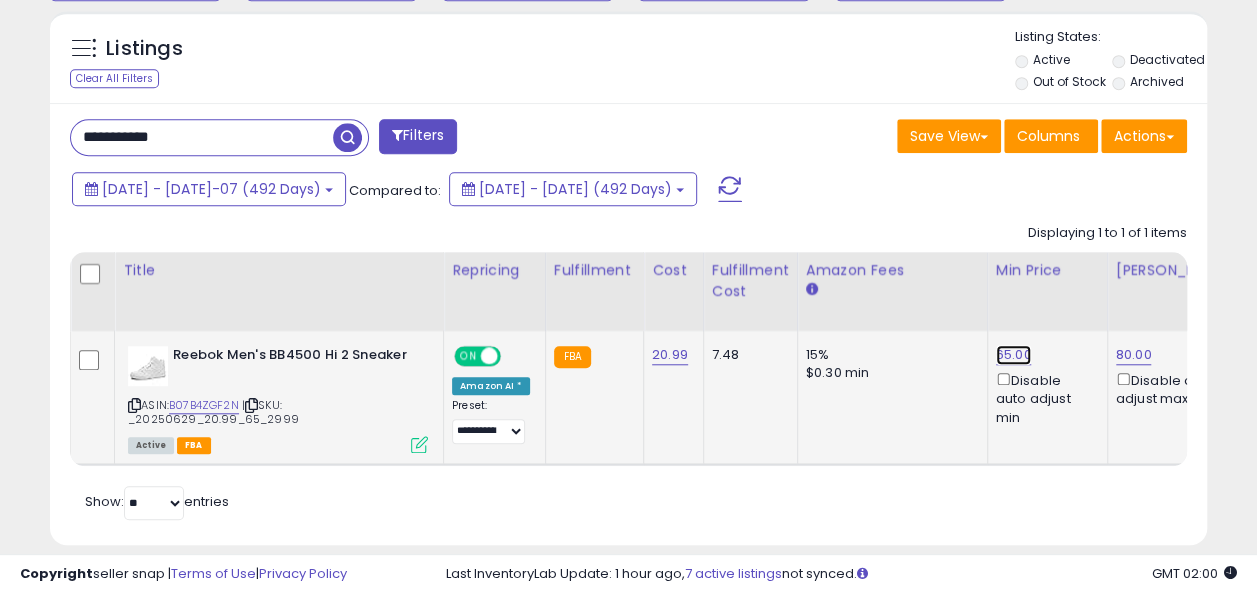 click on "65.00" at bounding box center (1014, 355) 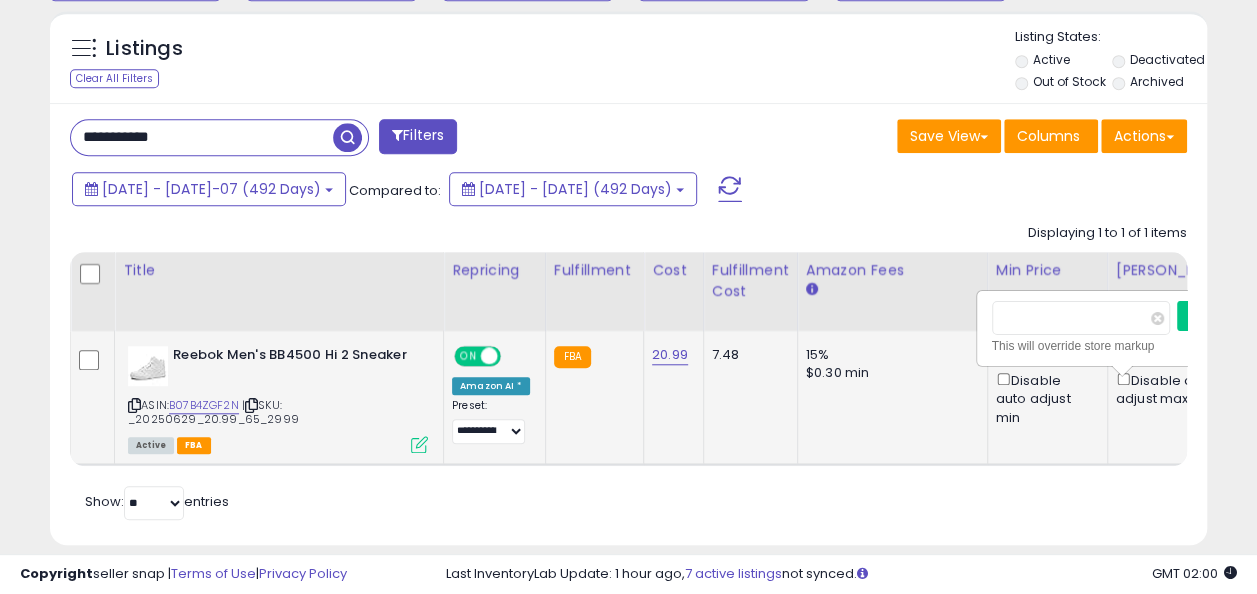 scroll, scrollTop: 0, scrollLeft: 18, axis: horizontal 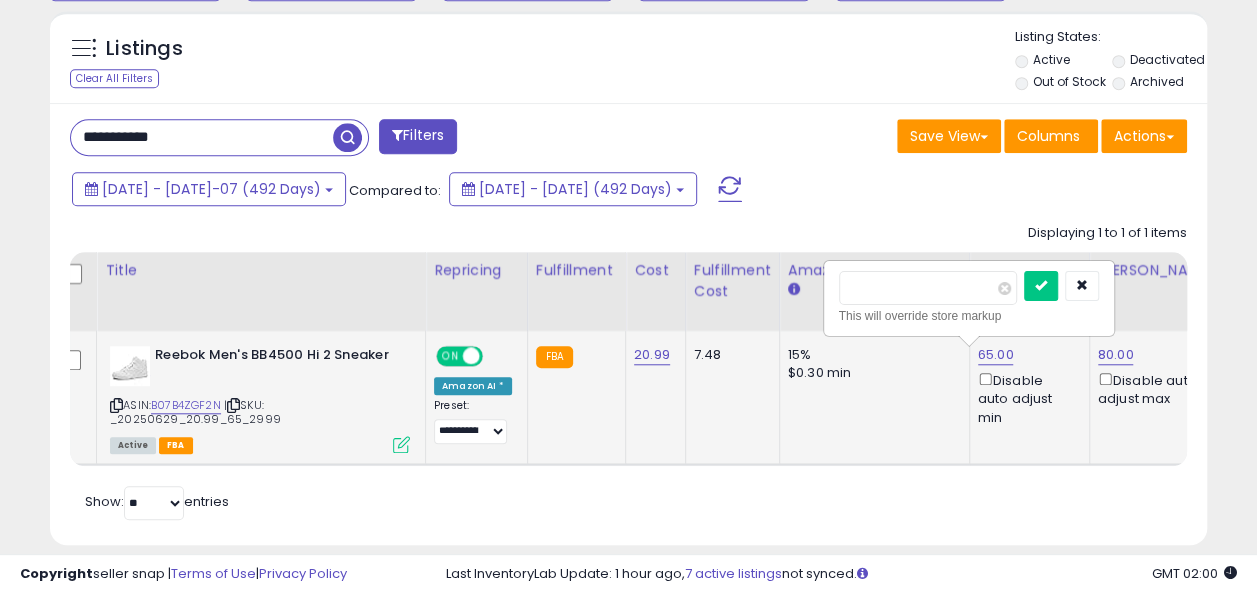 type on "**" 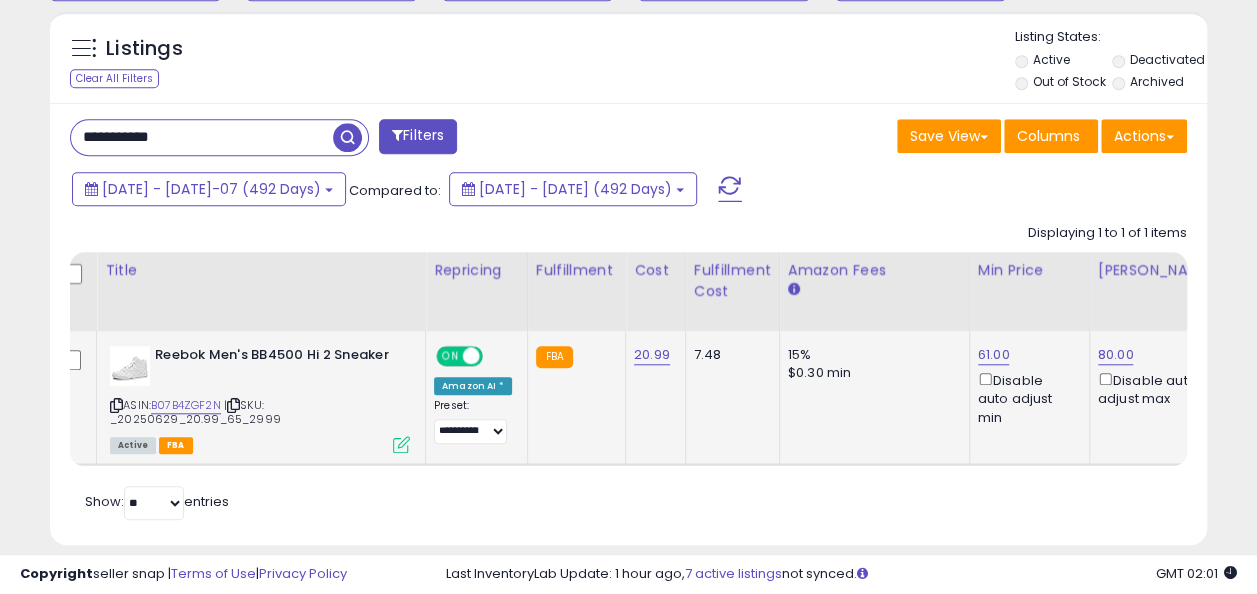 drag, startPoint x: 201, startPoint y: 149, endPoint x: 24, endPoint y: 140, distance: 177.22867 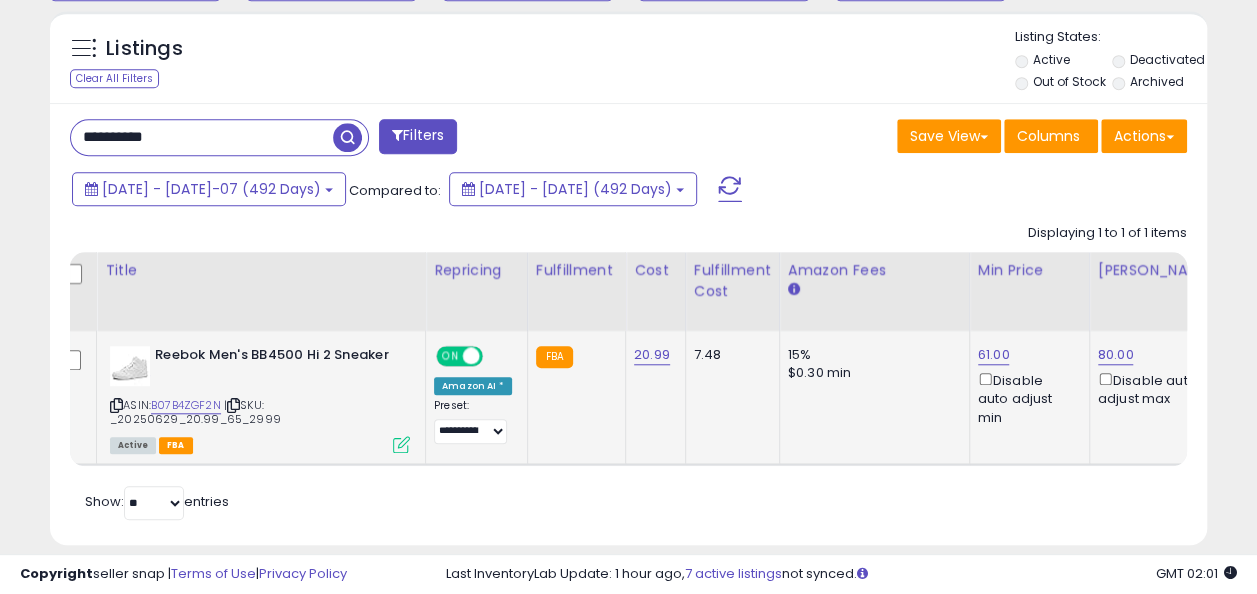 type on "**********" 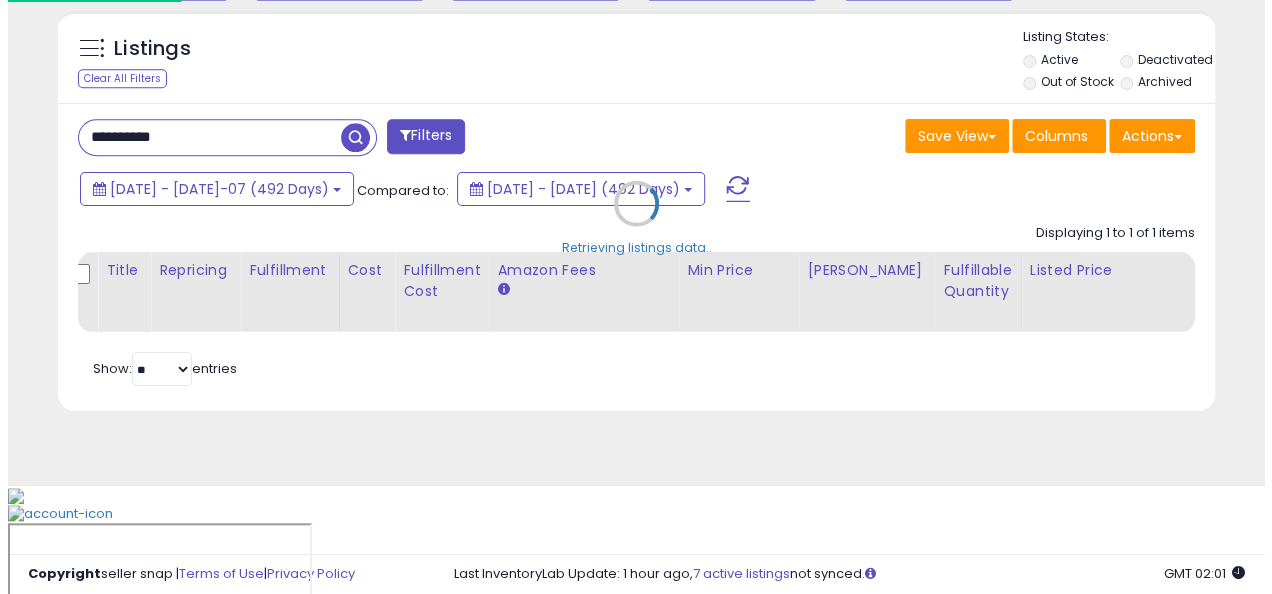 scroll, scrollTop: 624, scrollLeft: 0, axis: vertical 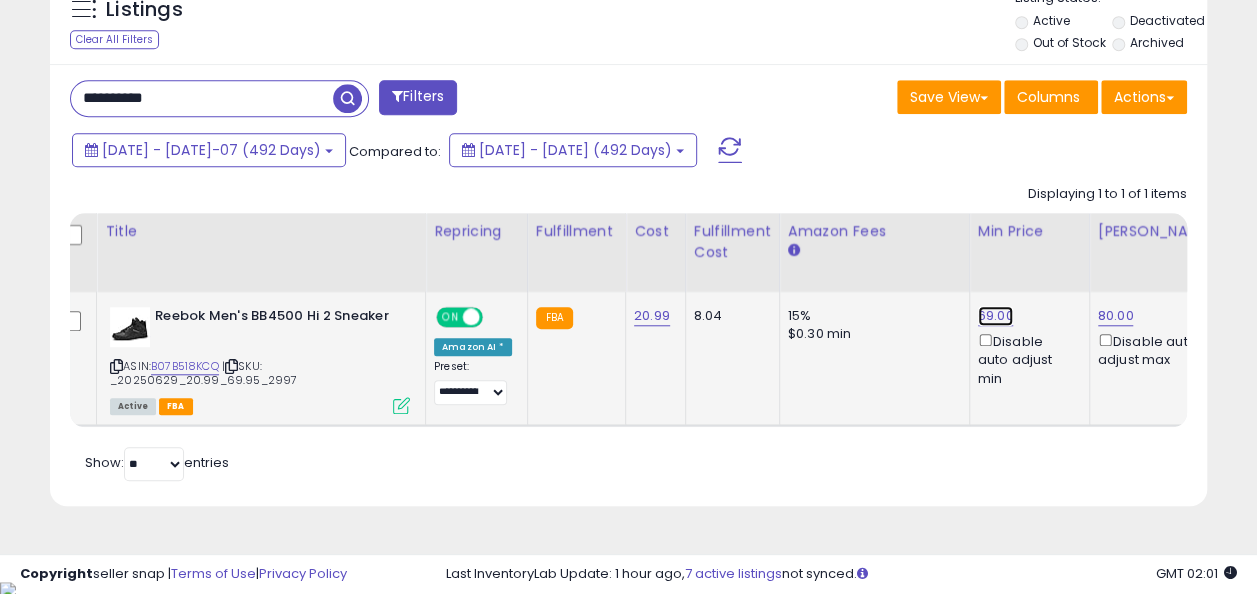 click on "69.00" at bounding box center (996, 316) 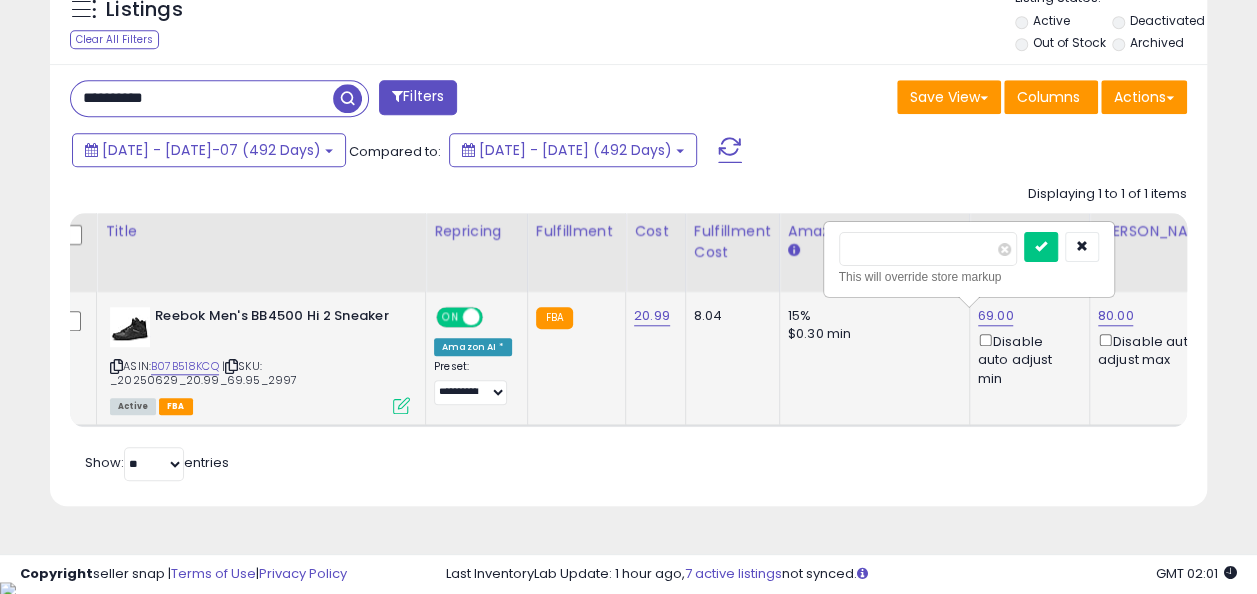 type on "*****" 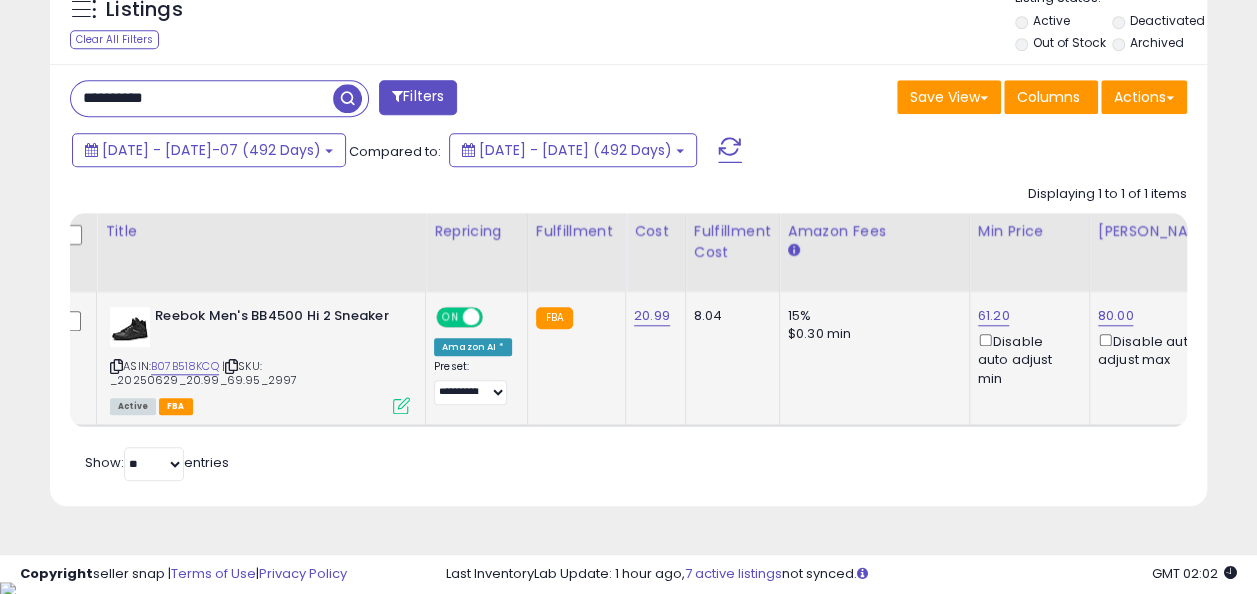 drag, startPoint x: 190, startPoint y: 101, endPoint x: 56, endPoint y: 111, distance: 134.37262 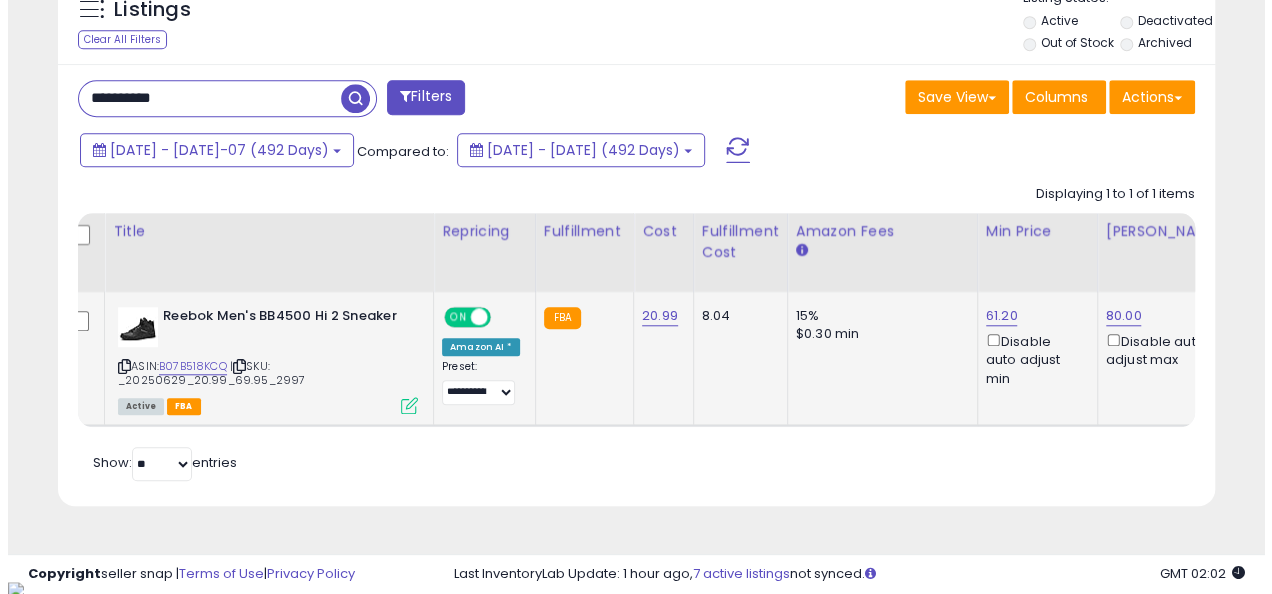 scroll, scrollTop: 624, scrollLeft: 0, axis: vertical 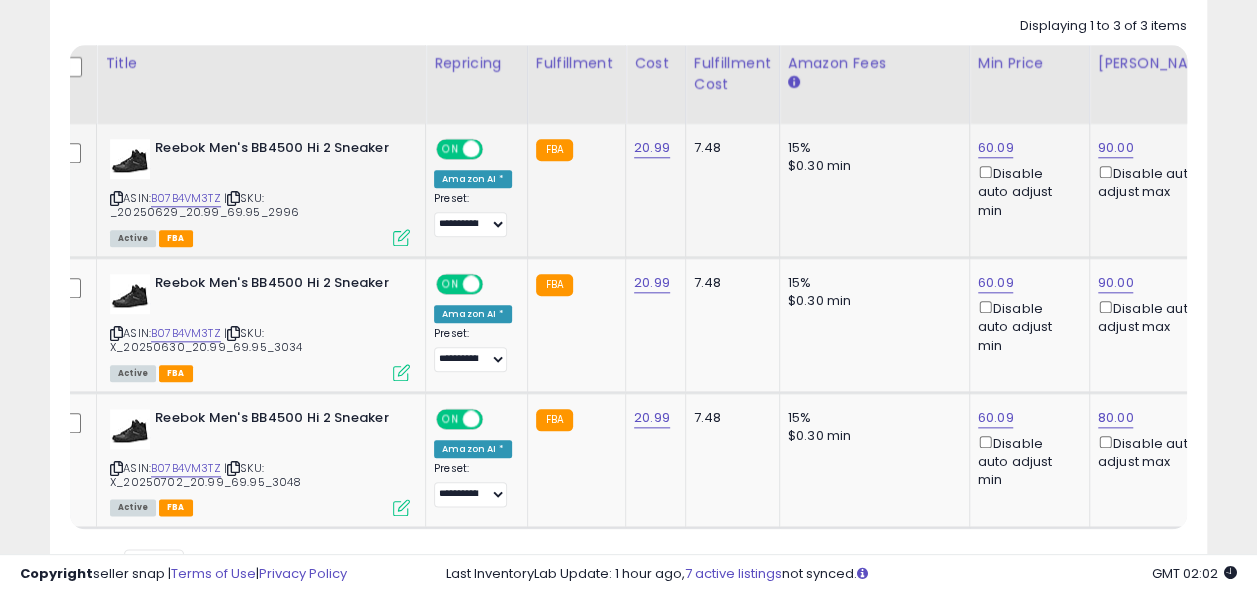 click on "Reebok Men's BB4500 Hi 2 Sneaker" at bounding box center [276, 151] 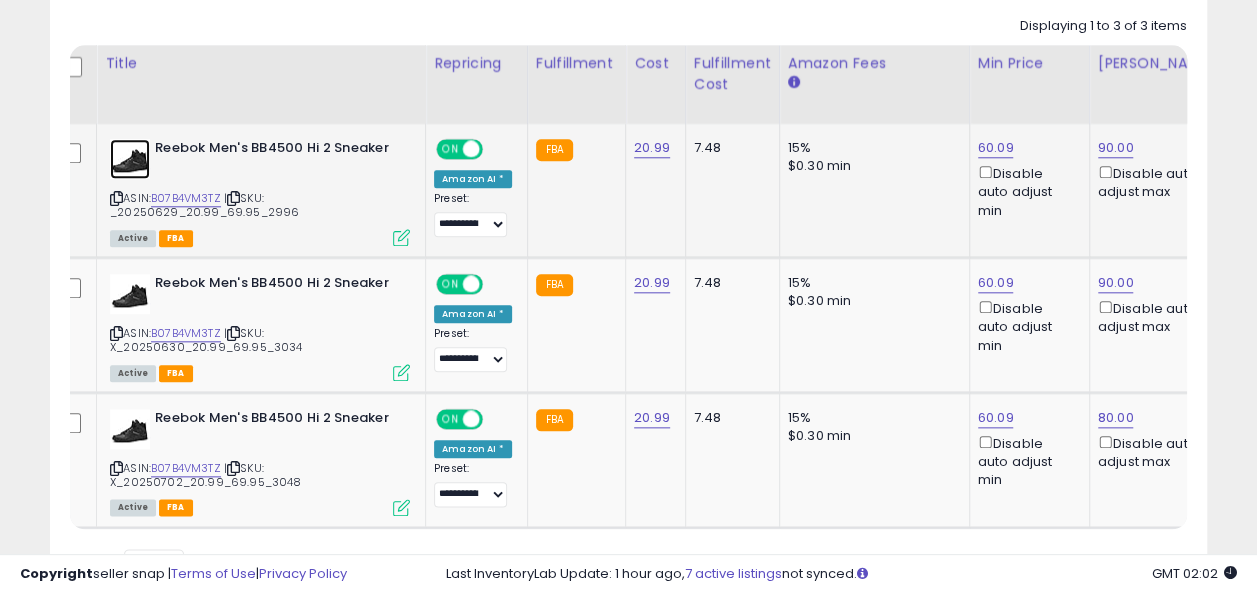 click at bounding box center (130, 159) 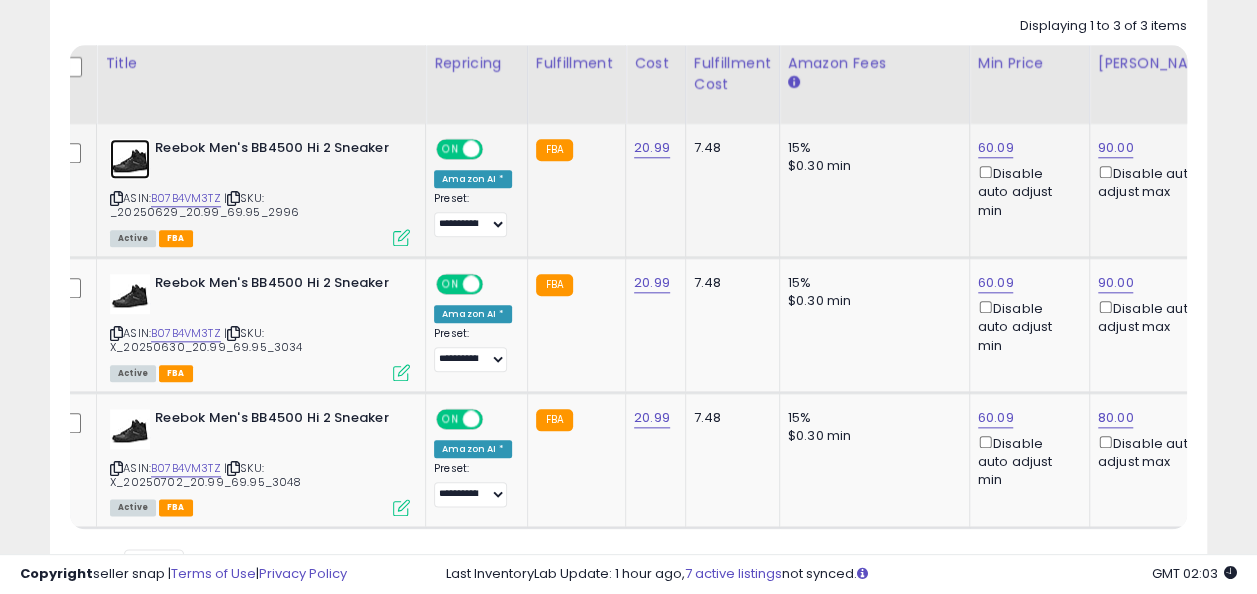 click at bounding box center [471, 149] 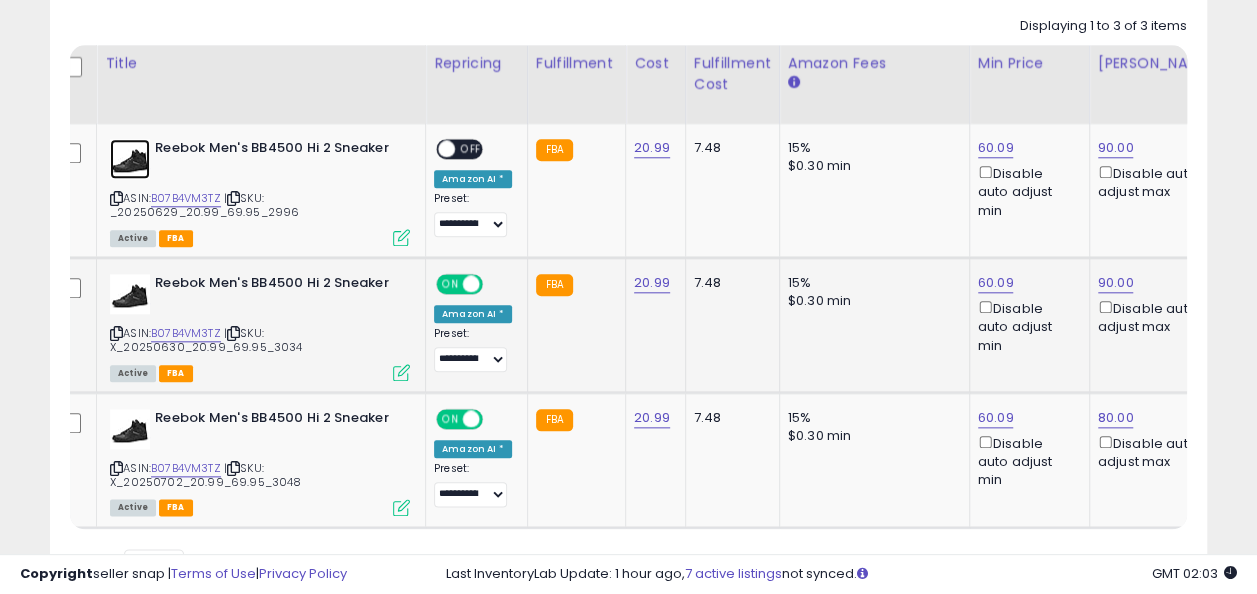 click at bounding box center (471, 284) 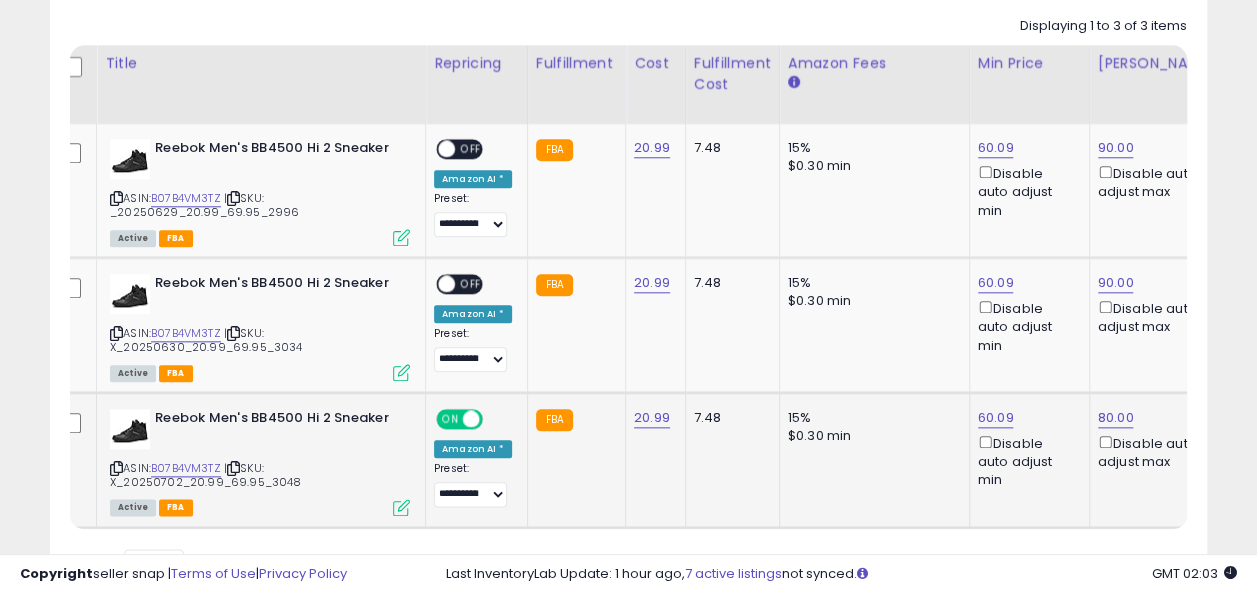click on "ON" at bounding box center [450, 418] 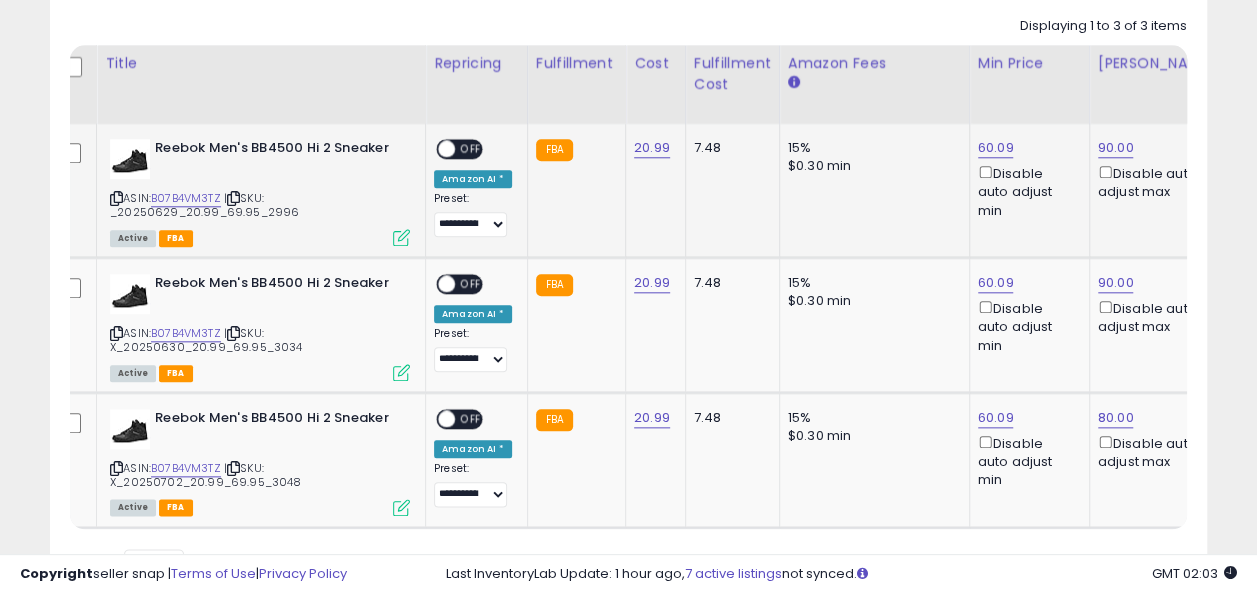 click on "OFF" at bounding box center (471, 149) 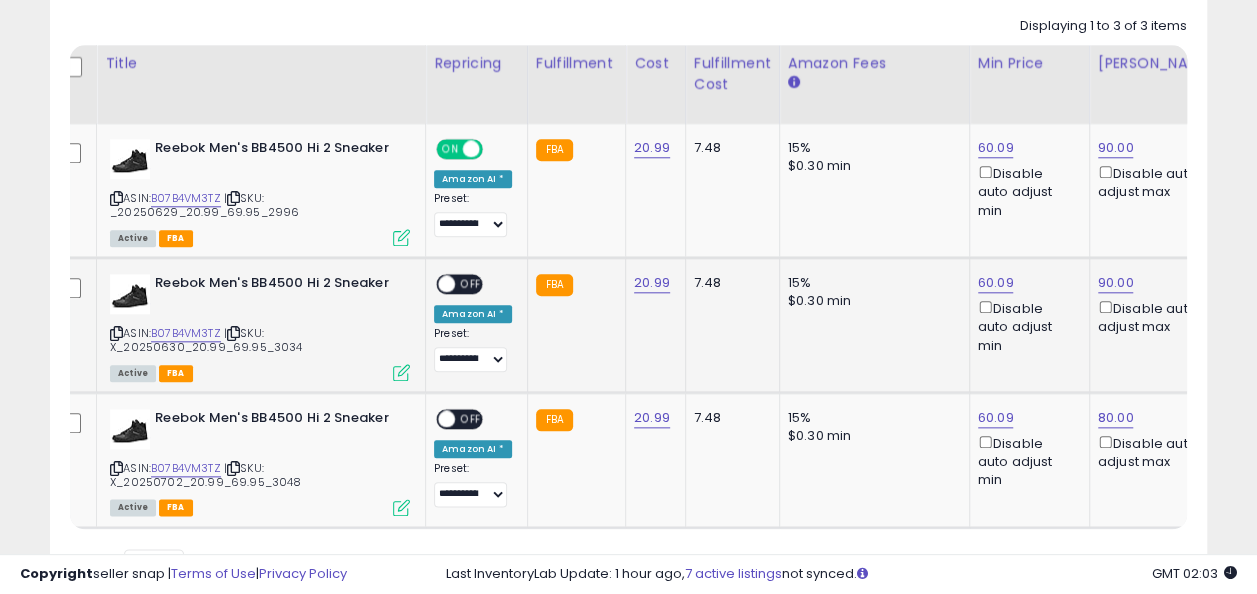 click on "ON   OFF" at bounding box center (459, 283) 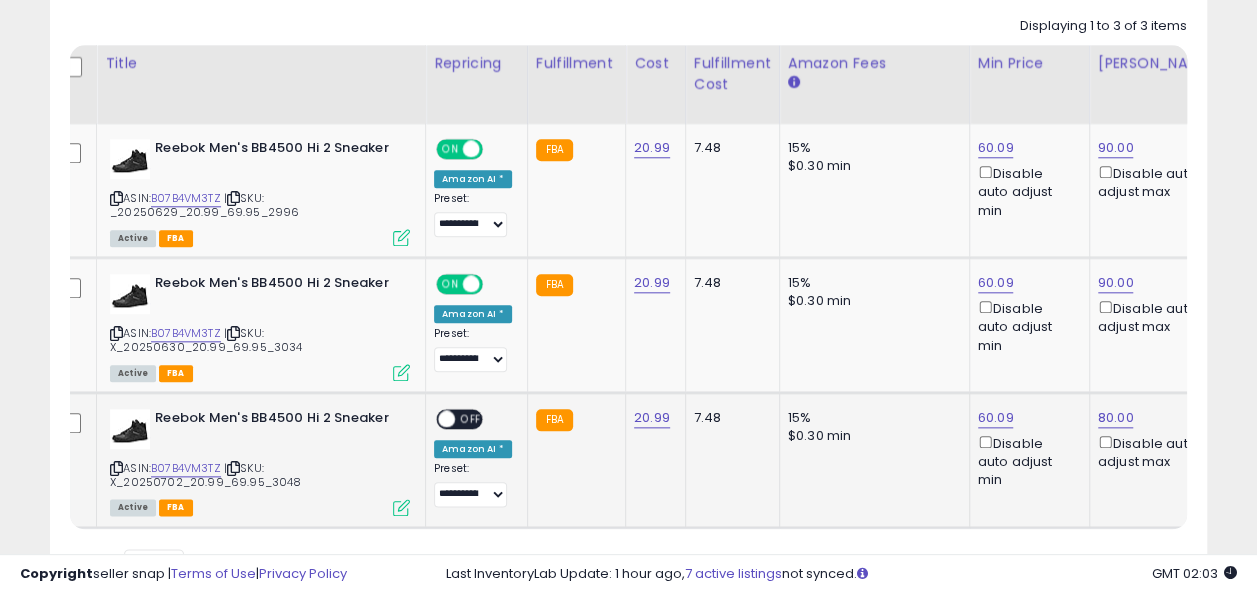 click at bounding box center [446, 418] 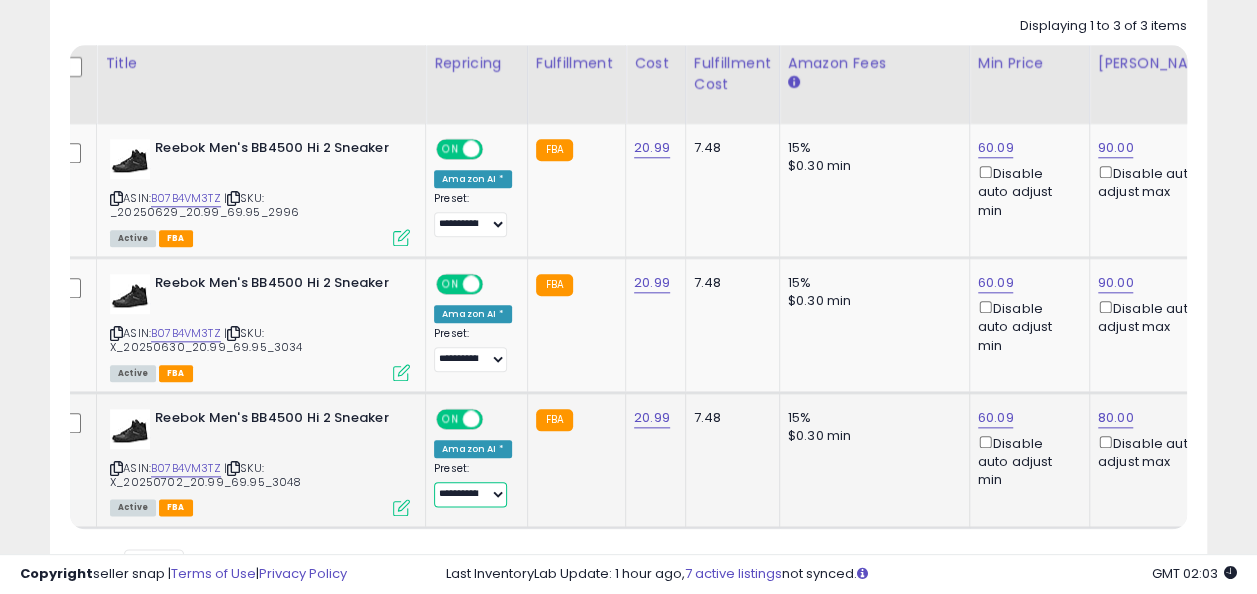 click on "**********" at bounding box center (470, 494) 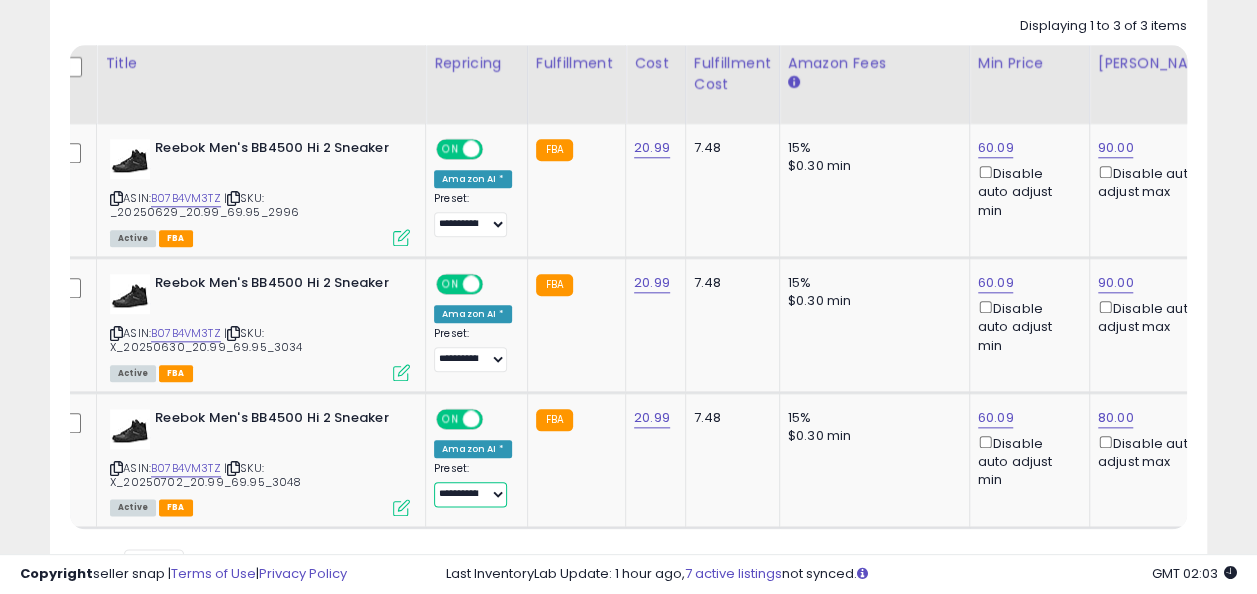 click on "**********" at bounding box center (470, 494) 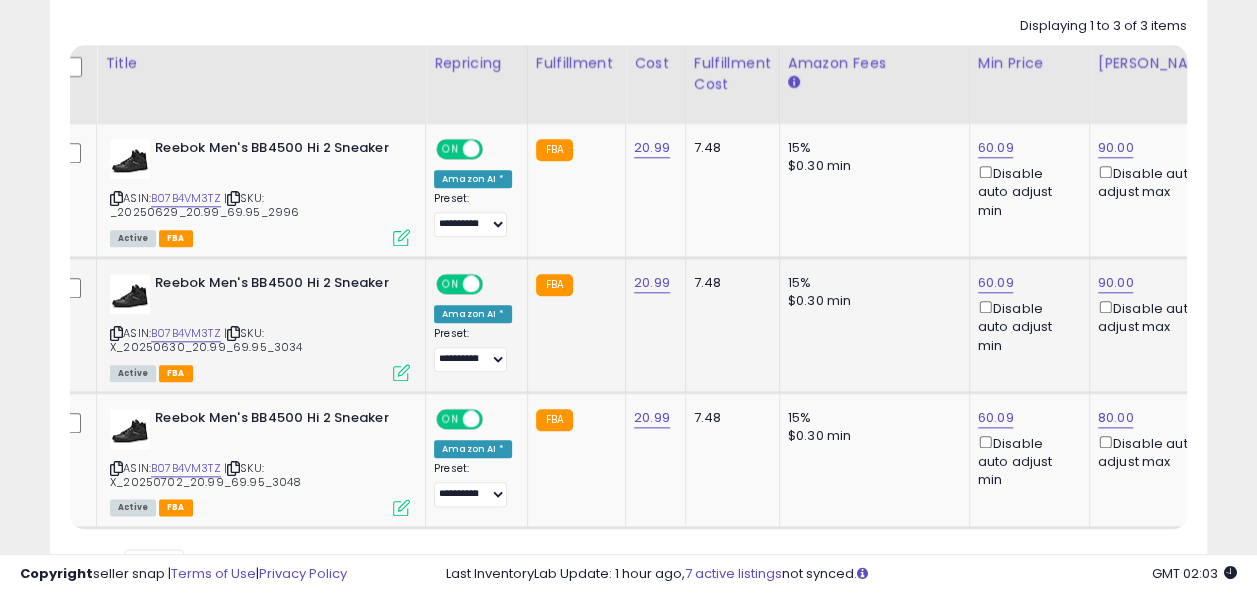click on "**********" at bounding box center (473, 349) 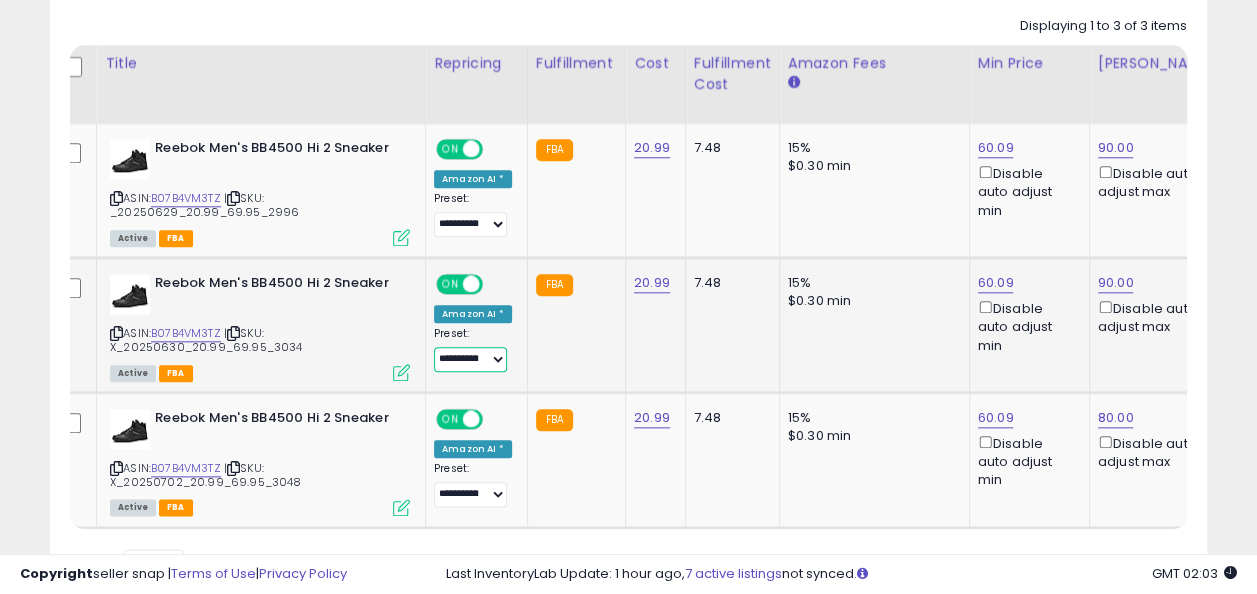click on "**********" at bounding box center [470, 359] 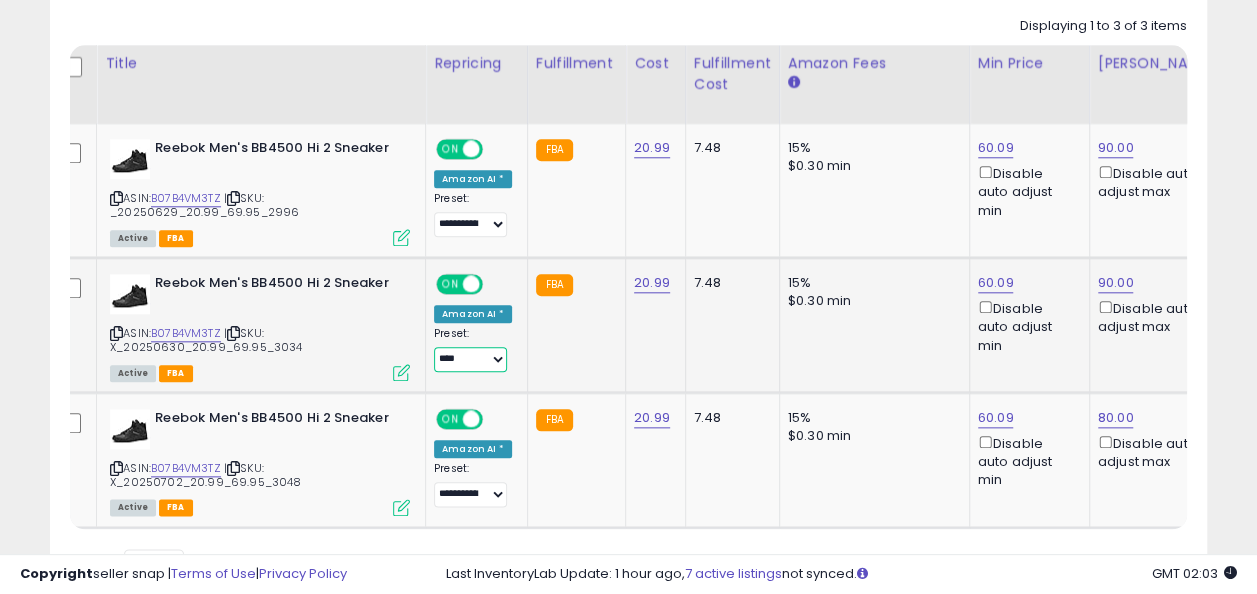 click on "**********" at bounding box center [470, 359] 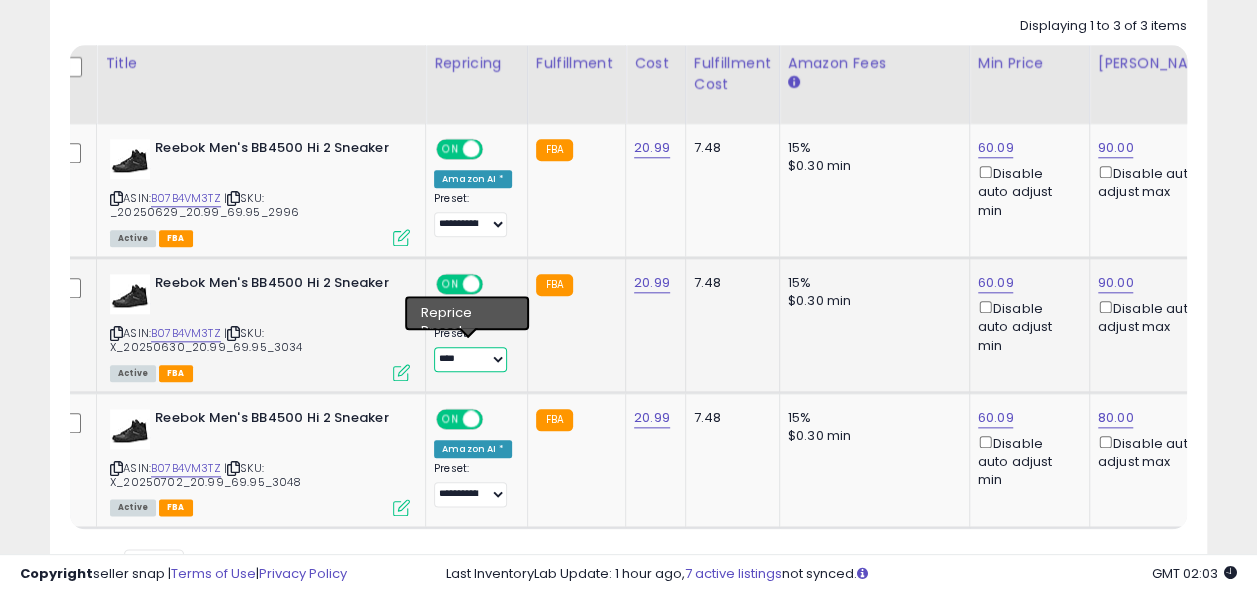 click on "**********" at bounding box center (470, 359) 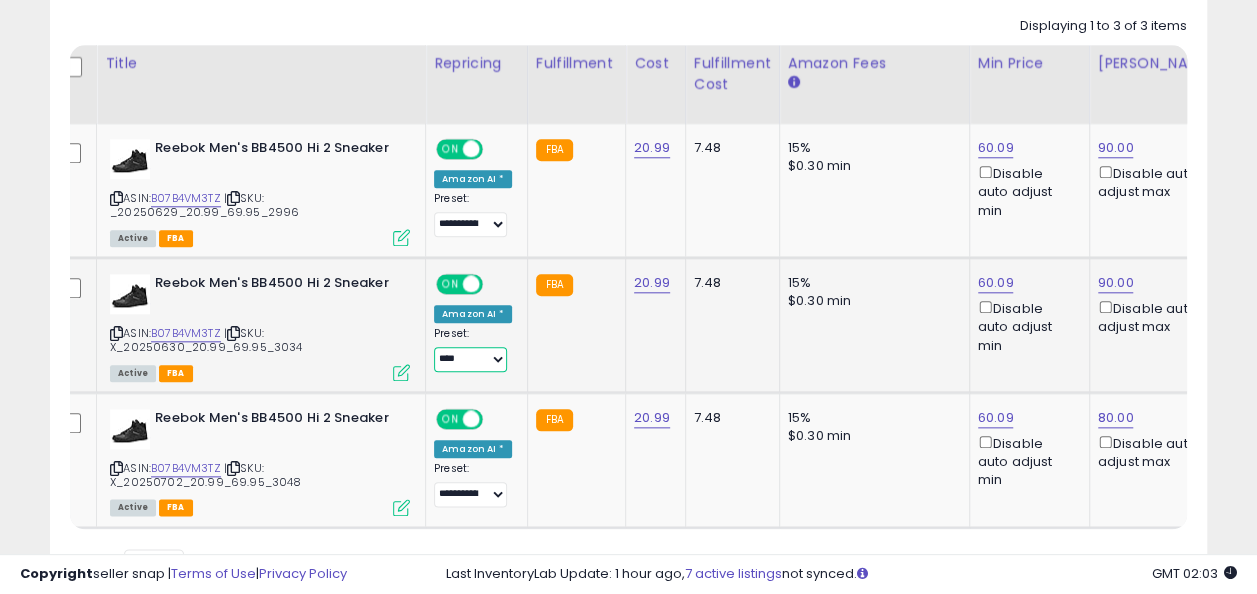 select on "**********" 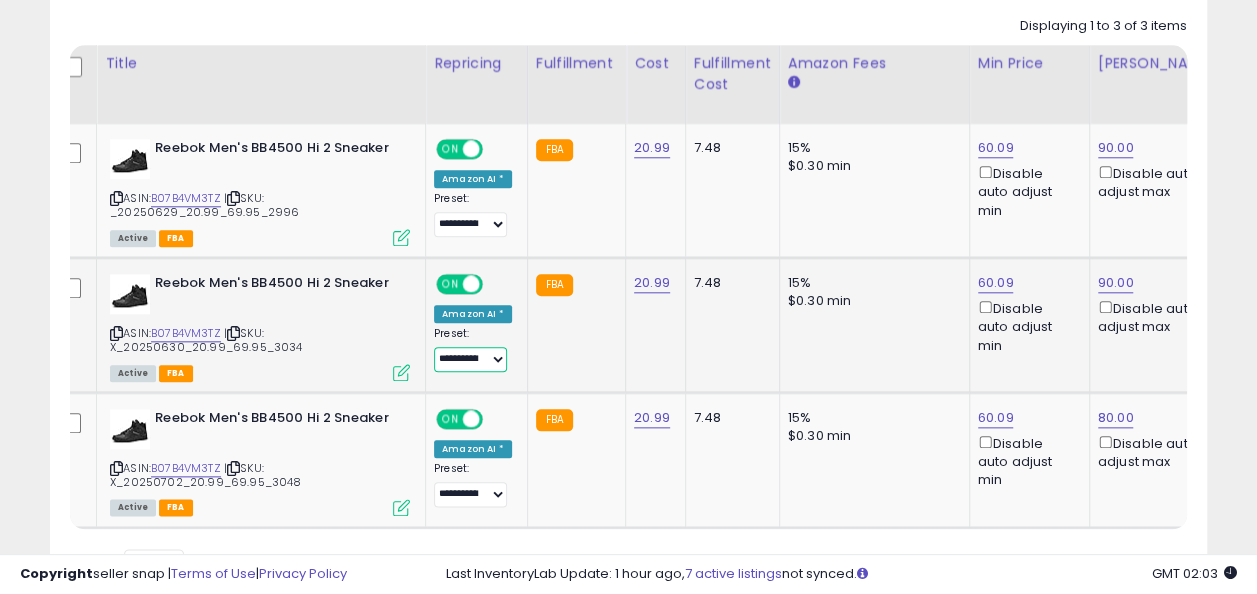 click on "**********" at bounding box center [470, 359] 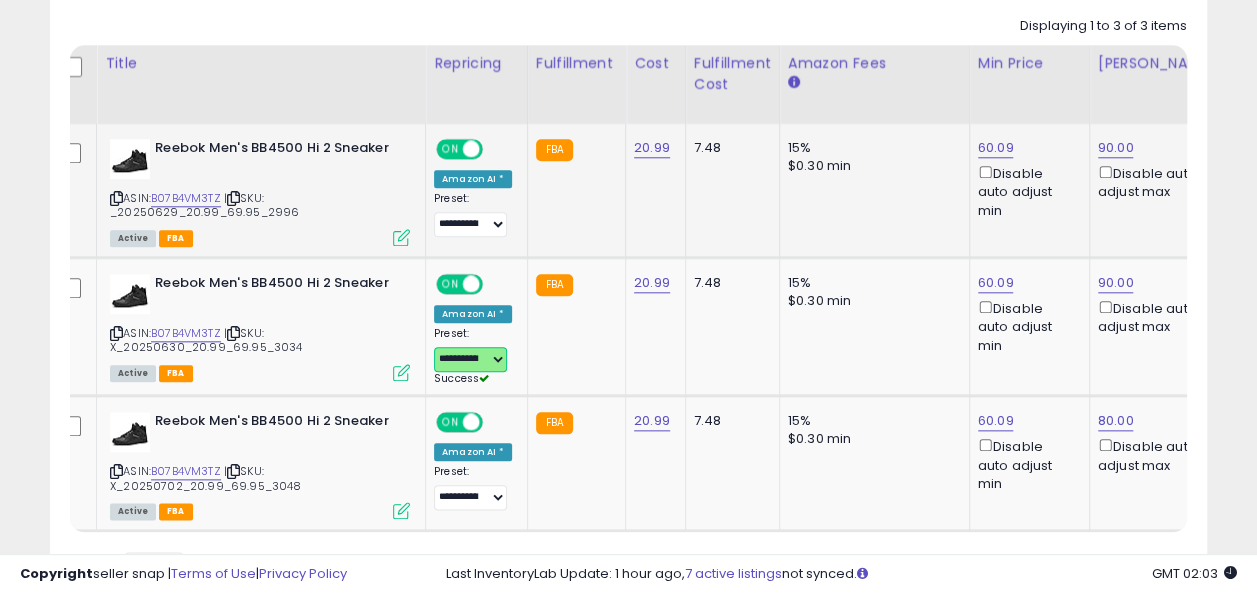 scroll, scrollTop: 838, scrollLeft: 0, axis: vertical 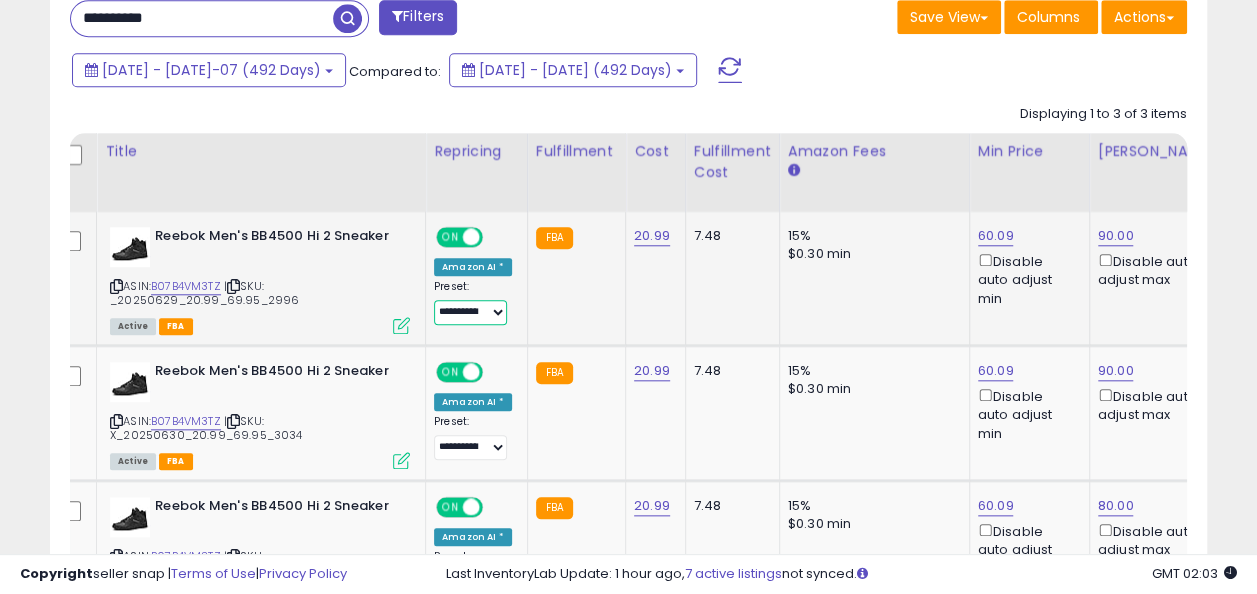 click on "**********" at bounding box center [470, 312] 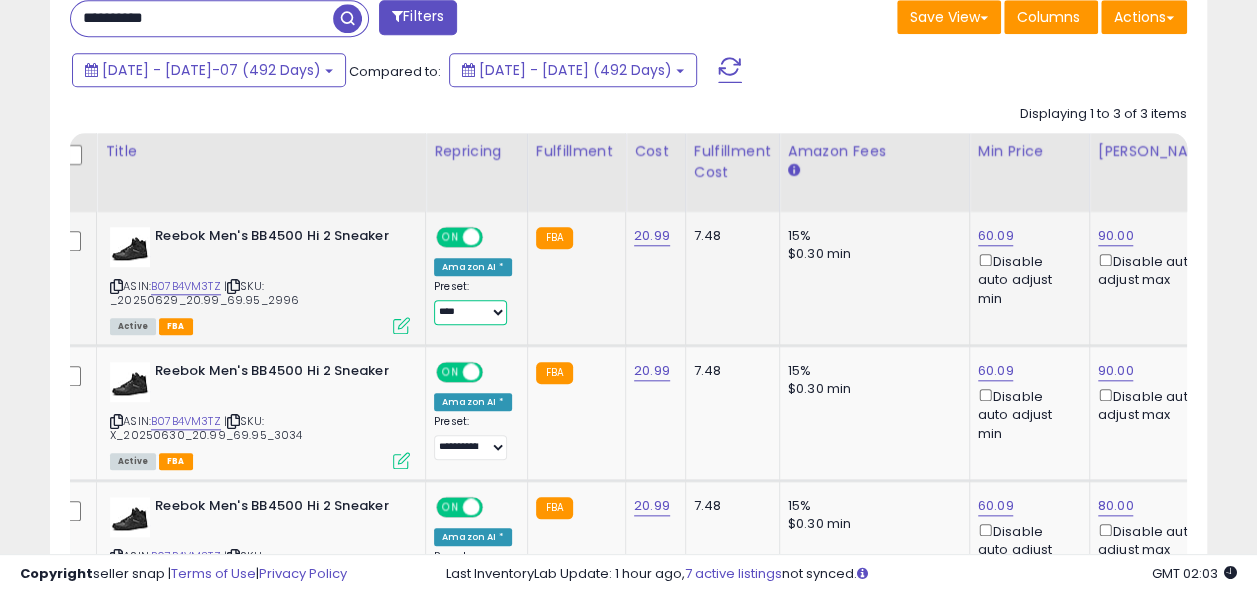 click on "**********" at bounding box center [470, 312] 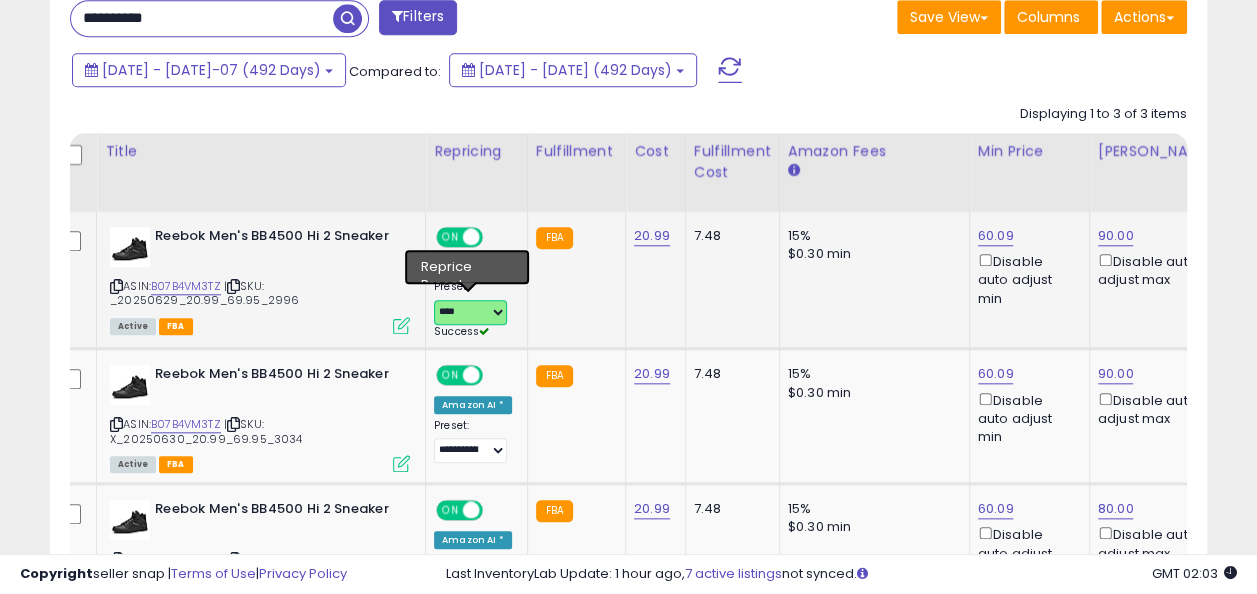 click on "**********" at bounding box center [470, 312] 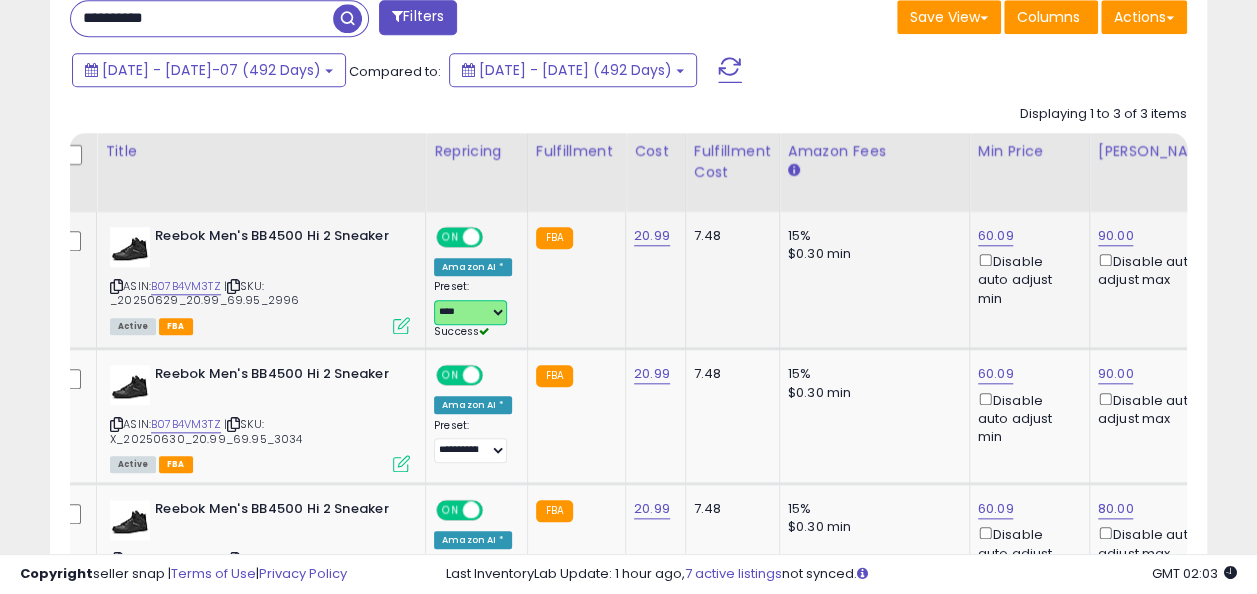select on "**********" 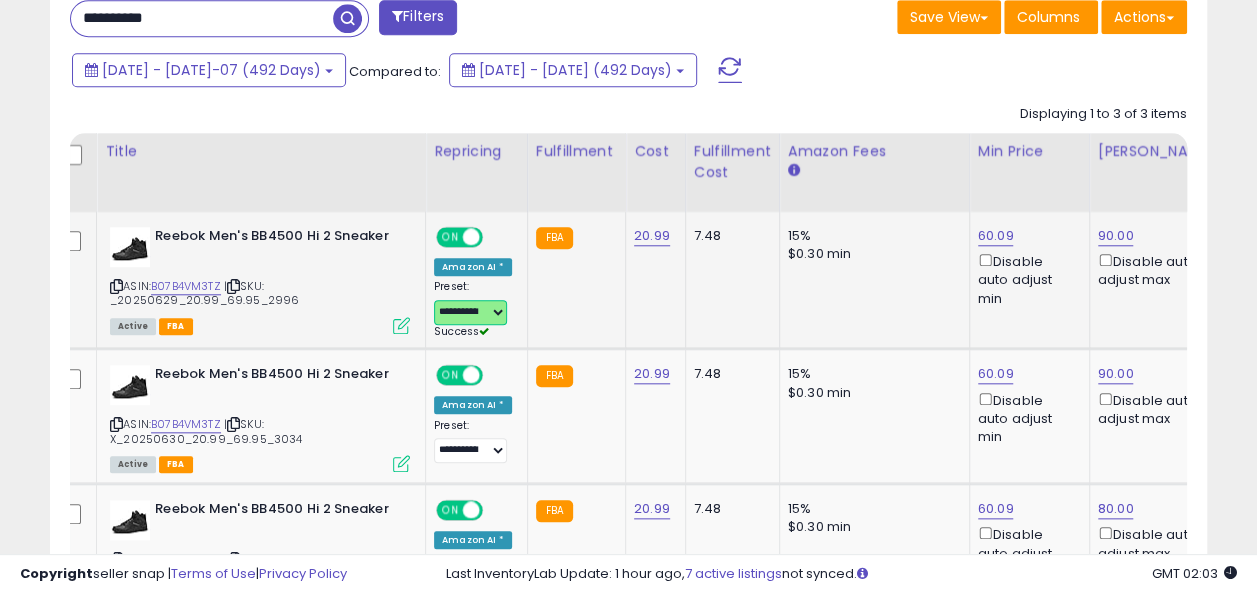 click on "**********" at bounding box center [470, 312] 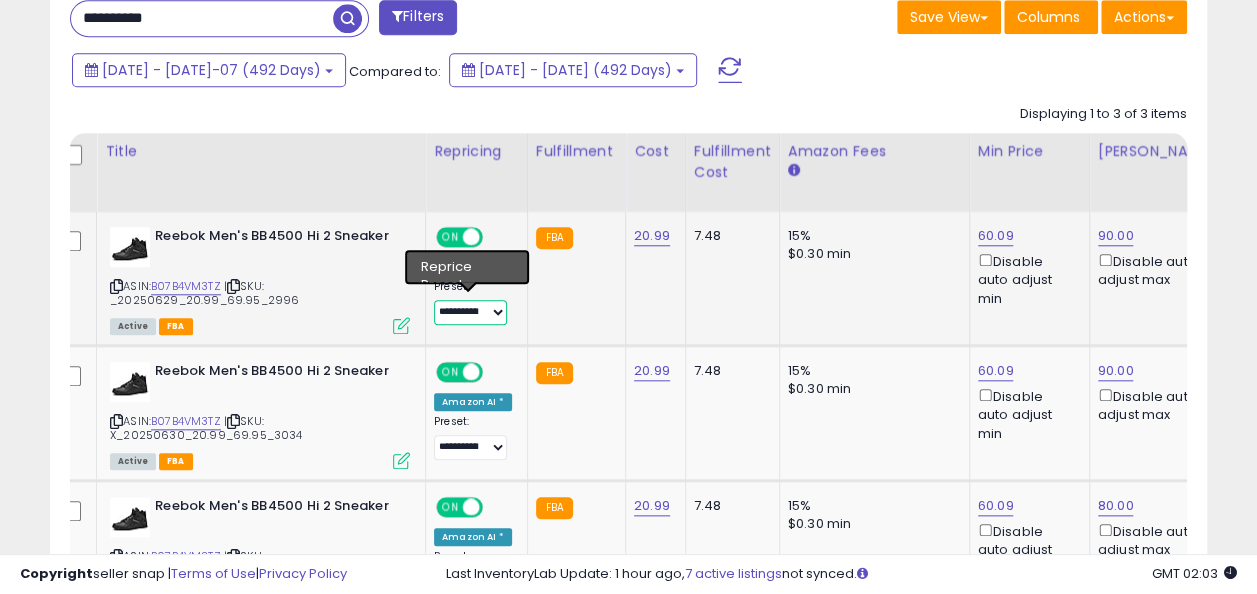 click on "**********" at bounding box center (470, 312) 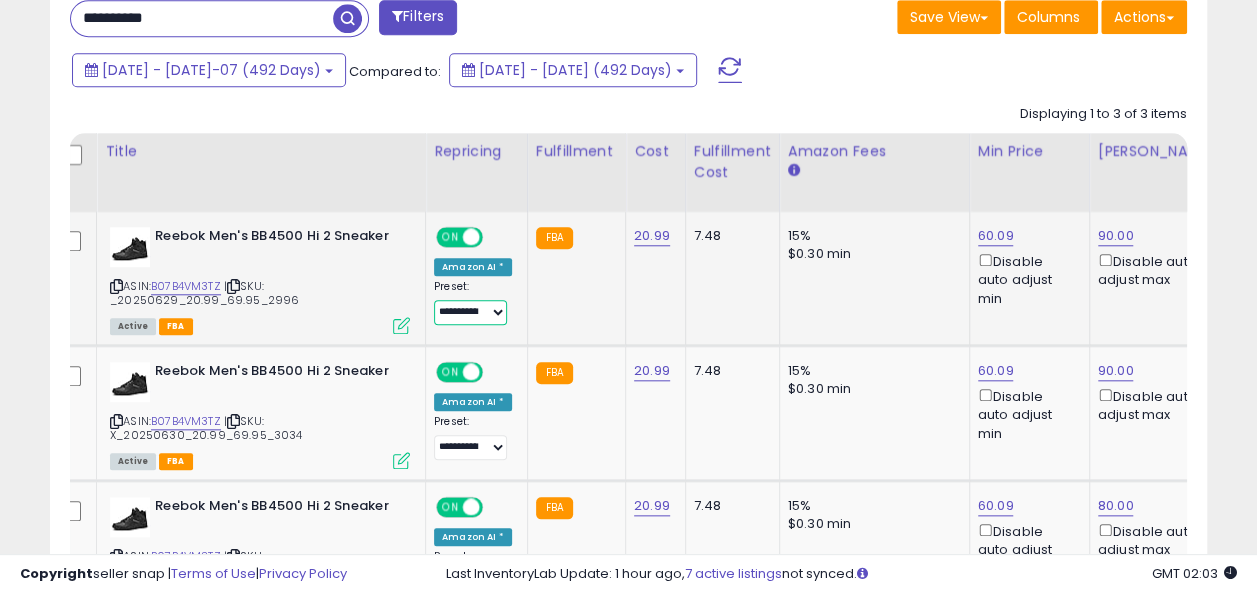 click on "**********" at bounding box center (470, 312) 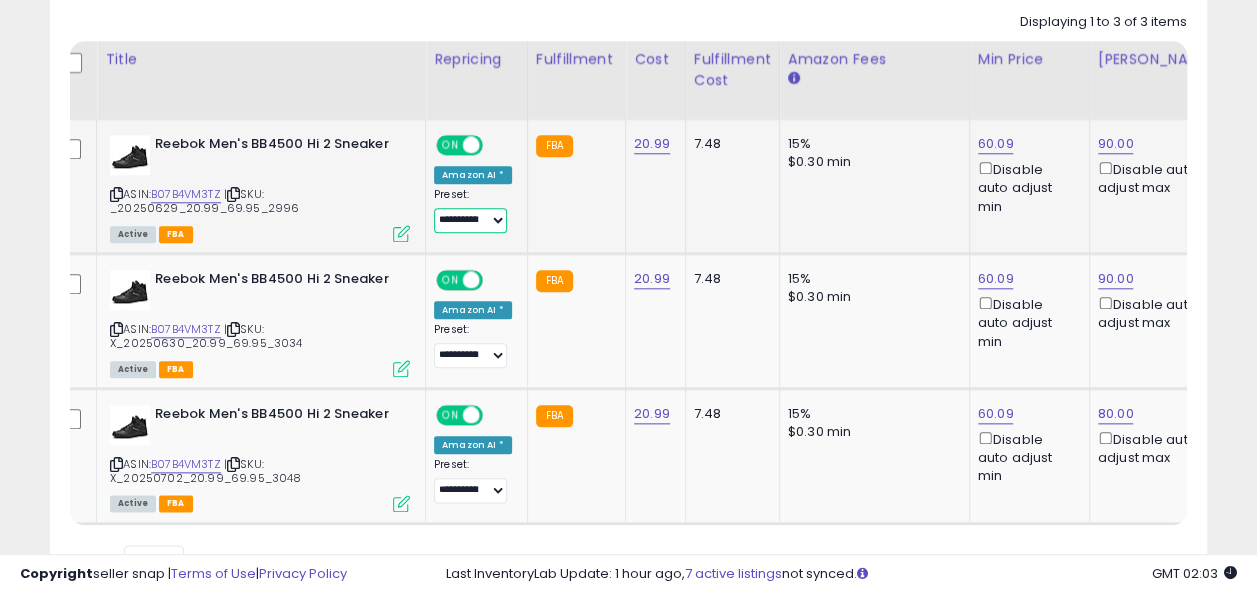 scroll, scrollTop: 928, scrollLeft: 0, axis: vertical 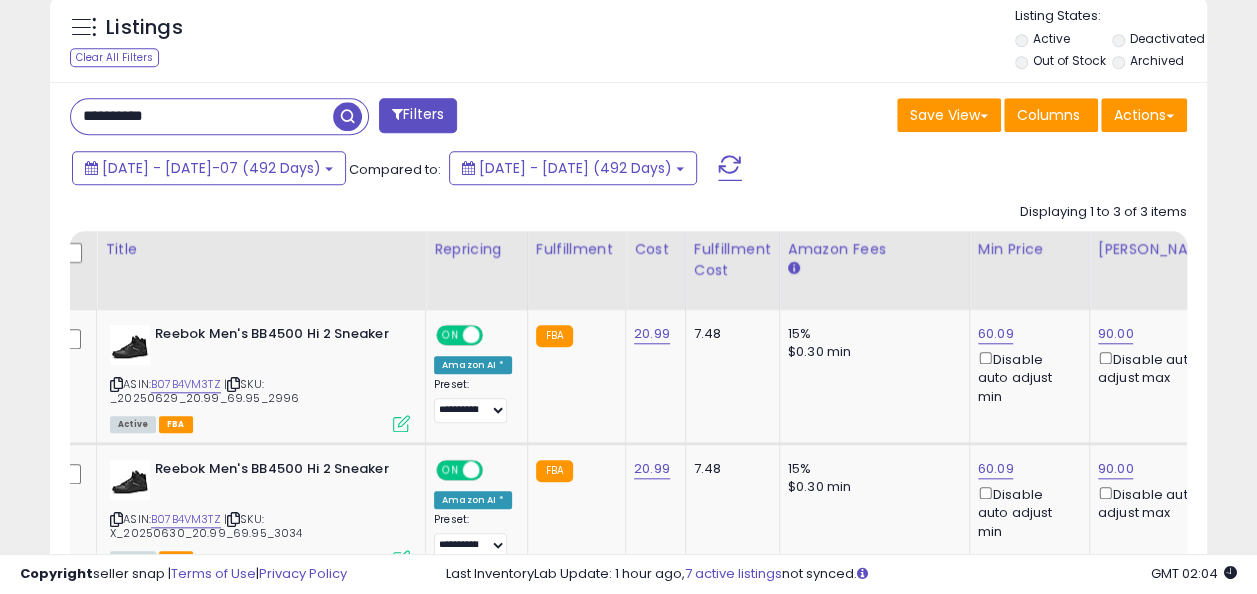 drag, startPoint x: 232, startPoint y: 106, endPoint x: 58, endPoint y: 108, distance: 174.01149 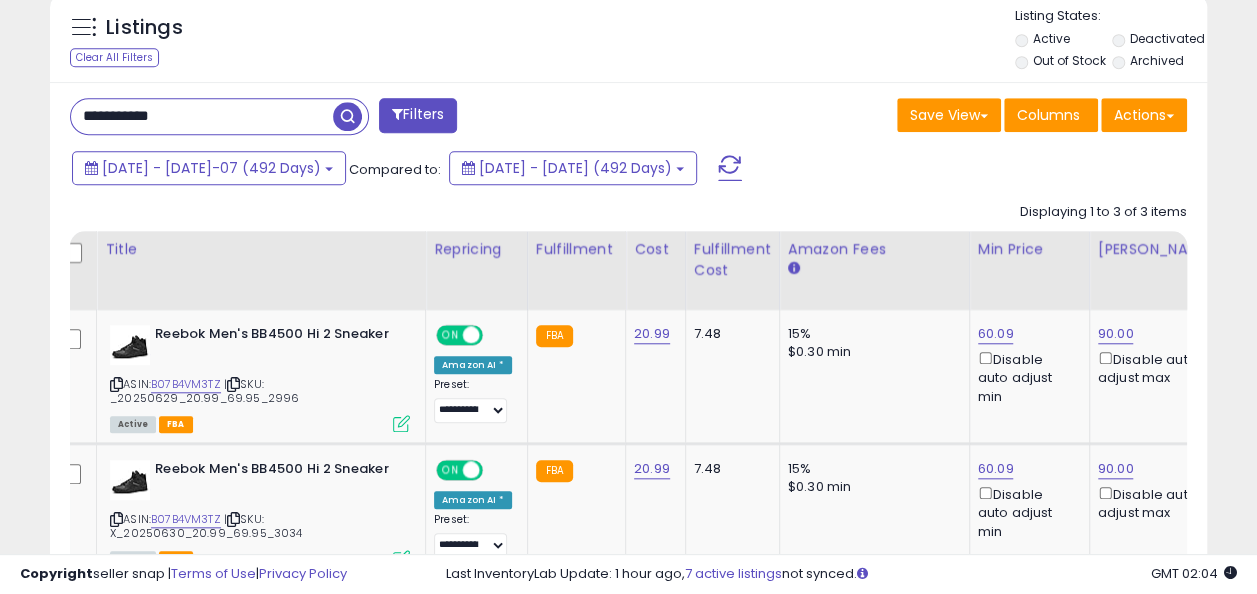 type on "**********" 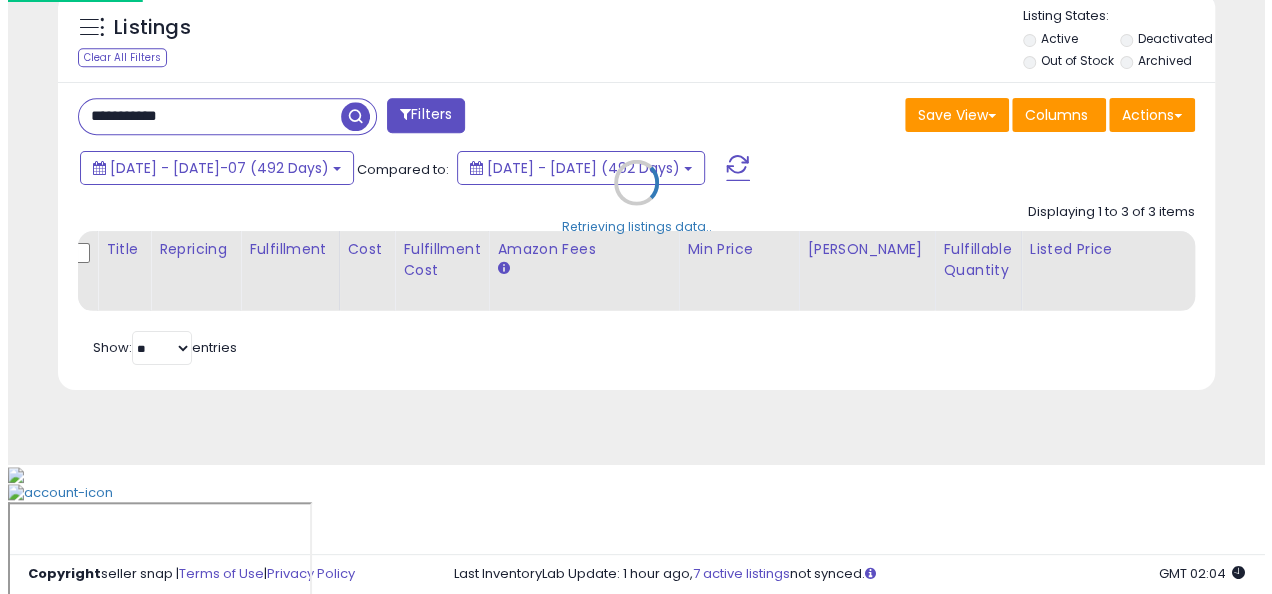 scroll, scrollTop: 624, scrollLeft: 0, axis: vertical 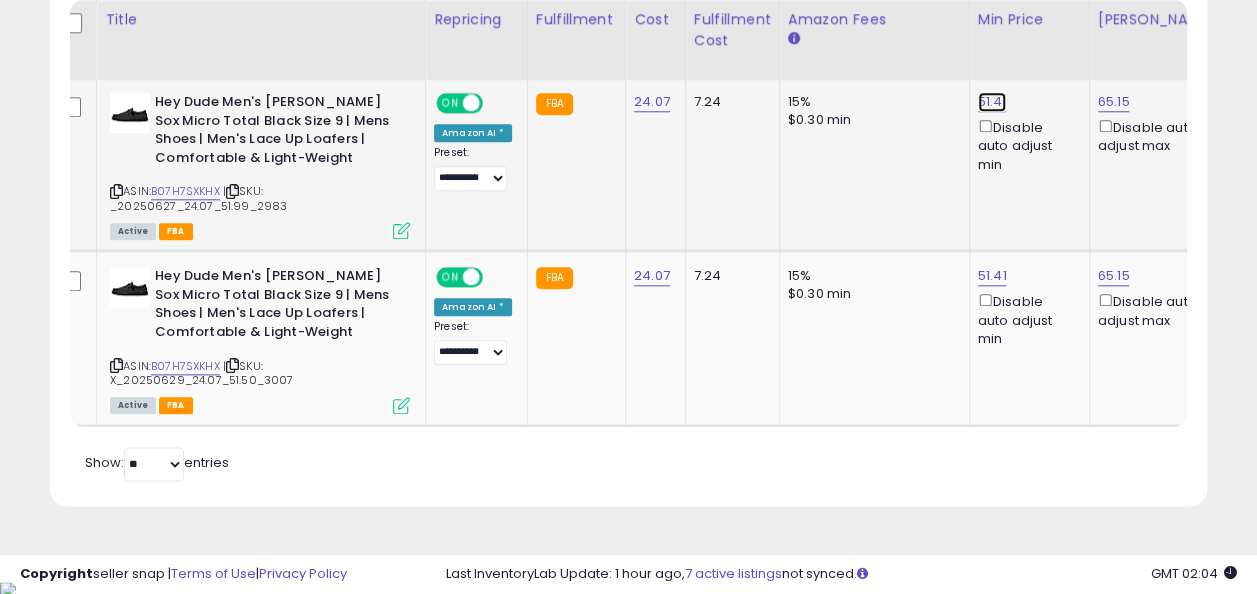 click on "51.41" at bounding box center (992, 102) 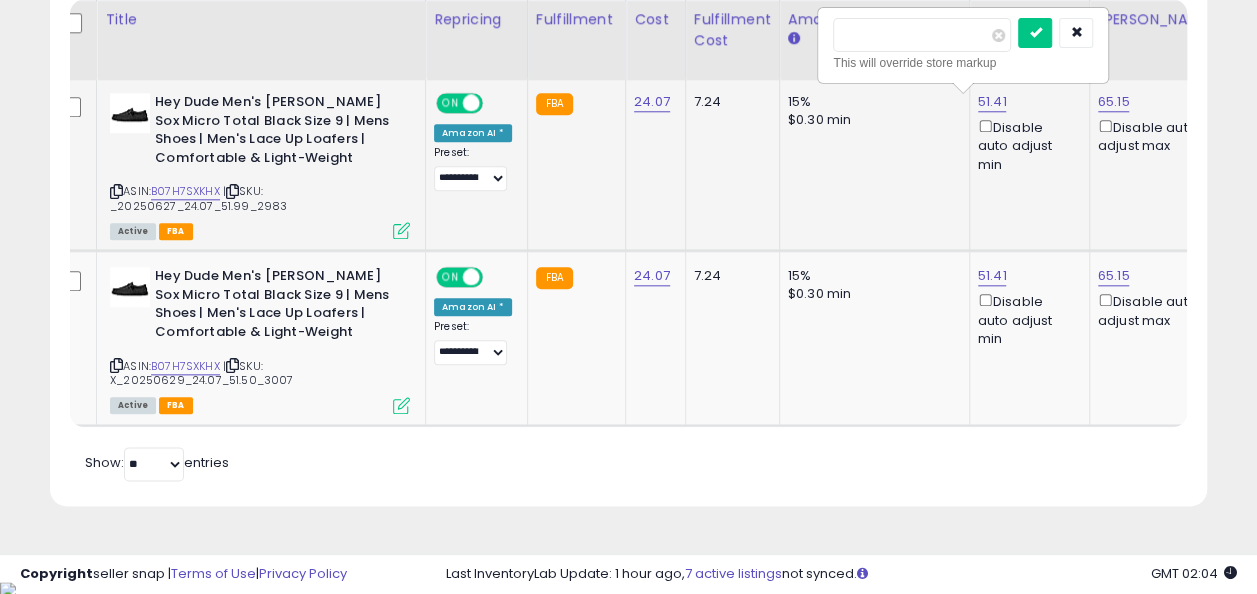 type on "*****" 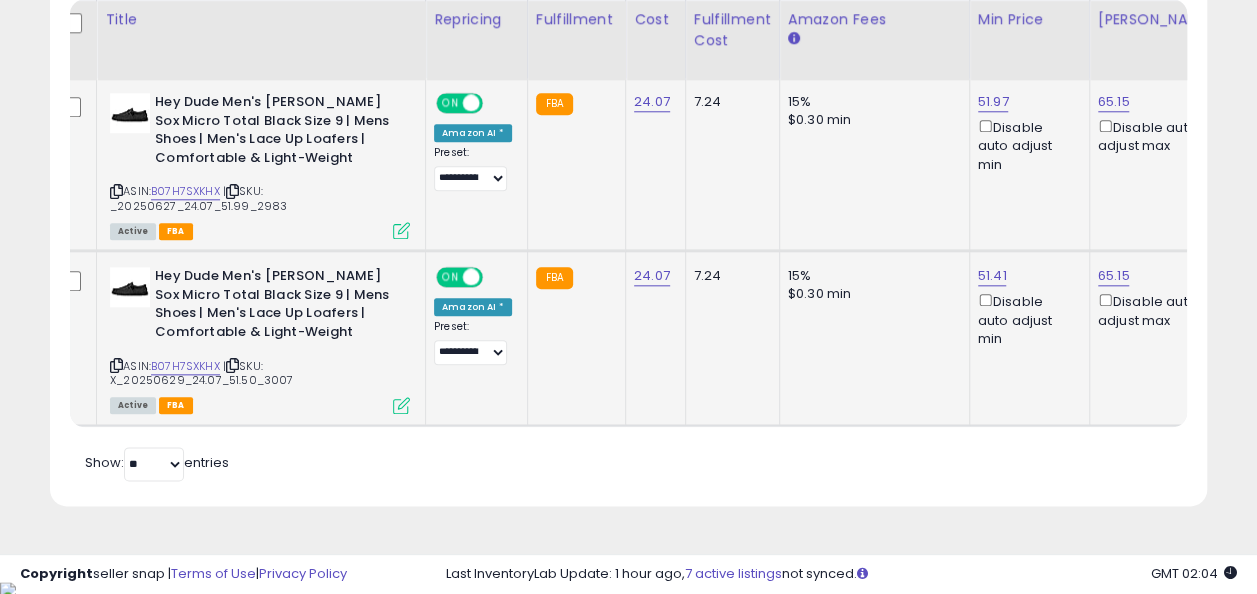 click on "51.41  Disable auto adjust min" at bounding box center [1026, 307] 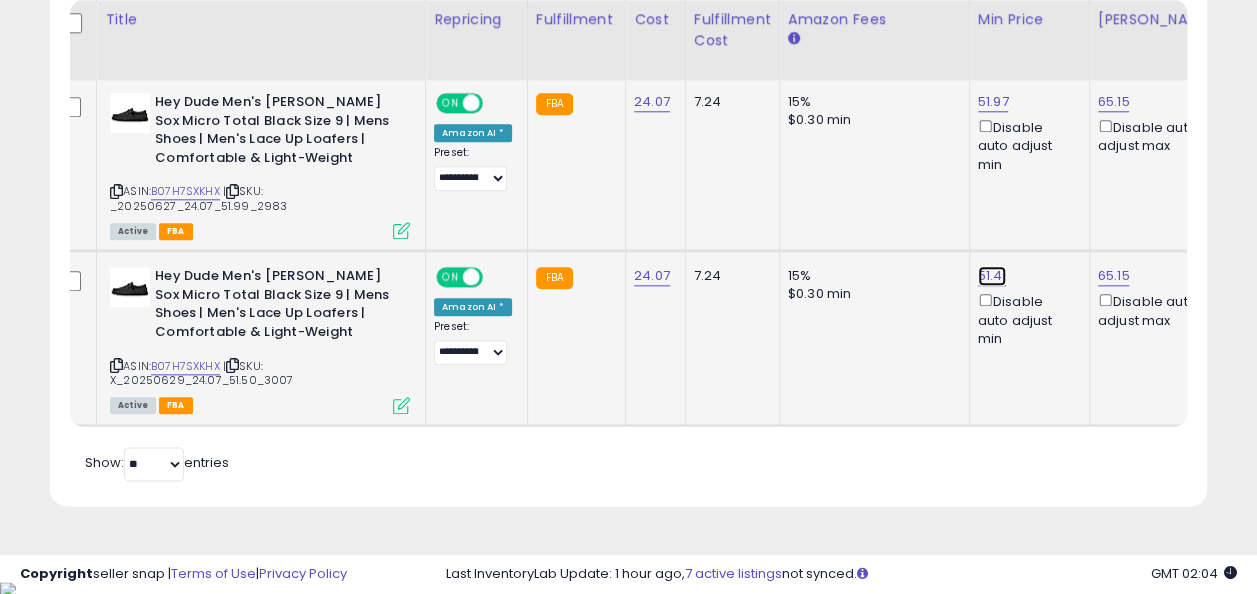 click on "51.41" at bounding box center (993, 102) 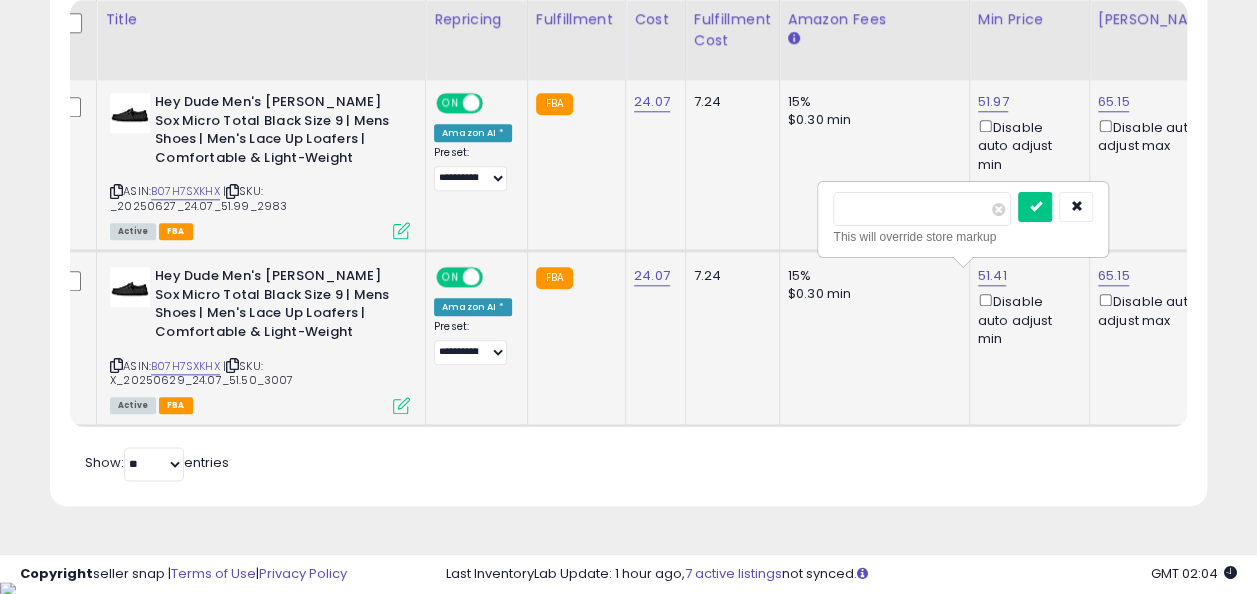 type on "*****" 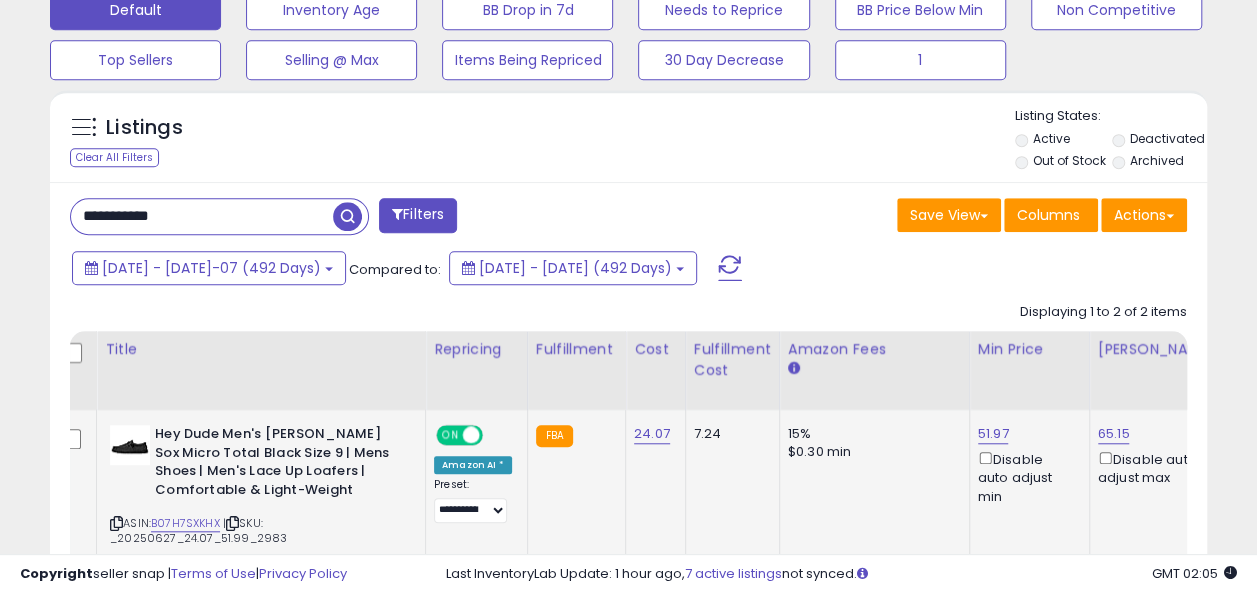 scroll, scrollTop: 602, scrollLeft: 0, axis: vertical 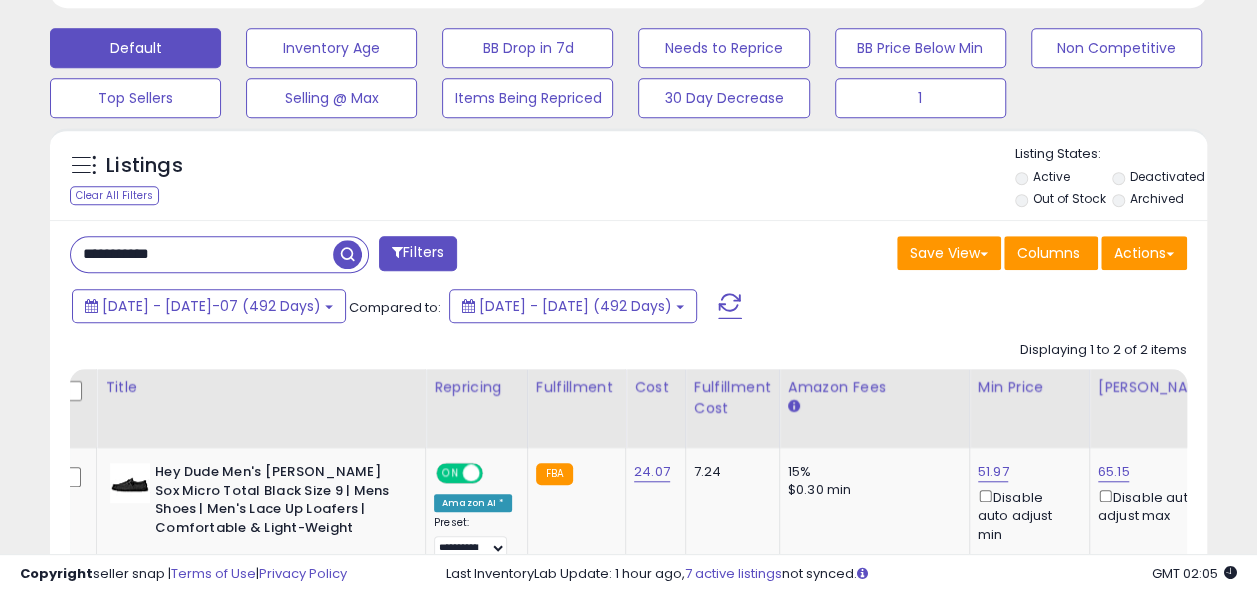 click on "**********" at bounding box center (202, 254) 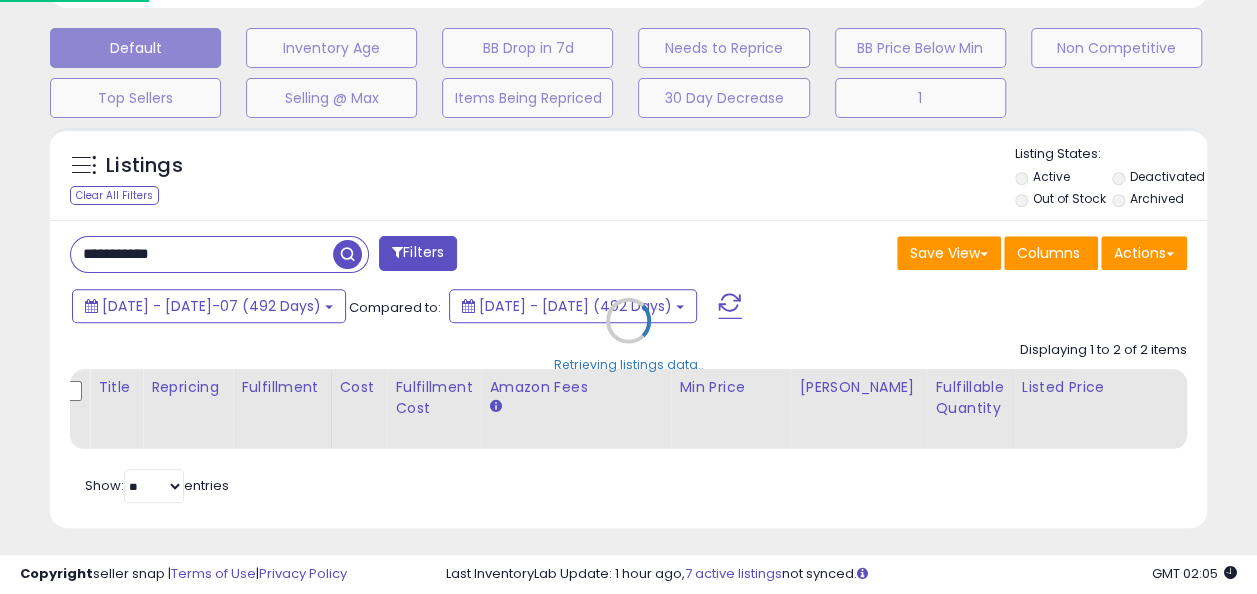 scroll, scrollTop: 999590, scrollLeft: 999322, axis: both 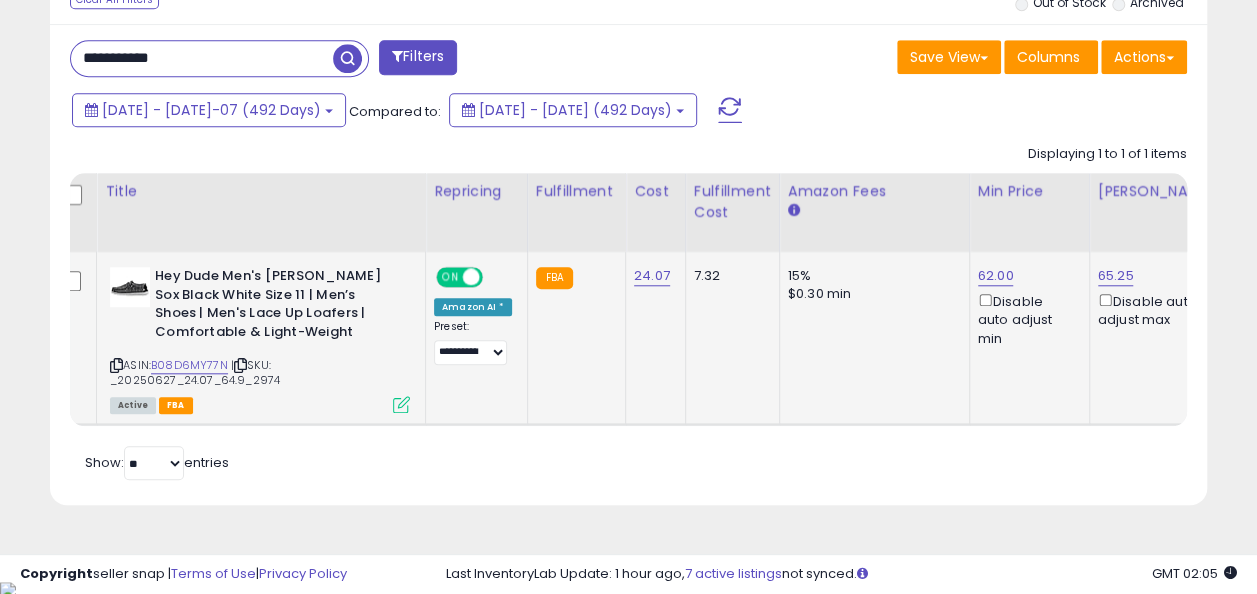 click on "62.00  Disable auto adjust min" at bounding box center (1026, 307) 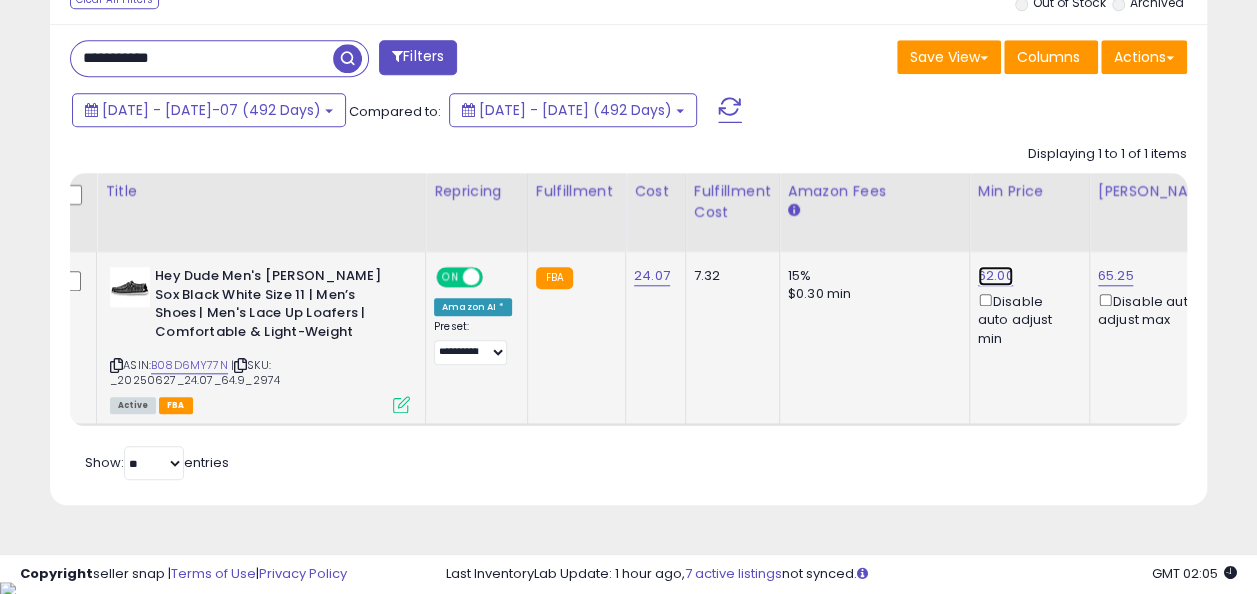 click on "62.00" at bounding box center (996, 276) 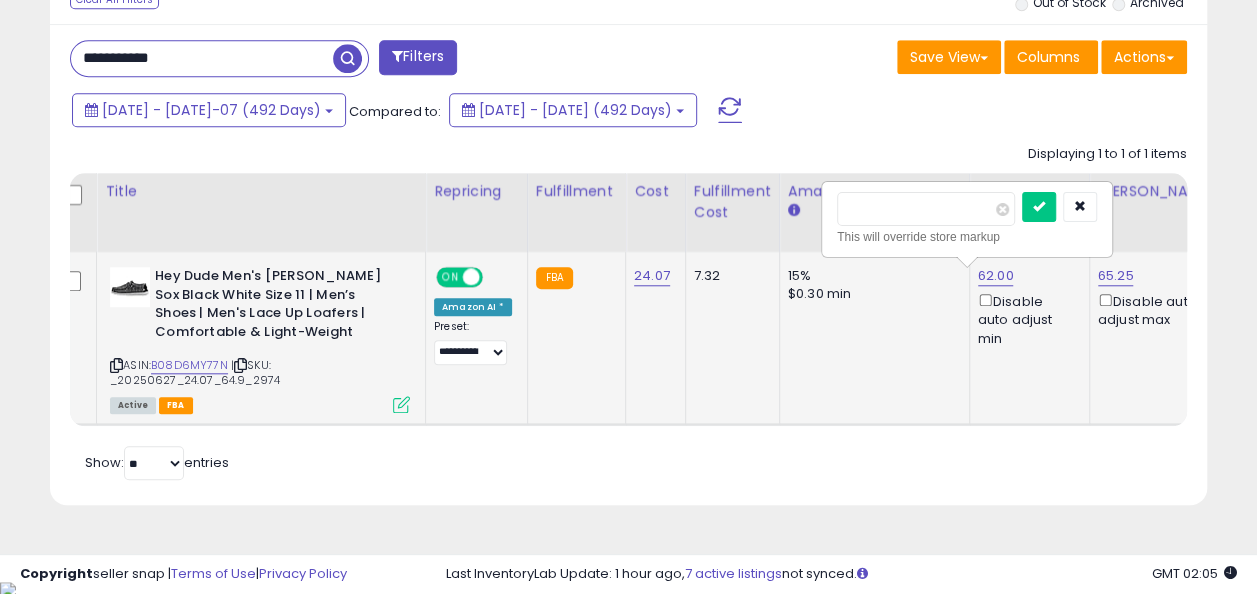 type on "*" 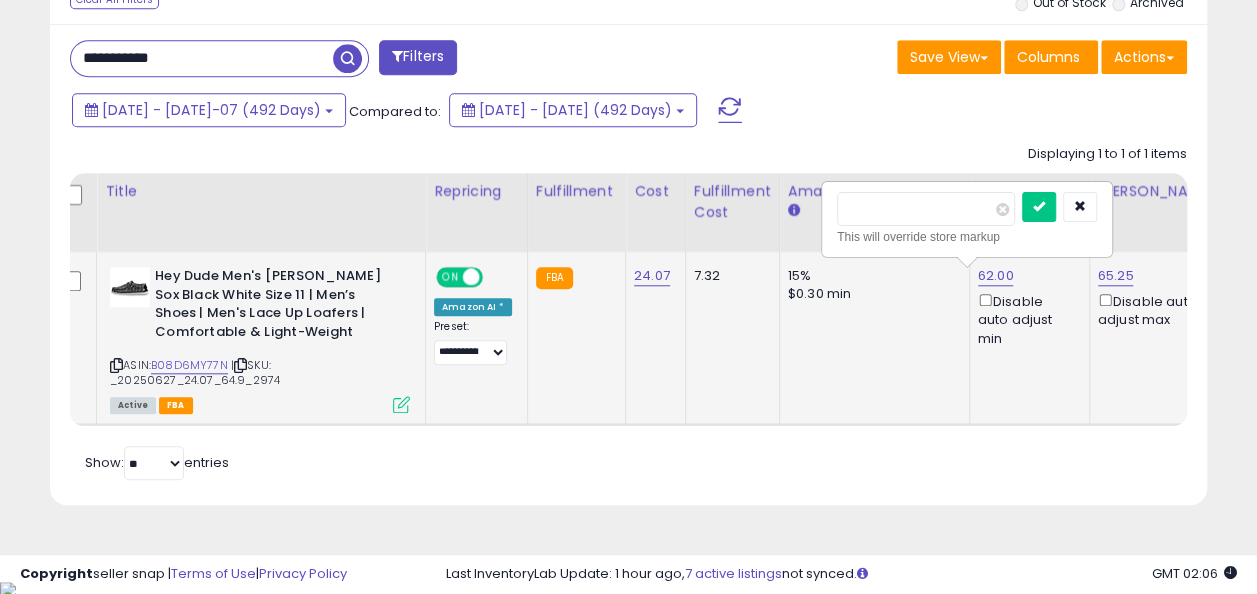 type on "*****" 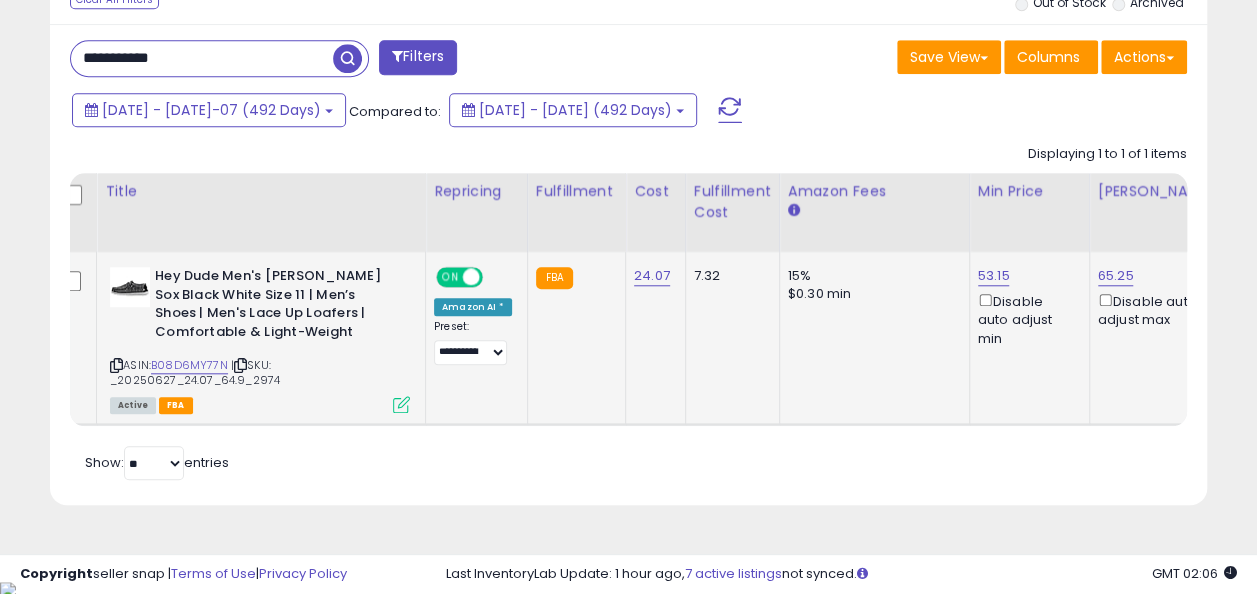 scroll, scrollTop: 0, scrollLeft: 0, axis: both 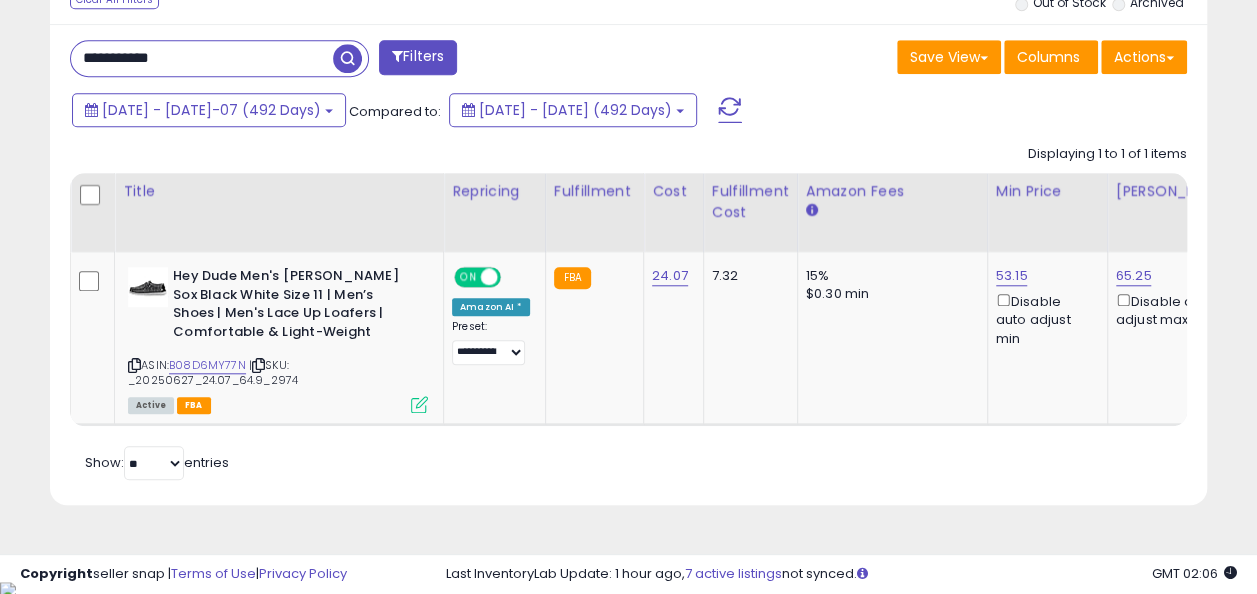 drag, startPoint x: 212, startPoint y: 57, endPoint x: 58, endPoint y: 53, distance: 154.05194 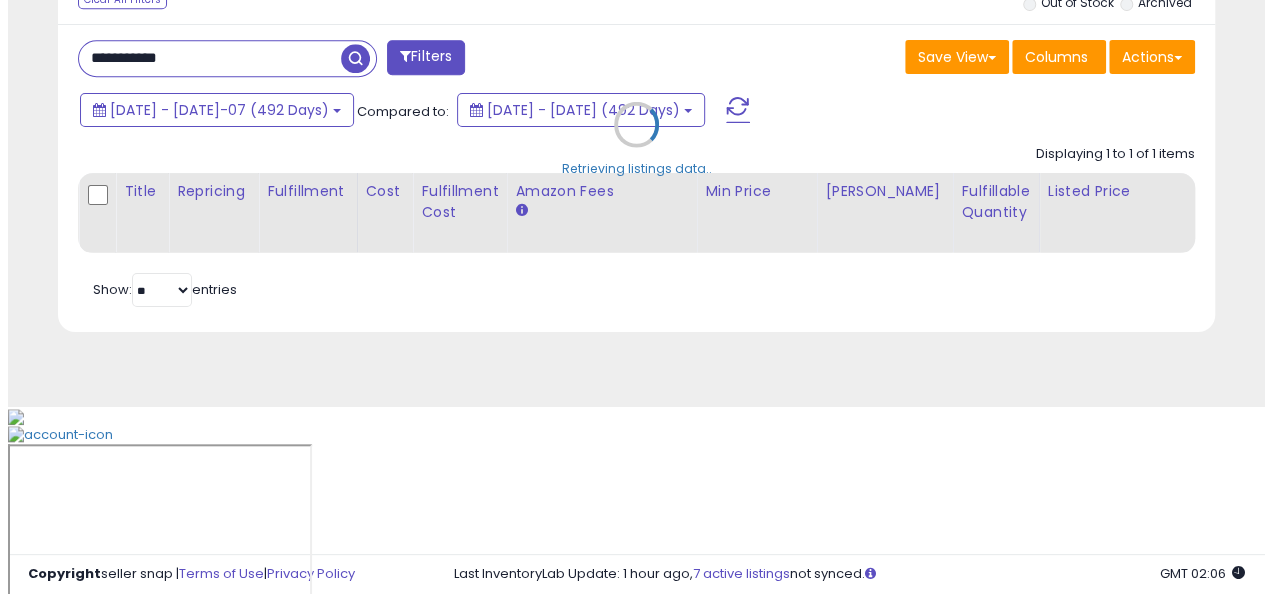 scroll, scrollTop: 624, scrollLeft: 0, axis: vertical 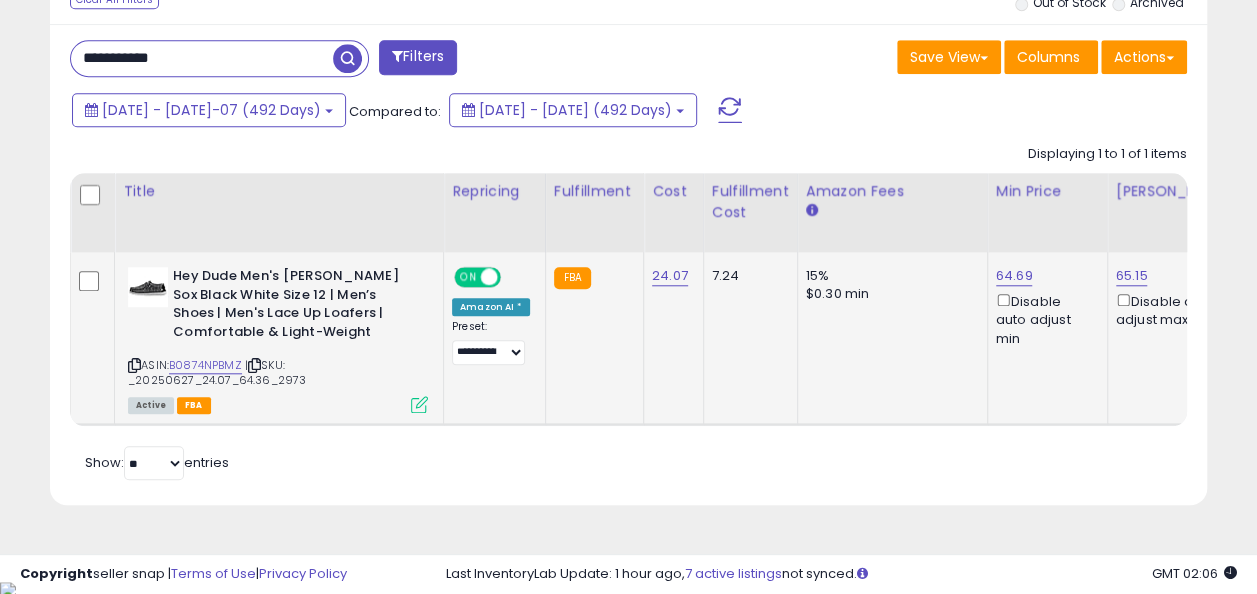 click on "64.69  Disable auto adjust min" at bounding box center (1044, 307) 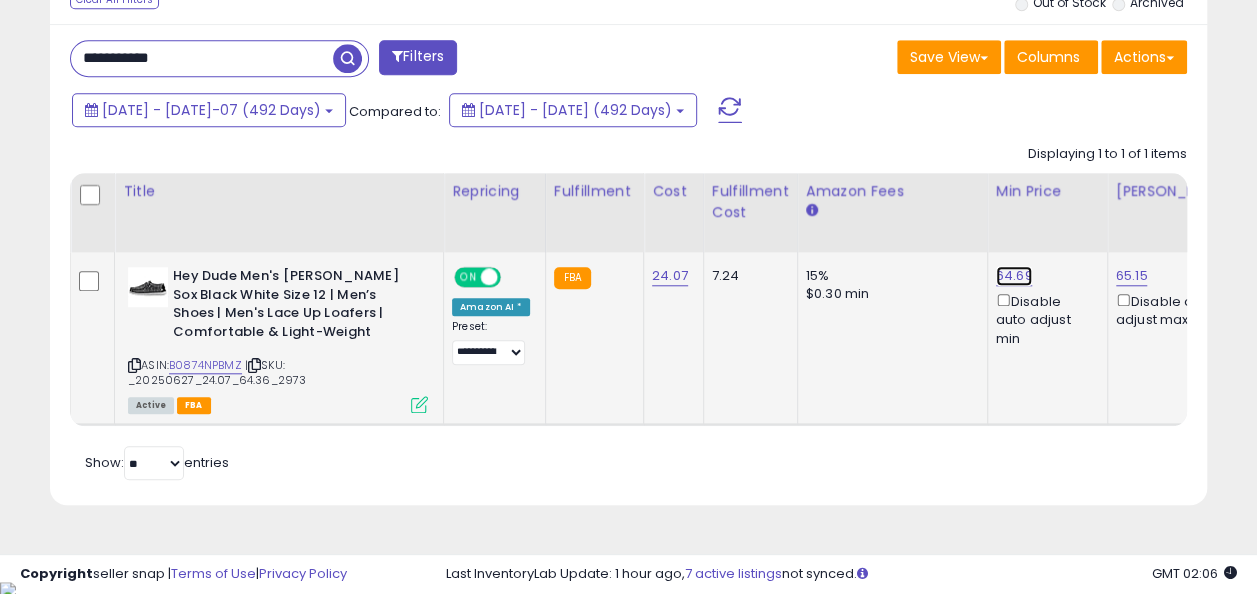click on "64.69" at bounding box center (1014, 276) 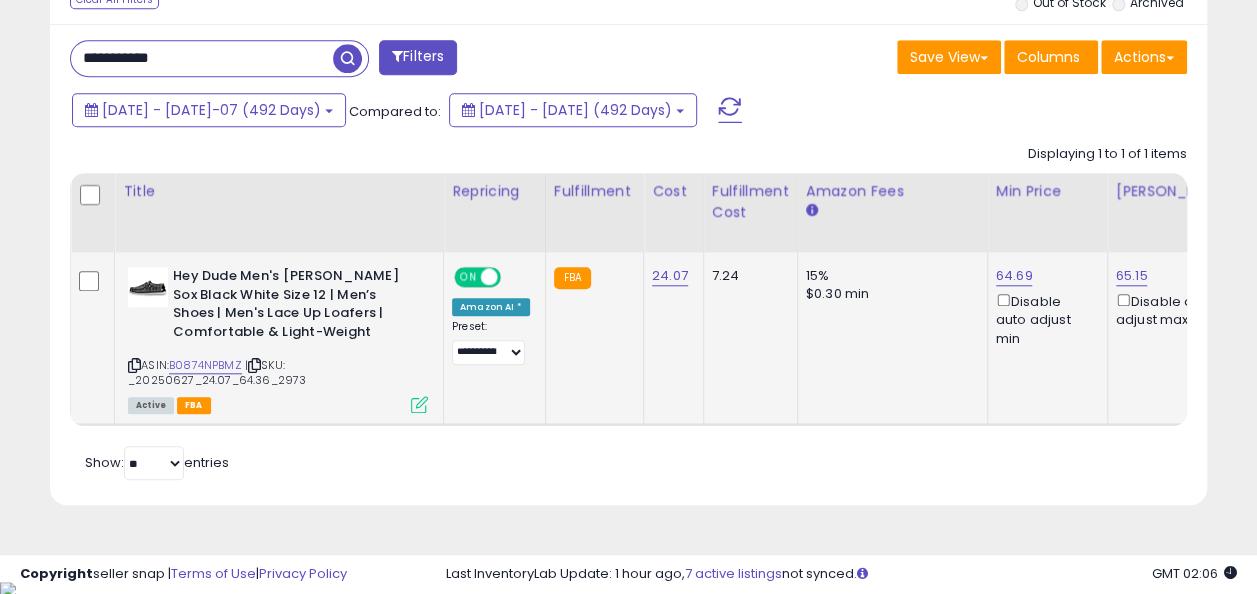 scroll, scrollTop: 0, scrollLeft: 17, axis: horizontal 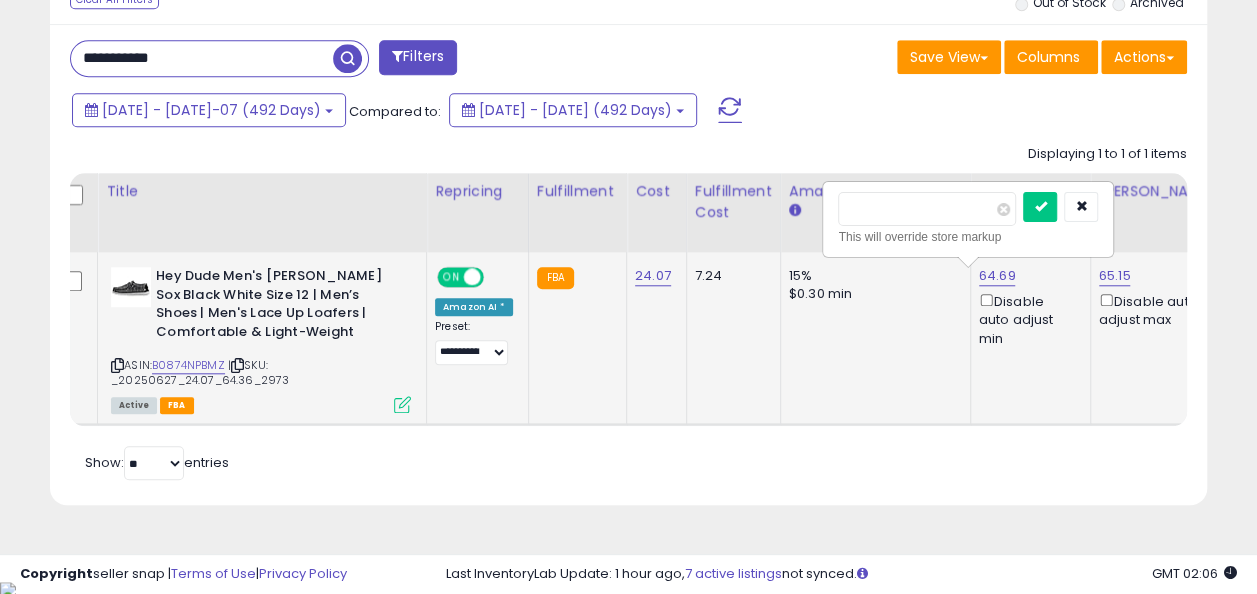 type on "*****" 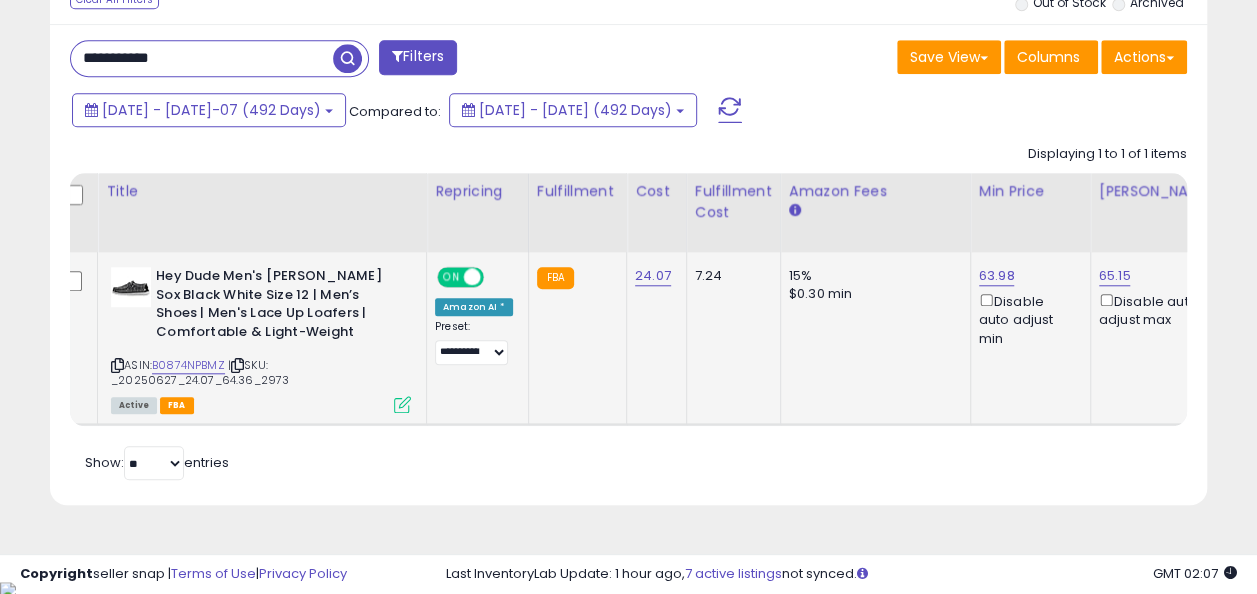 drag, startPoint x: 186, startPoint y: 52, endPoint x: 32, endPoint y: 33, distance: 155.16765 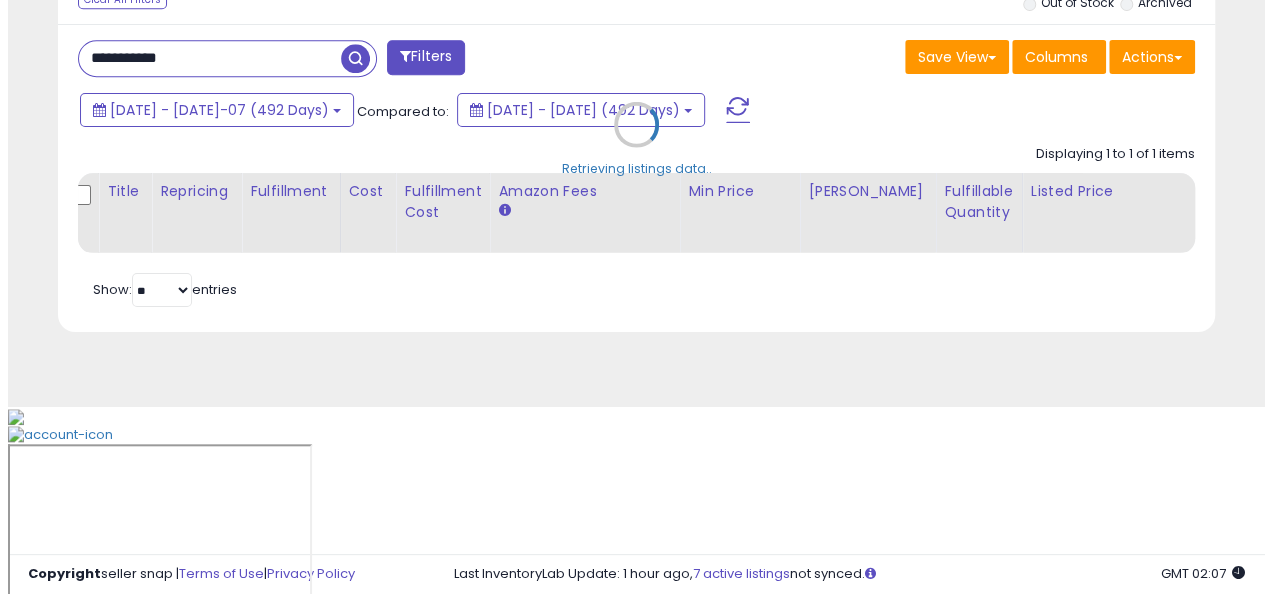 scroll, scrollTop: 624, scrollLeft: 0, axis: vertical 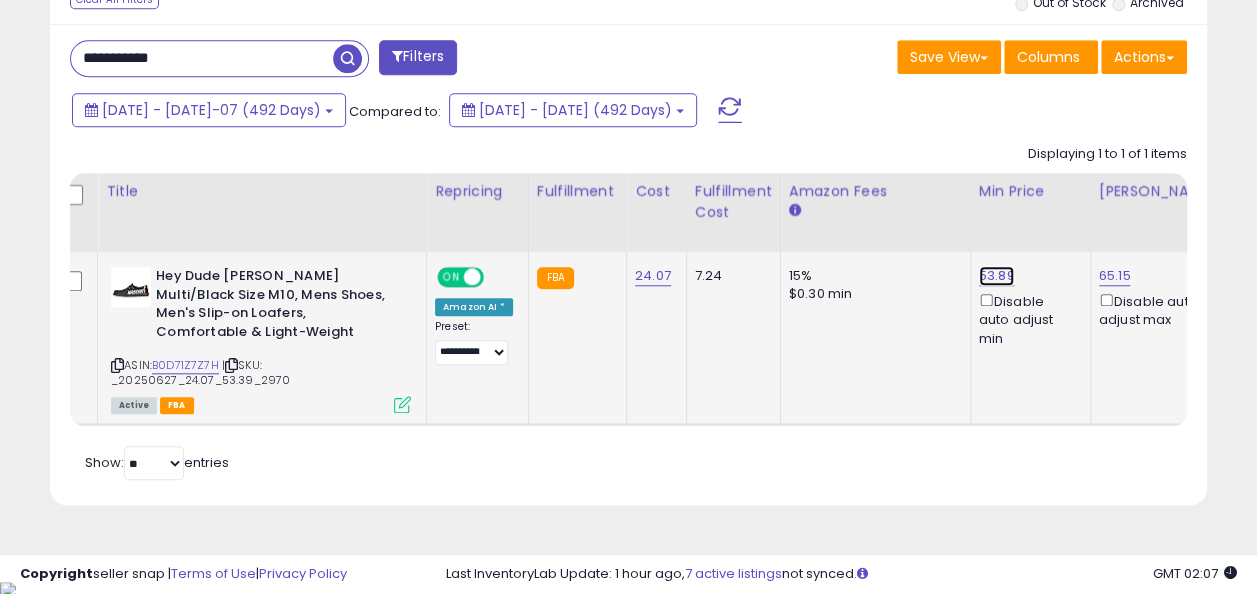 click on "53.89" at bounding box center (997, 276) 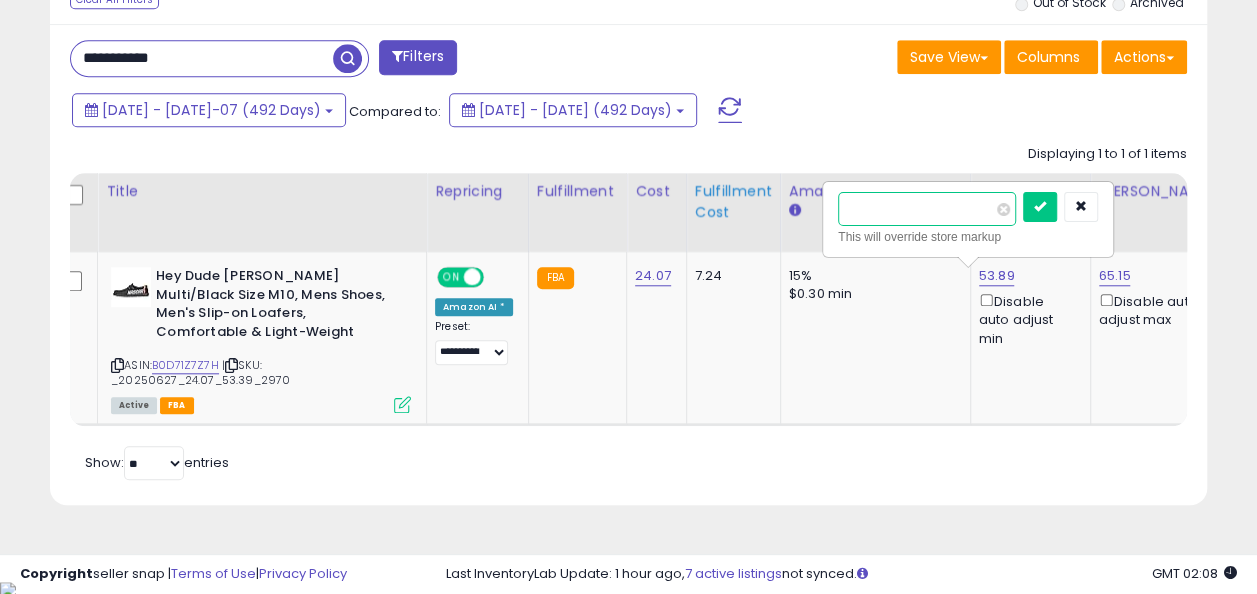 type on "*****" 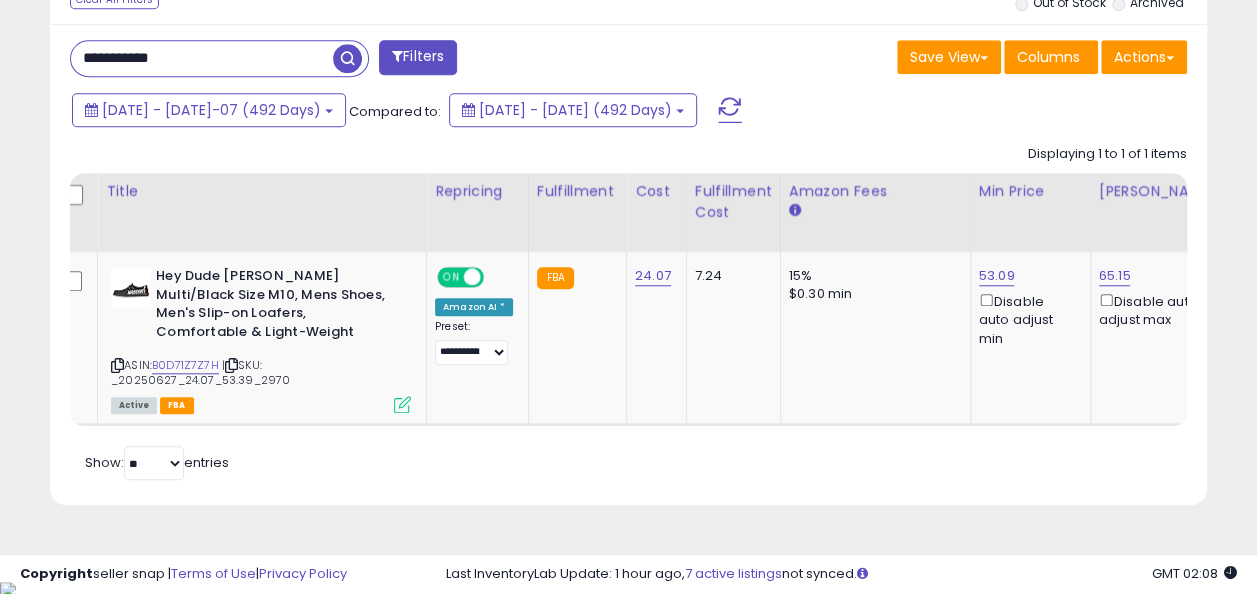 drag, startPoint x: 184, startPoint y: 53, endPoint x: 64, endPoint y: 50, distance: 120.03749 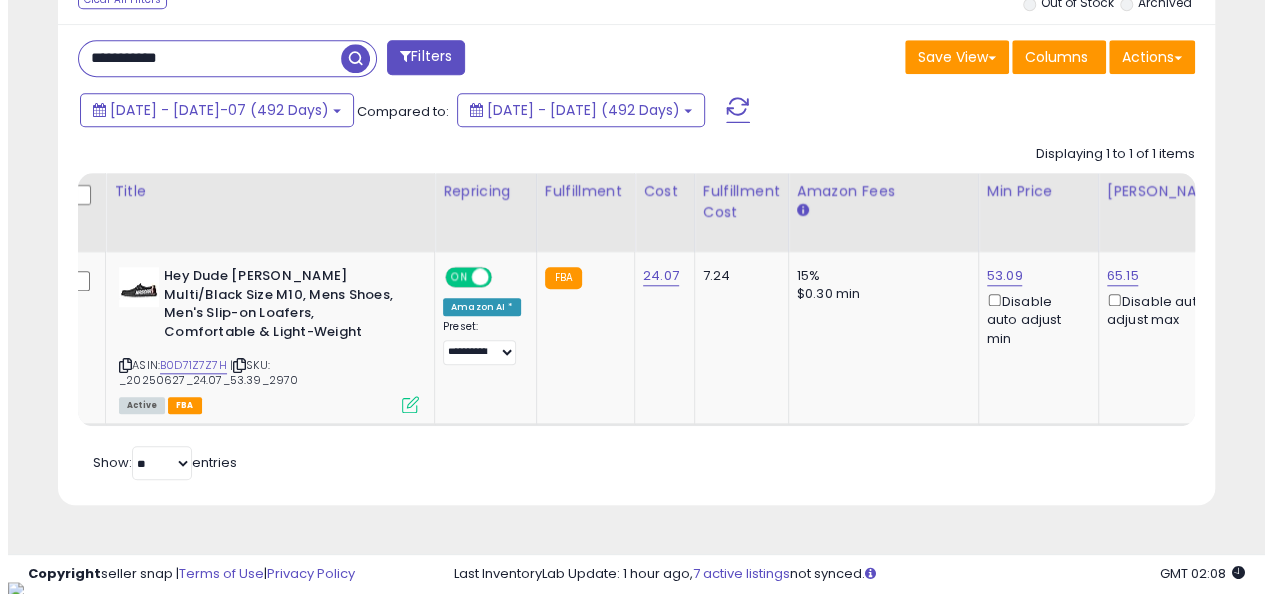scroll, scrollTop: 624, scrollLeft: 0, axis: vertical 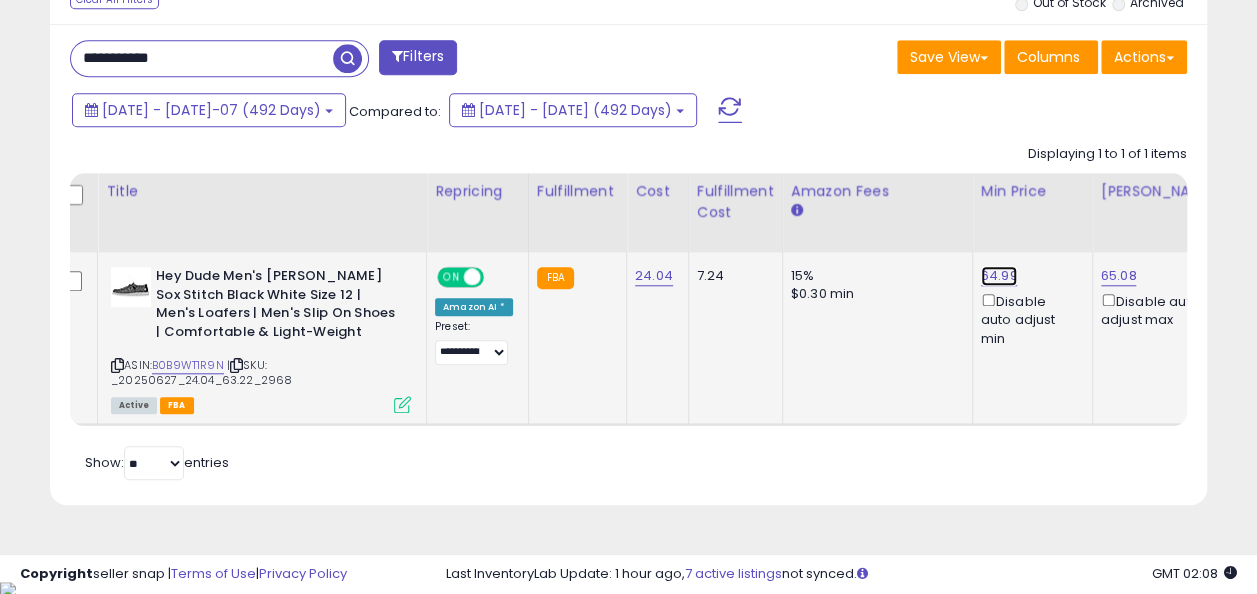 click on "64.99" at bounding box center (999, 276) 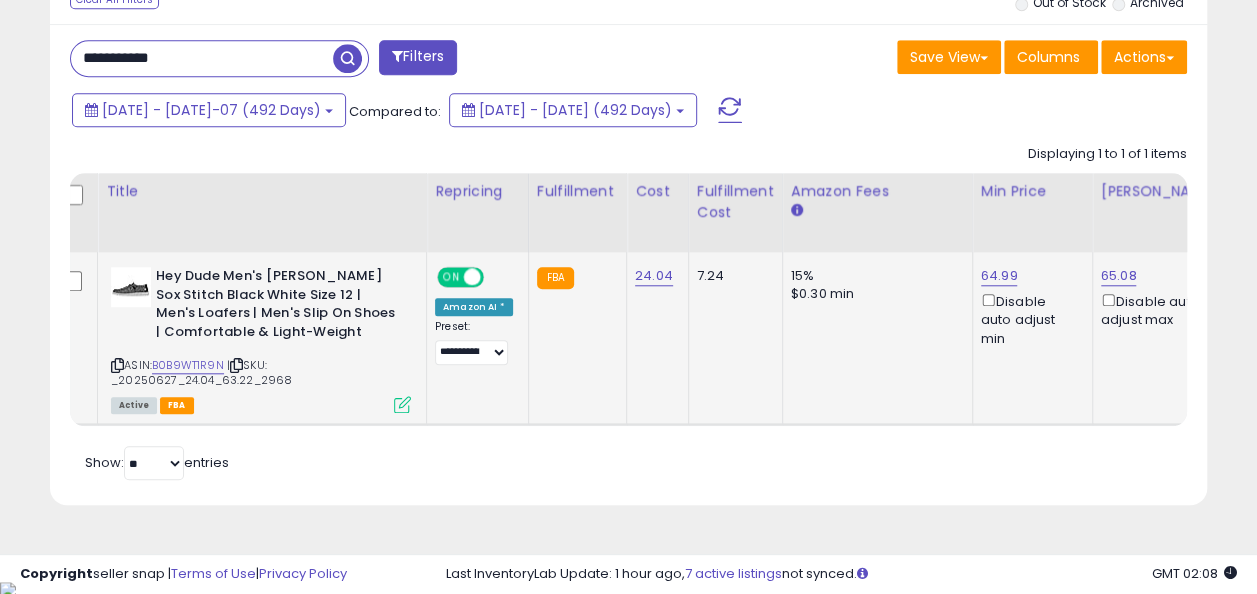 scroll, scrollTop: 0, scrollLeft: 18, axis: horizontal 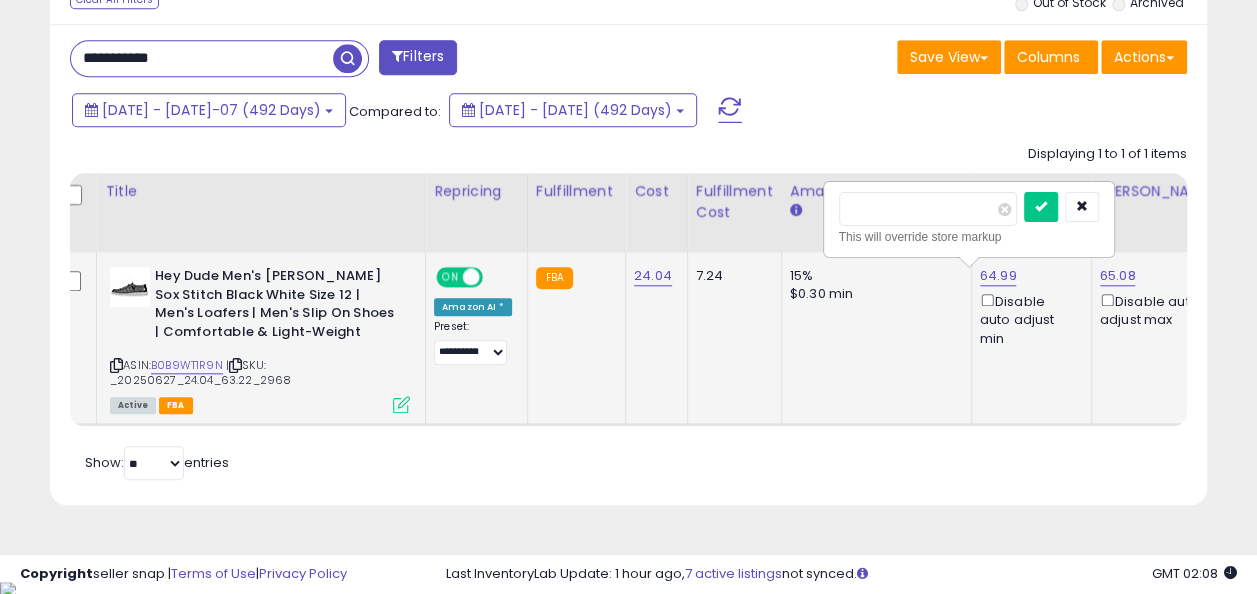 type on "*****" 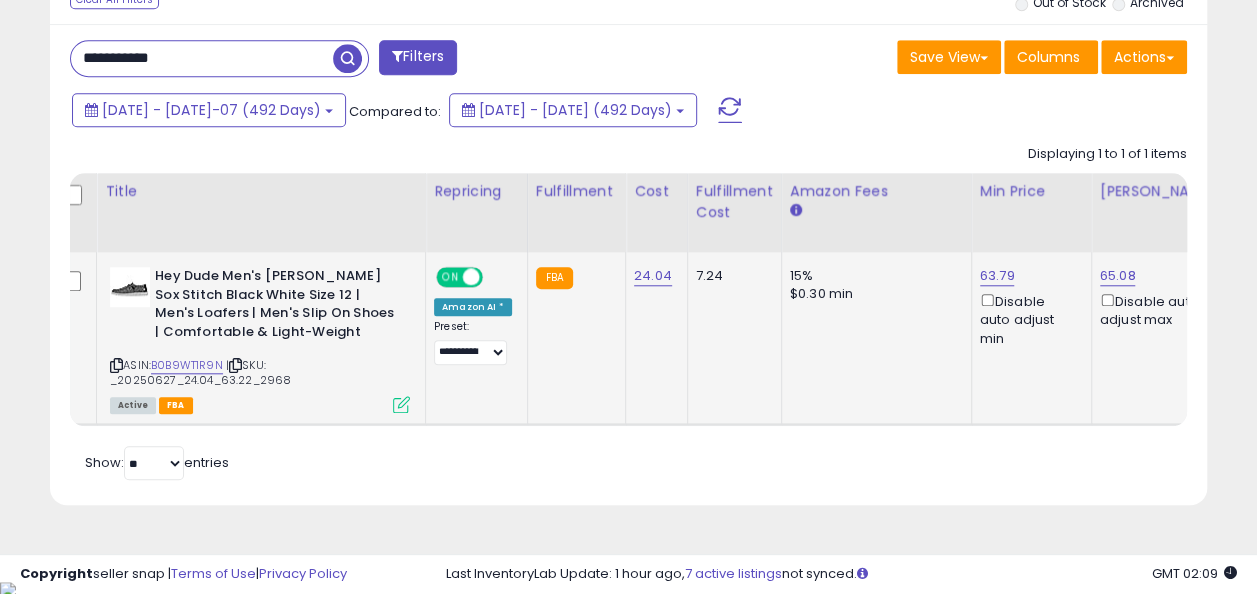 drag, startPoint x: 203, startPoint y: 60, endPoint x: 26, endPoint y: 26, distance: 180.23596 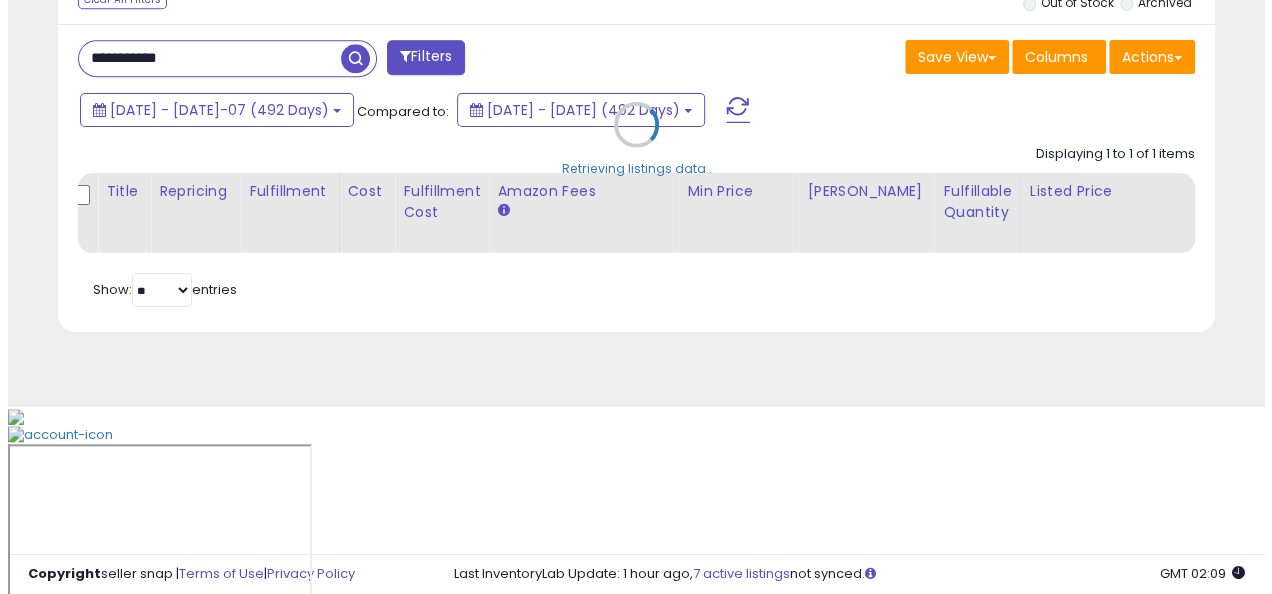 scroll, scrollTop: 624, scrollLeft: 0, axis: vertical 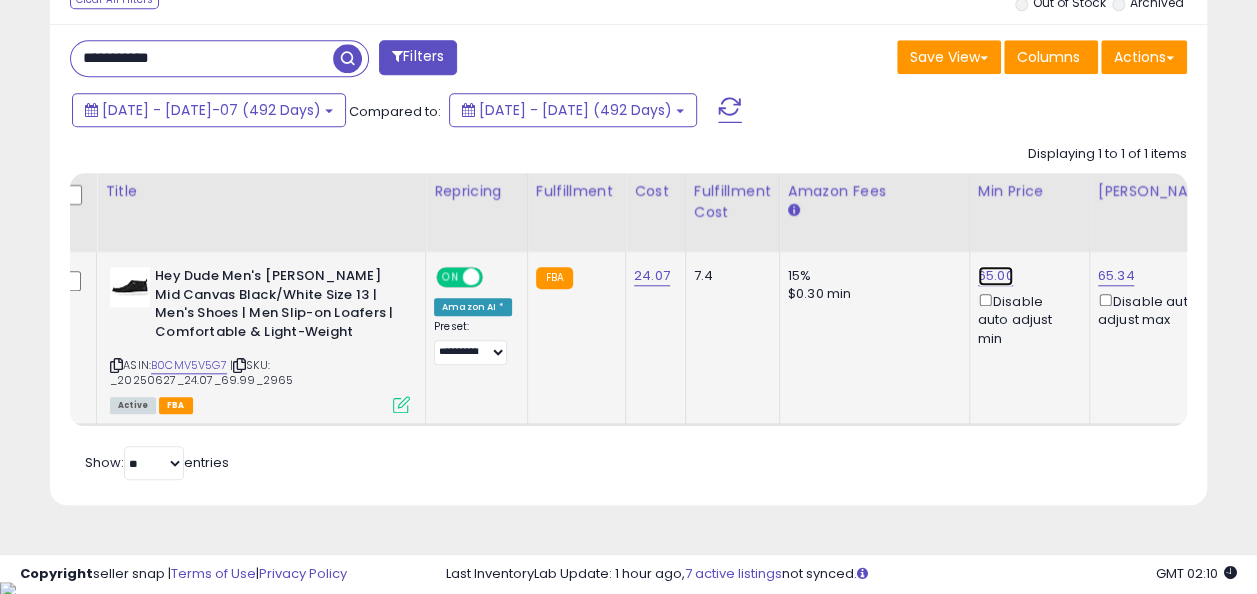 click on "65.00" at bounding box center [996, 276] 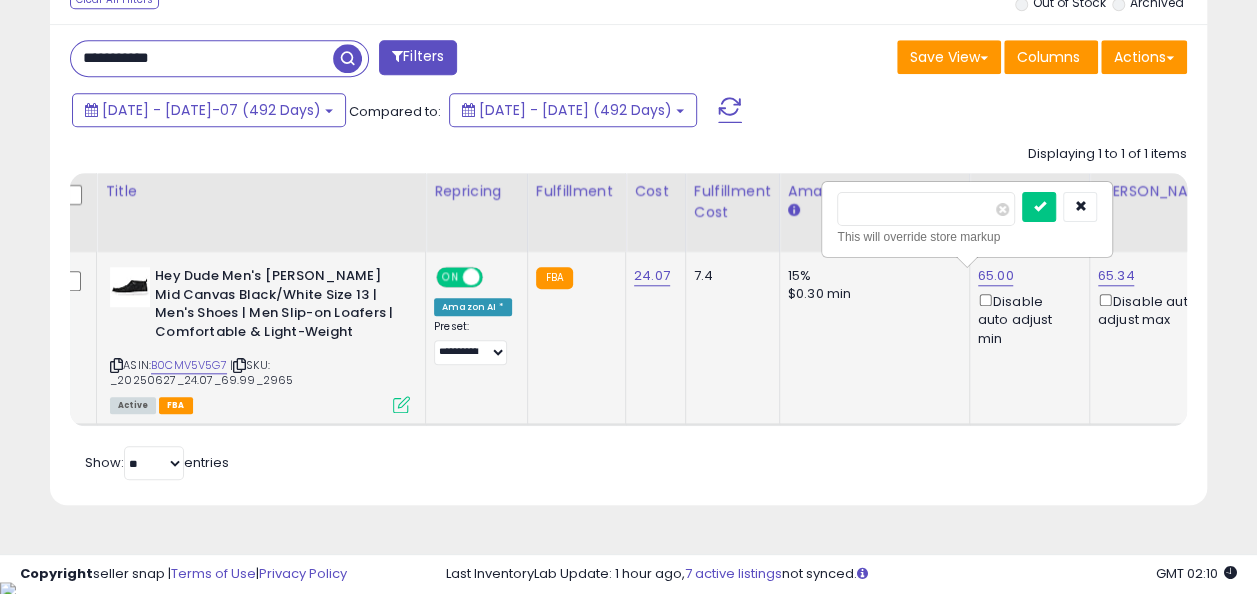 type on "*" 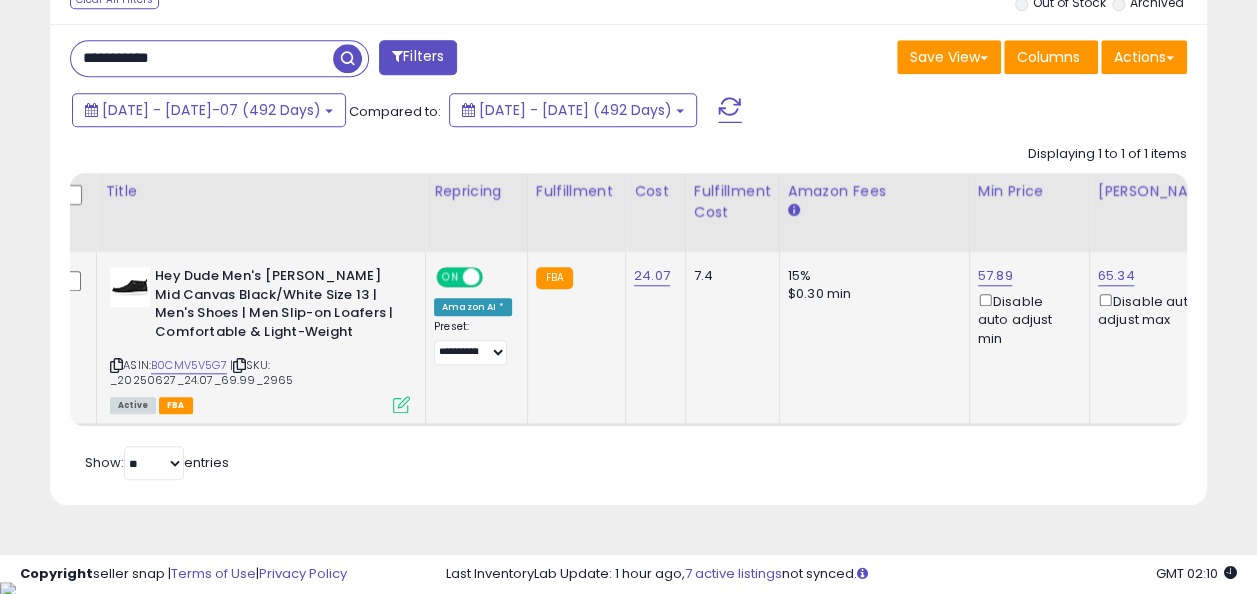 drag, startPoint x: 220, startPoint y: 68, endPoint x: 34, endPoint y: 59, distance: 186.21762 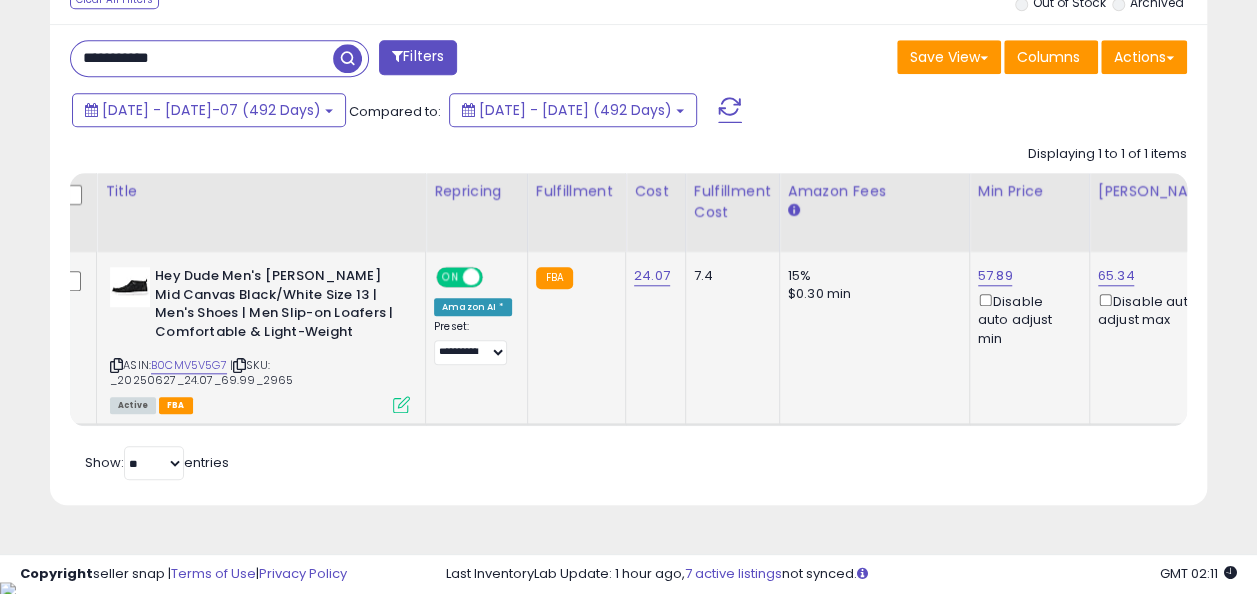 drag, startPoint x: 215, startPoint y: 56, endPoint x: 29, endPoint y: 56, distance: 186 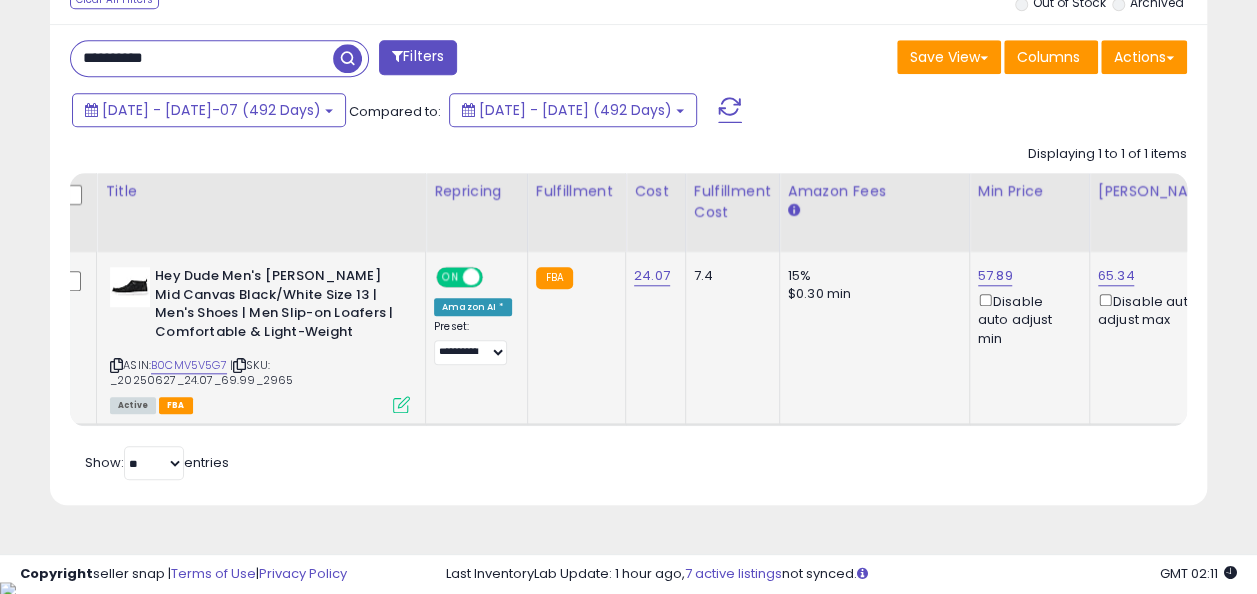 type on "**********" 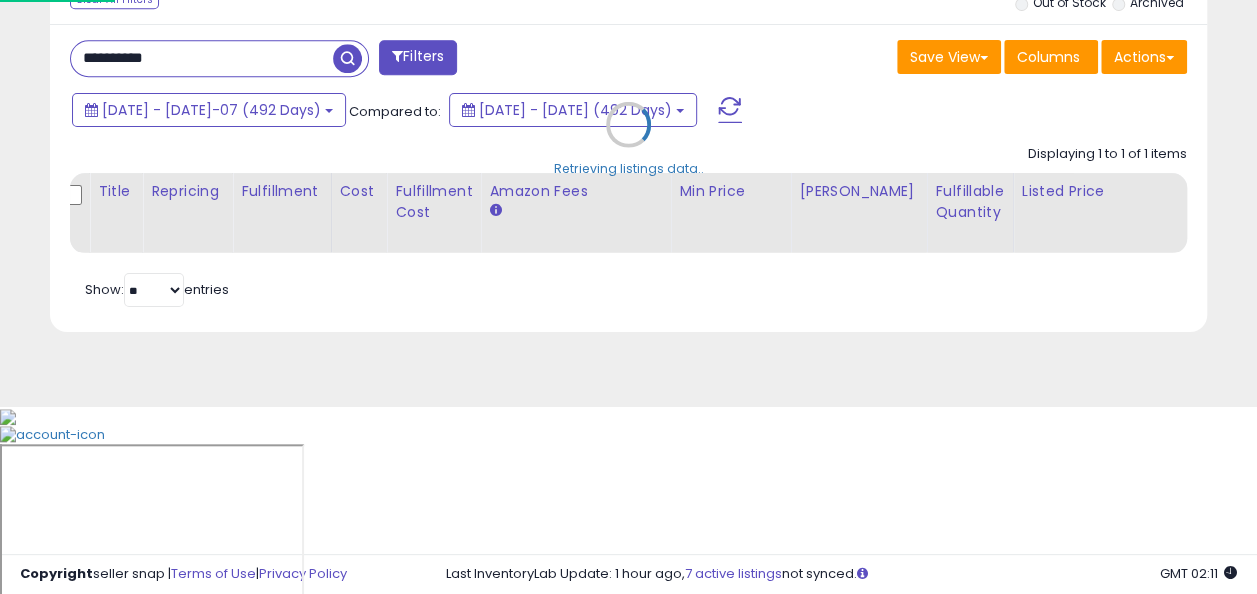 scroll, scrollTop: 999590, scrollLeft: 999322, axis: both 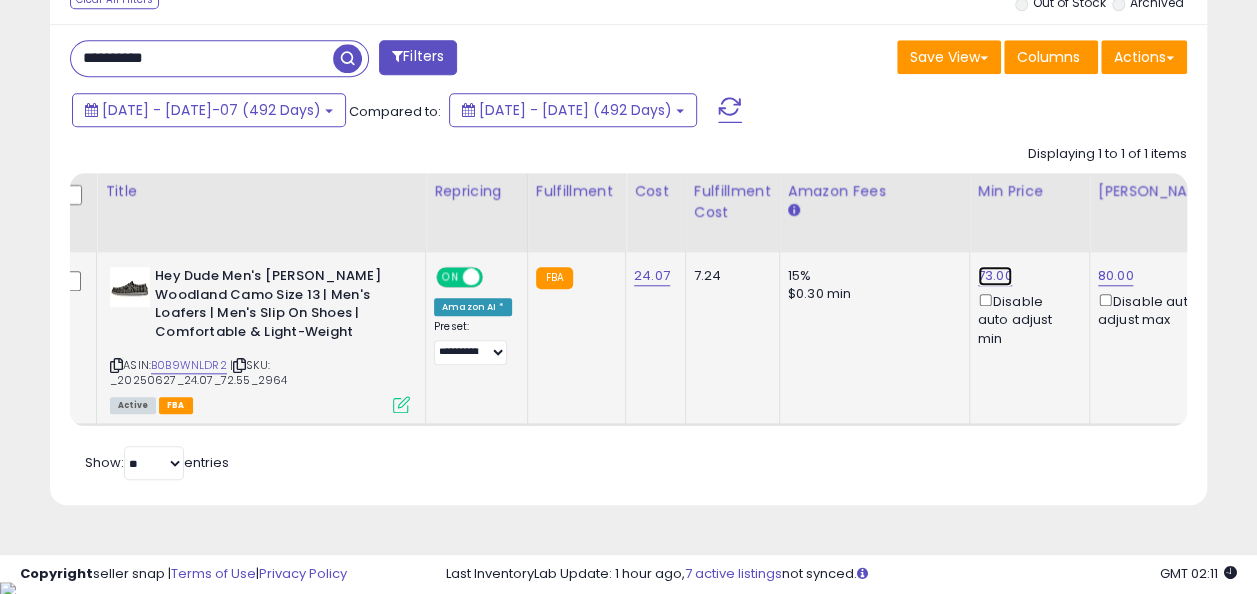 click on "73.00" at bounding box center (995, 276) 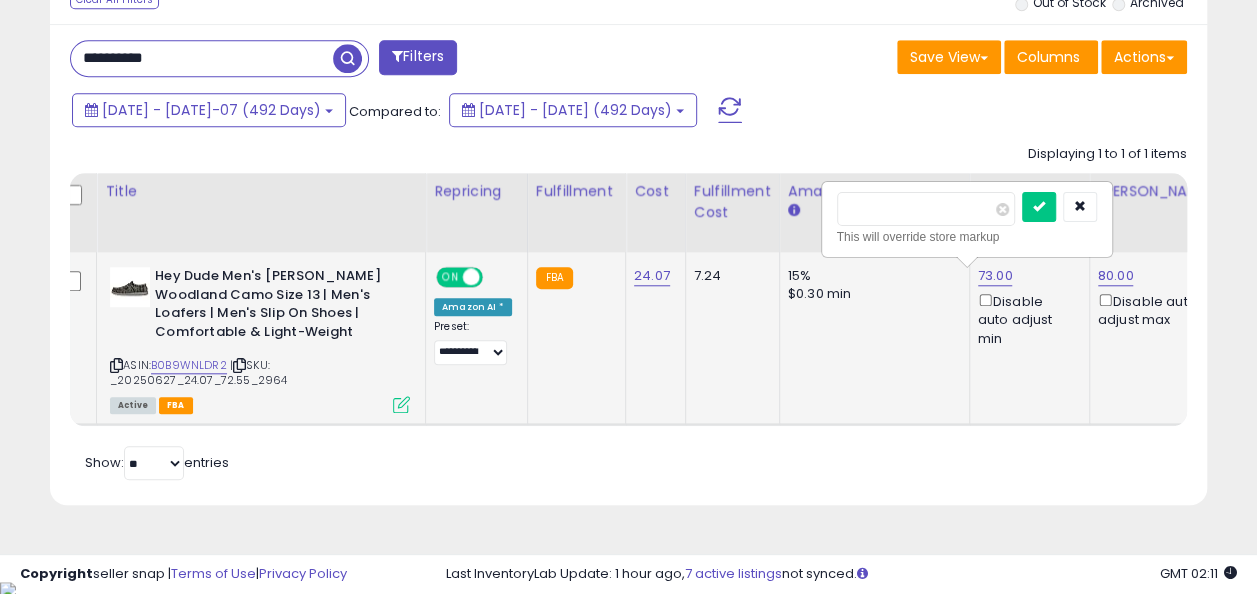 type on "*" 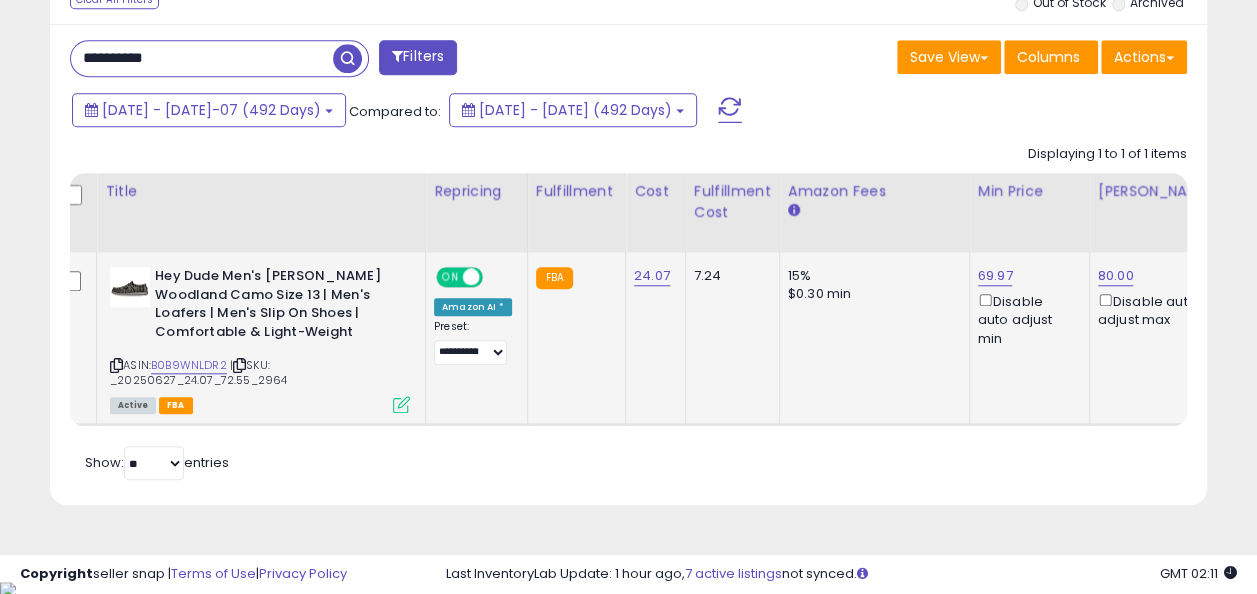 drag, startPoint x: 186, startPoint y: 46, endPoint x: 50, endPoint y: 51, distance: 136.09187 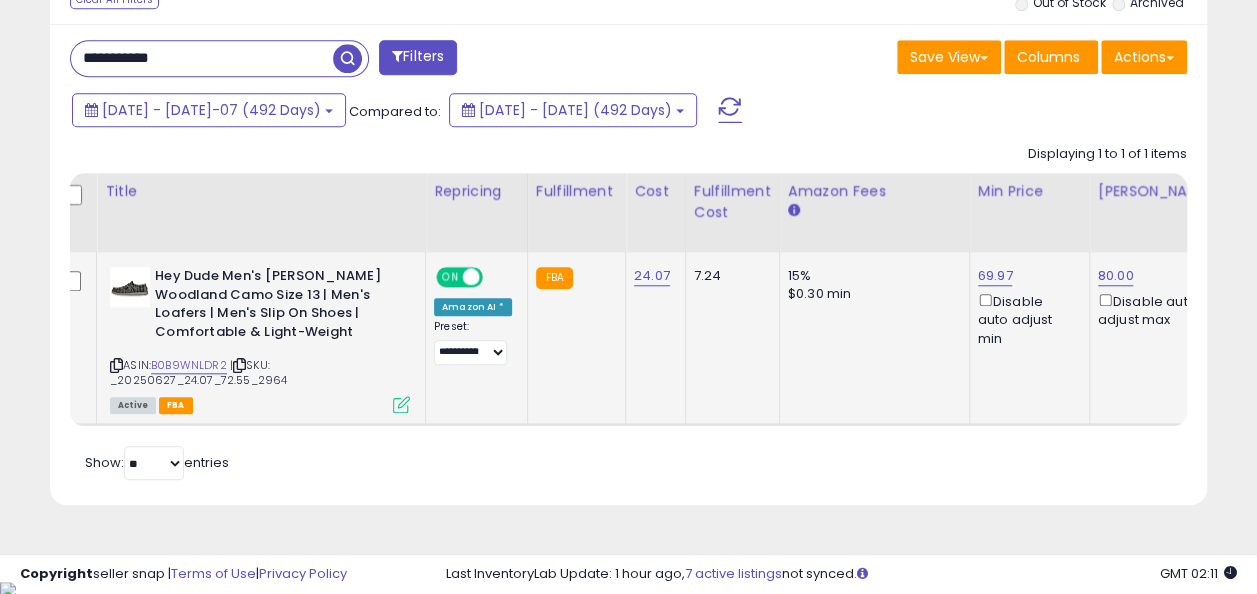 type on "**********" 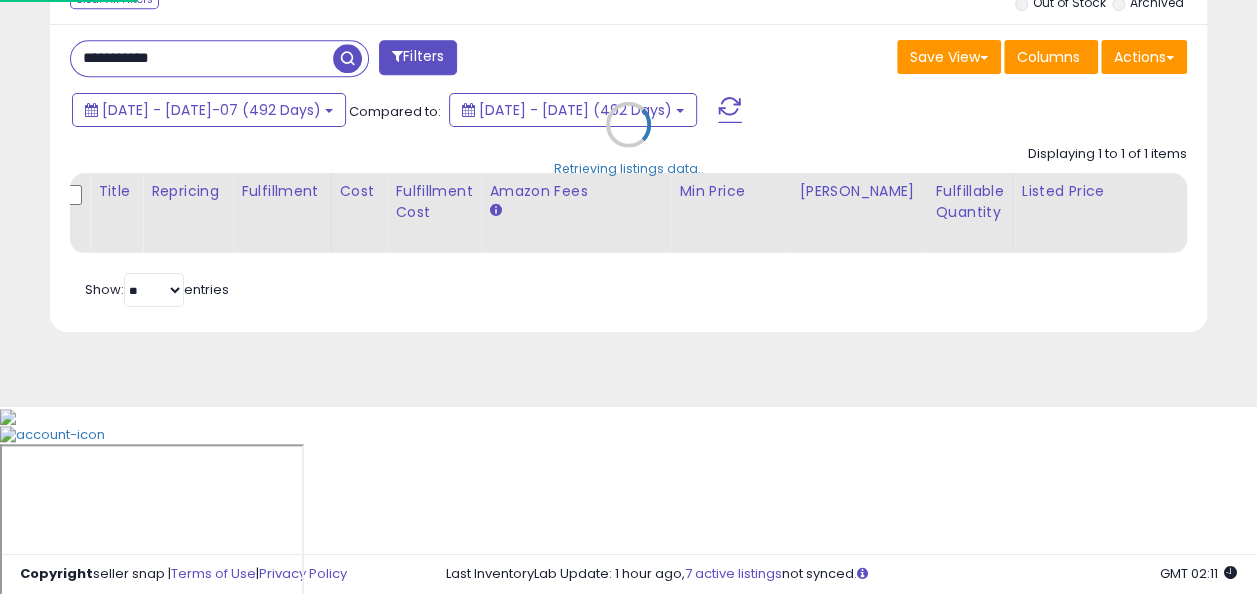 scroll, scrollTop: 999590, scrollLeft: 999322, axis: both 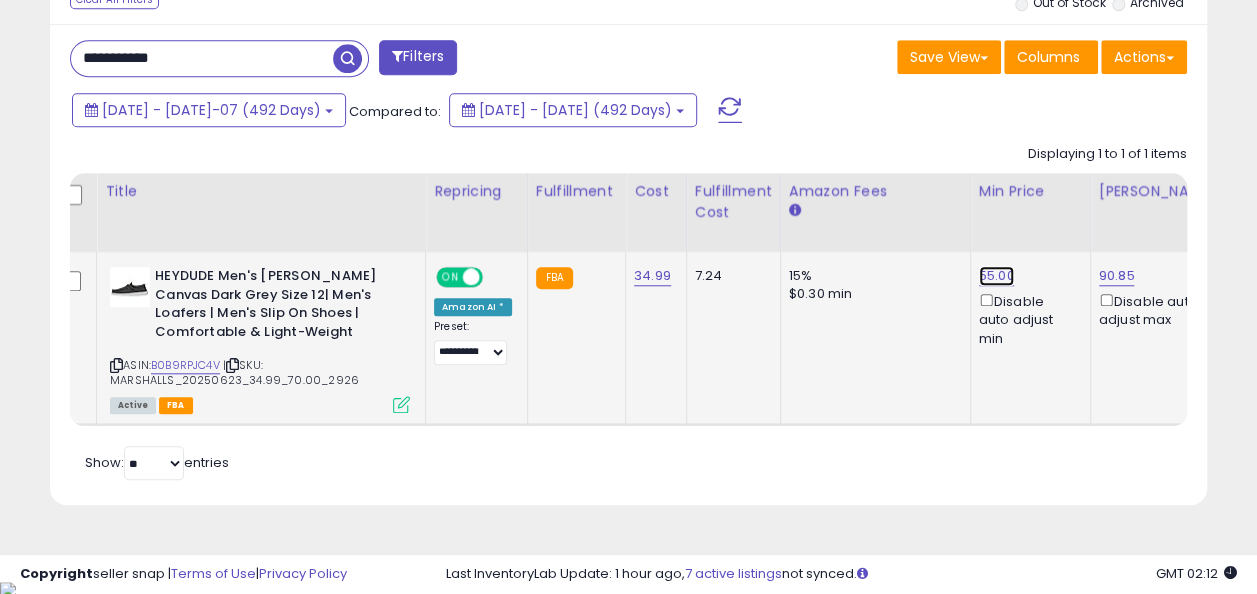 click on "55.00" at bounding box center (997, 276) 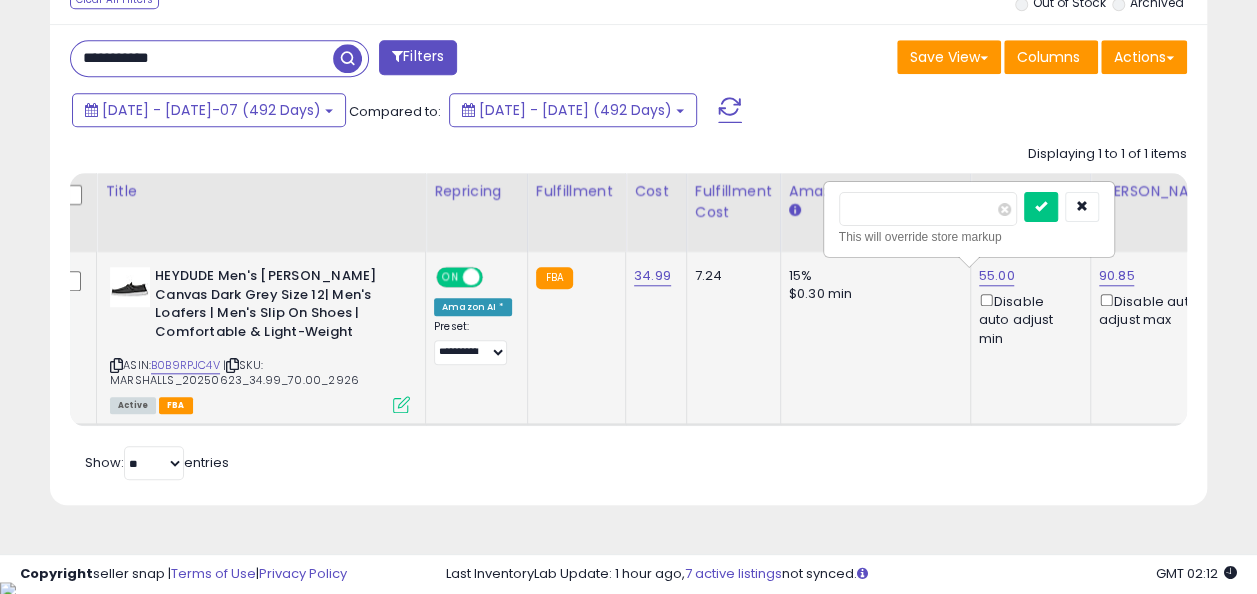 type on "*****" 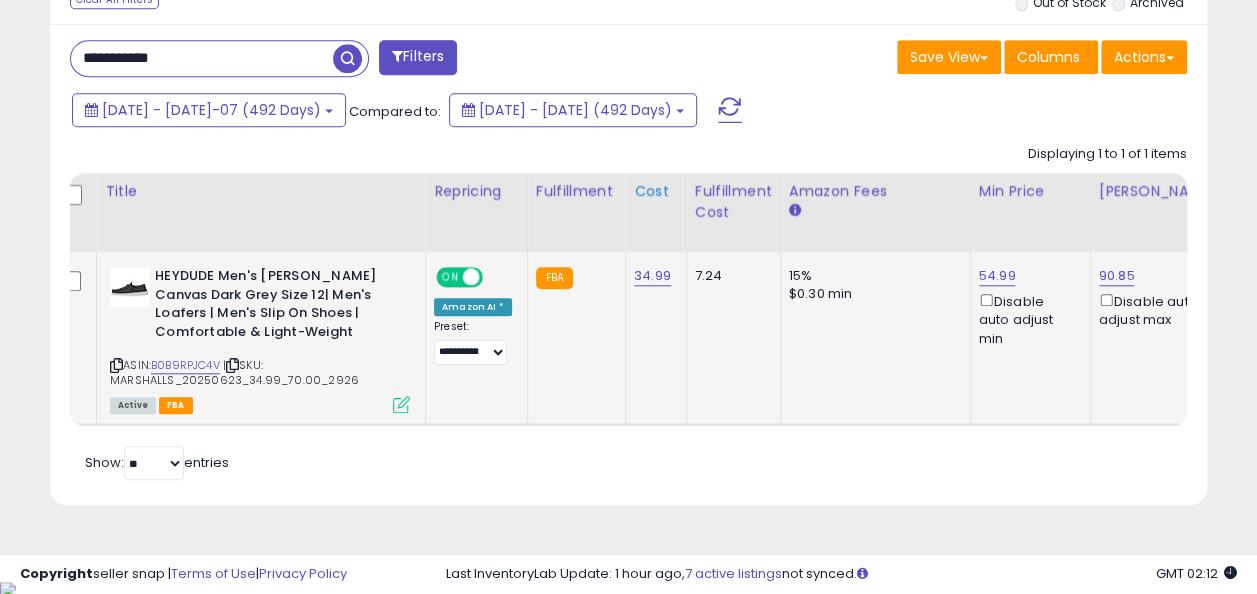 scroll, scrollTop: 0, scrollLeft: 0, axis: both 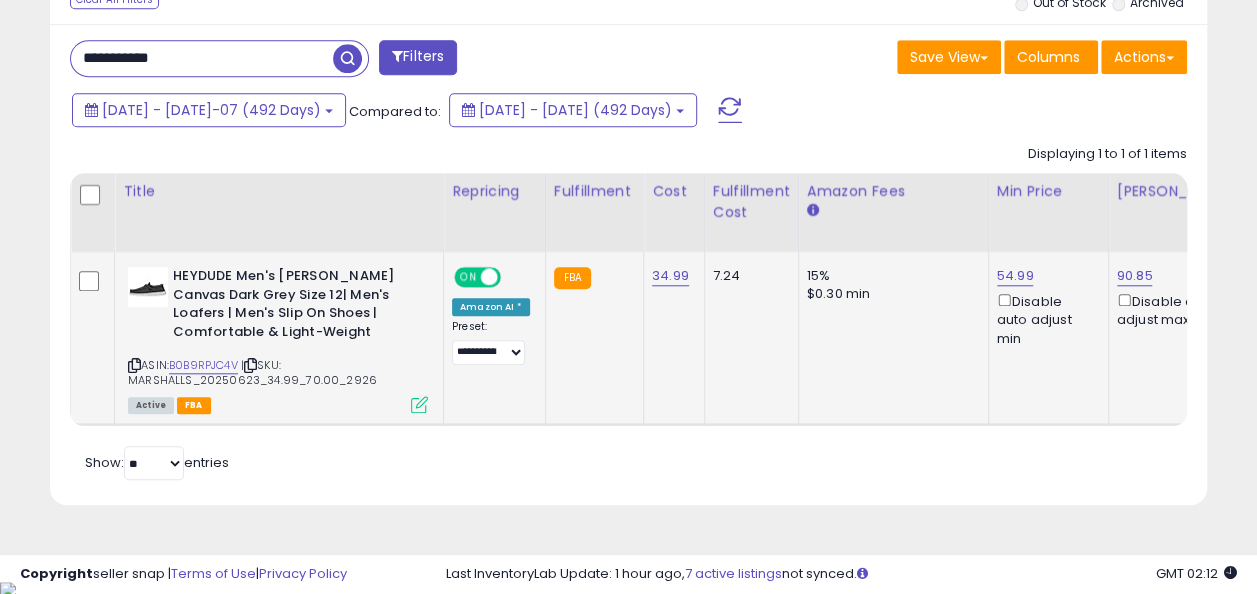 drag, startPoint x: 216, startPoint y: 51, endPoint x: 36, endPoint y: 46, distance: 180.06943 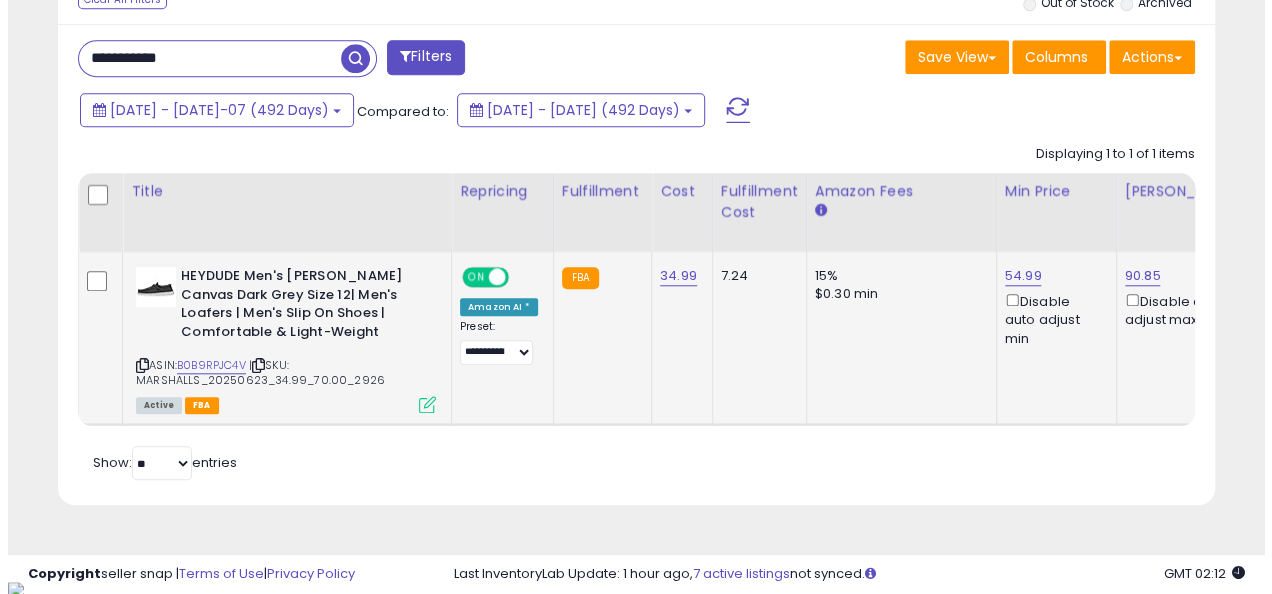 scroll, scrollTop: 624, scrollLeft: 0, axis: vertical 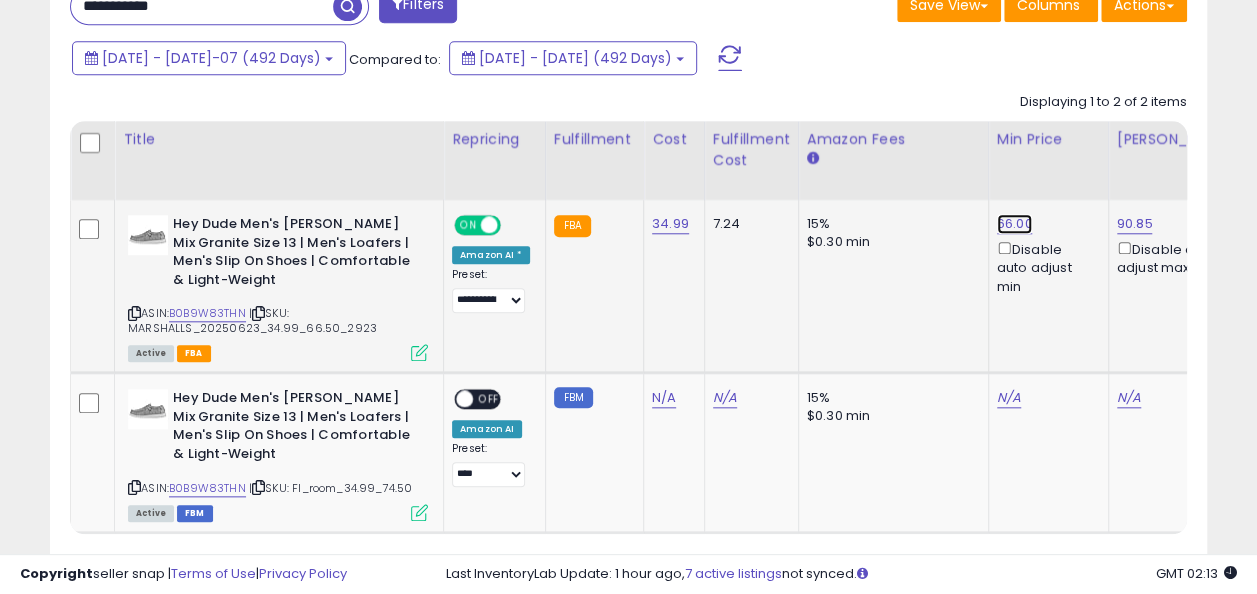 click on "66.00" at bounding box center [1015, 224] 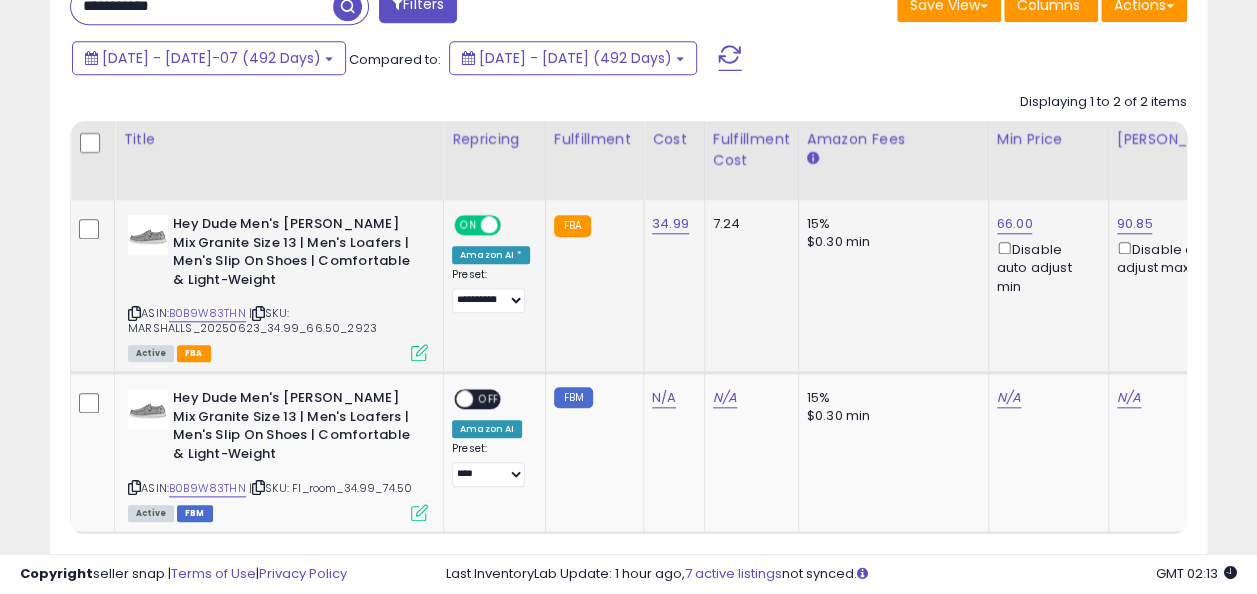 scroll, scrollTop: 0, scrollLeft: 18, axis: horizontal 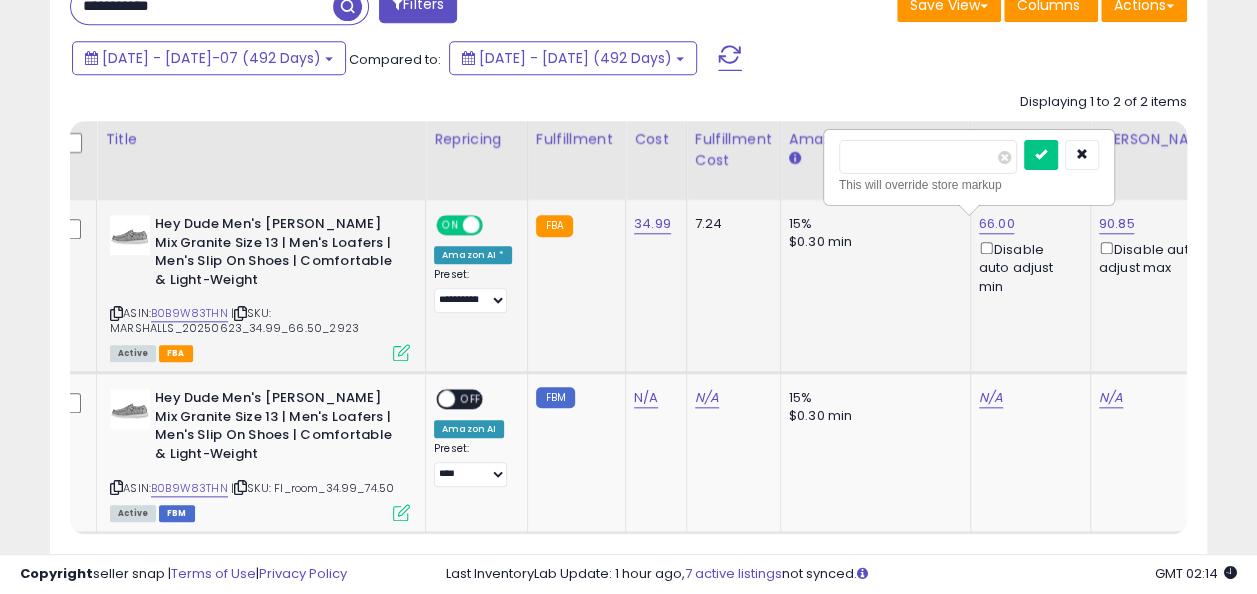 type on "*****" 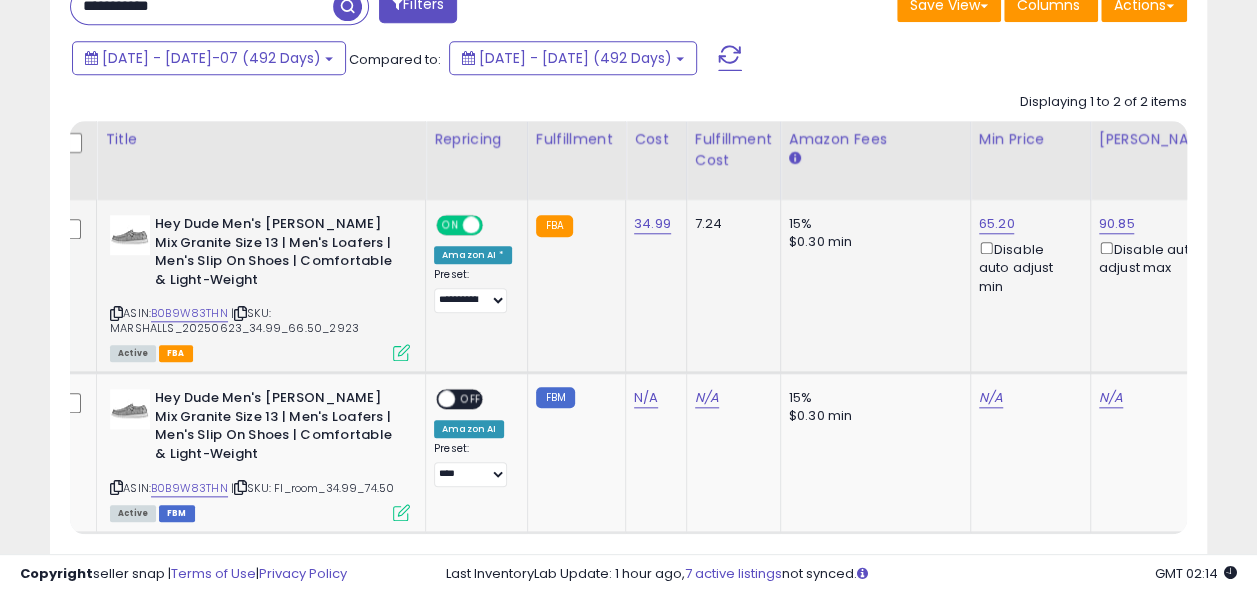 scroll, scrollTop: 0, scrollLeft: 0, axis: both 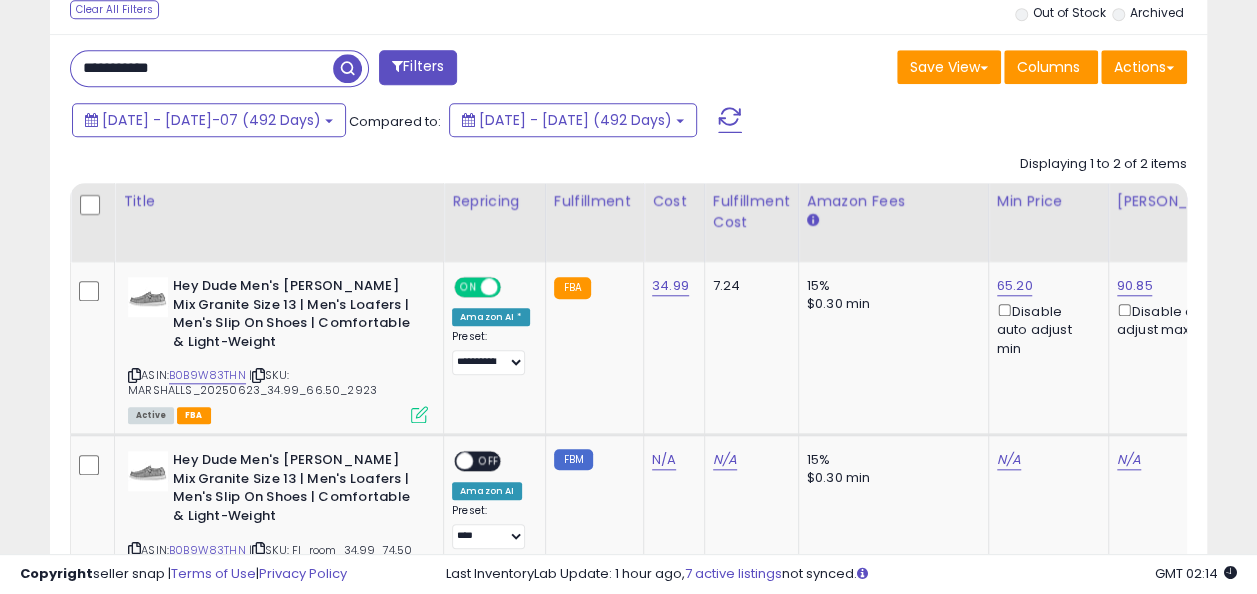 drag, startPoint x: 222, startPoint y: 70, endPoint x: 84, endPoint y: 68, distance: 138.0145 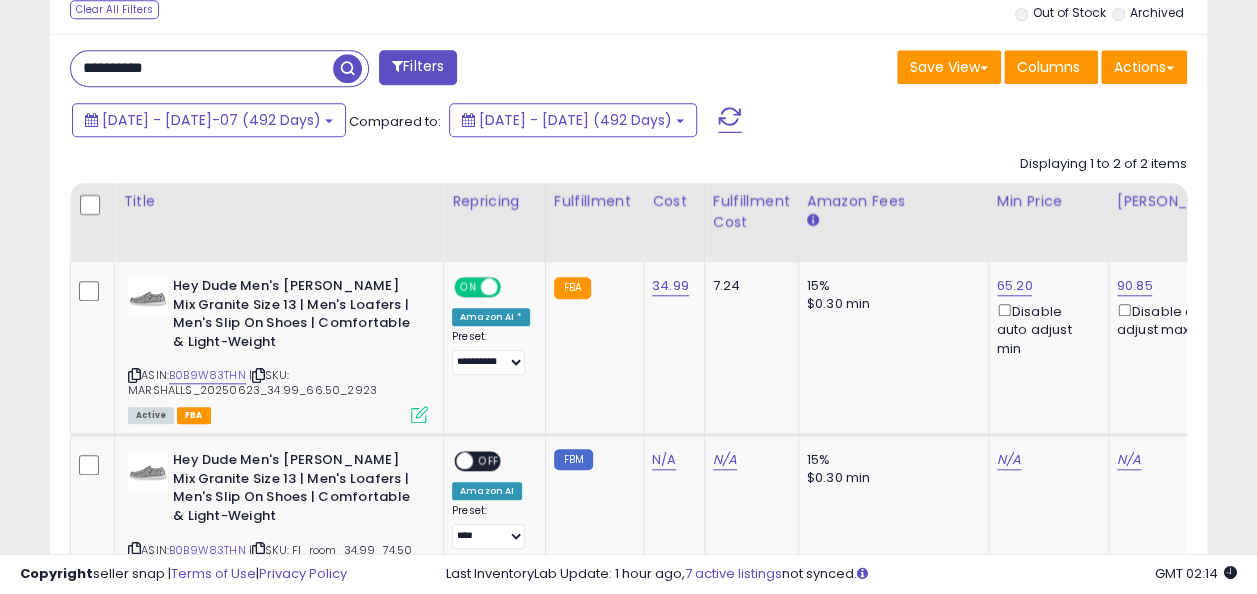 type on "**********" 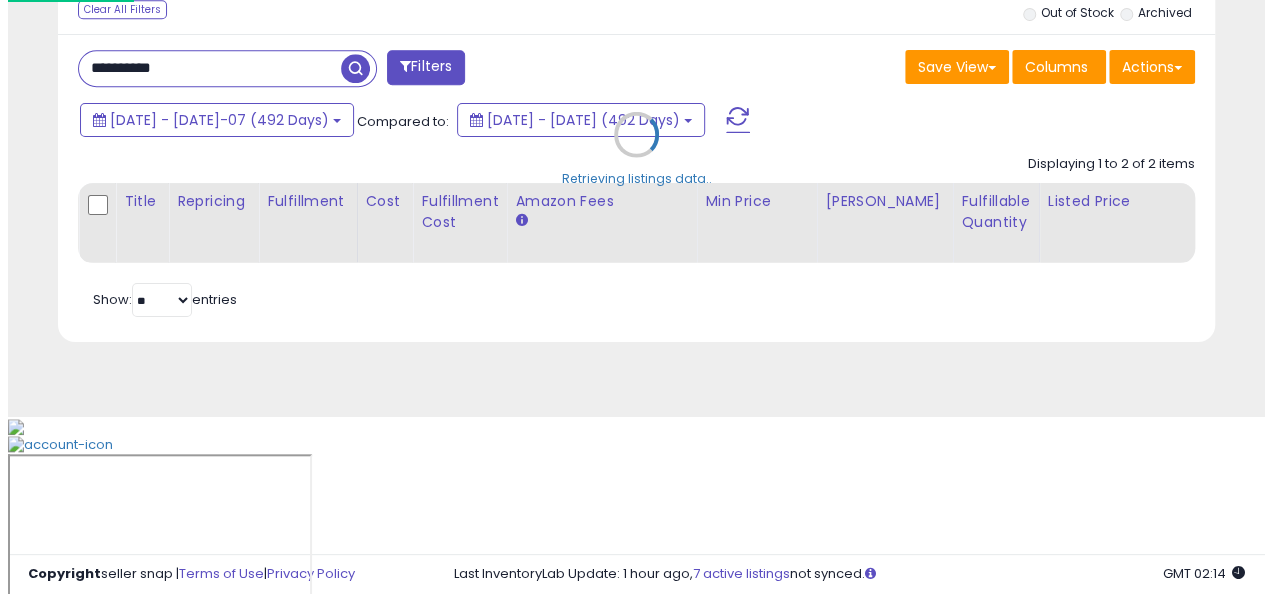 scroll, scrollTop: 624, scrollLeft: 0, axis: vertical 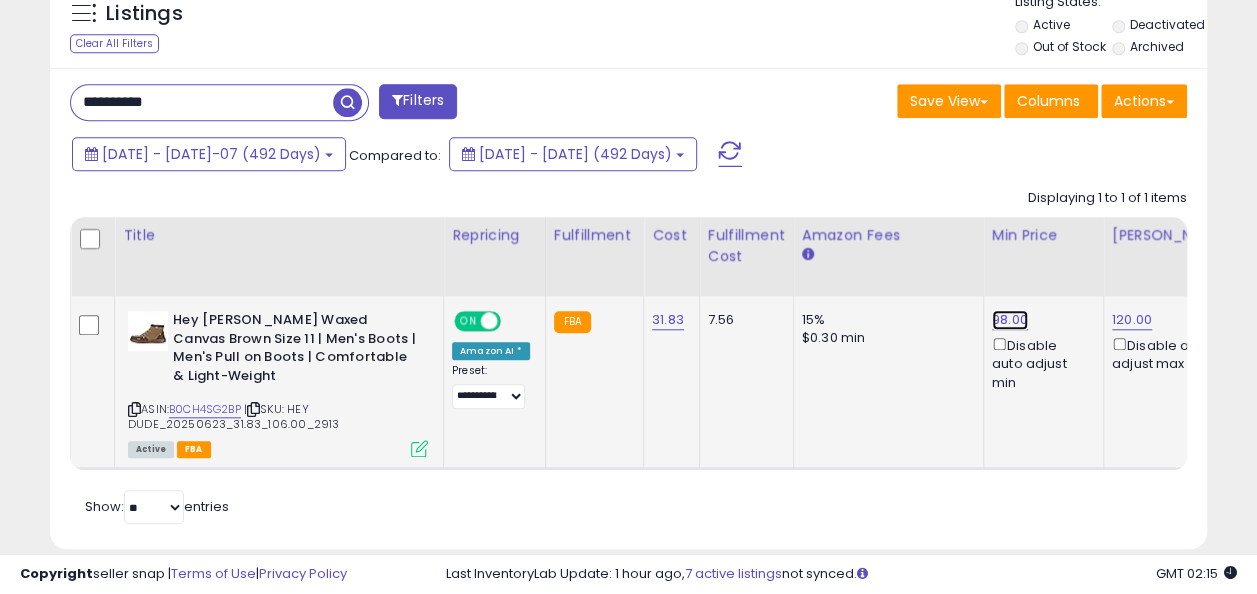 click on "98.00" at bounding box center (1010, 320) 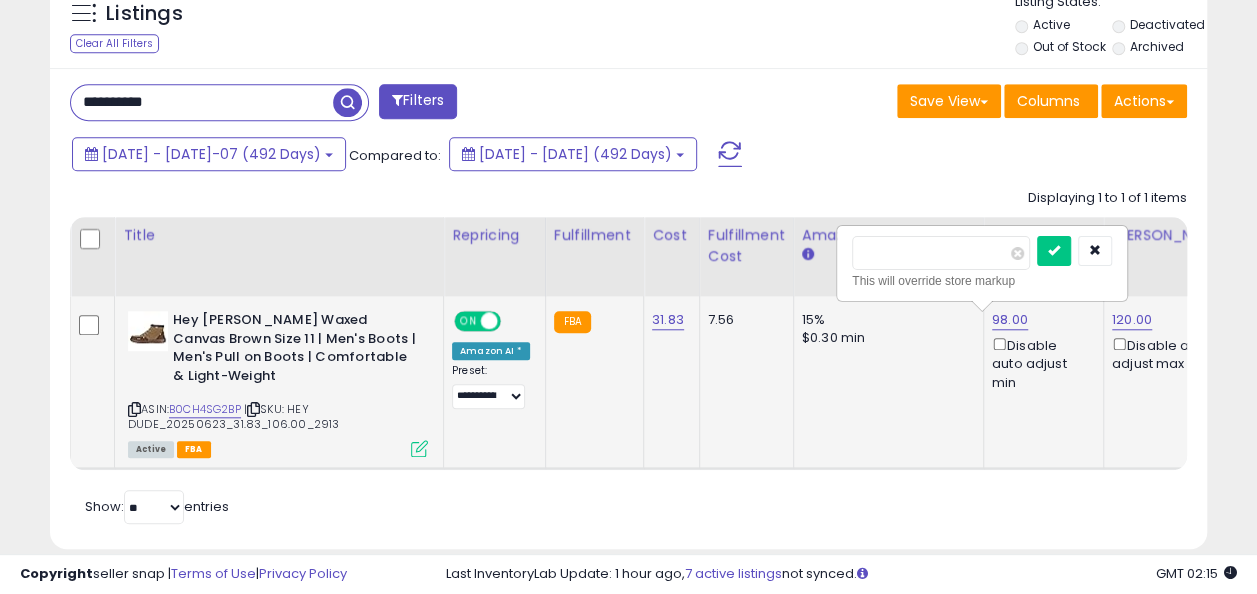 scroll, scrollTop: 0, scrollLeft: 14, axis: horizontal 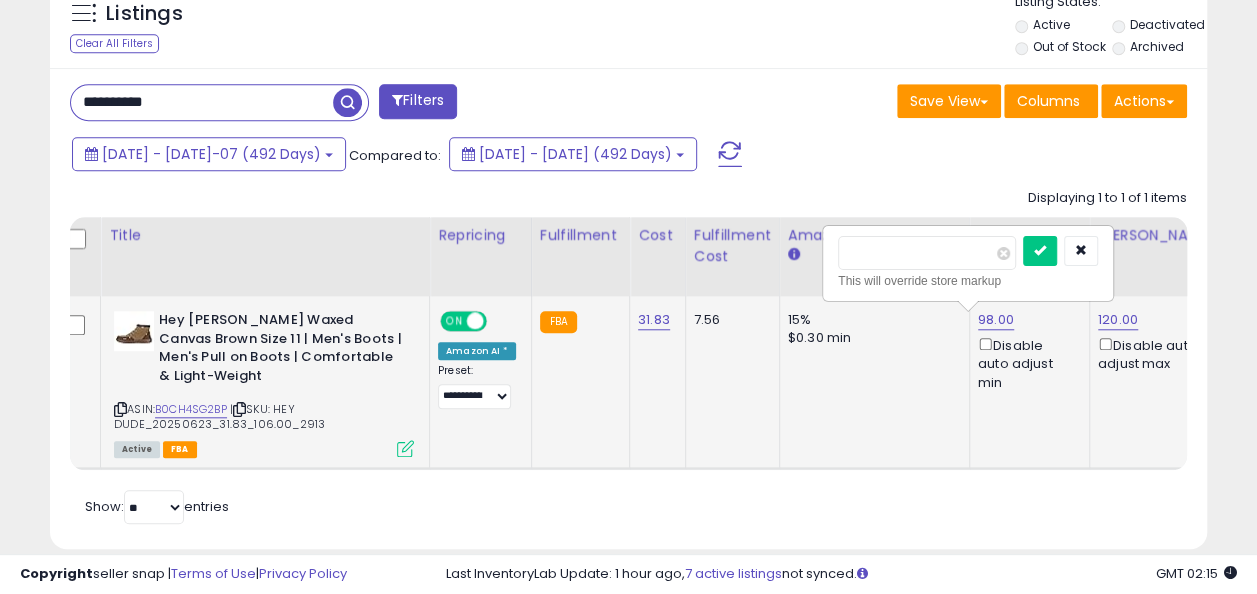 type on "*" 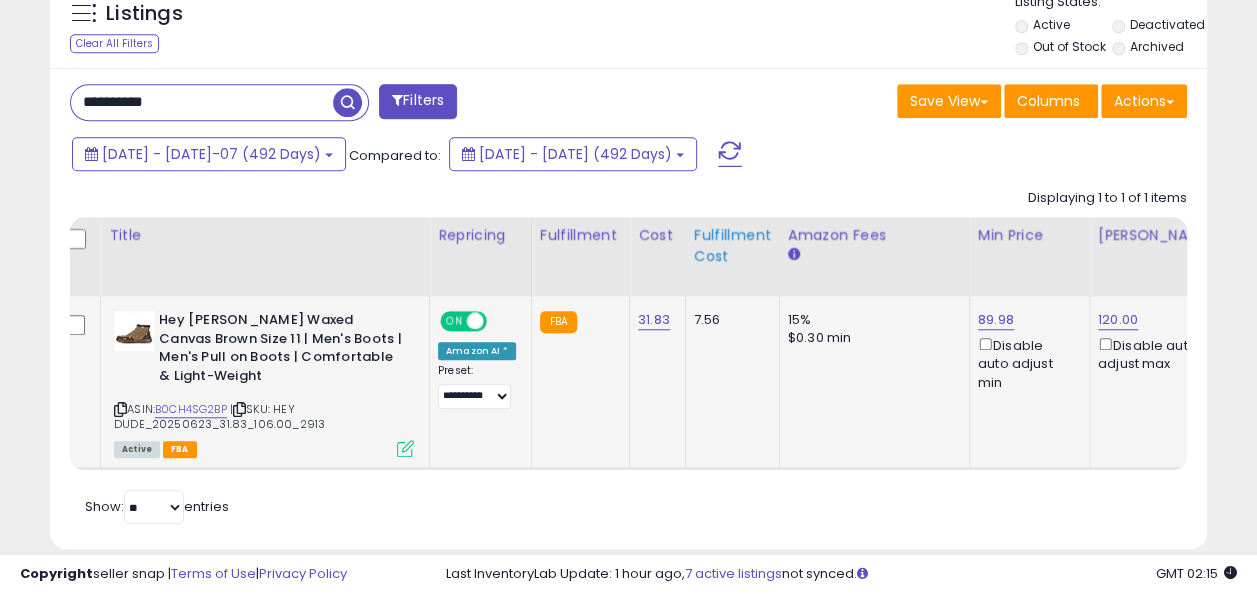 scroll, scrollTop: 0, scrollLeft: 0, axis: both 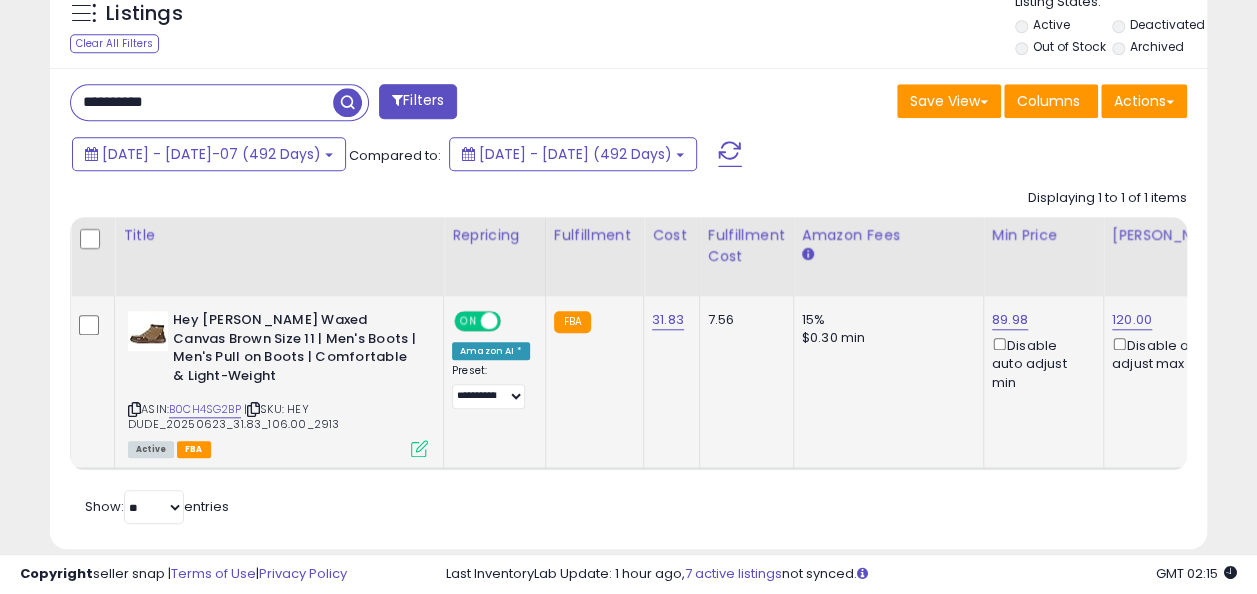 drag, startPoint x: 227, startPoint y: 102, endPoint x: 48, endPoint y: 107, distance: 179.06982 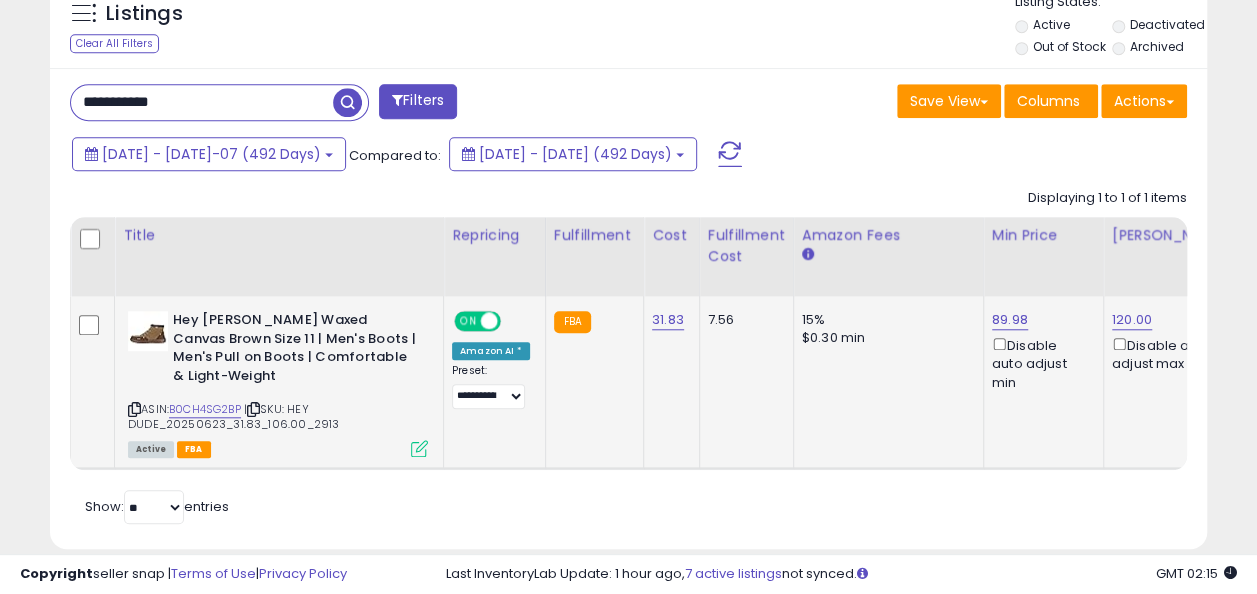 type on "**********" 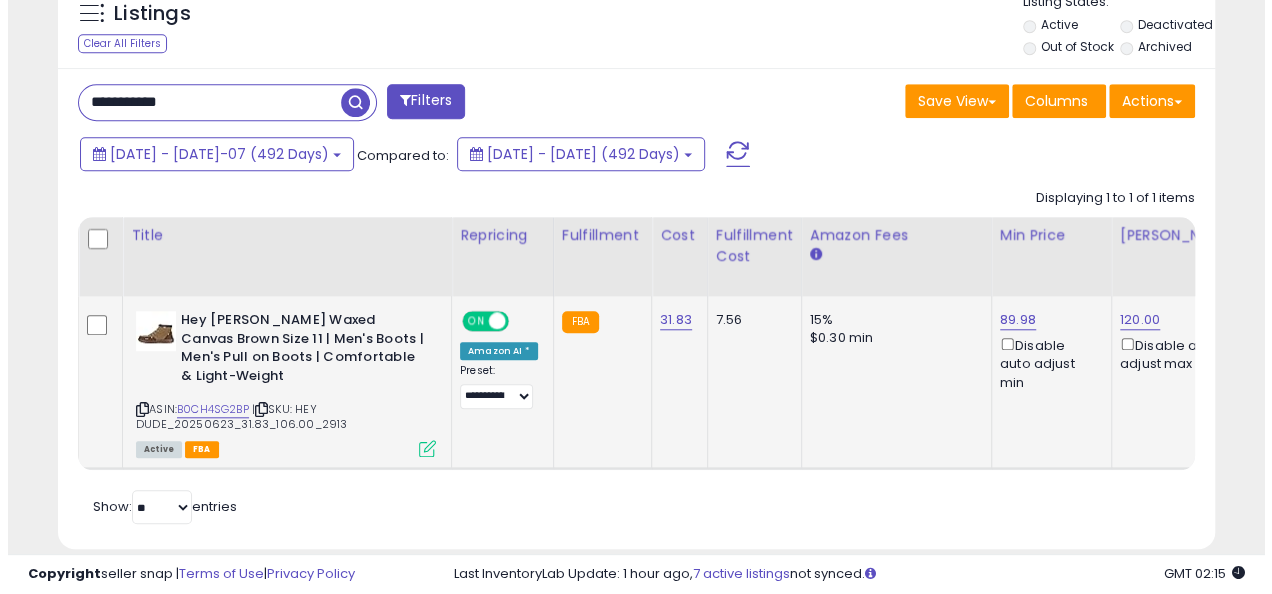 scroll, scrollTop: 624, scrollLeft: 0, axis: vertical 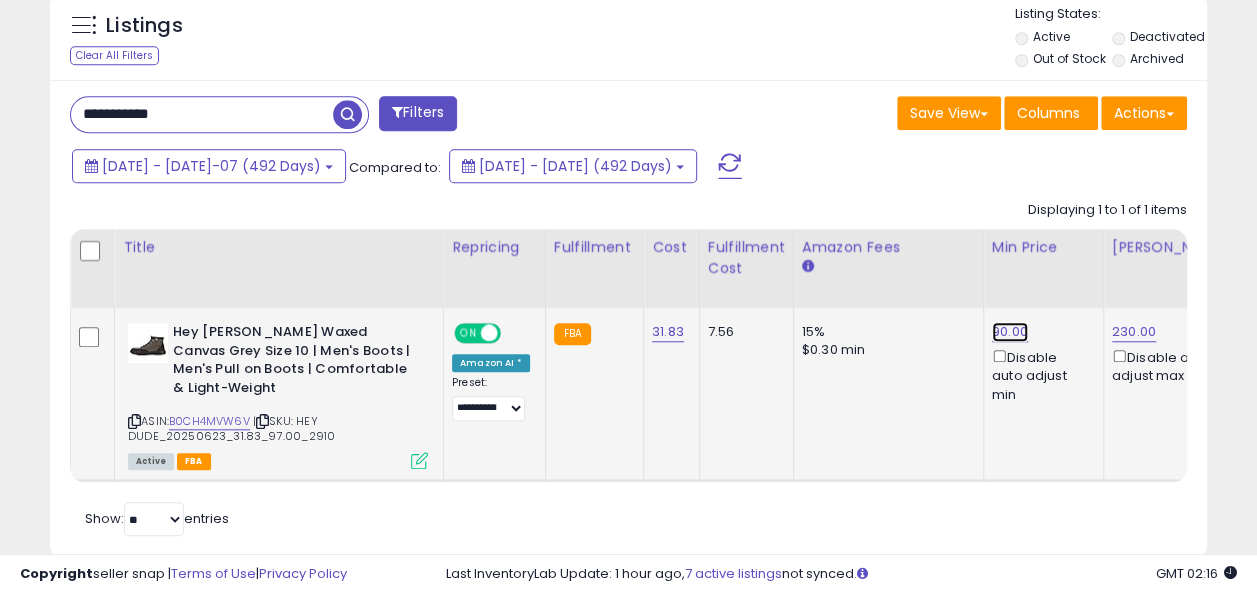 click on "90.00" at bounding box center (1010, 332) 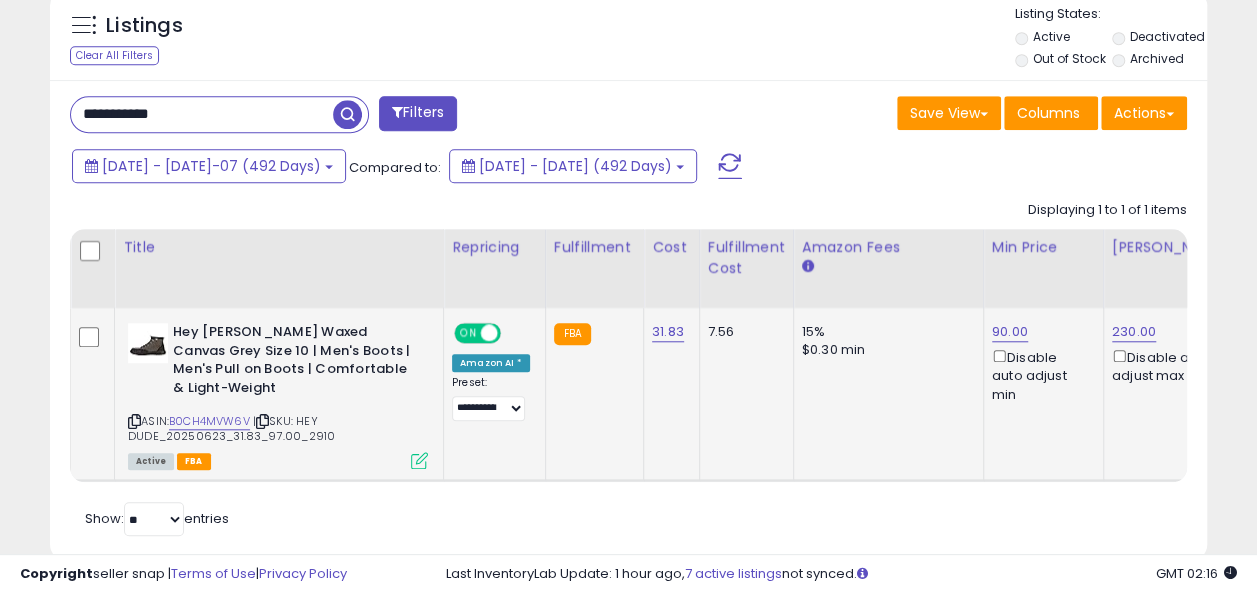 scroll, scrollTop: 0, scrollLeft: 14, axis: horizontal 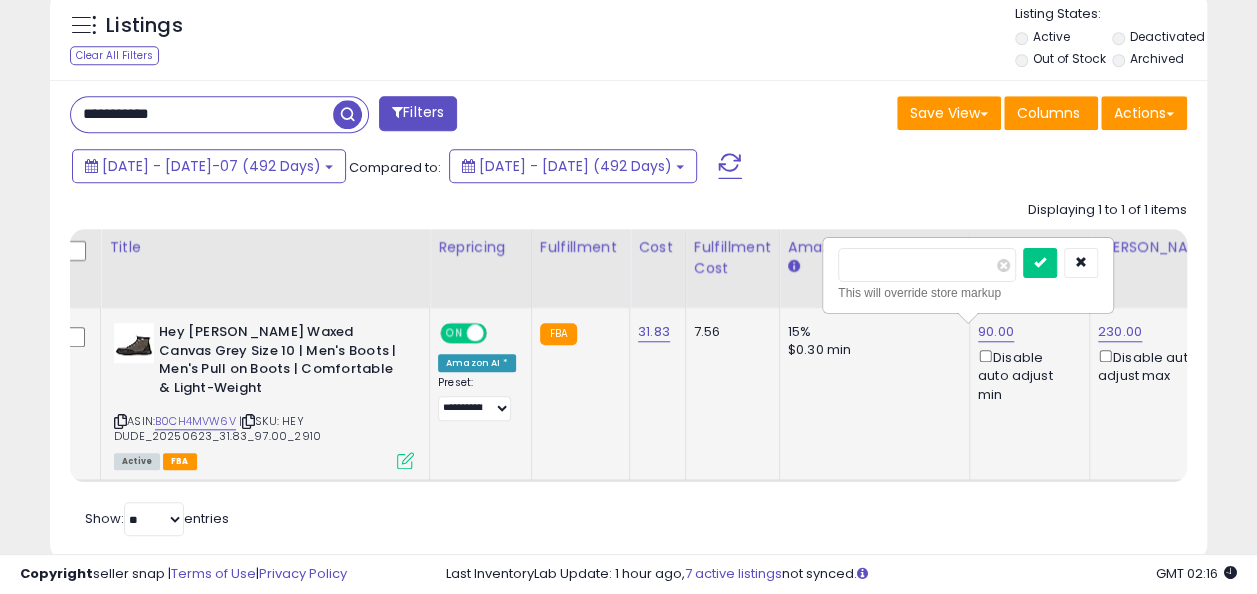 type on "*" 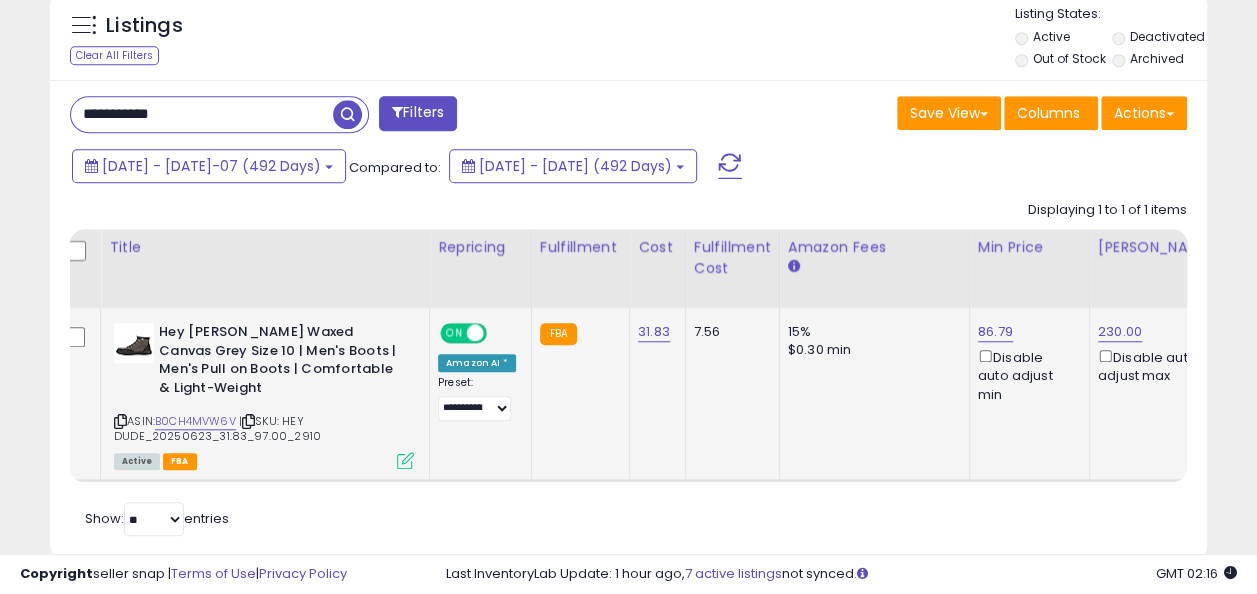 scroll, scrollTop: 0, scrollLeft: 0, axis: both 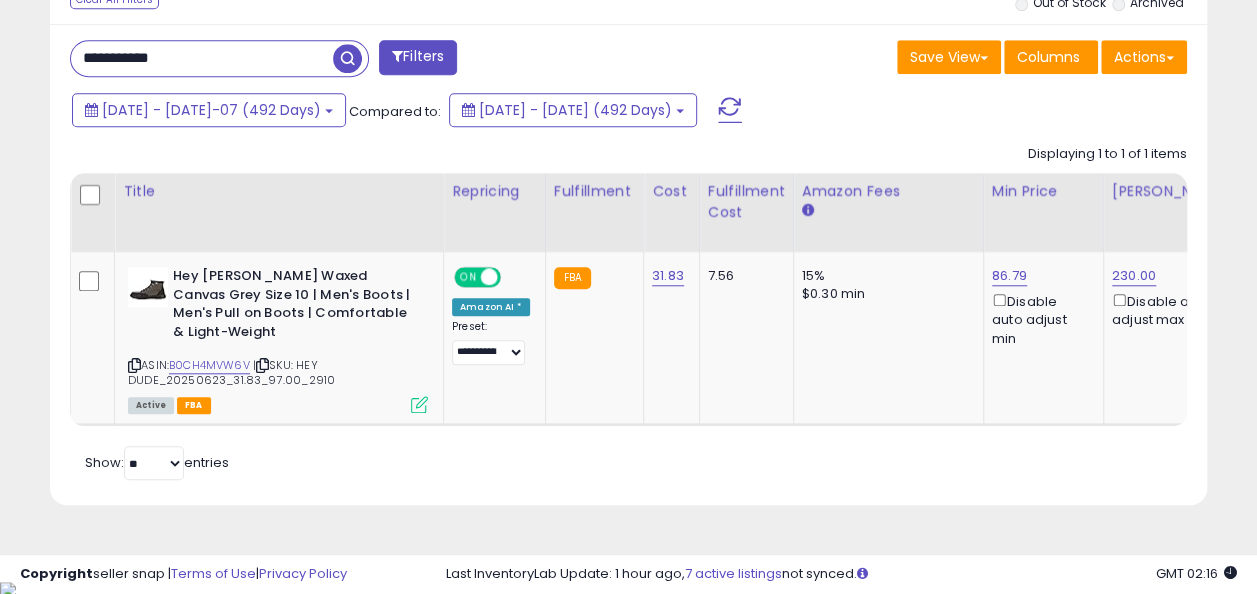 drag, startPoint x: 232, startPoint y: 54, endPoint x: 37, endPoint y: 80, distance: 196.7257 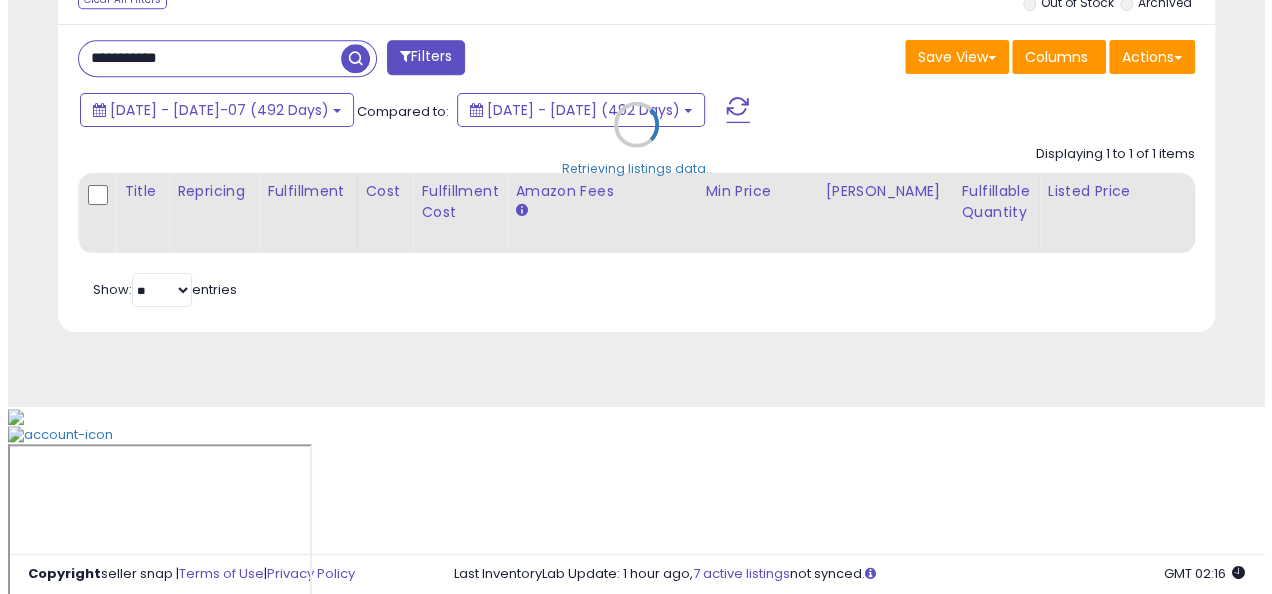 scroll, scrollTop: 624, scrollLeft: 0, axis: vertical 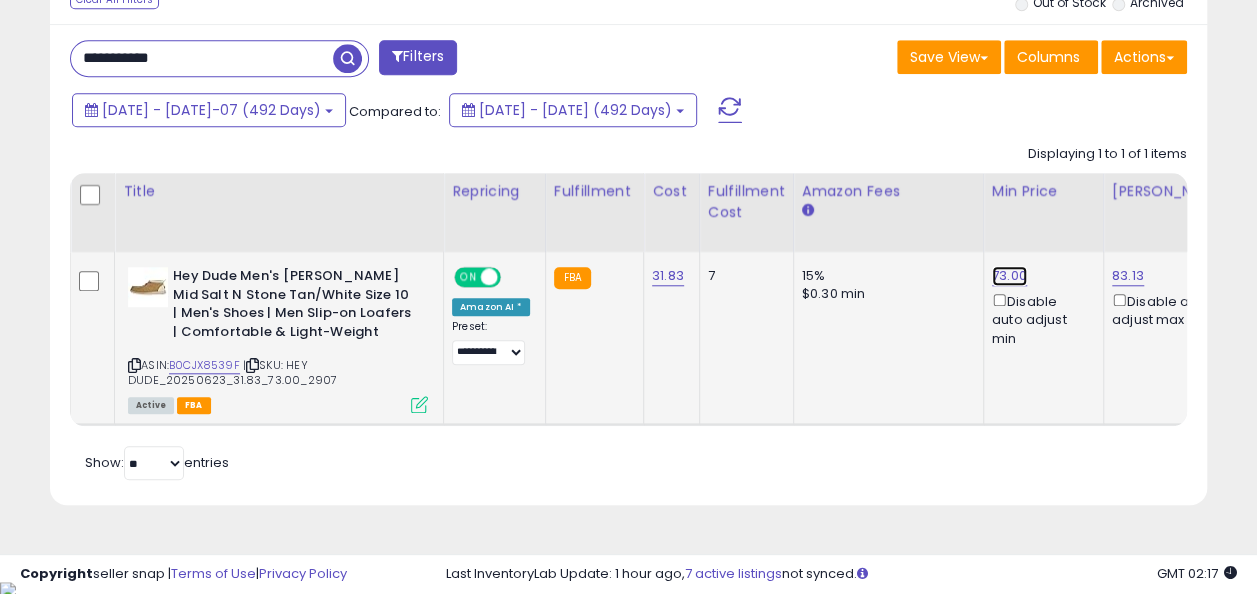 click on "73.00" at bounding box center [1009, 276] 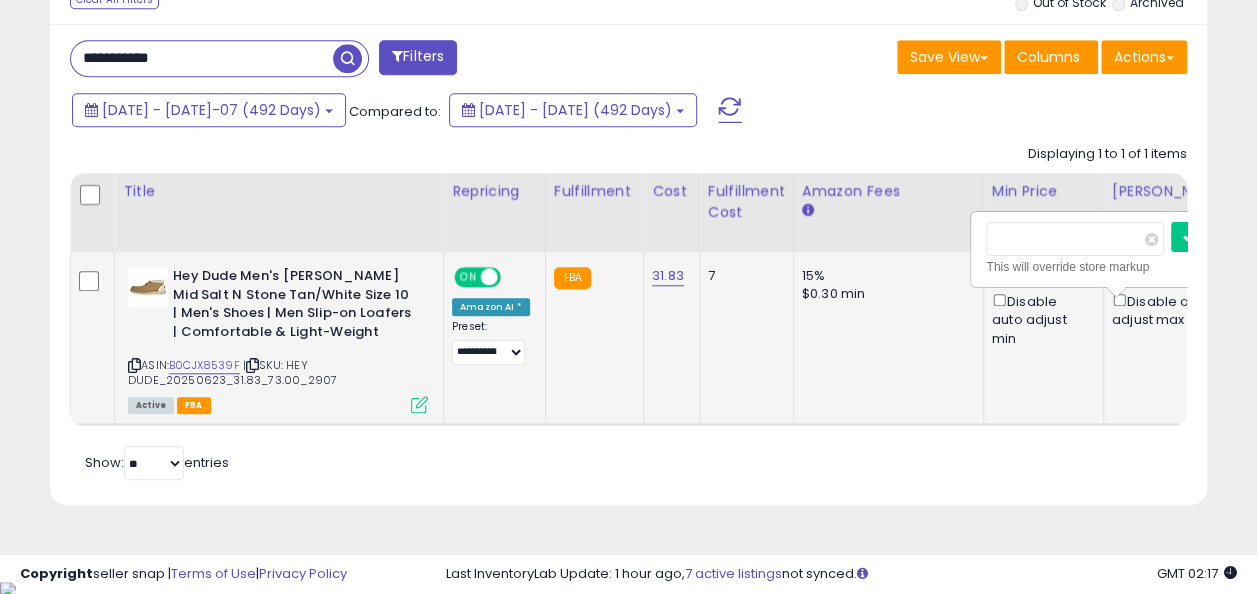scroll, scrollTop: 0, scrollLeft: 13, axis: horizontal 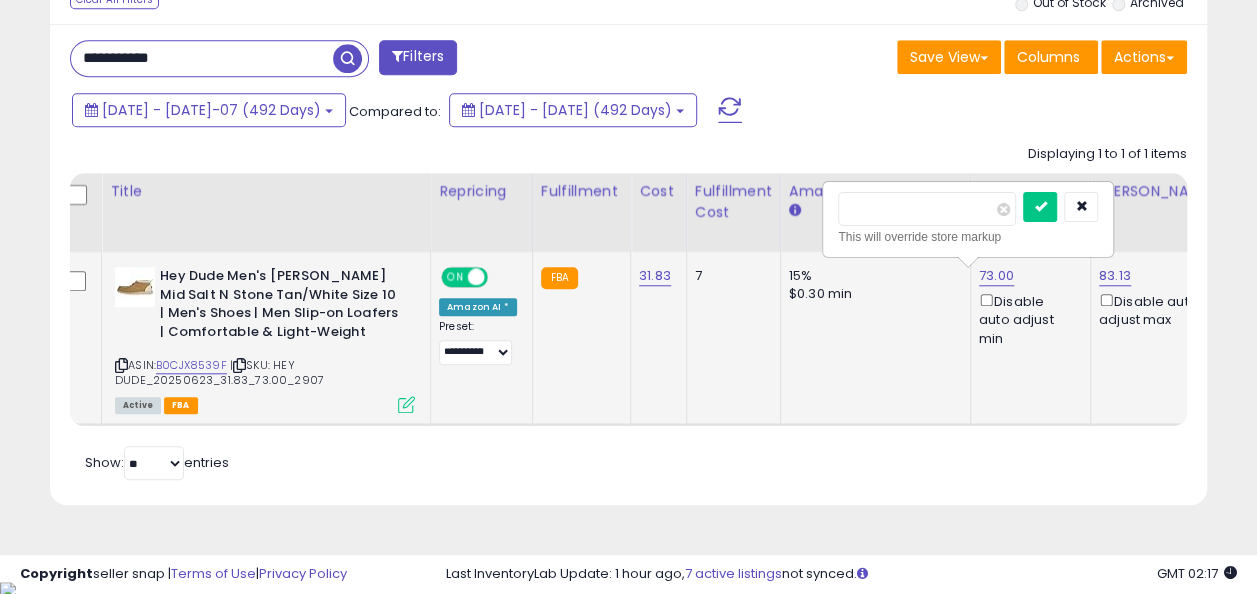 type on "*" 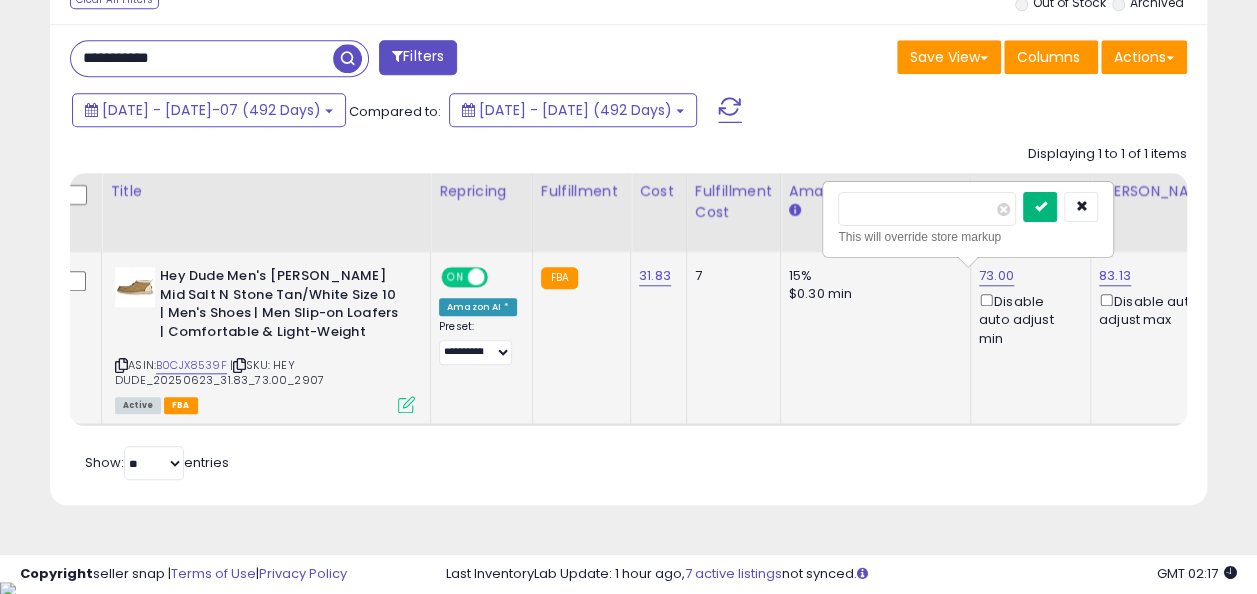 type on "*****" 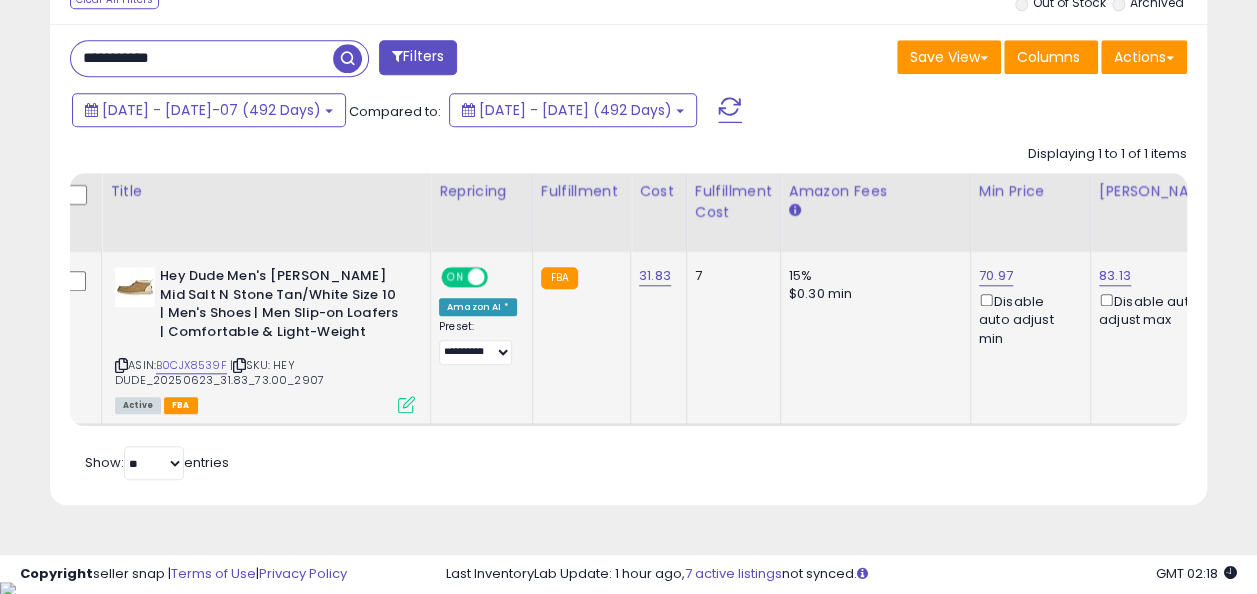 drag, startPoint x: 218, startPoint y: 52, endPoint x: 13, endPoint y: 45, distance: 205.11948 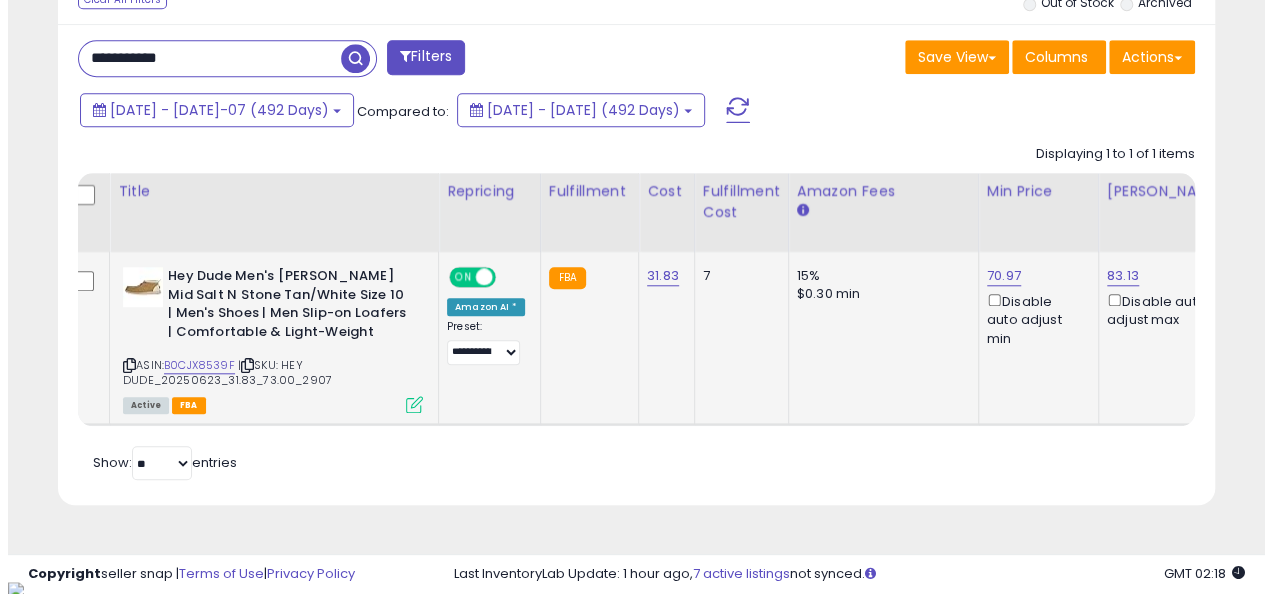 scroll, scrollTop: 624, scrollLeft: 0, axis: vertical 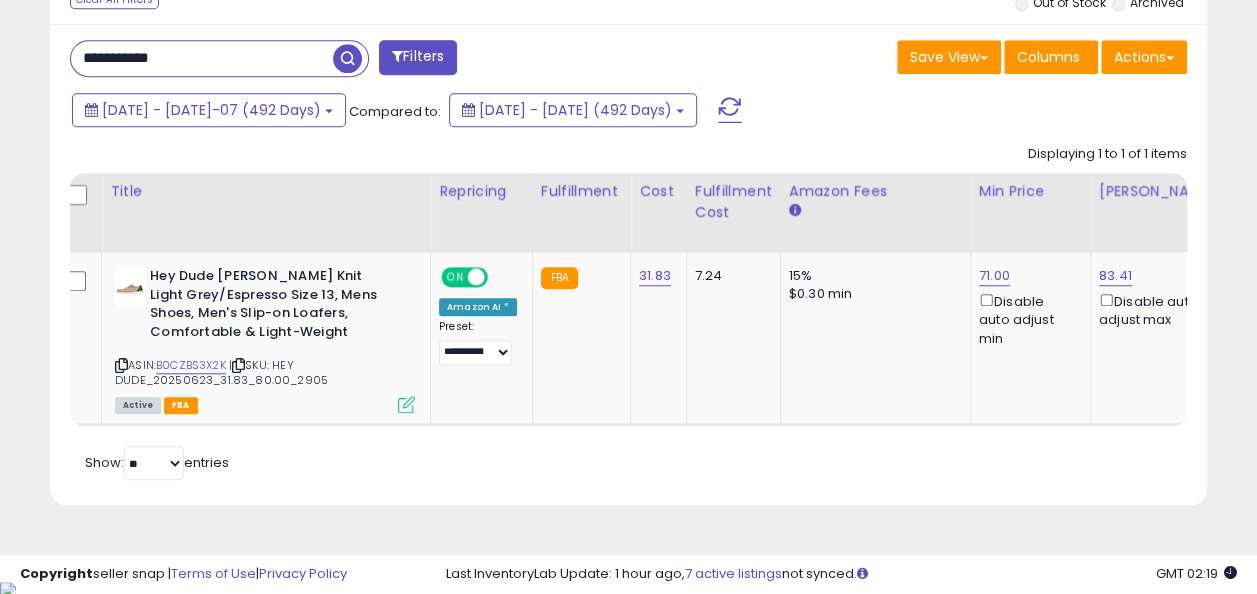 drag, startPoint x: 200, startPoint y: 53, endPoint x: 77, endPoint y: 43, distance: 123.40584 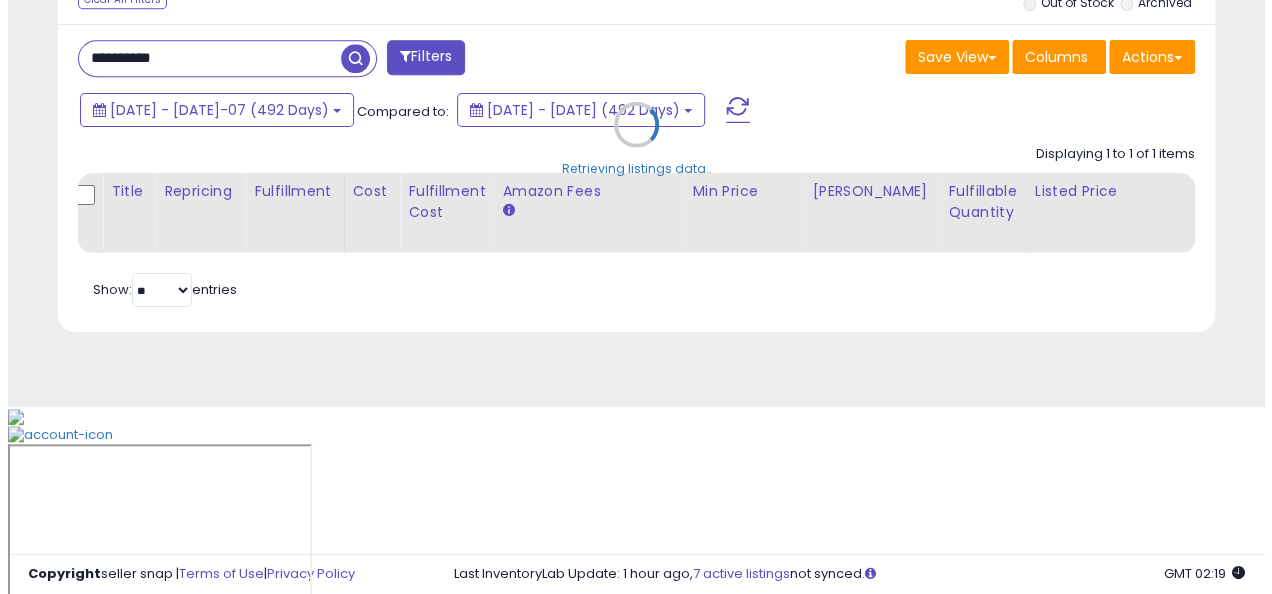 scroll, scrollTop: 624, scrollLeft: 0, axis: vertical 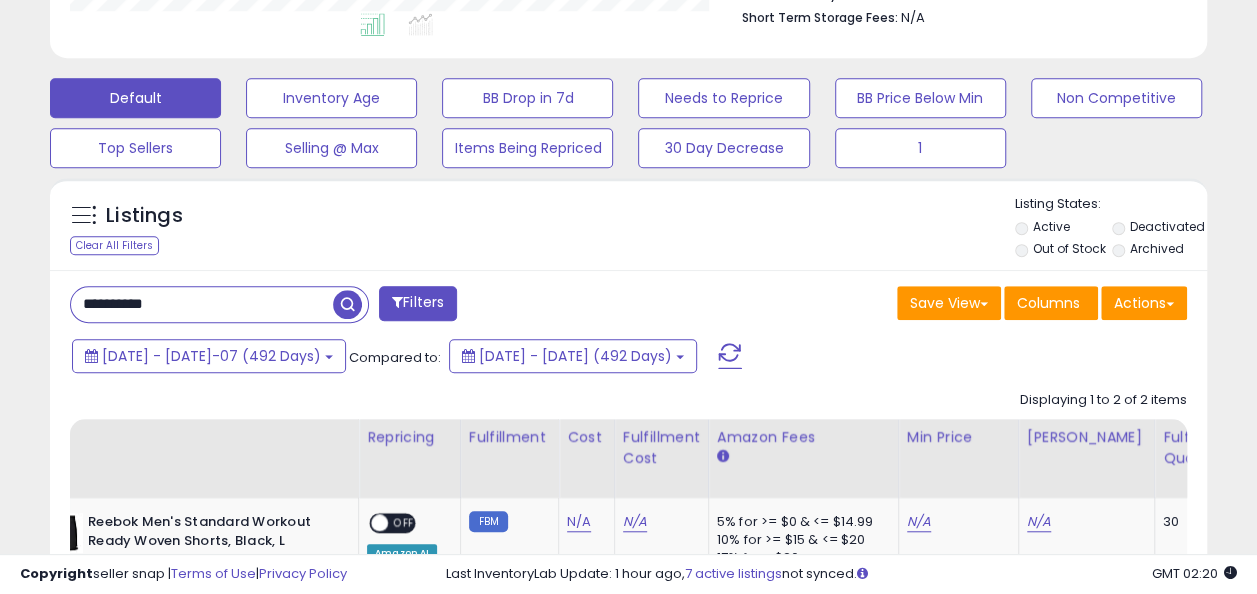 drag, startPoint x: 214, startPoint y: 308, endPoint x: 28, endPoint y: 290, distance: 186.86894 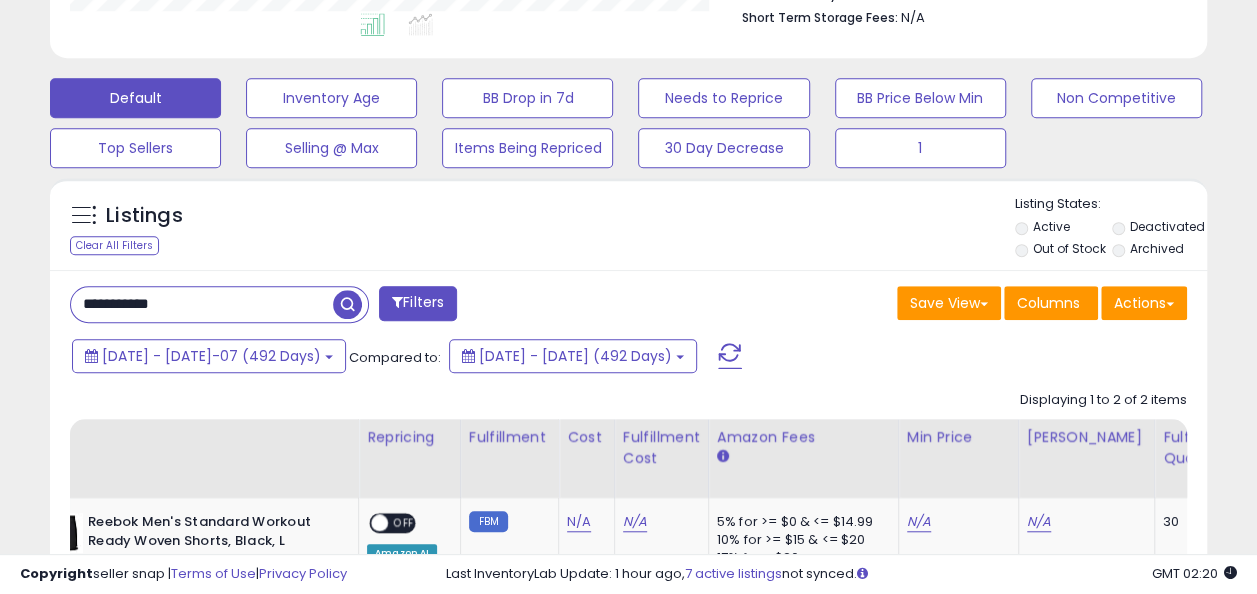 type on "**********" 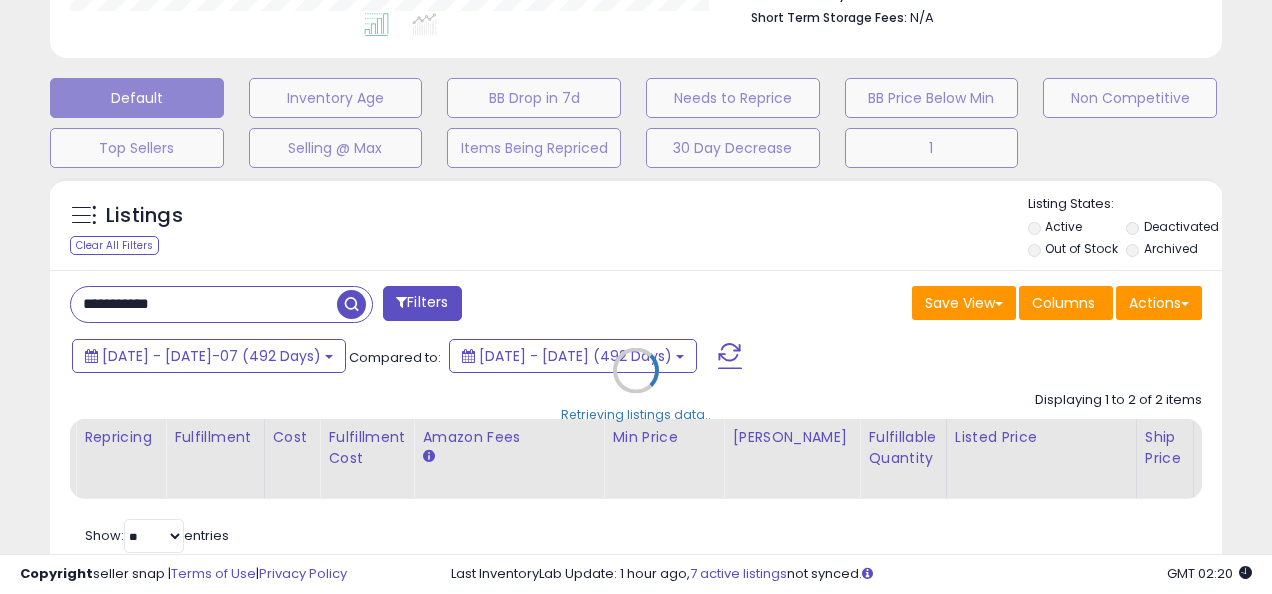 scroll, scrollTop: 999590, scrollLeft: 999322, axis: both 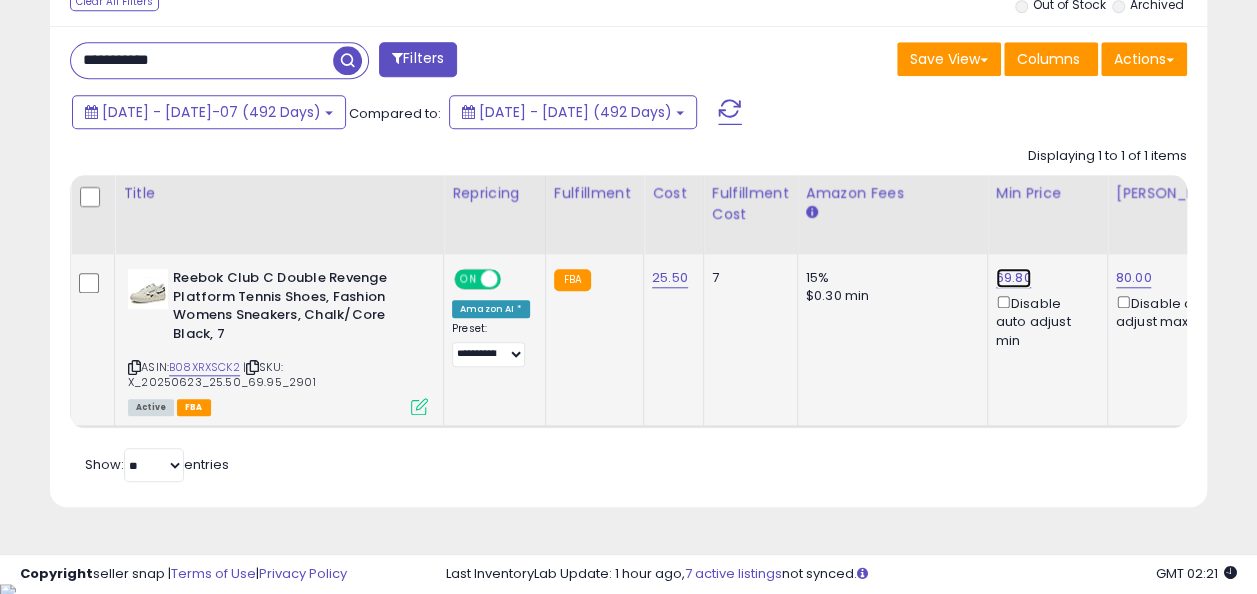 click on "69.80" at bounding box center (1014, 278) 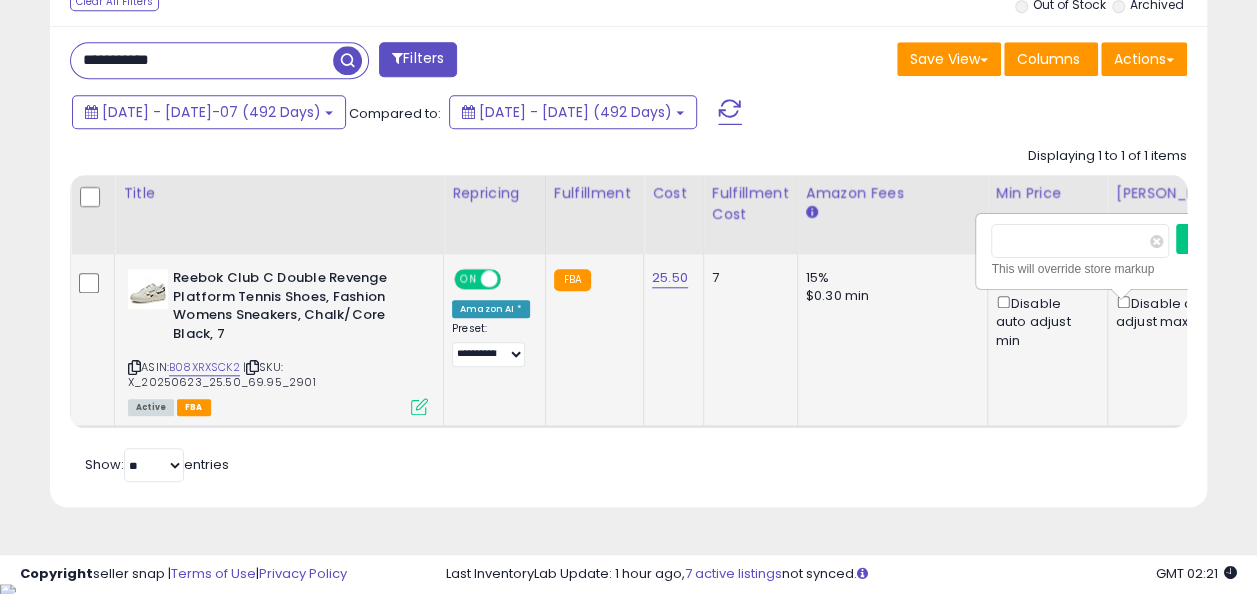 scroll, scrollTop: 0, scrollLeft: 18, axis: horizontal 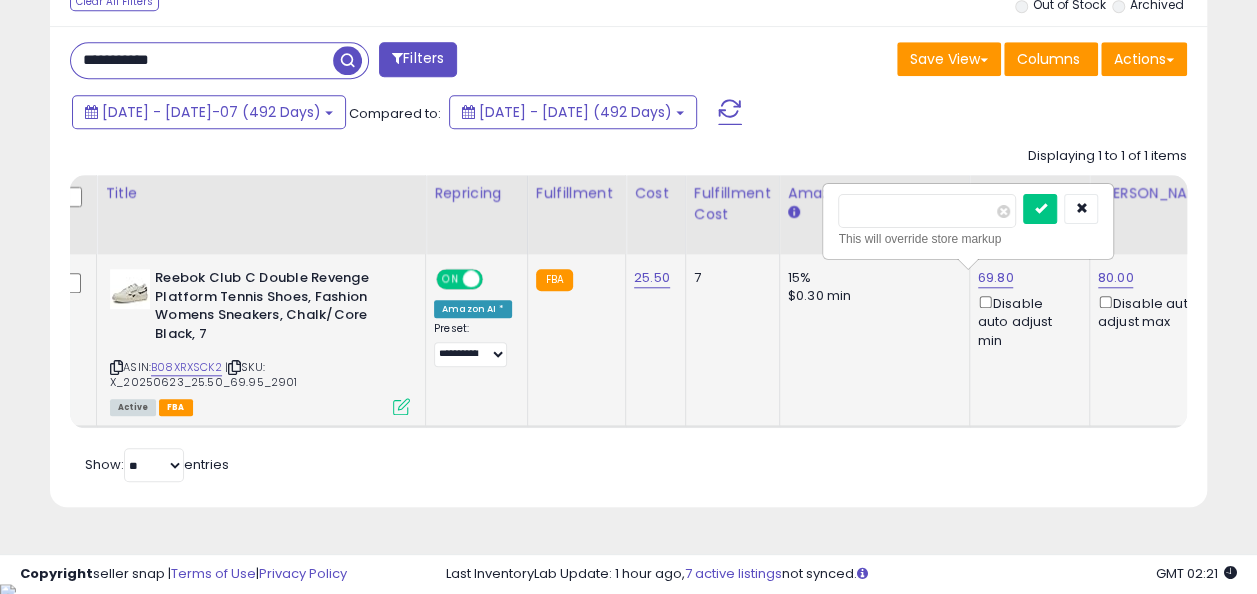 type on "*****" 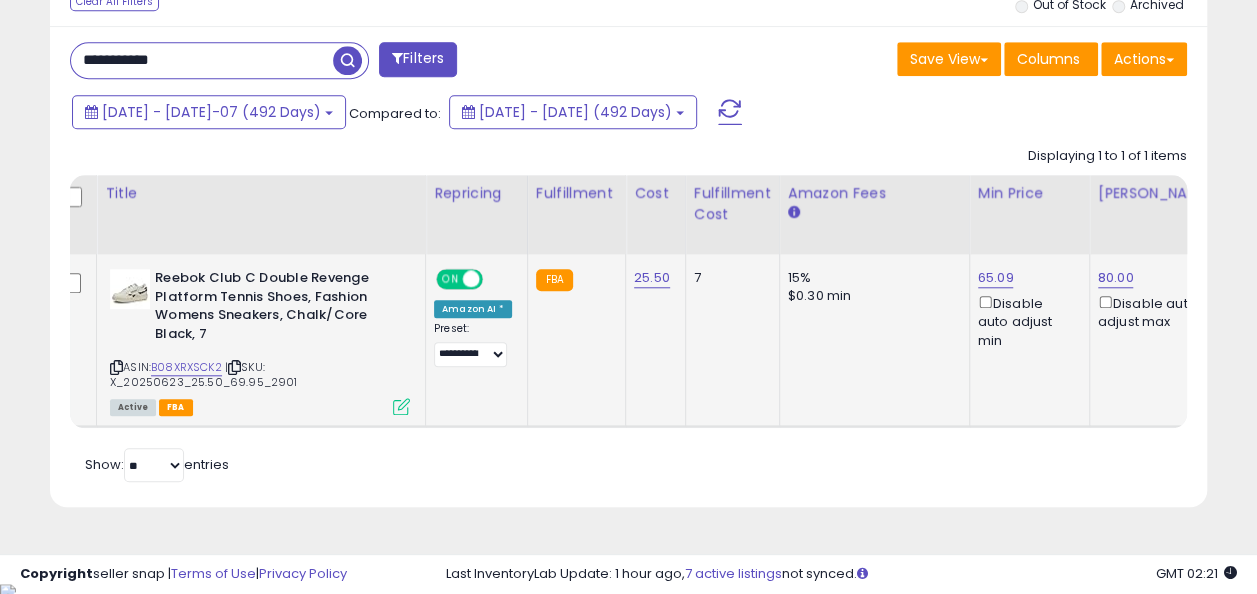 drag, startPoint x: 210, startPoint y: 72, endPoint x: 71, endPoint y: 56, distance: 139.91783 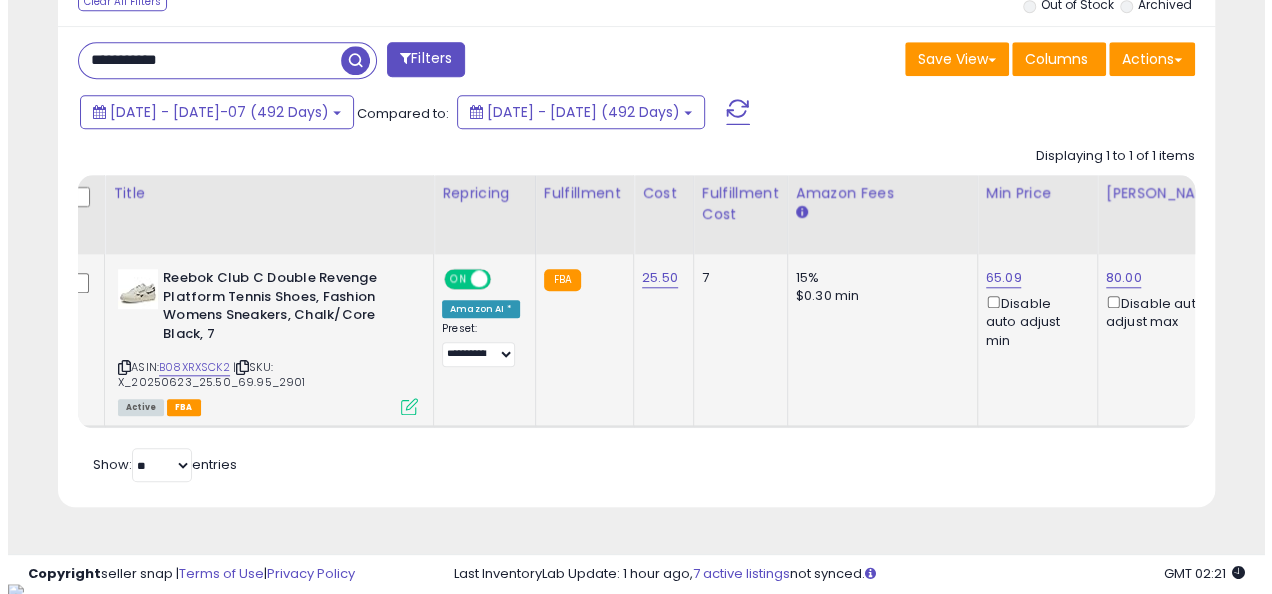 scroll, scrollTop: 624, scrollLeft: 0, axis: vertical 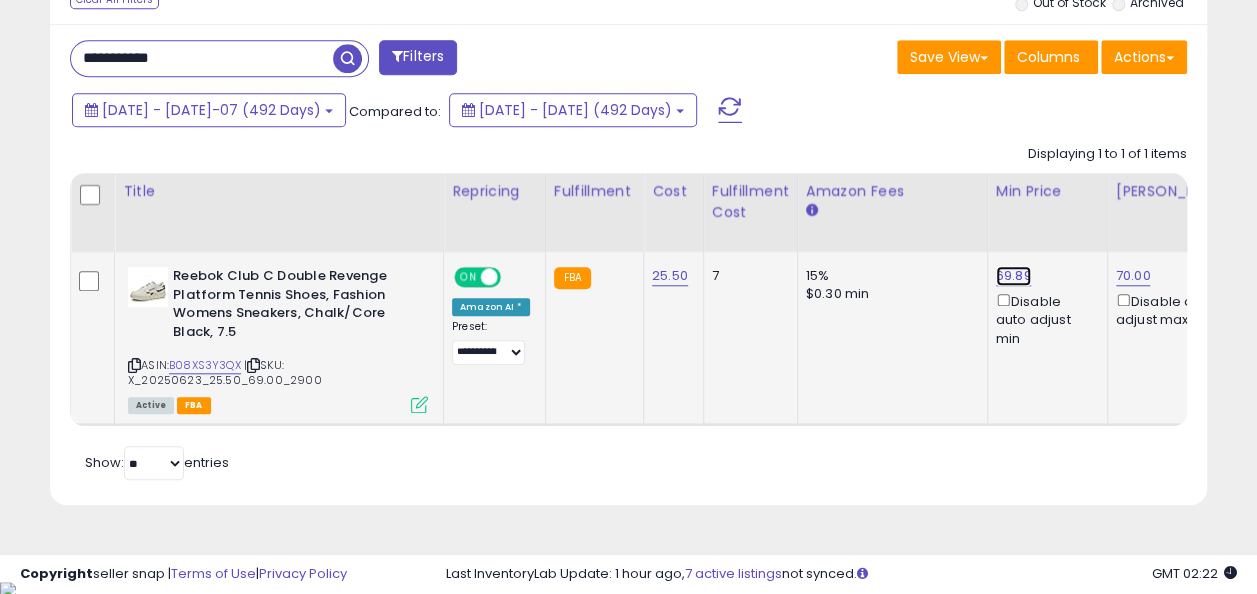 click on "69.89" at bounding box center (1014, 276) 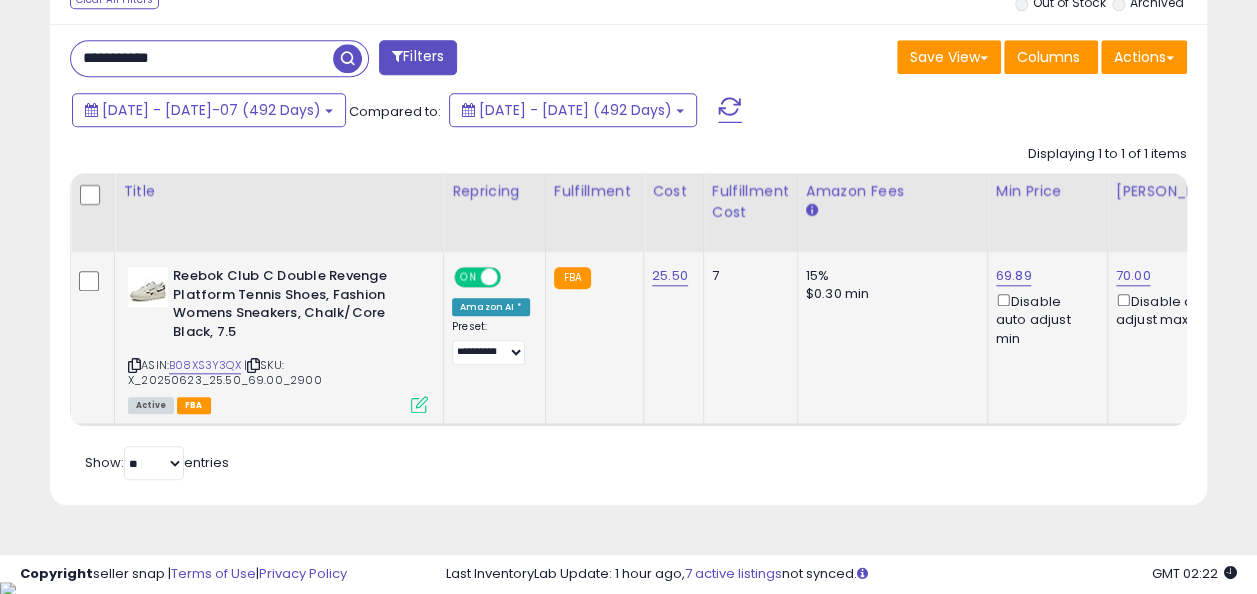 scroll, scrollTop: 0, scrollLeft: 18, axis: horizontal 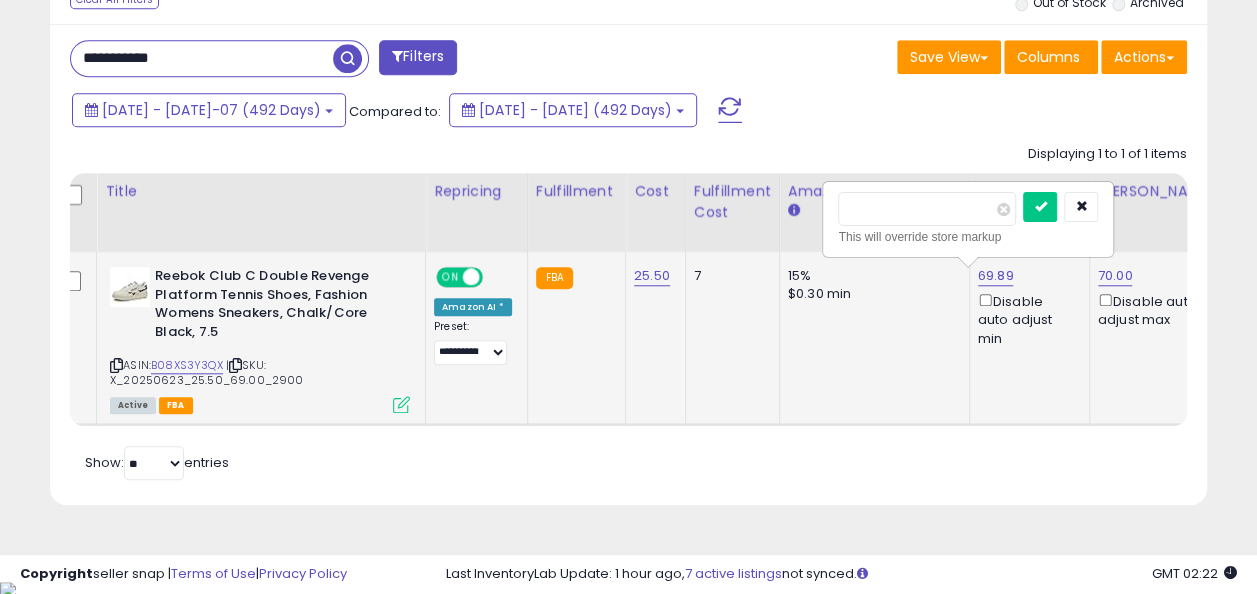 type on "**" 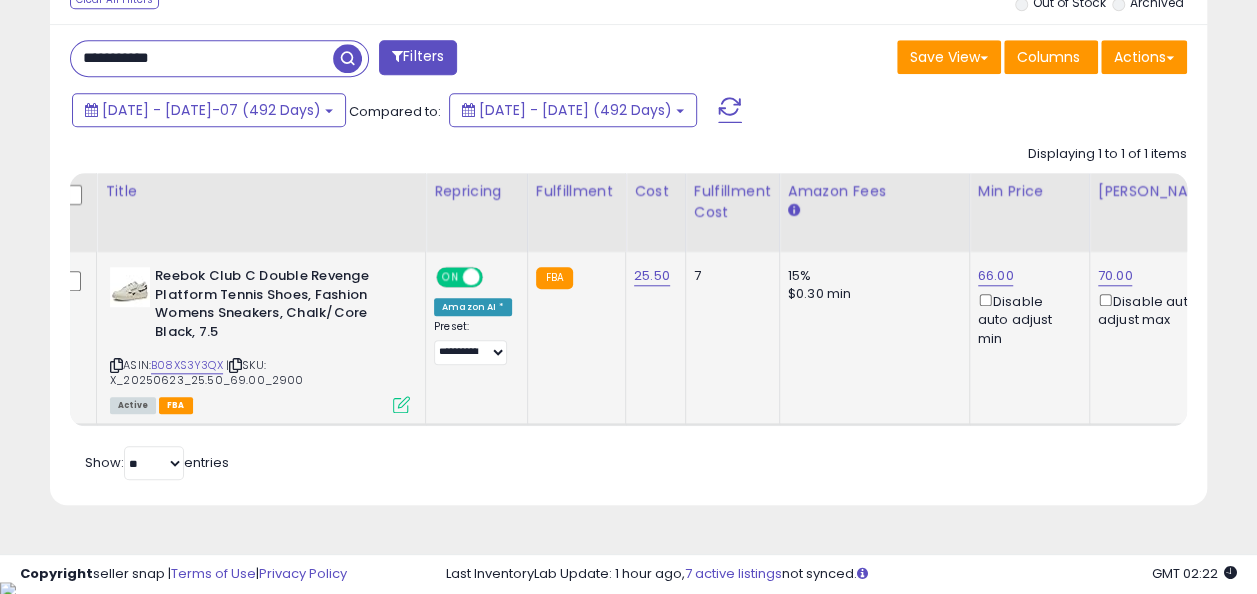 drag, startPoint x: 194, startPoint y: 55, endPoint x: 32, endPoint y: 66, distance: 162.37303 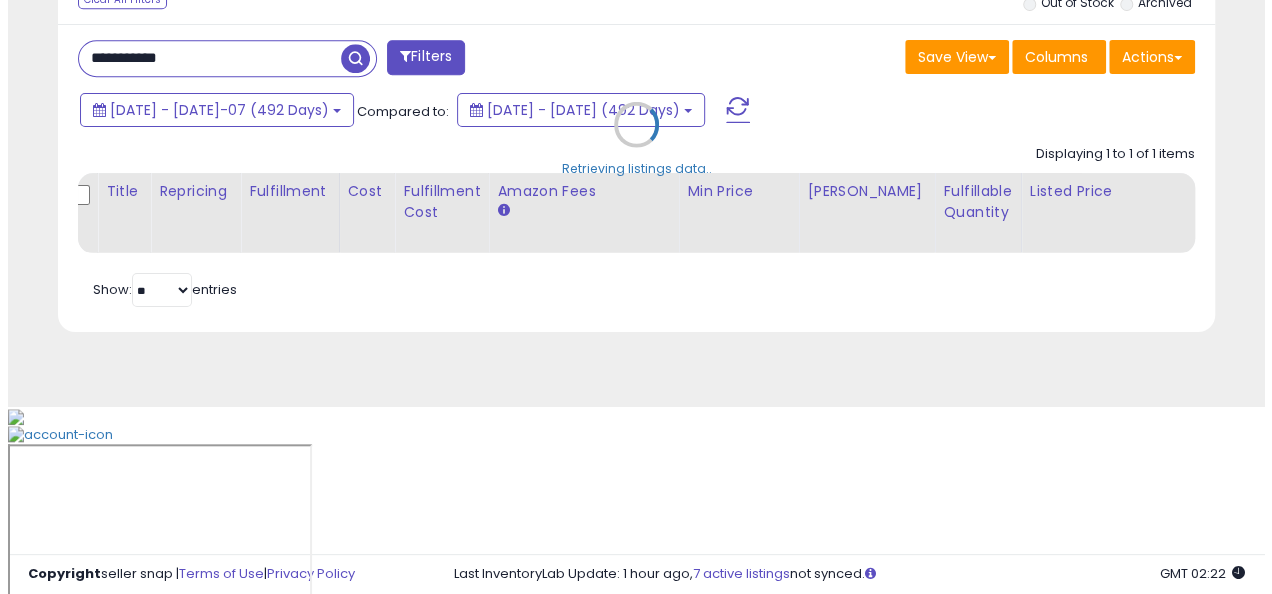 scroll, scrollTop: 624, scrollLeft: 0, axis: vertical 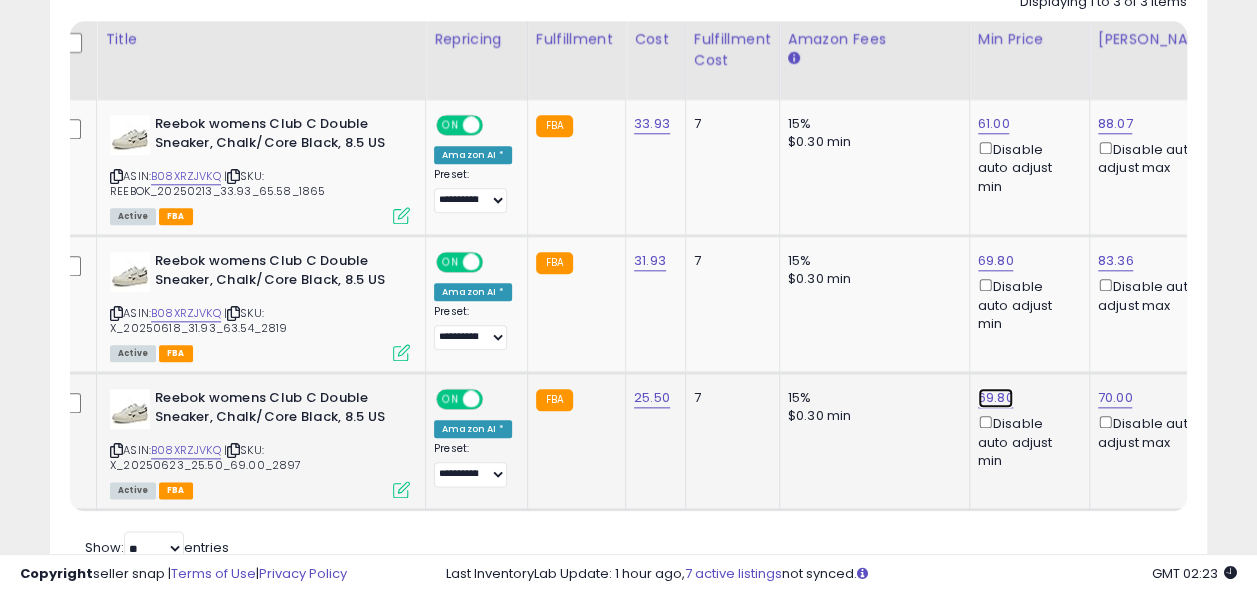 click on "69.80" at bounding box center (994, 124) 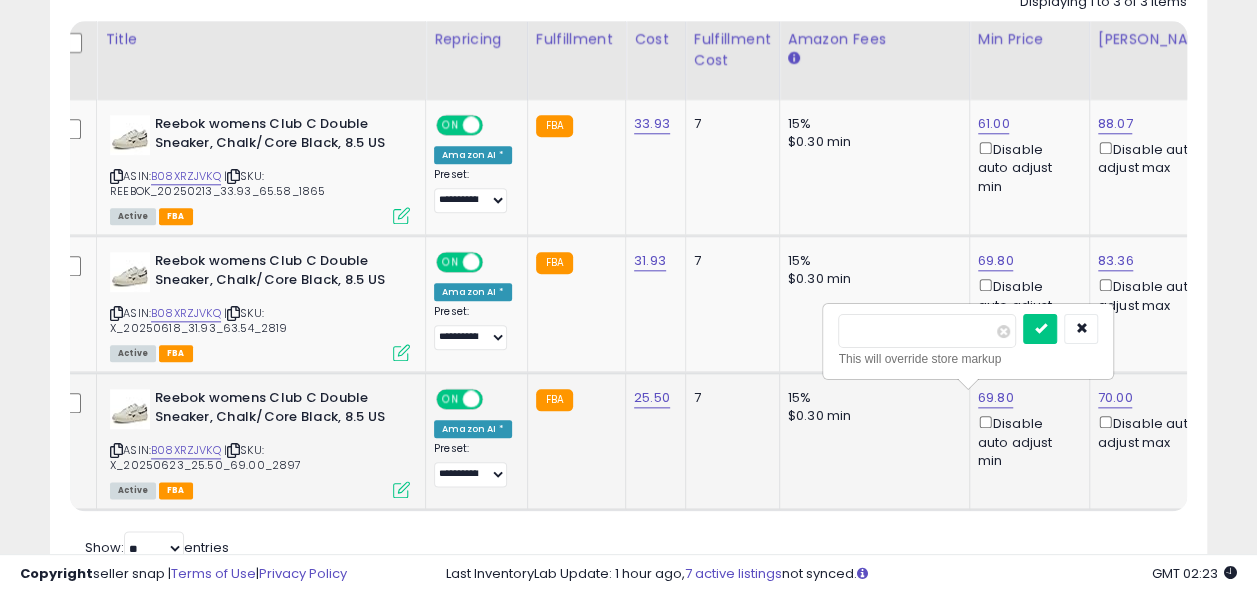type on "*****" 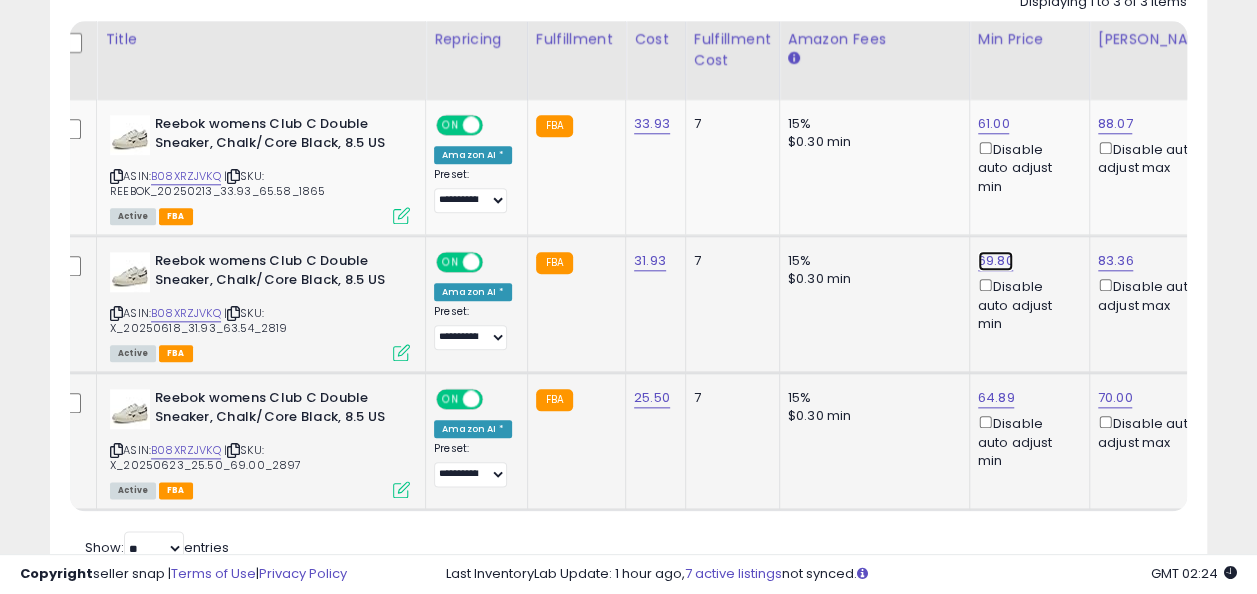 click on "69.80" at bounding box center [994, 124] 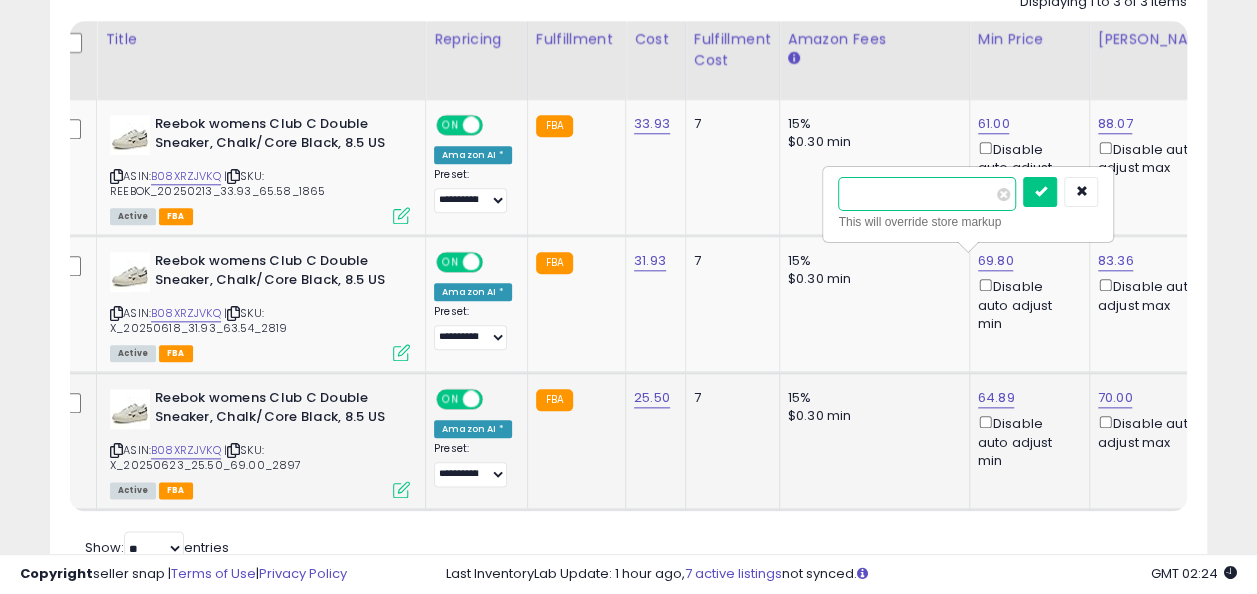 type on "*****" 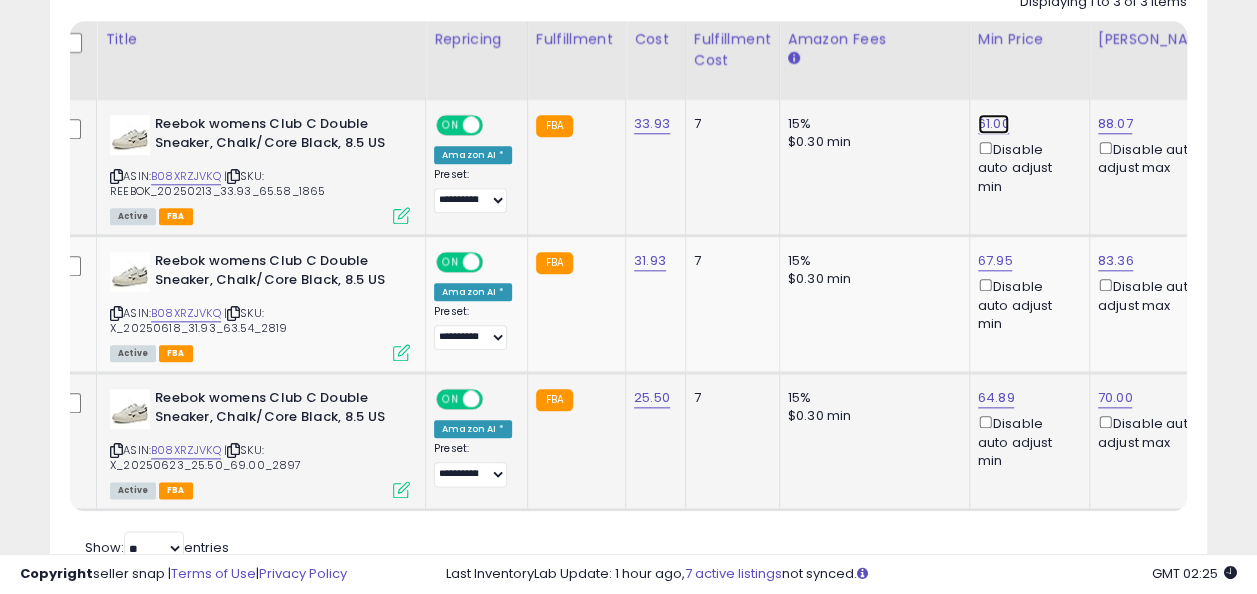 click on "61.00" at bounding box center (994, 124) 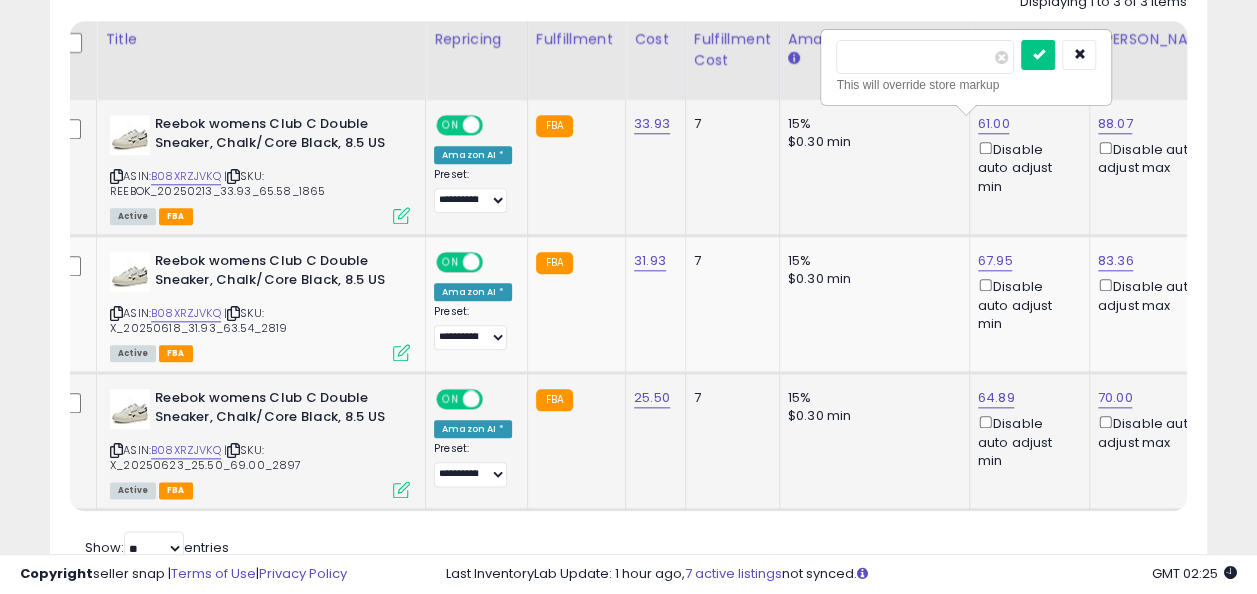 type on "*" 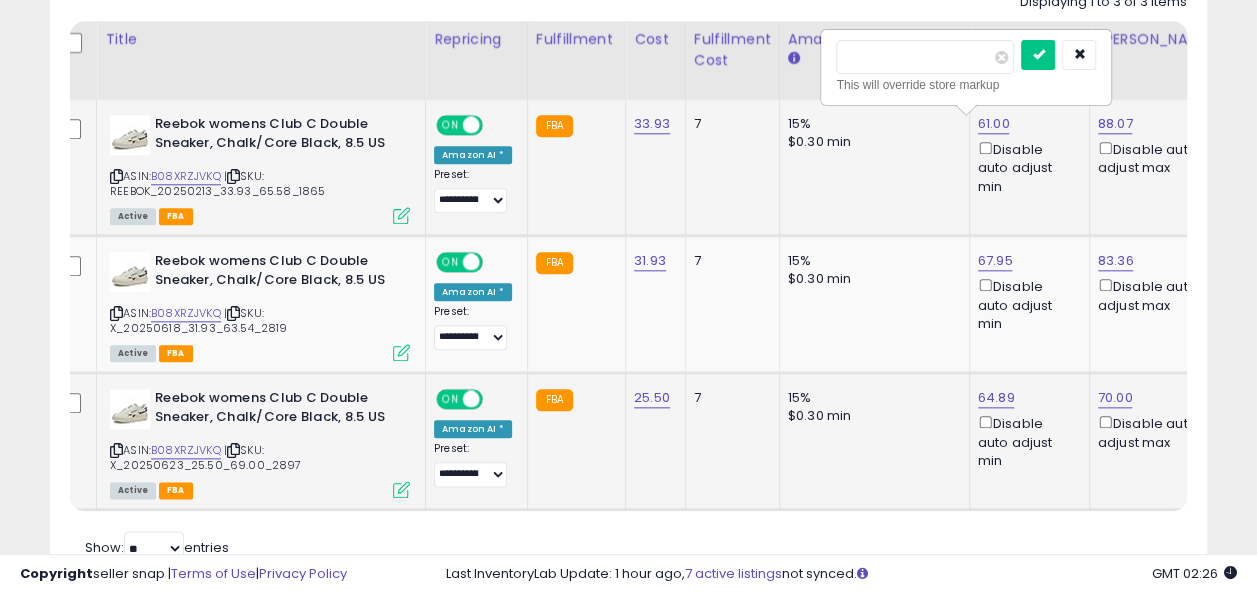 type on "*" 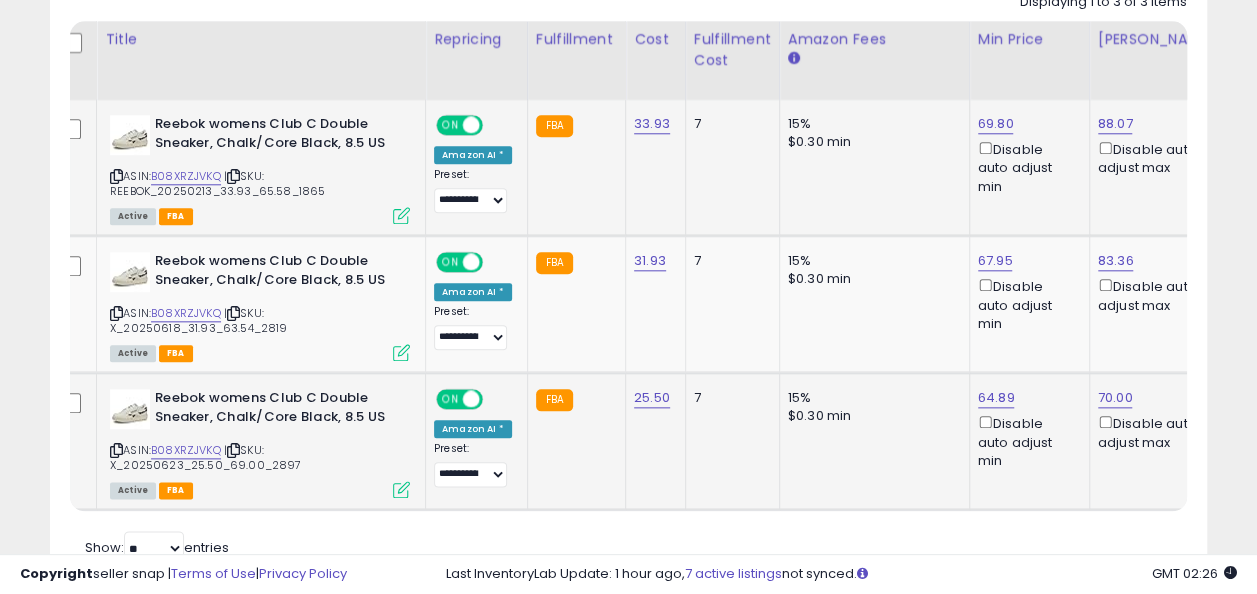 scroll, scrollTop: 0, scrollLeft: 0, axis: both 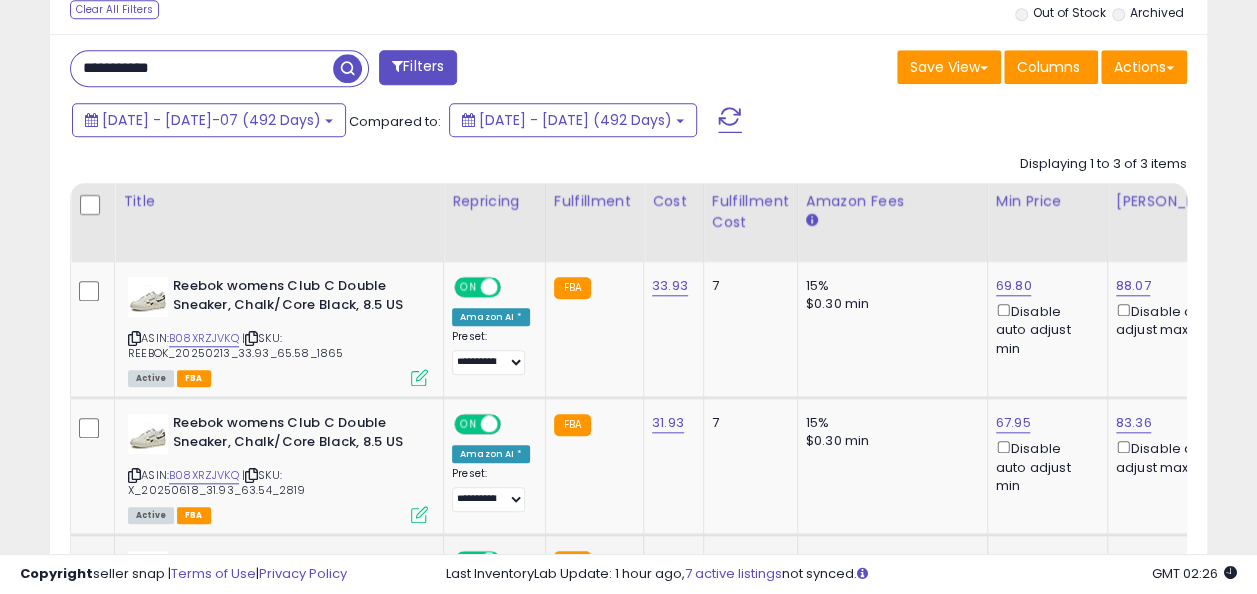 drag, startPoint x: 211, startPoint y: 70, endPoint x: 44, endPoint y: 81, distance: 167.36188 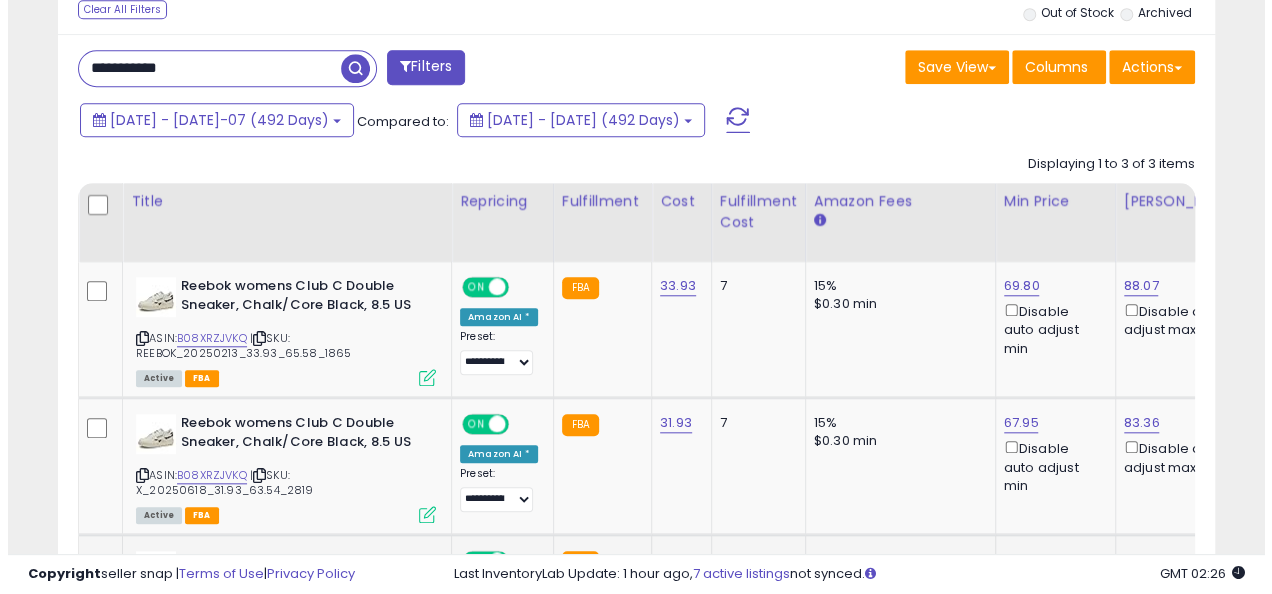 scroll, scrollTop: 624, scrollLeft: 0, axis: vertical 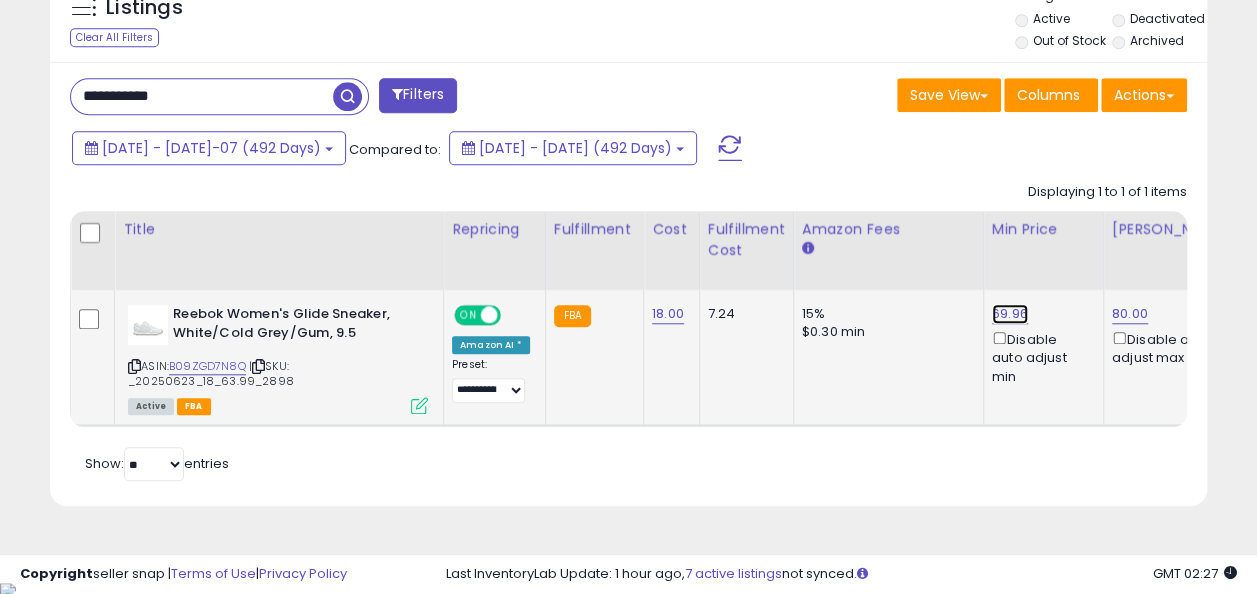 click on "69.96" at bounding box center [1010, 314] 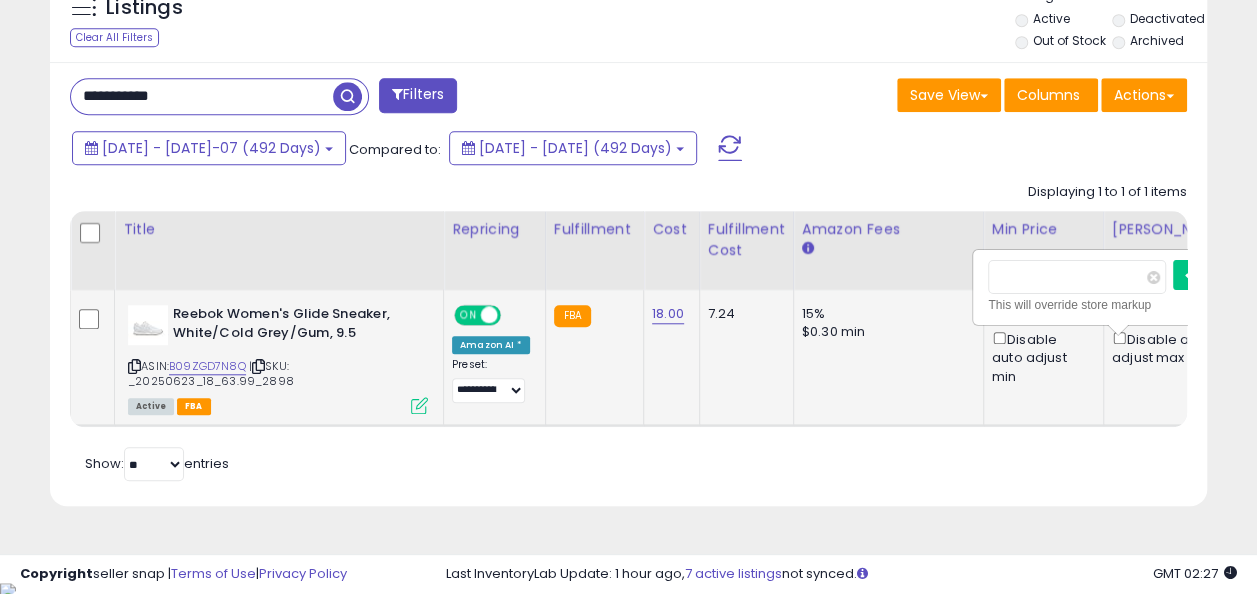 scroll, scrollTop: 0, scrollLeft: 15, axis: horizontal 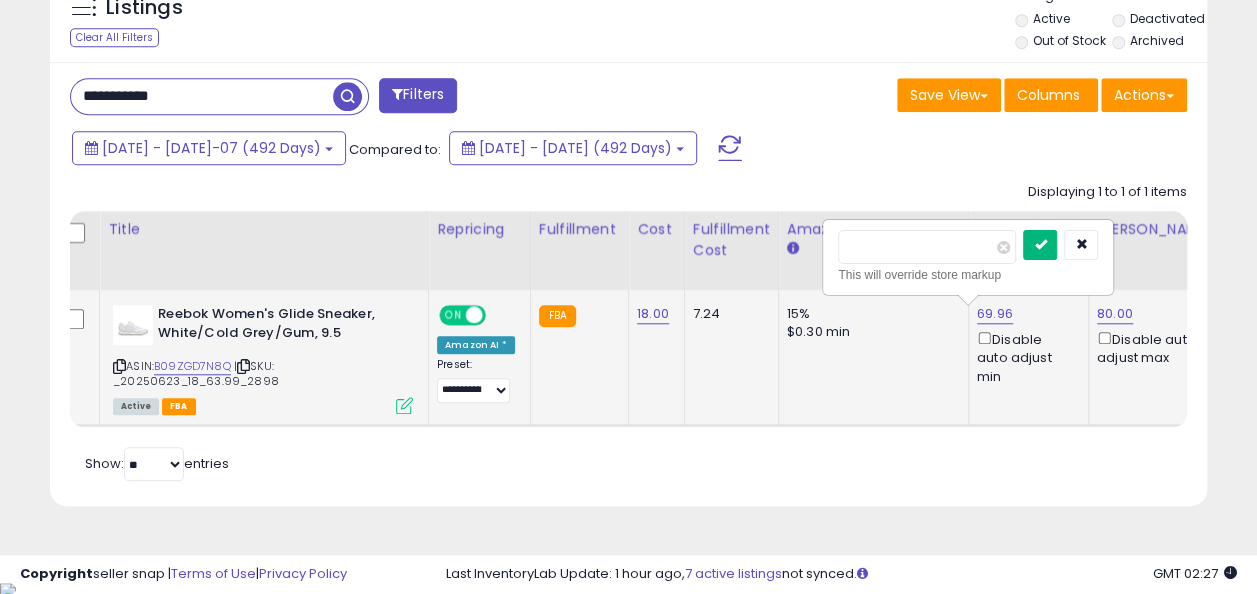 type on "*****" 